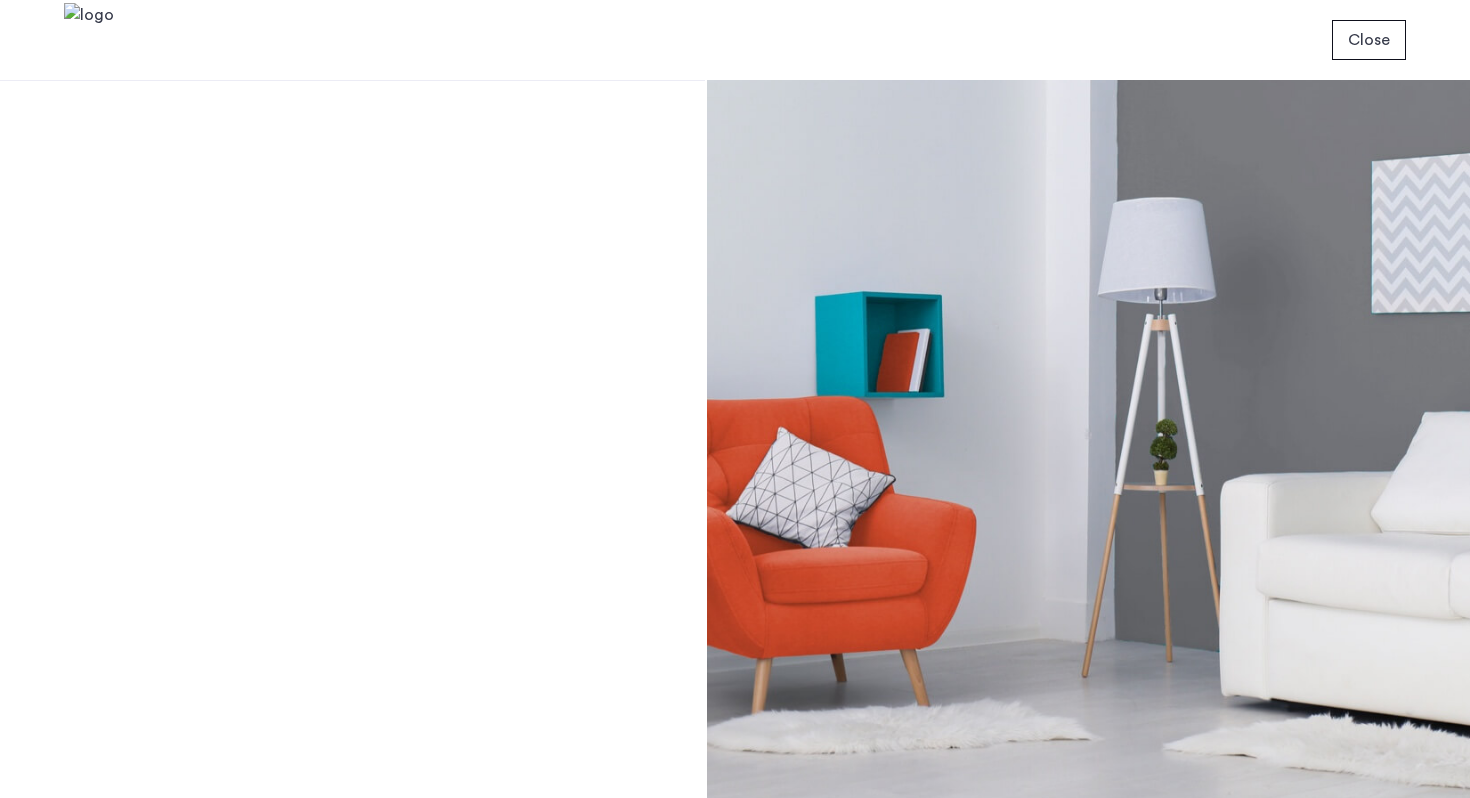 scroll, scrollTop: 0, scrollLeft: 0, axis: both 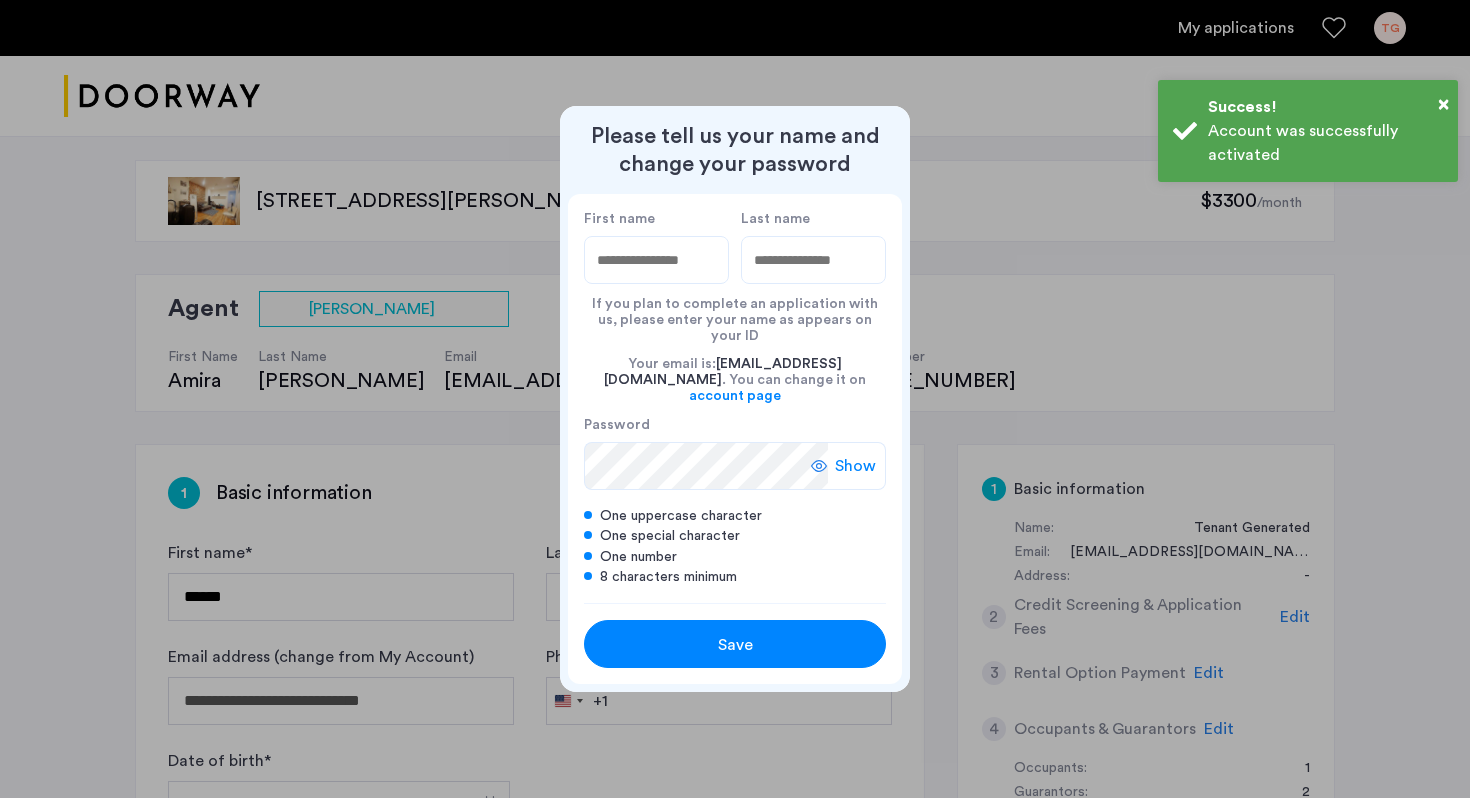 click on "Save" at bounding box center [735, 645] 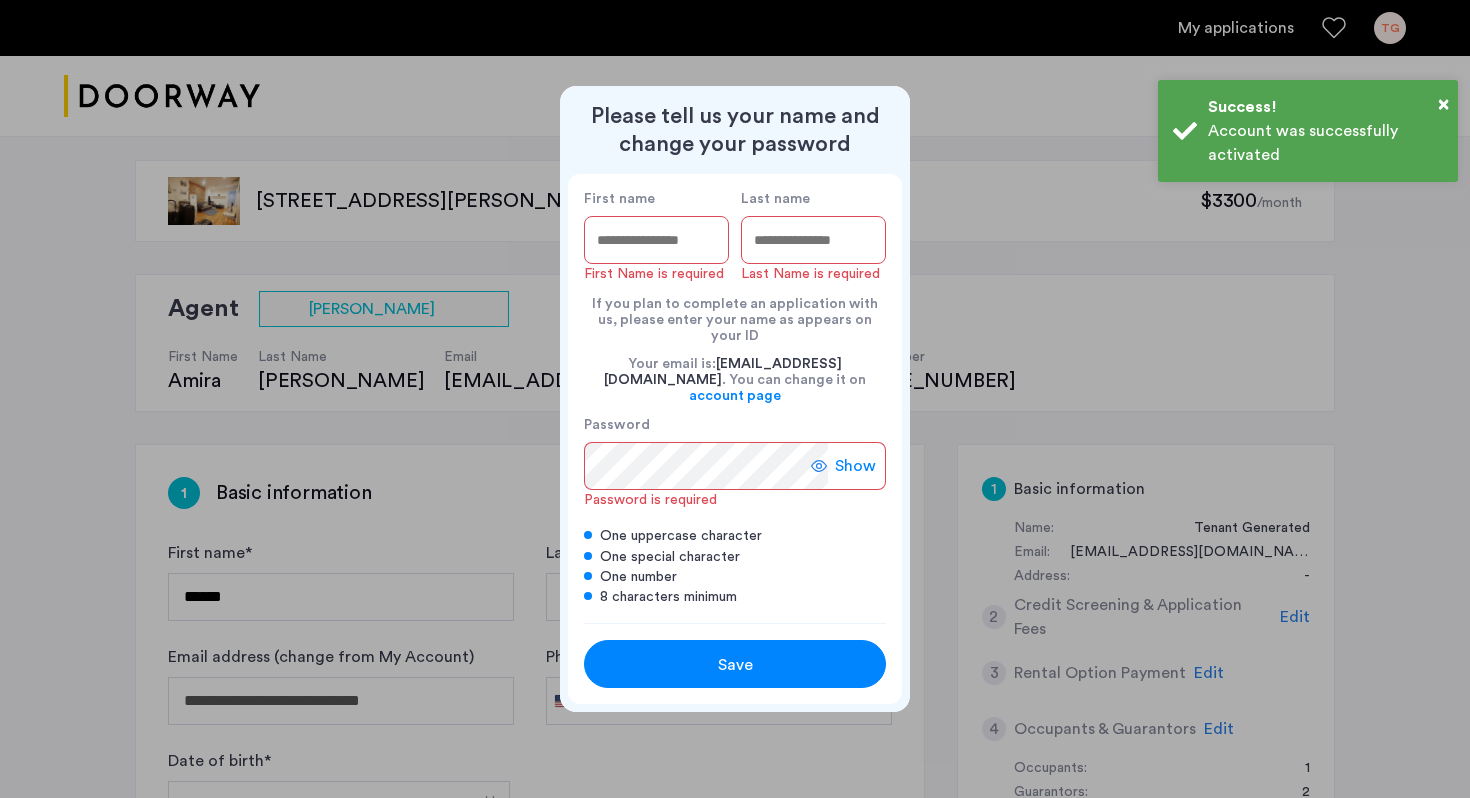 click on "First name" at bounding box center [656, 240] 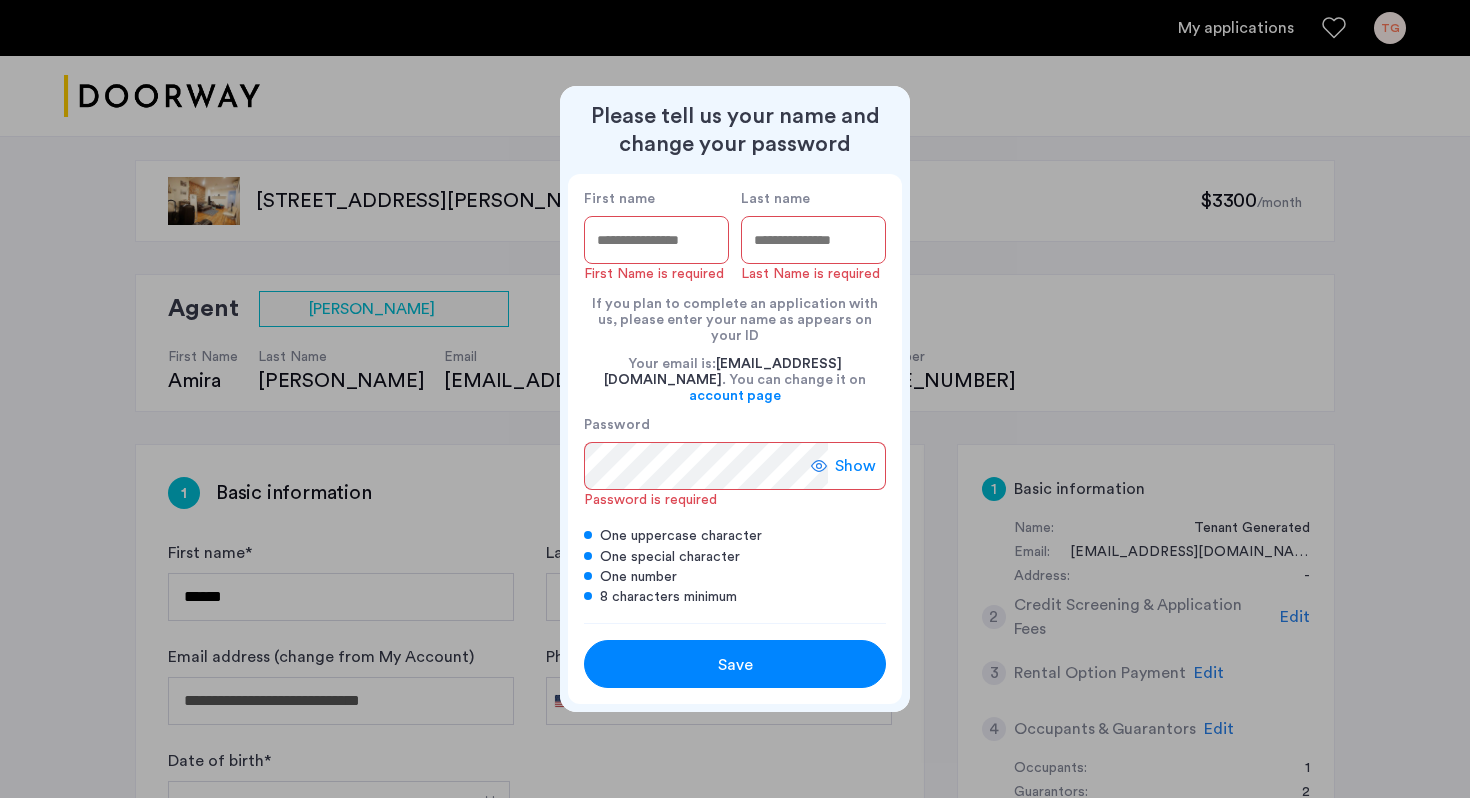 type on "*****" 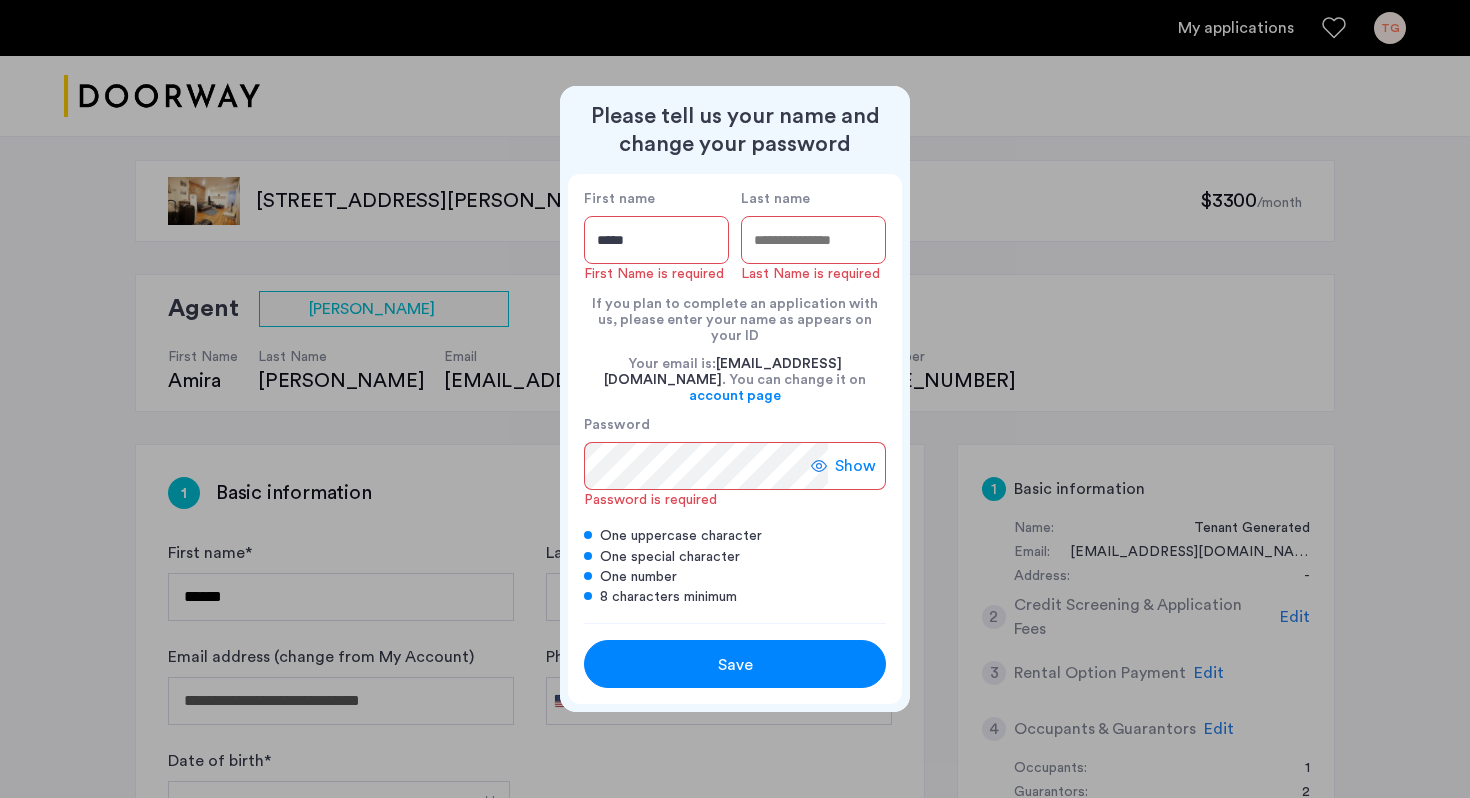 type on "**********" 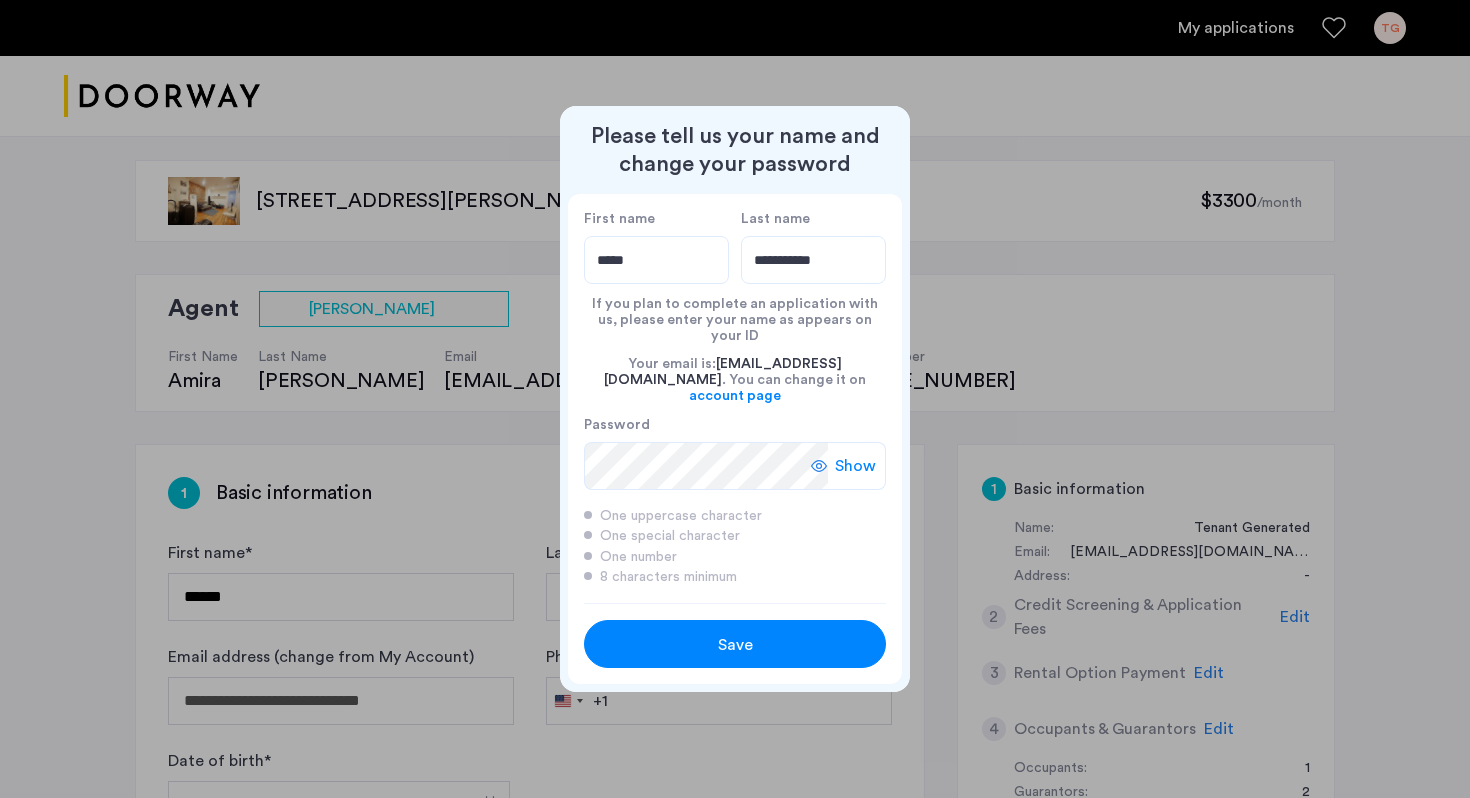 click on "Save" at bounding box center [735, 645] 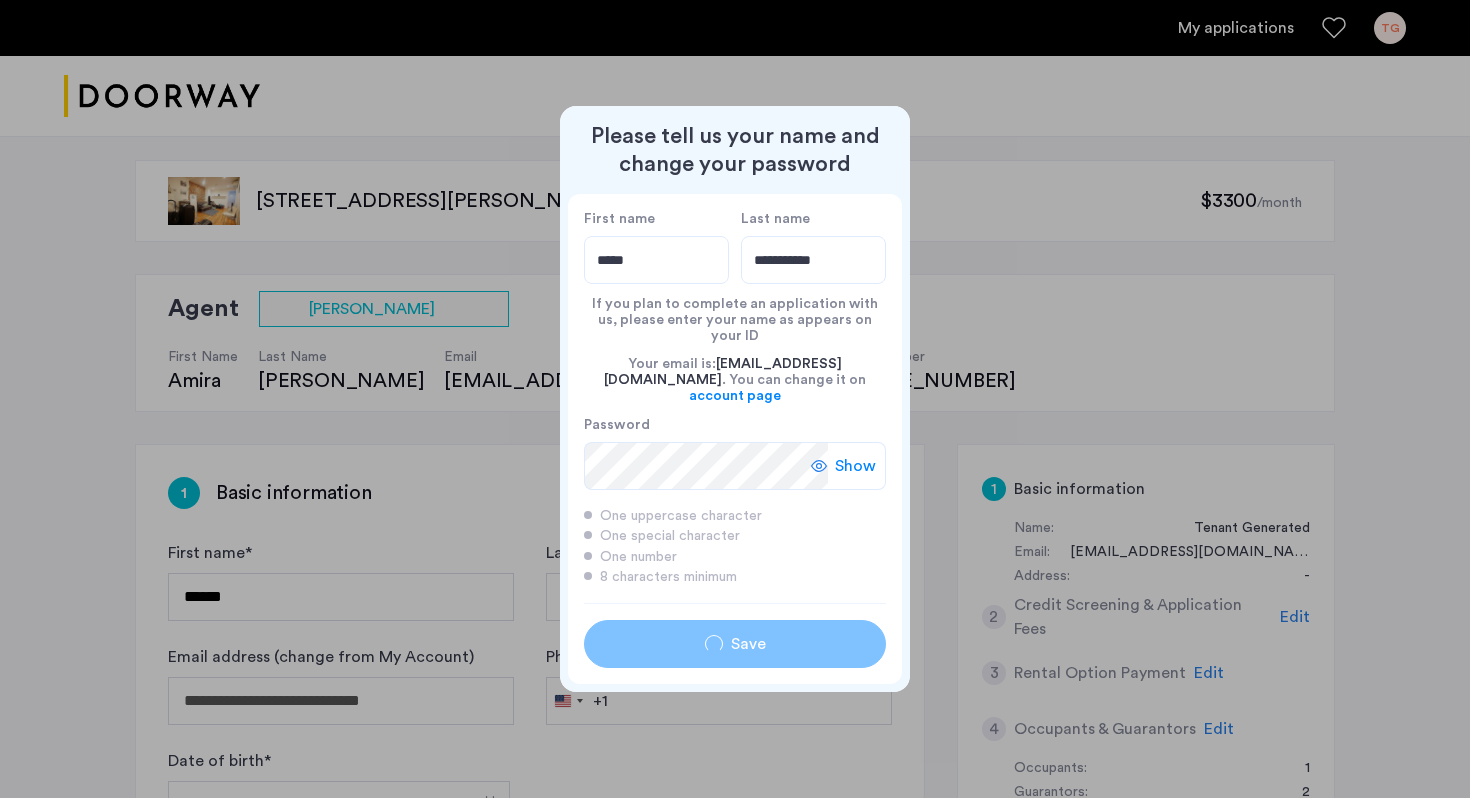 type on "*****" 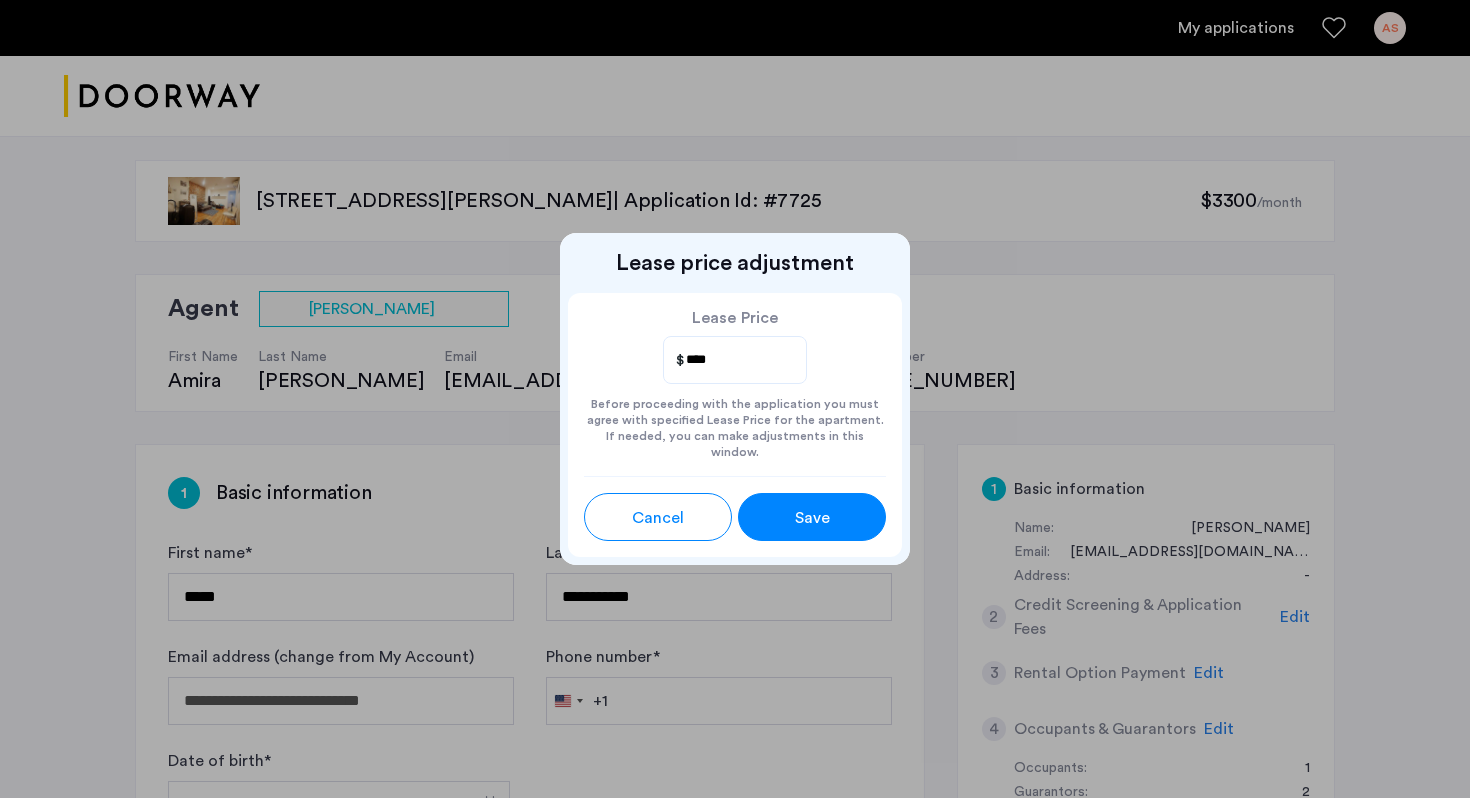 click on "Save" at bounding box center [812, 518] 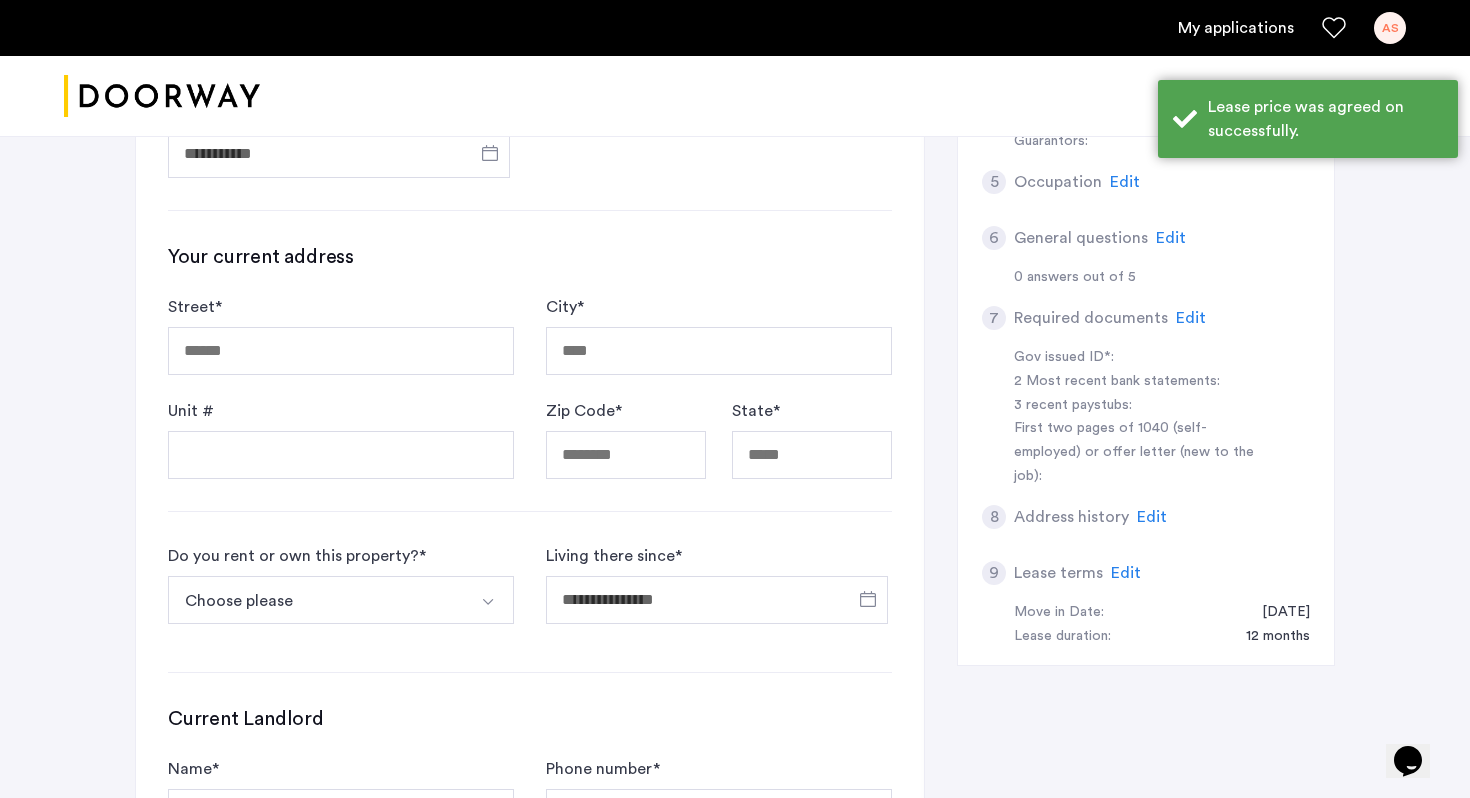scroll, scrollTop: 648, scrollLeft: 0, axis: vertical 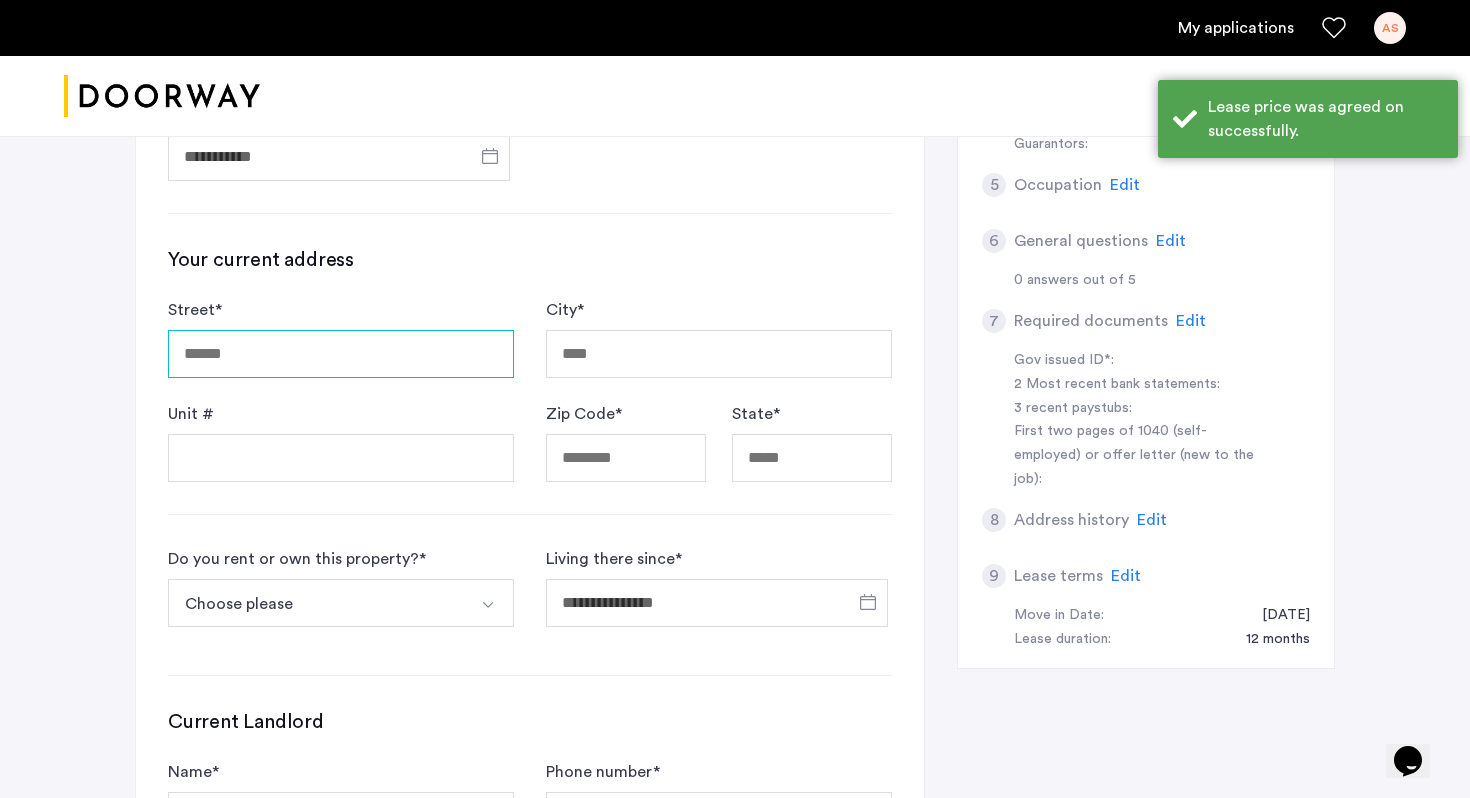 click on "Street  *" at bounding box center [341, 354] 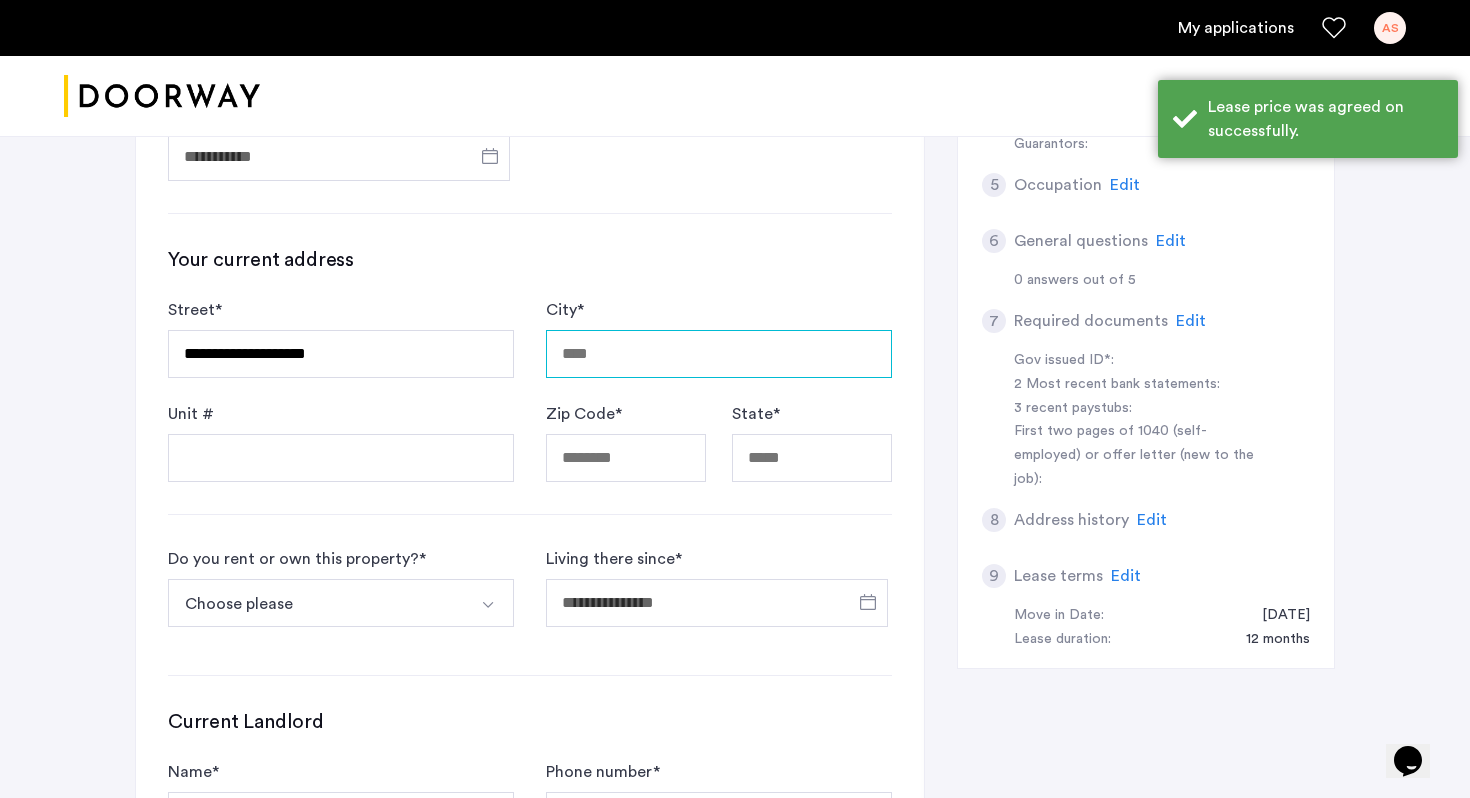 type on "**********" 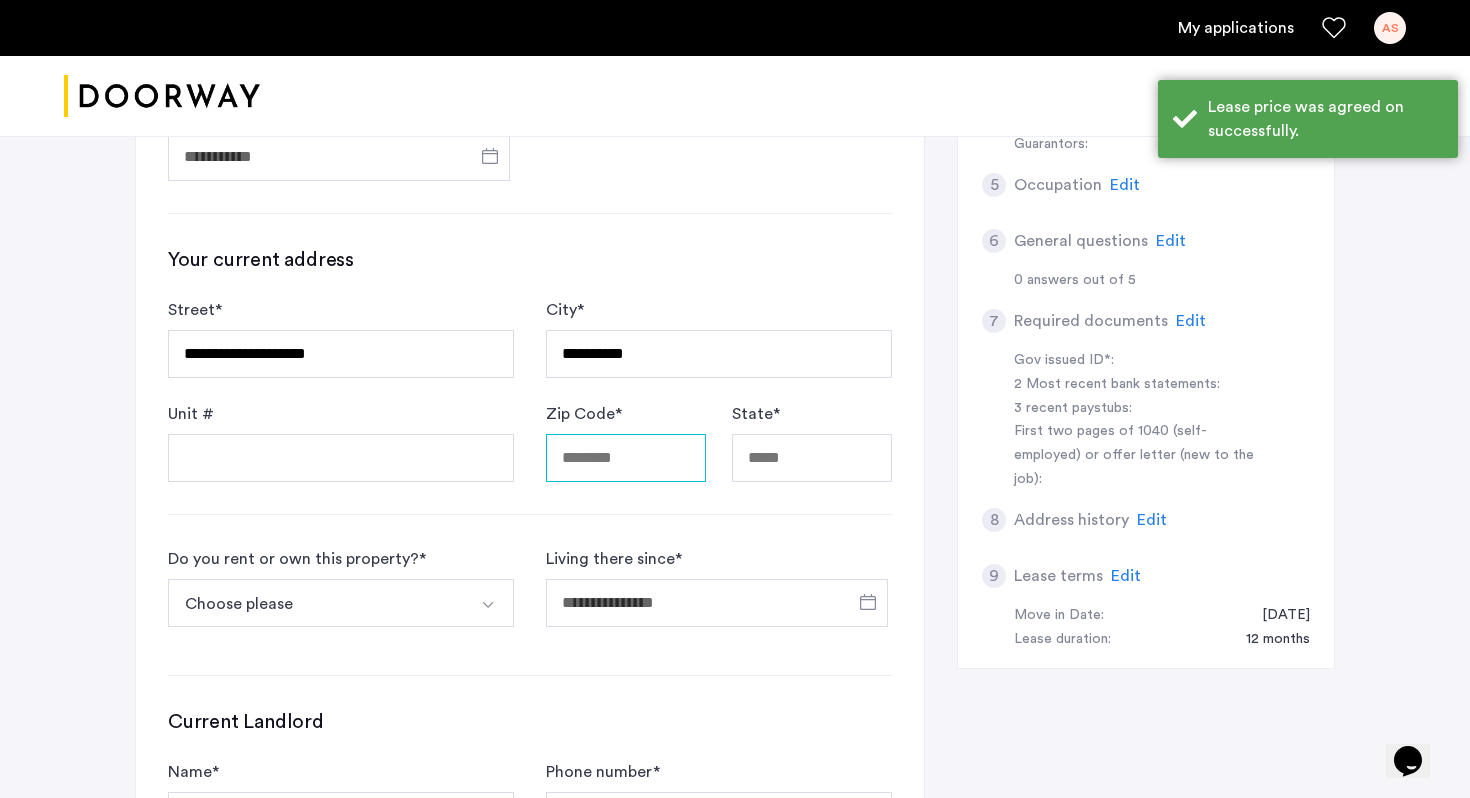 type on "*****" 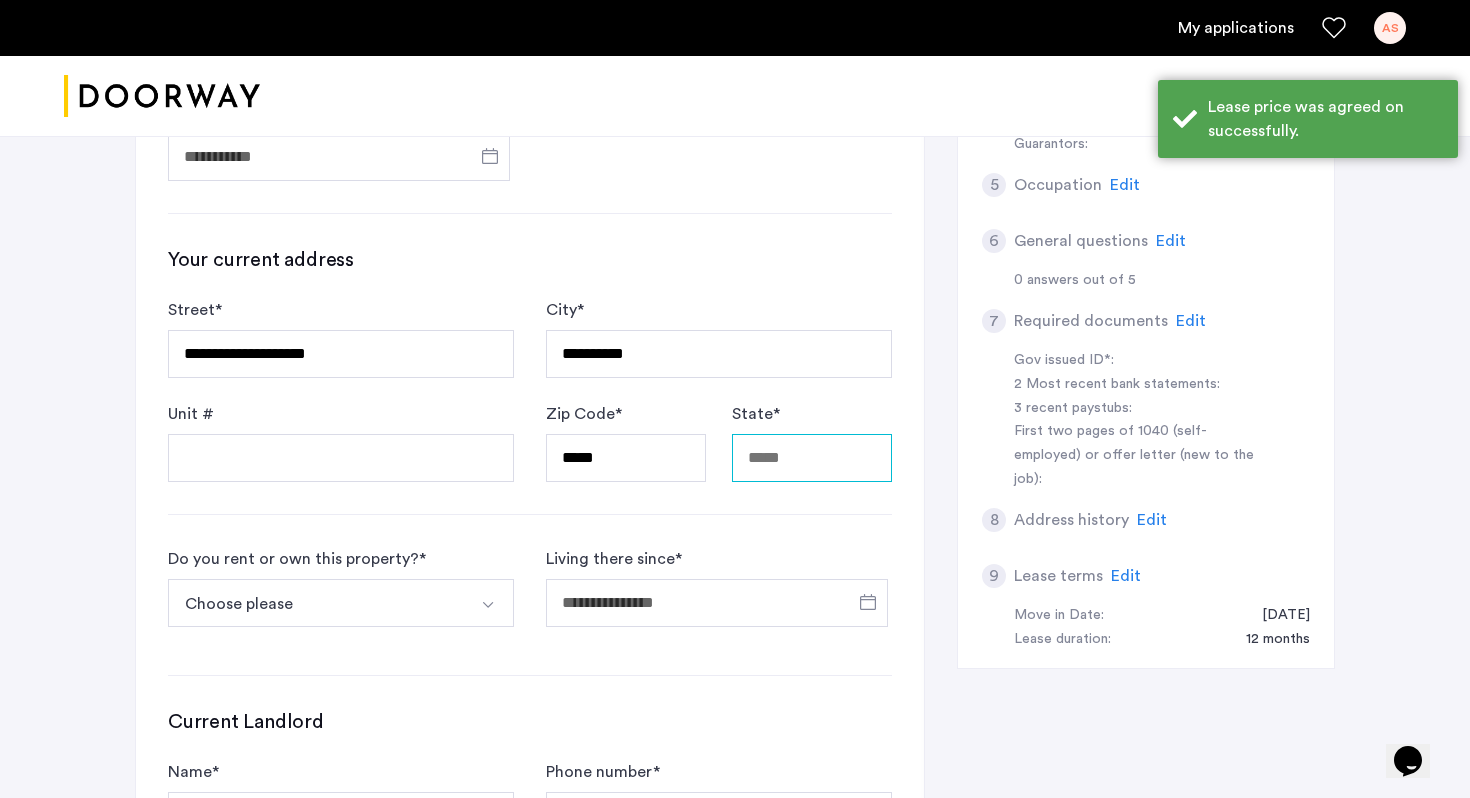 type on "**" 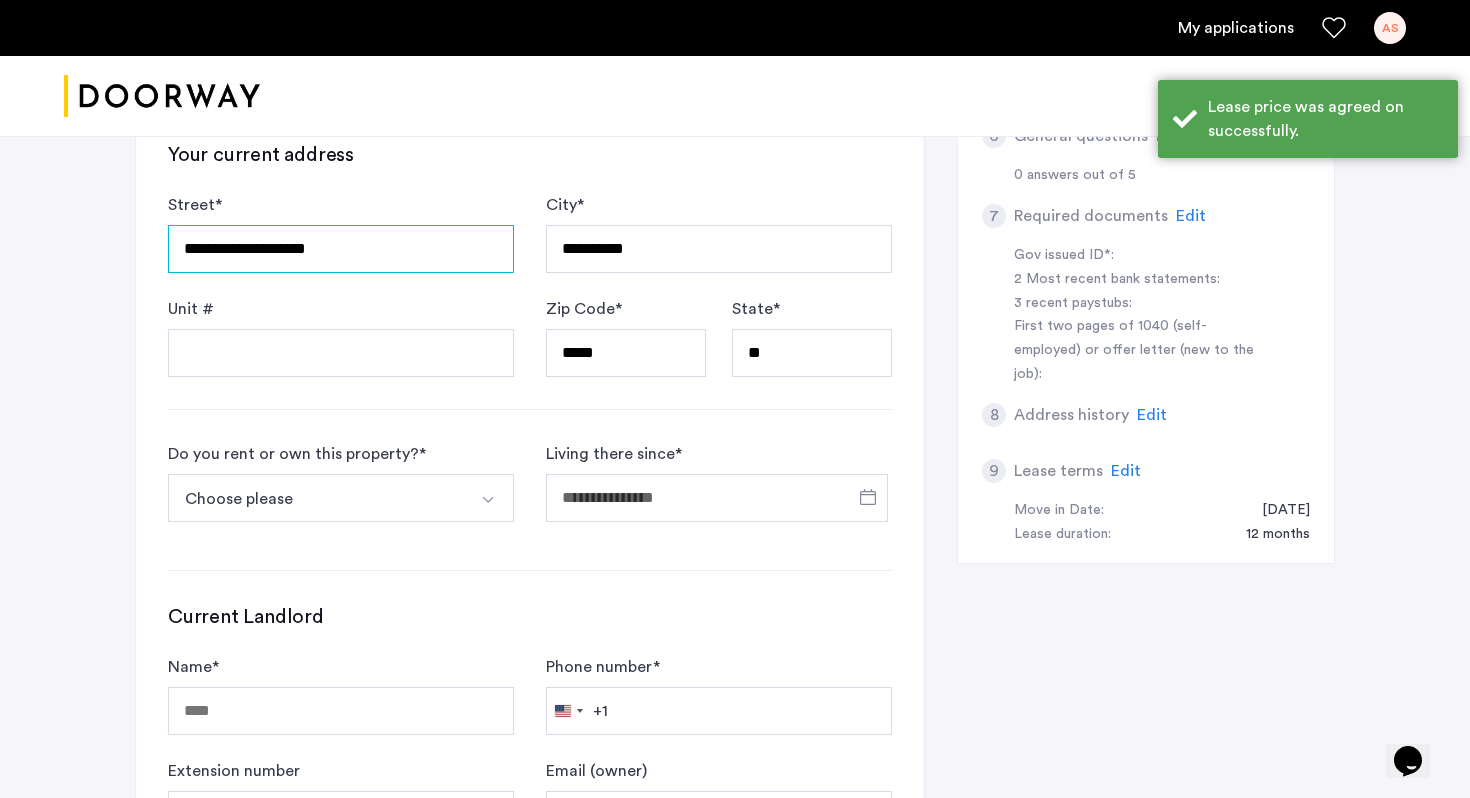 scroll, scrollTop: 778, scrollLeft: 0, axis: vertical 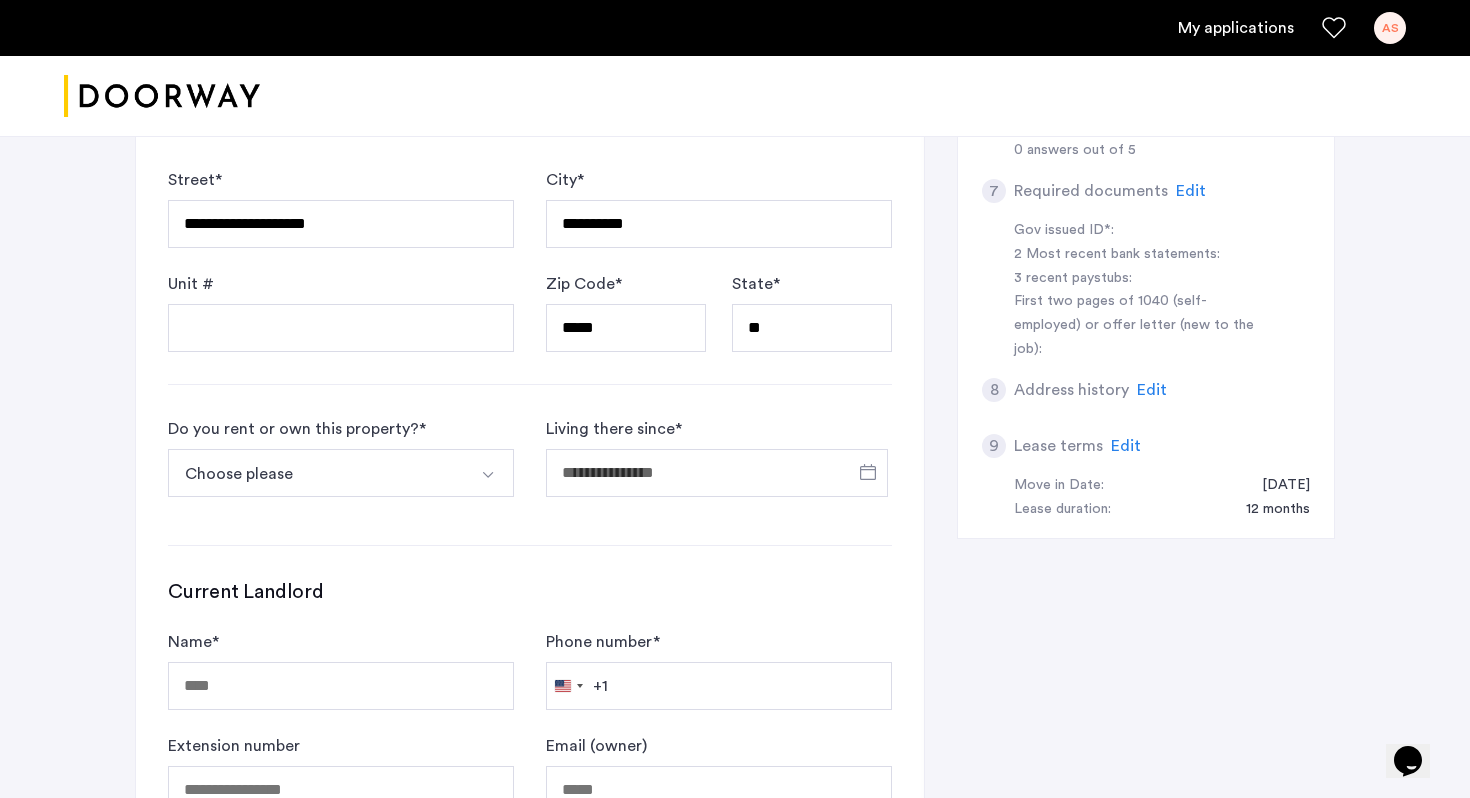click on "Choose please" at bounding box center [317, 473] 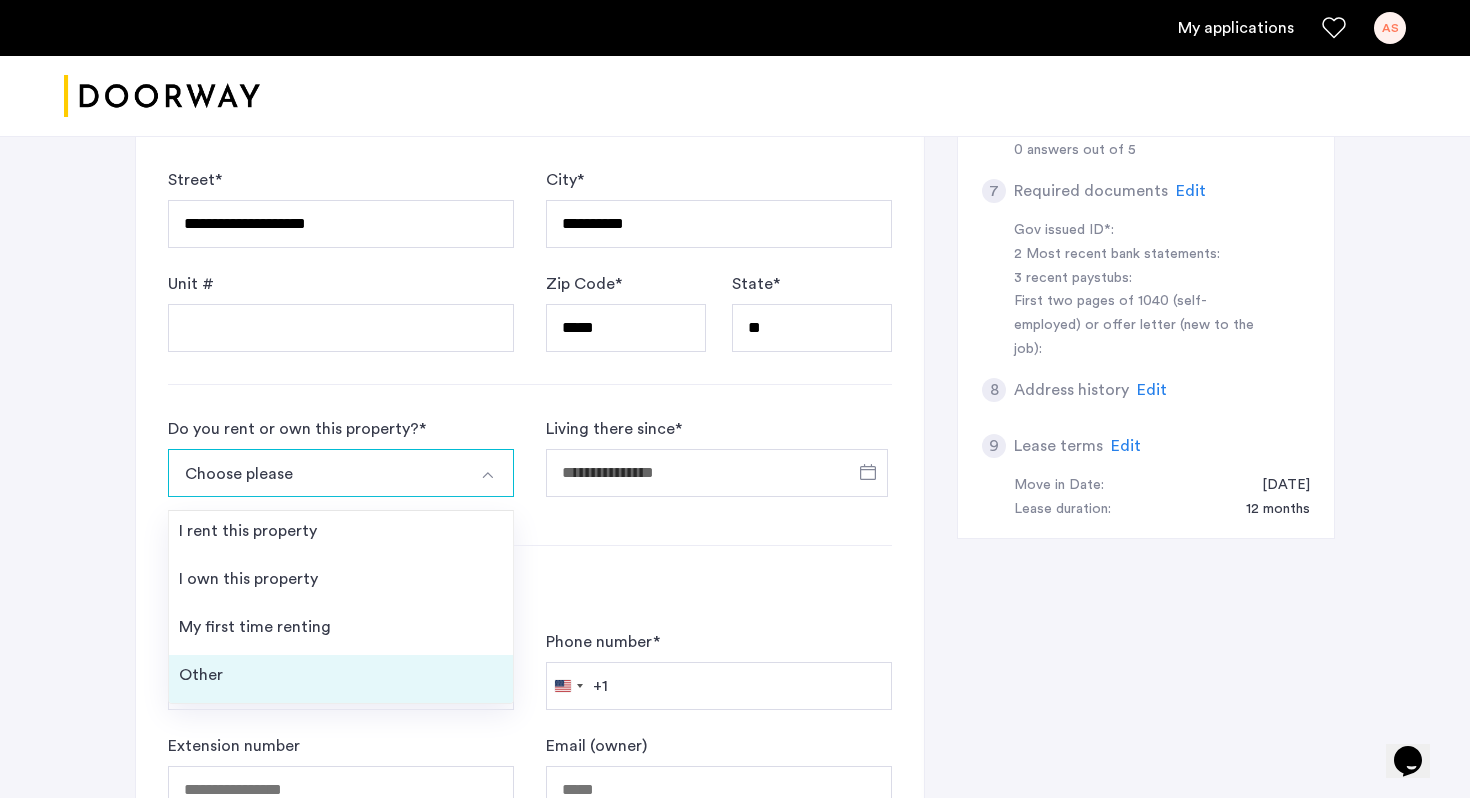 click on "Other" at bounding box center (341, 679) 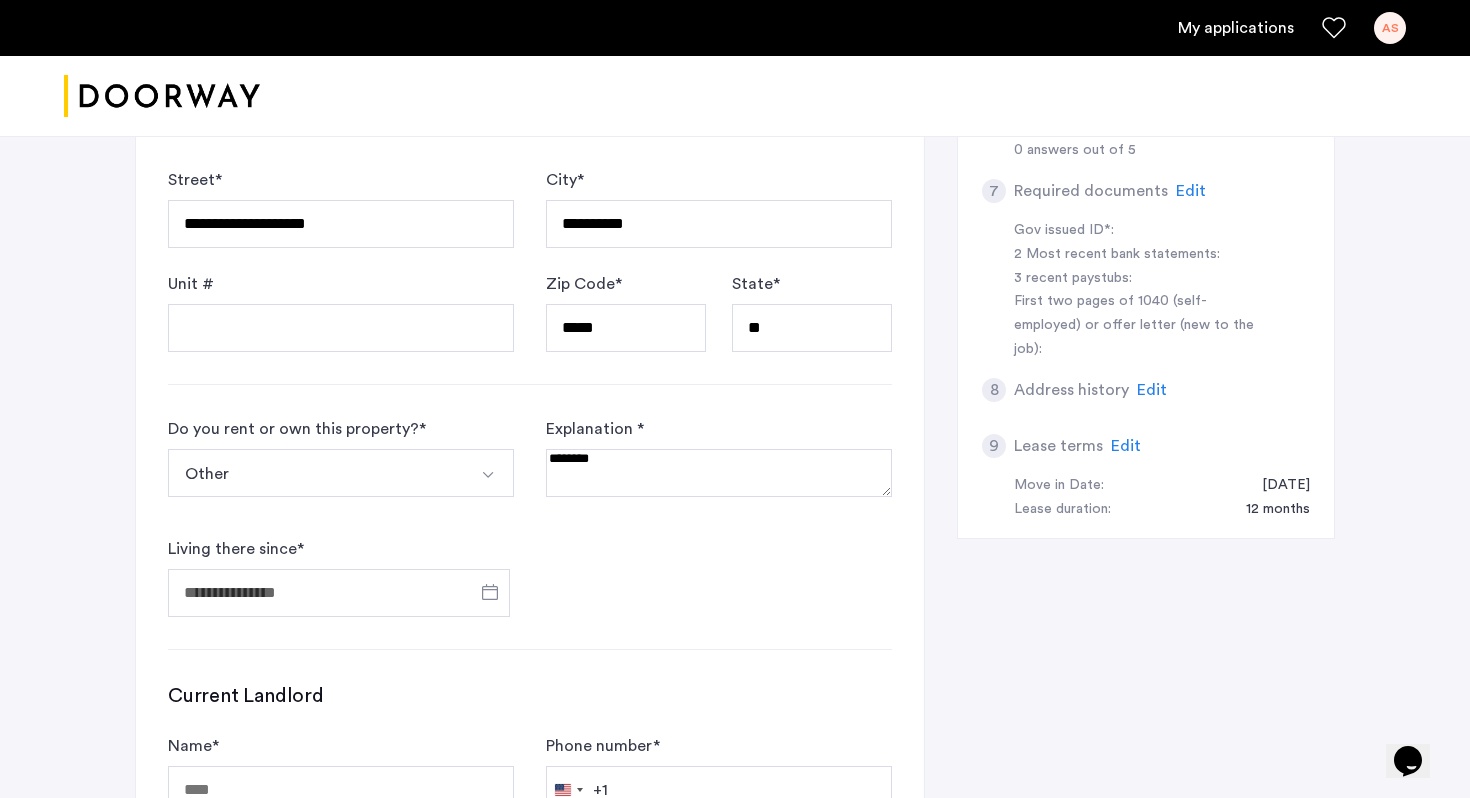 click at bounding box center [719, 473] 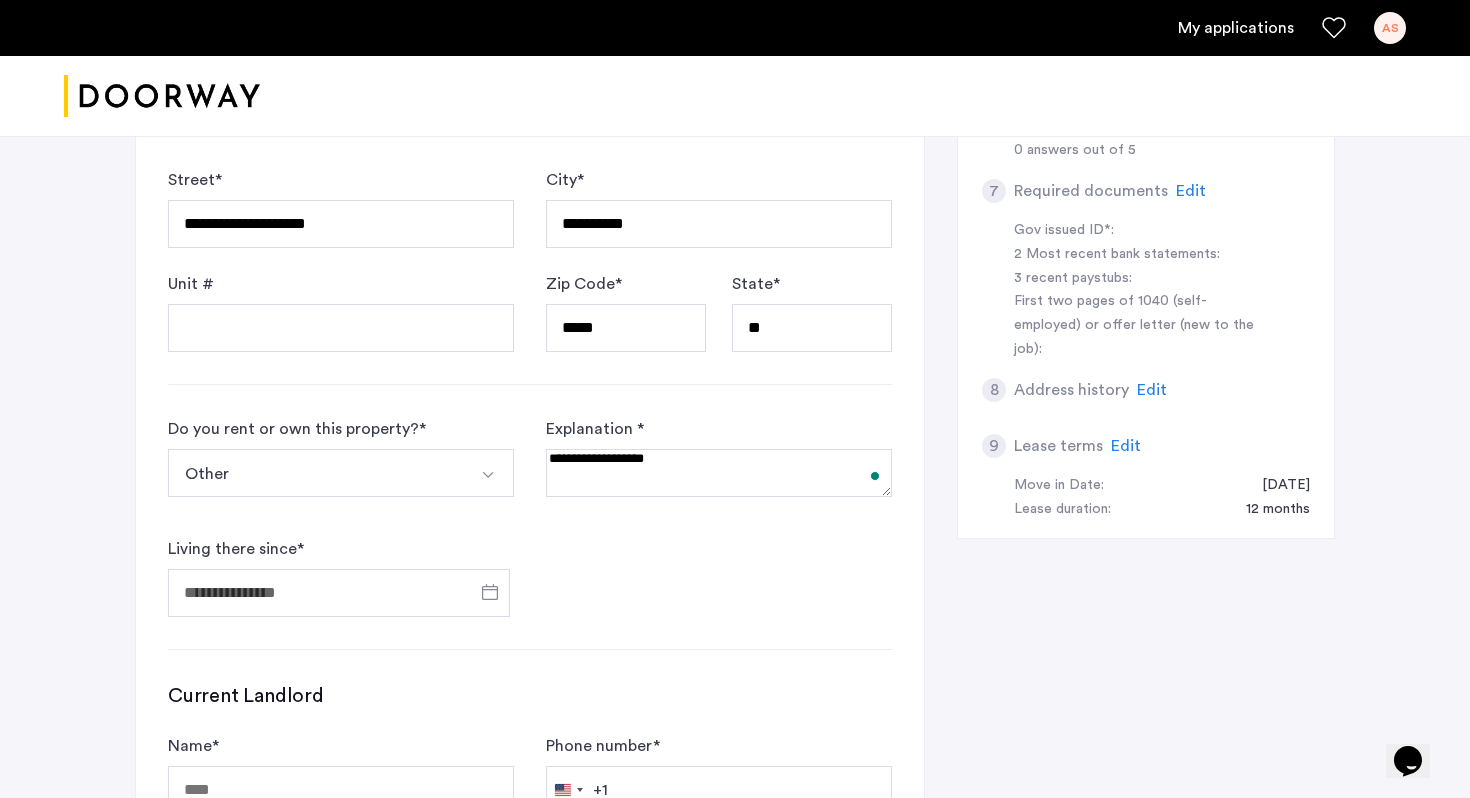 type on "**********" 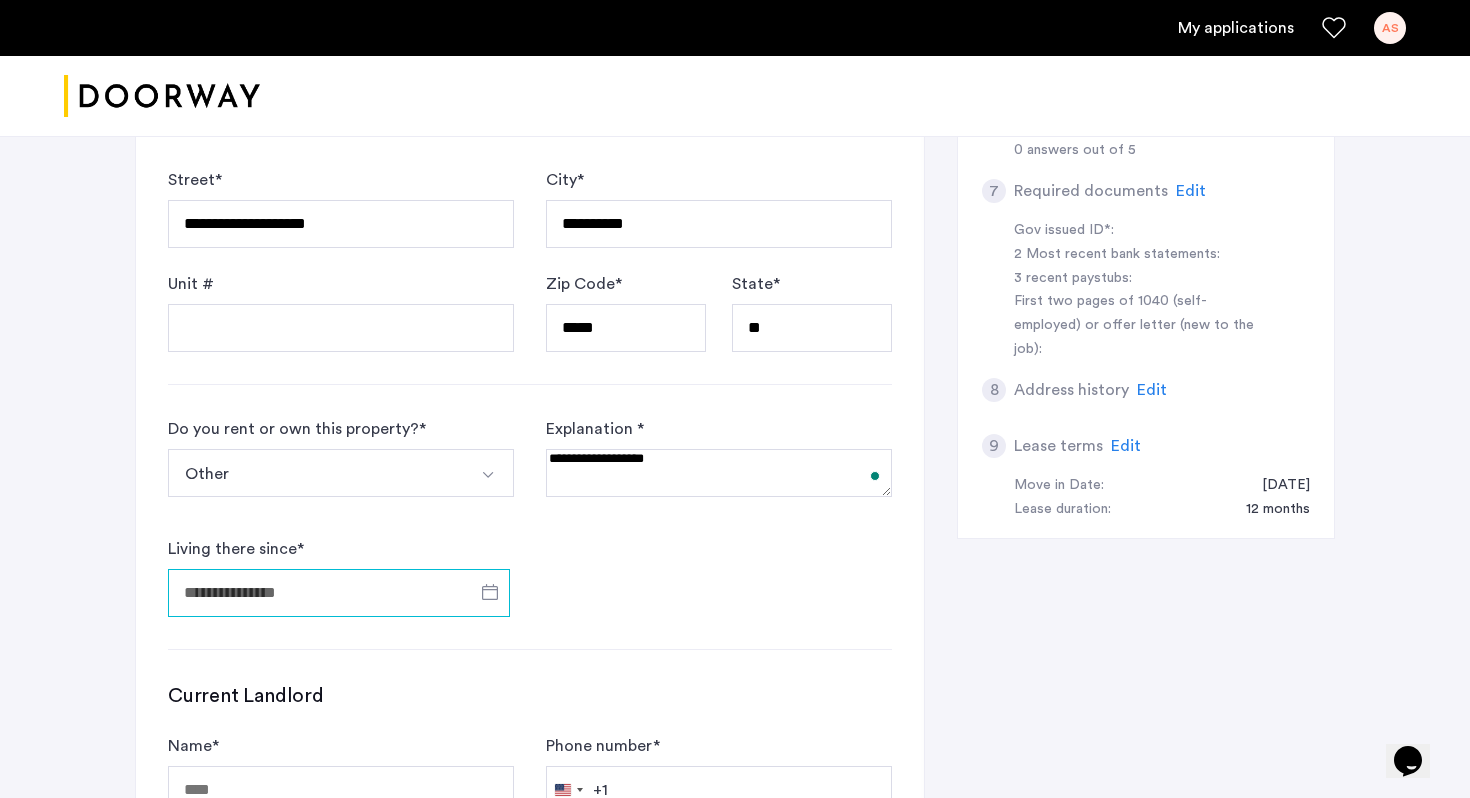 click on "Living there since  *" at bounding box center [339, 593] 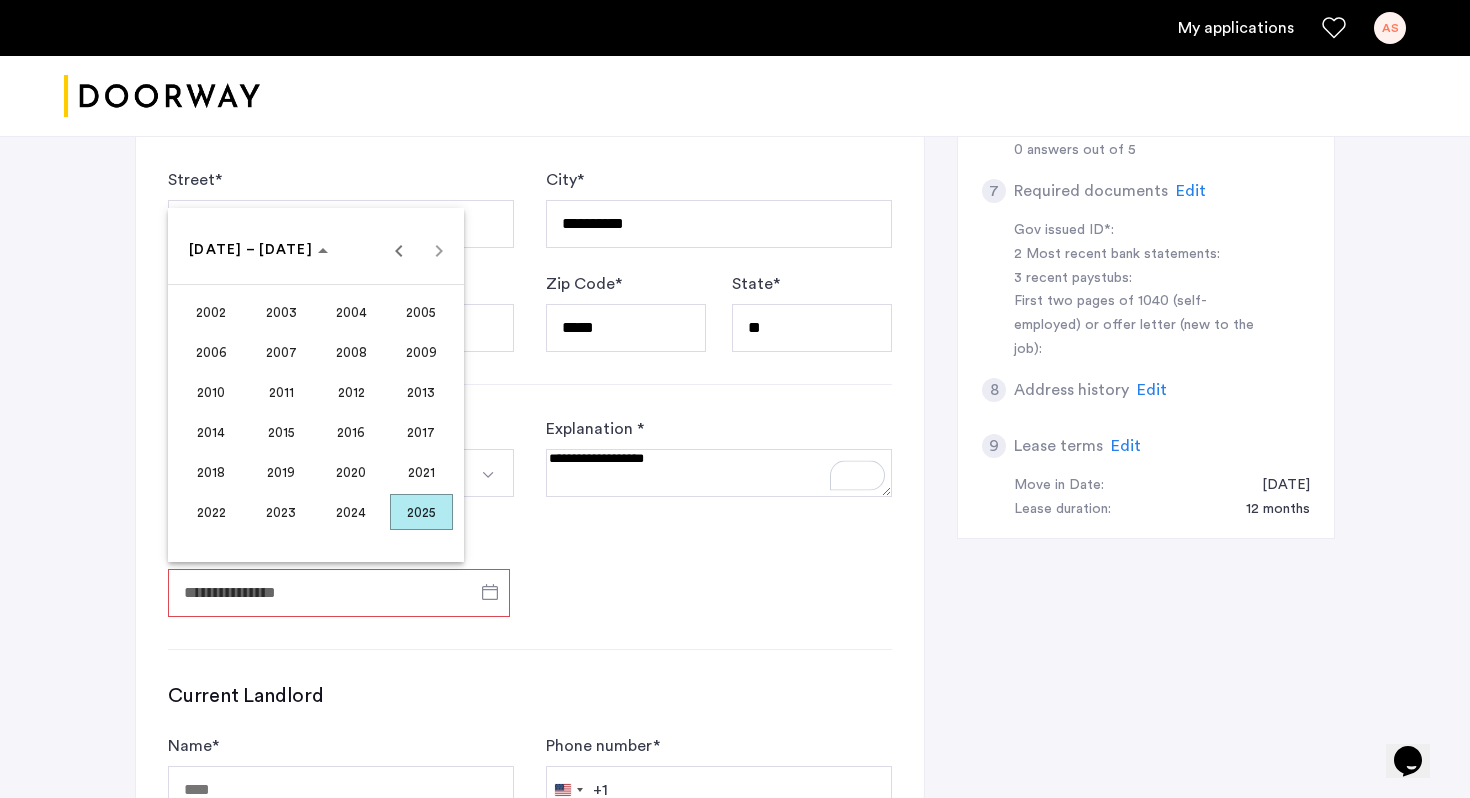 click on "2023" at bounding box center [281, 512] 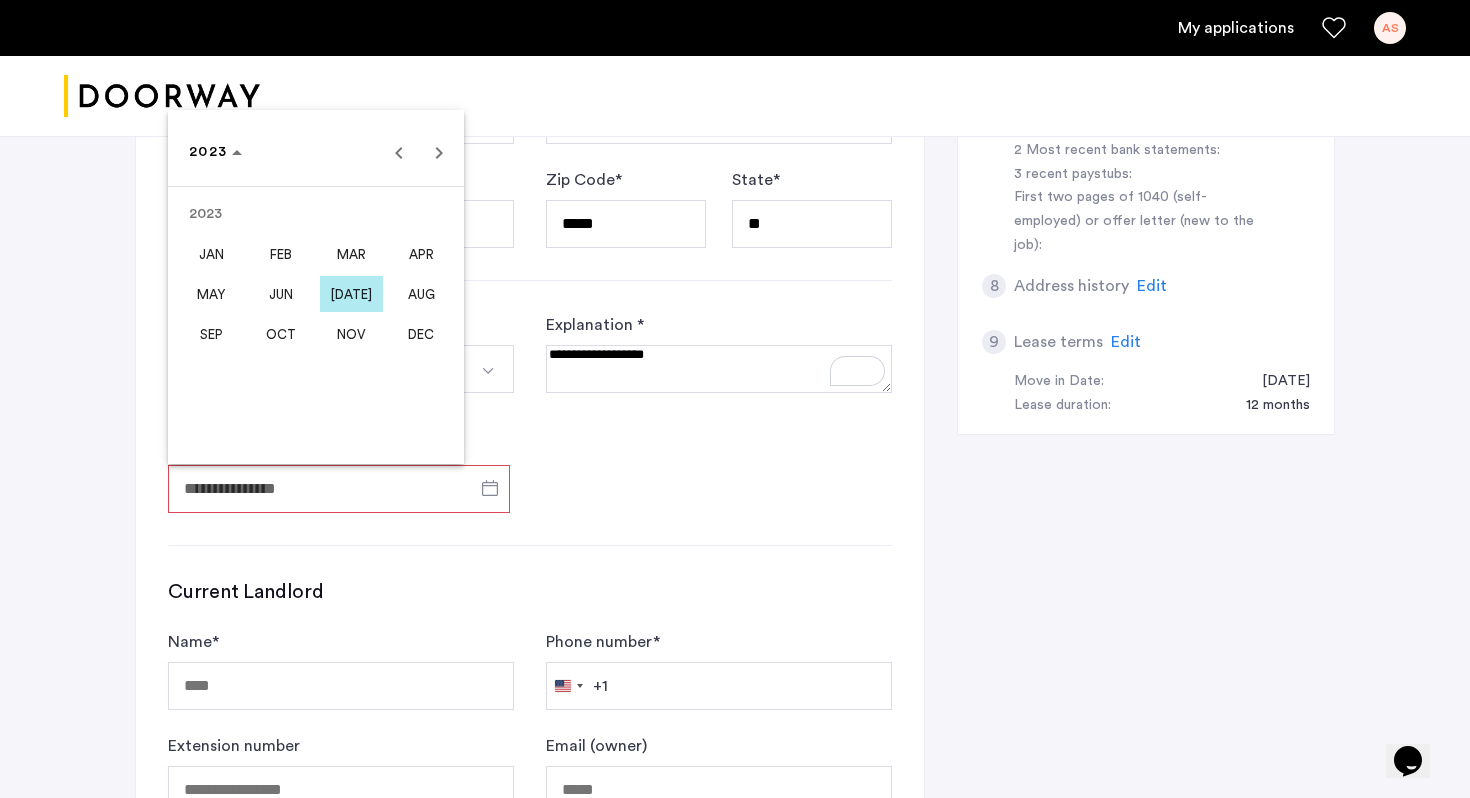 scroll, scrollTop: 876, scrollLeft: 0, axis: vertical 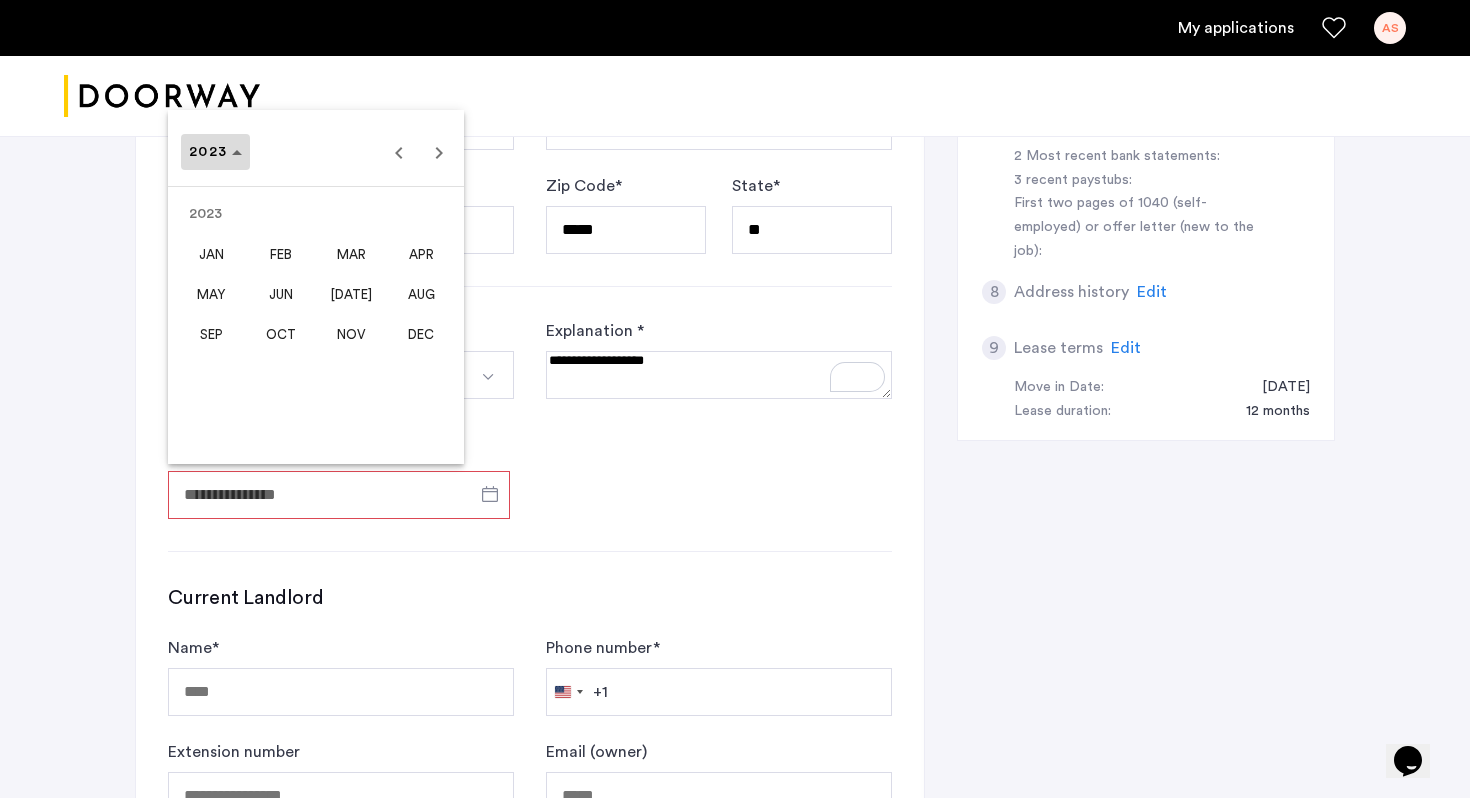 click on "2023" at bounding box center [215, 152] 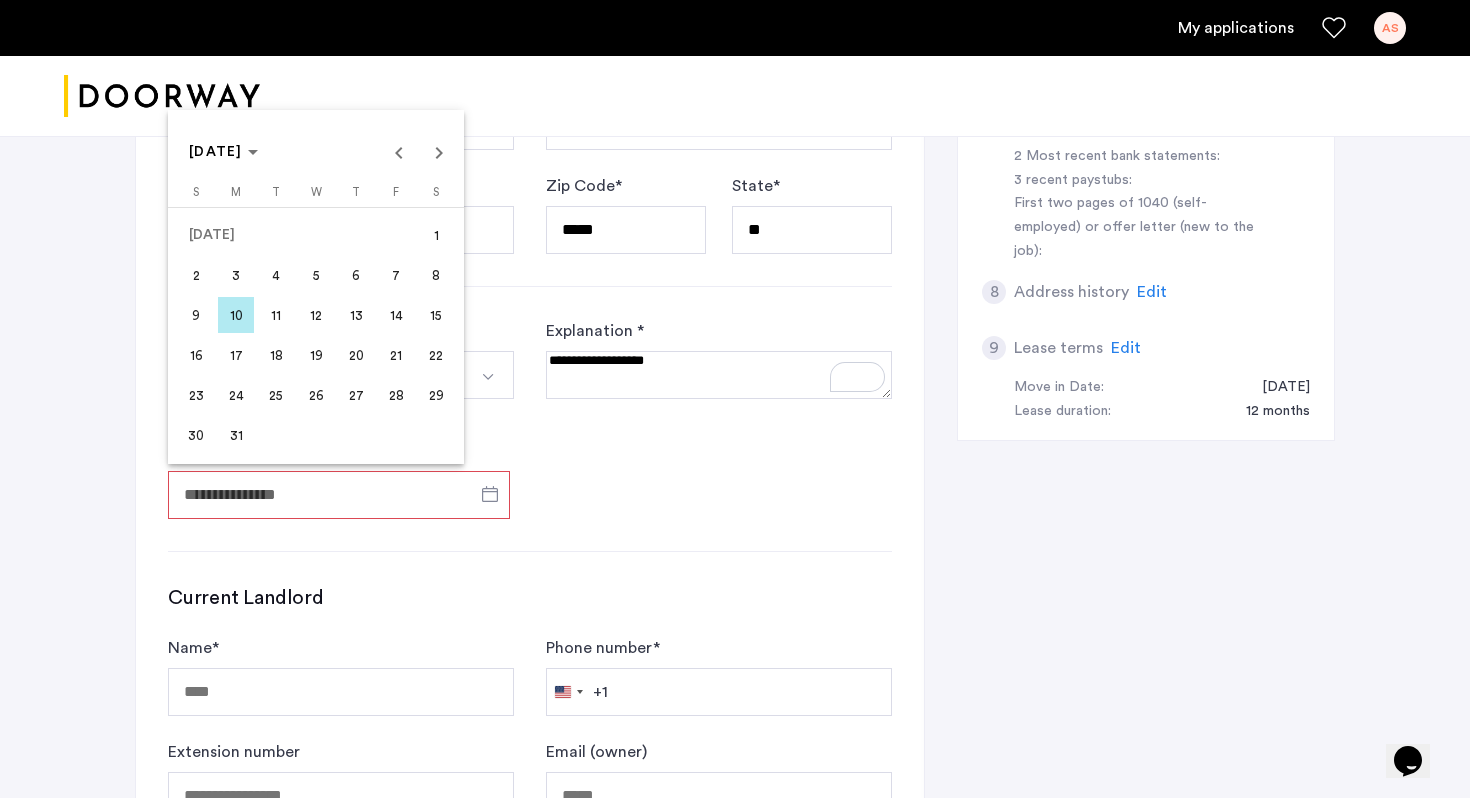 click on "10" at bounding box center [236, 315] 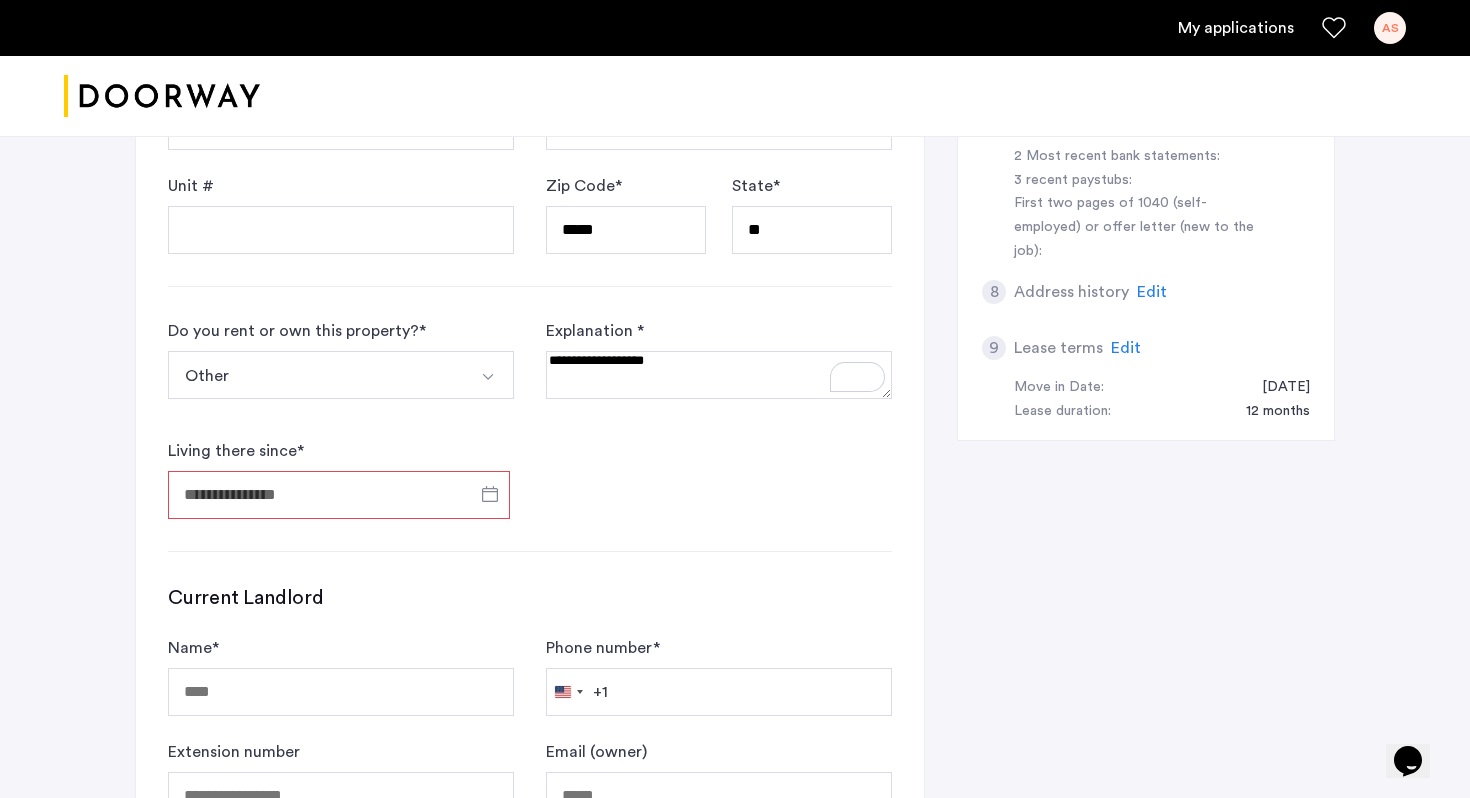 type on "**********" 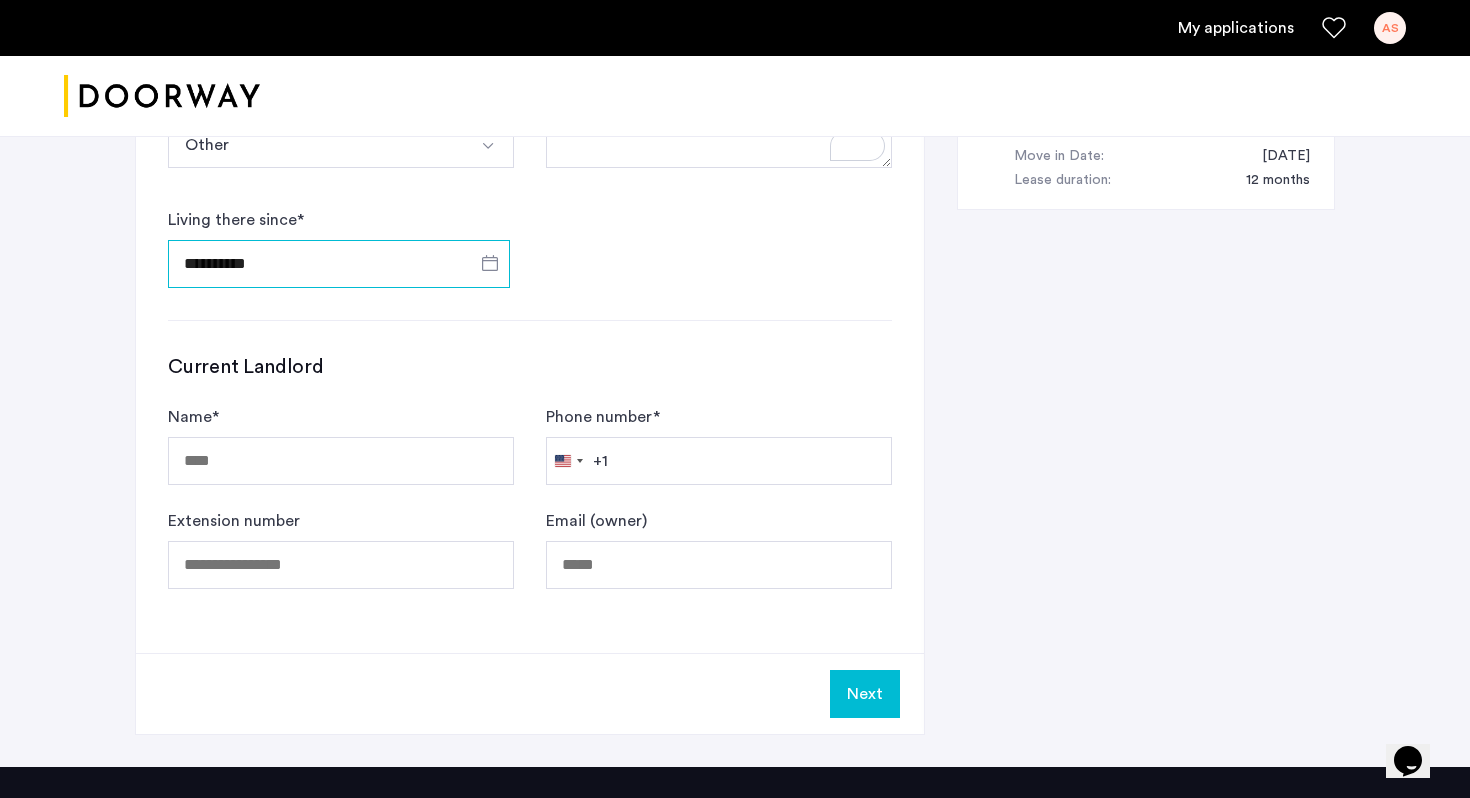 scroll, scrollTop: 1162, scrollLeft: 0, axis: vertical 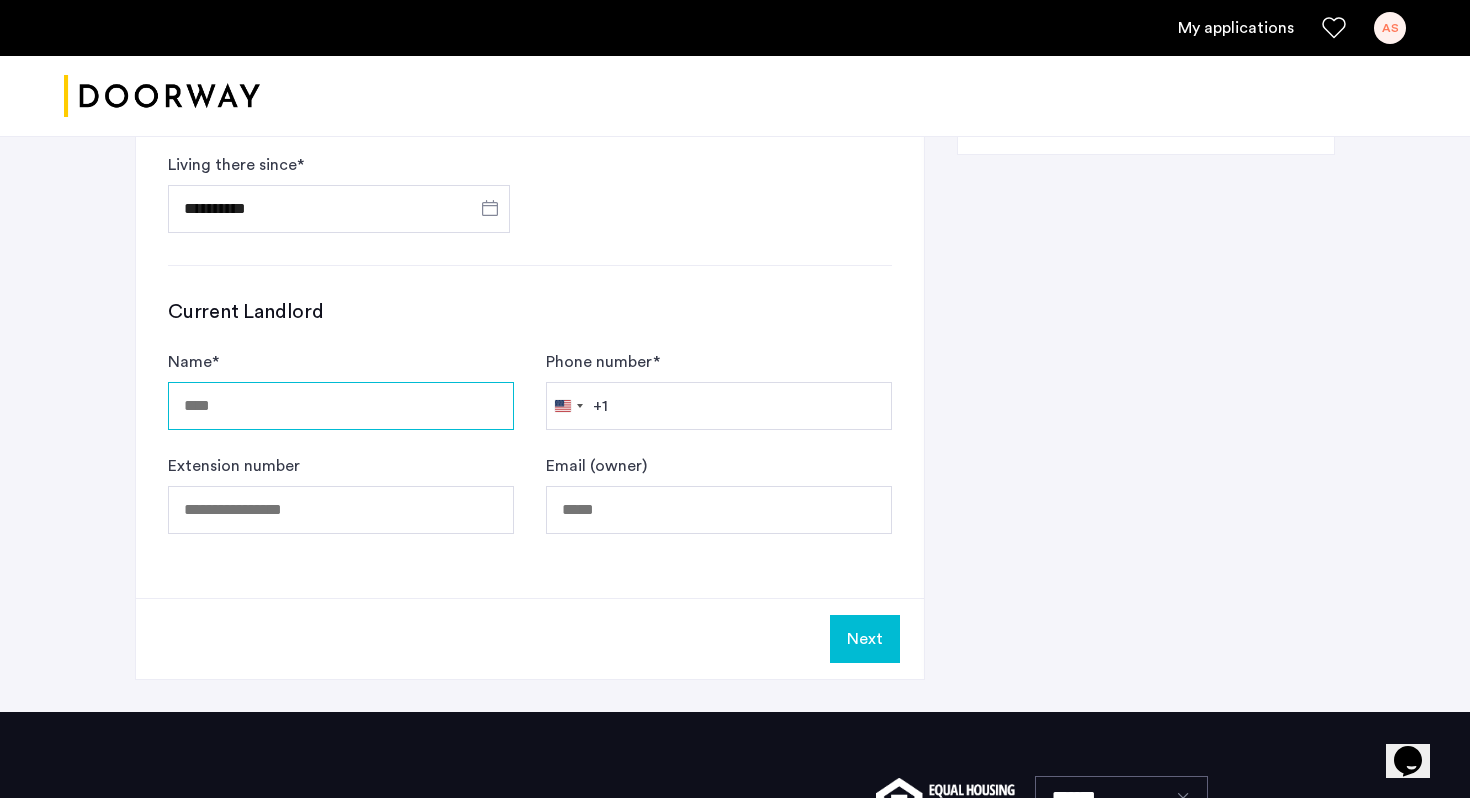 click on "Name  *" at bounding box center [341, 406] 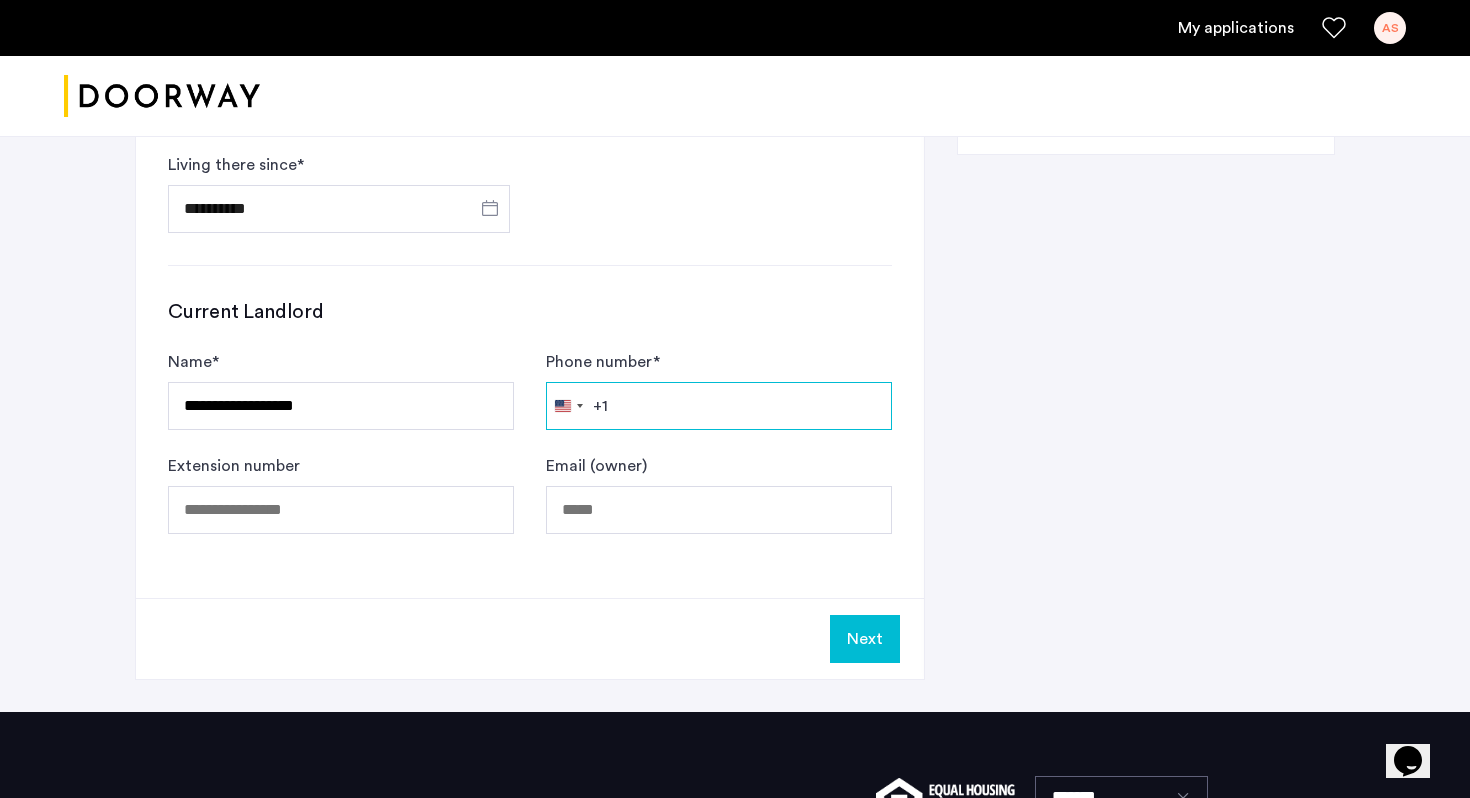 type on "**********" 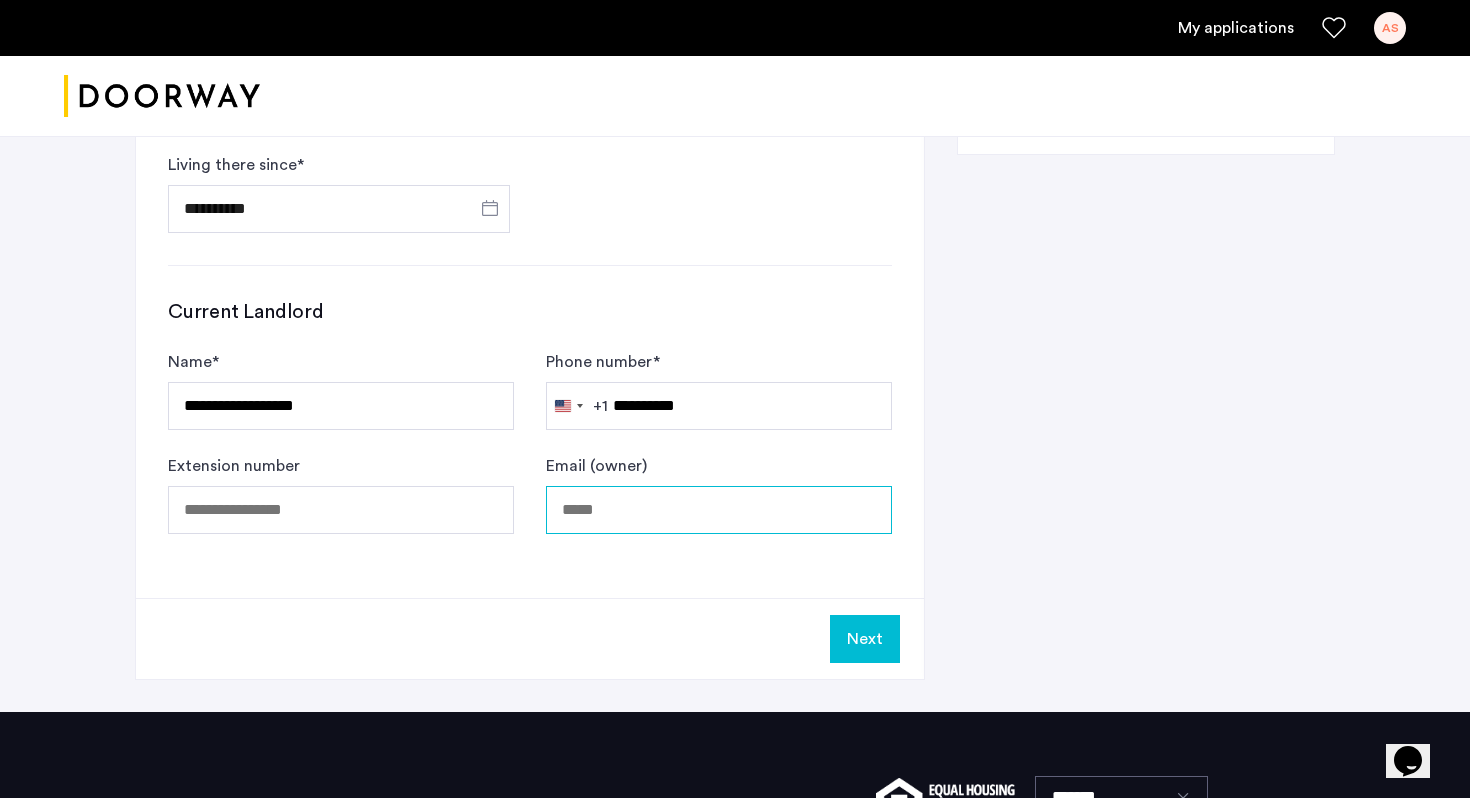 type on "**********" 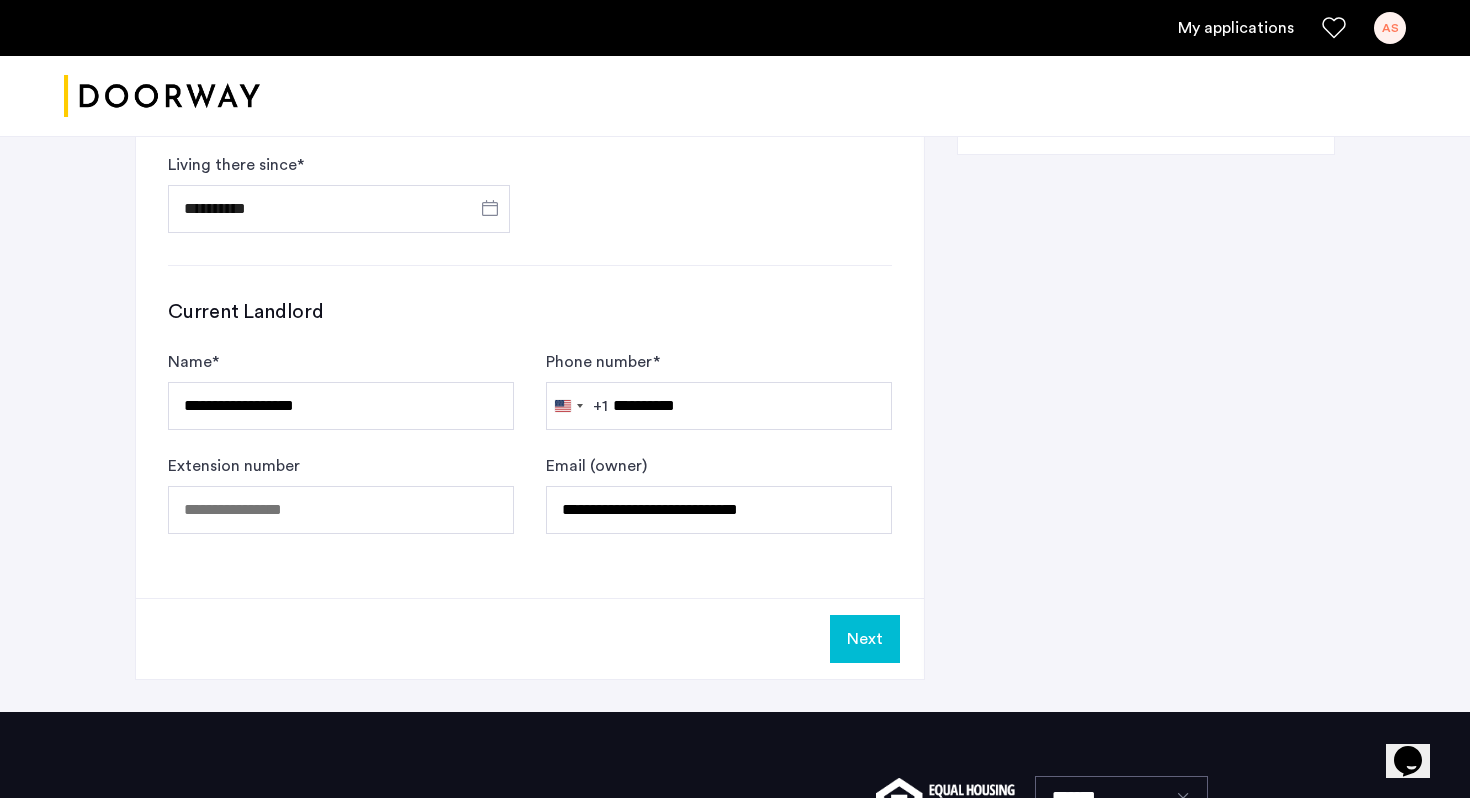 click on "Next" 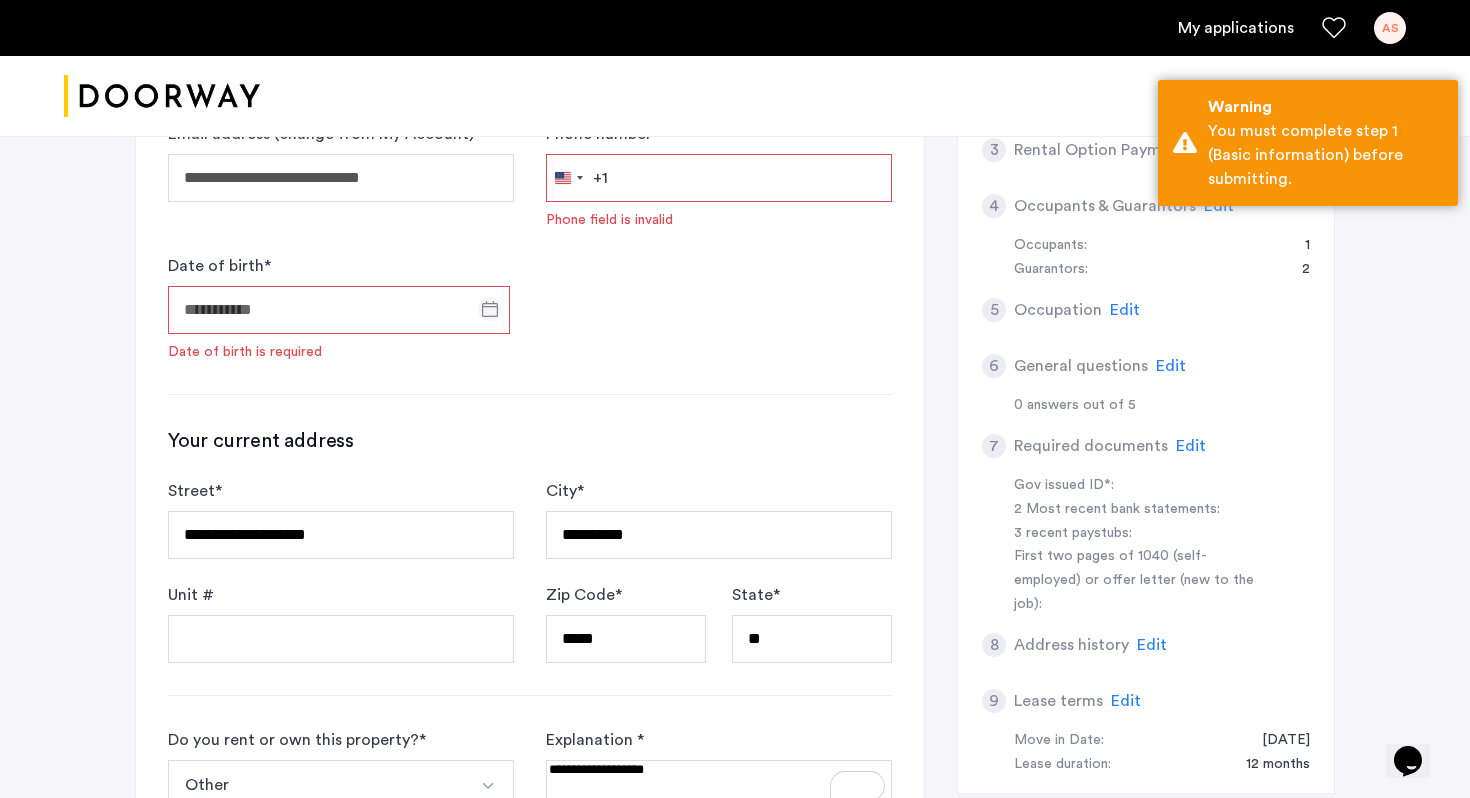 scroll, scrollTop: 476, scrollLeft: 0, axis: vertical 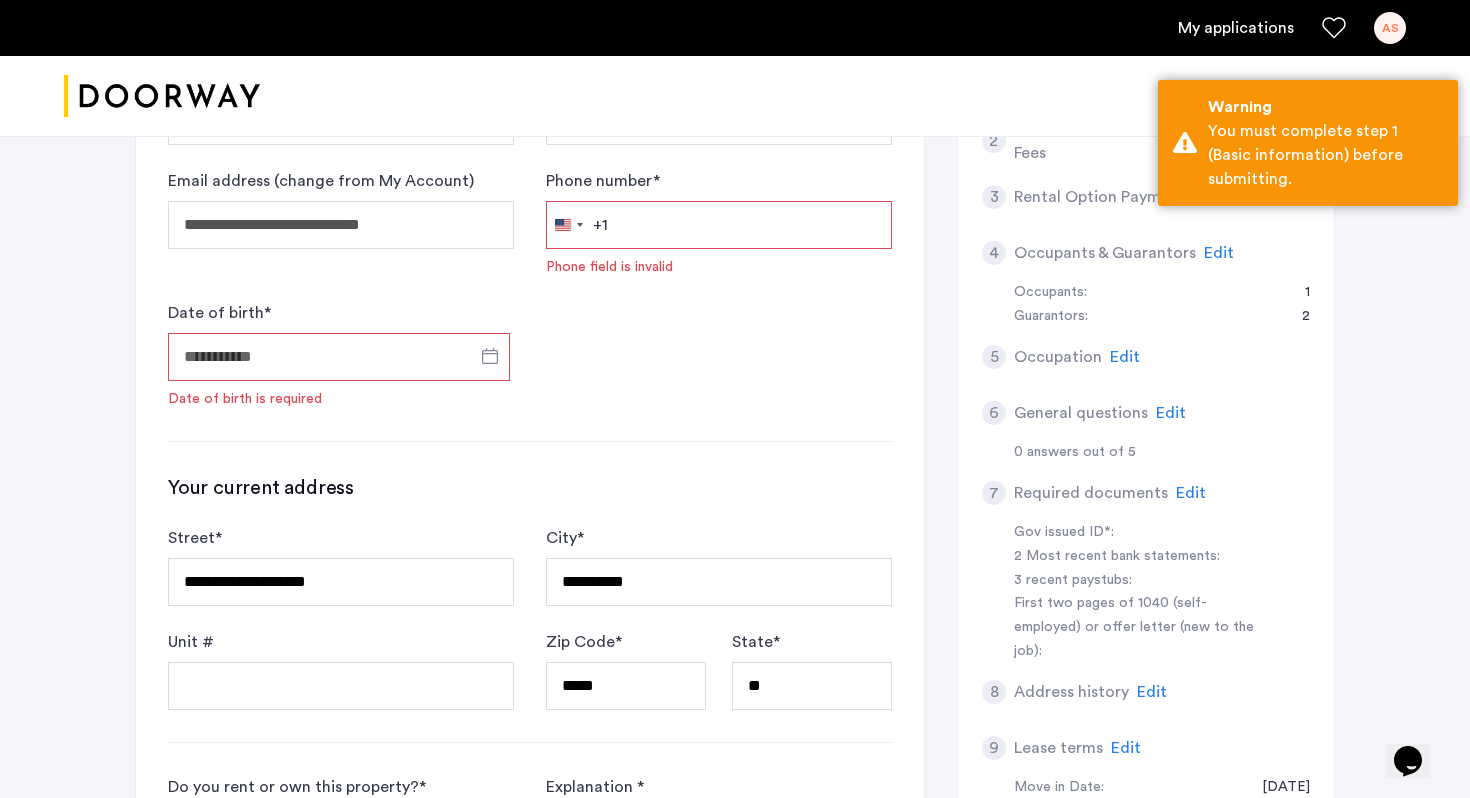 click on "Date of birth  *" at bounding box center (339, 357) 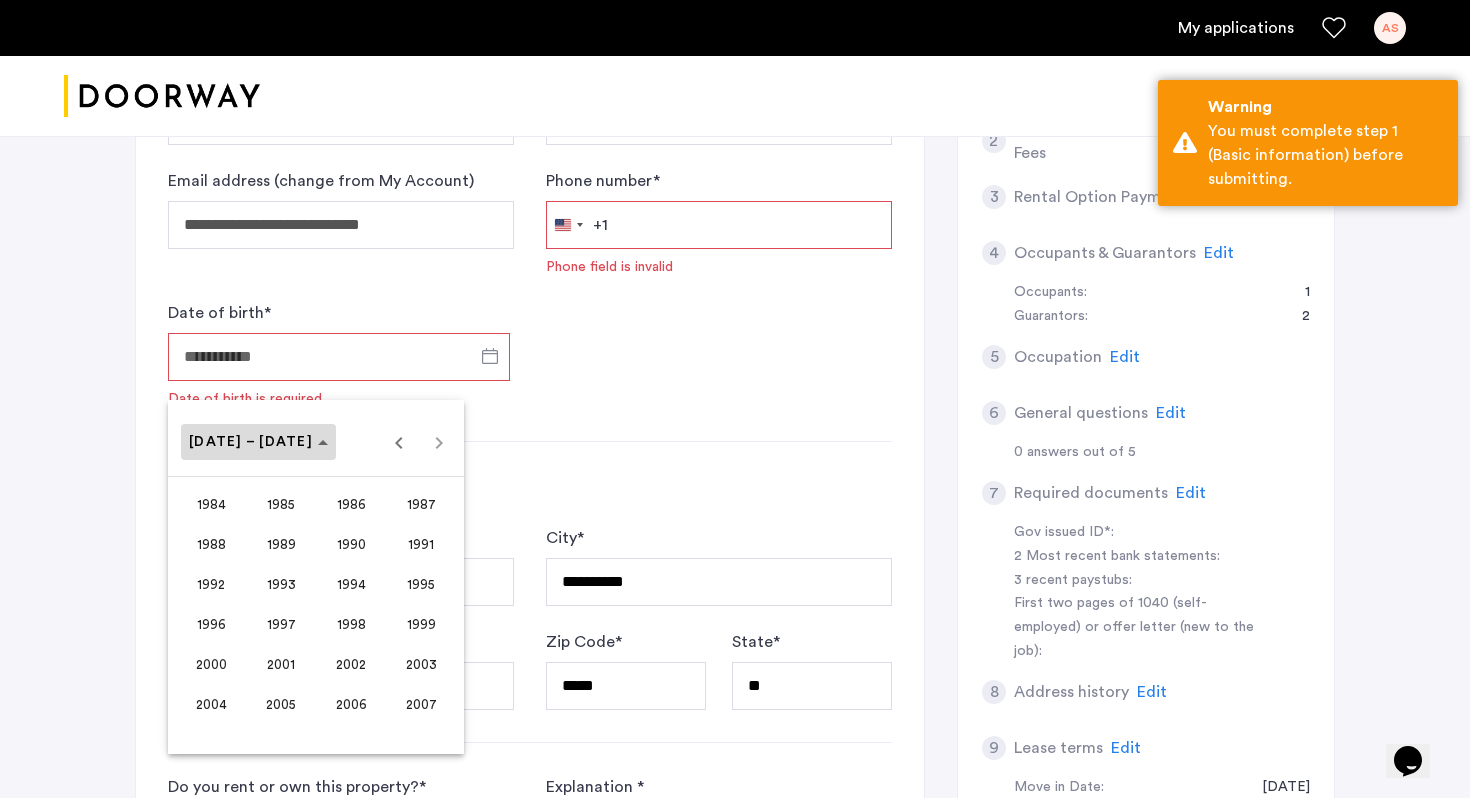 click at bounding box center [258, 442] 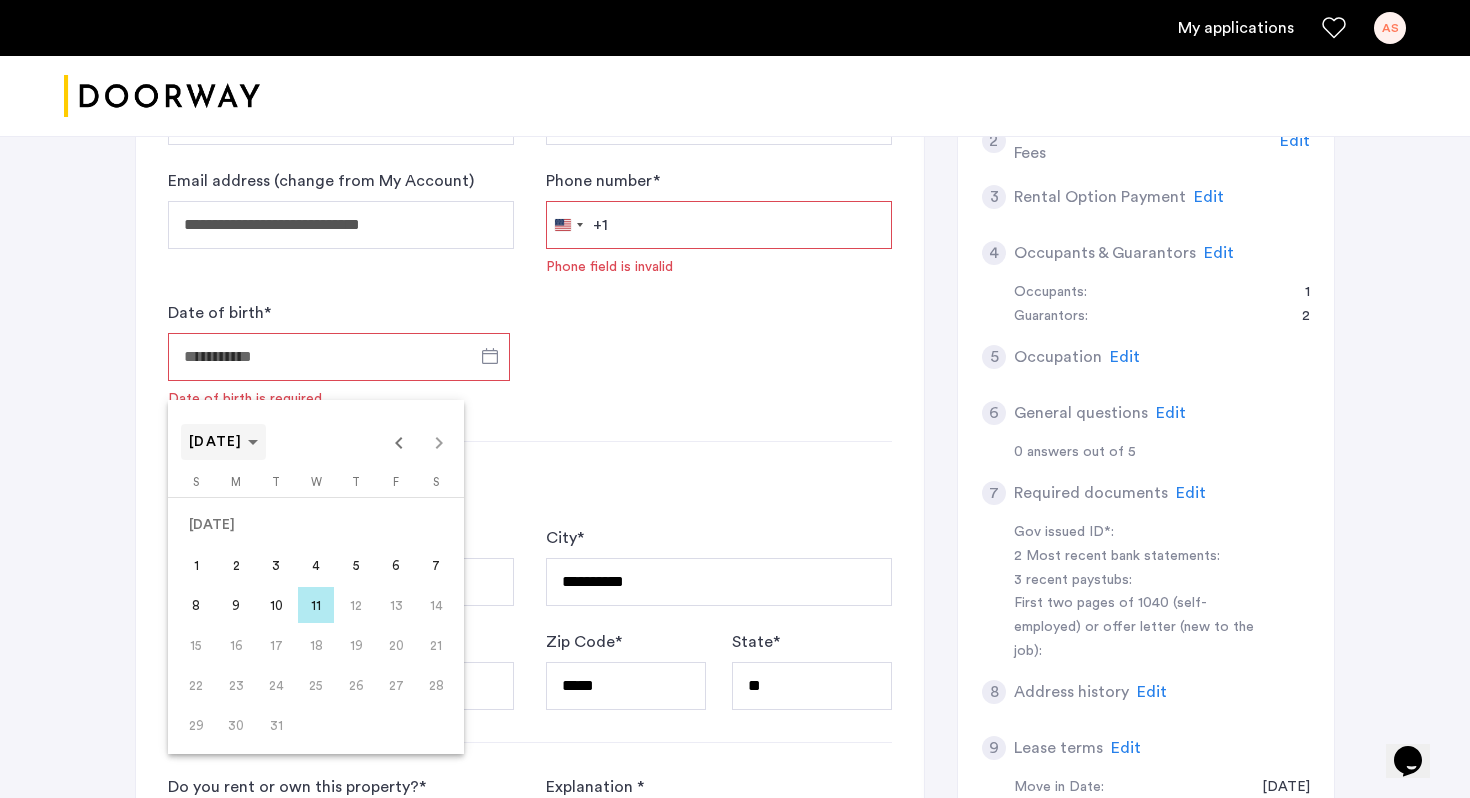 click on "JUL 2007" at bounding box center [223, 442] 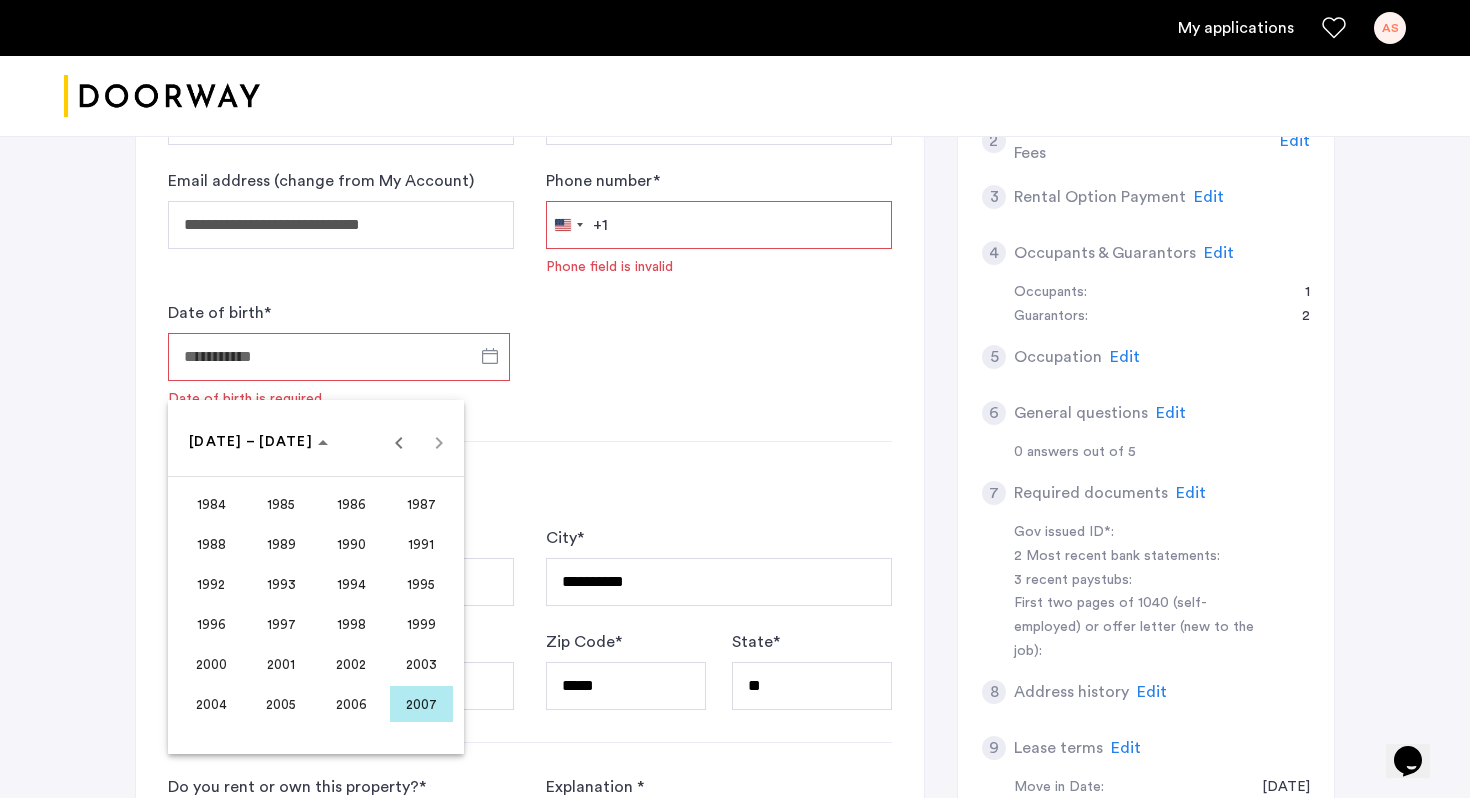 click on "2003" at bounding box center (421, 664) 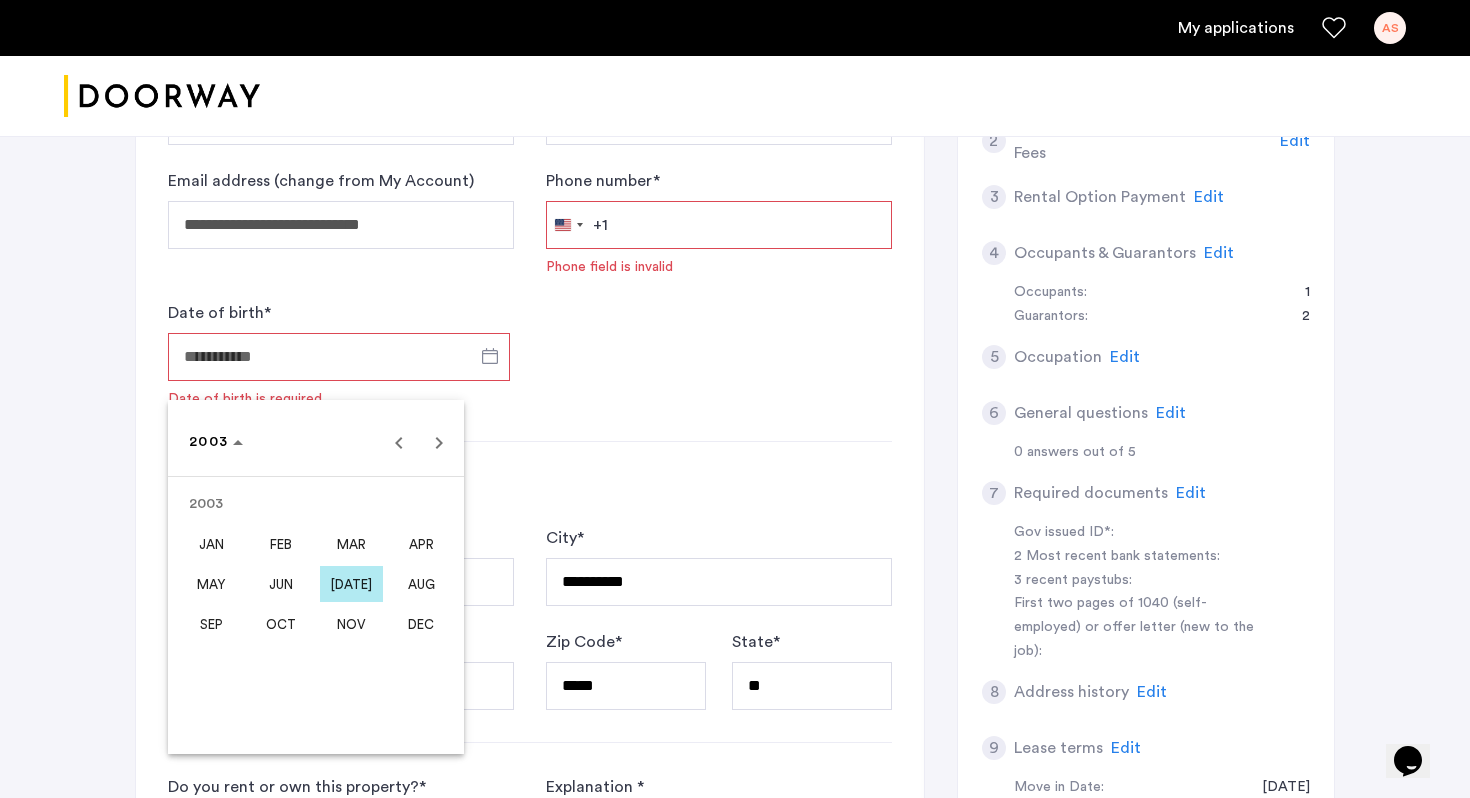 click on "MAR" at bounding box center (351, 544) 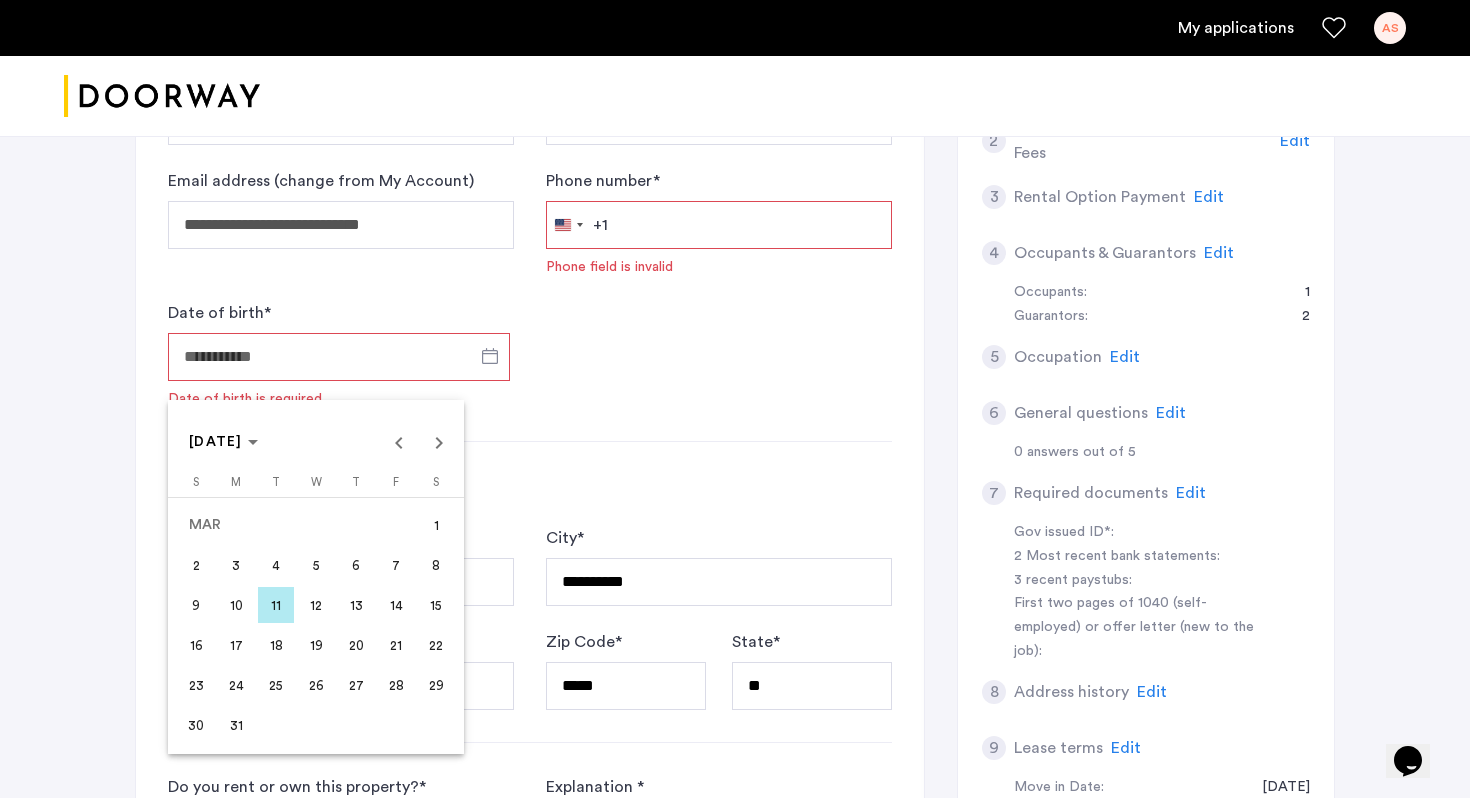 click on "31" at bounding box center (236, 725) 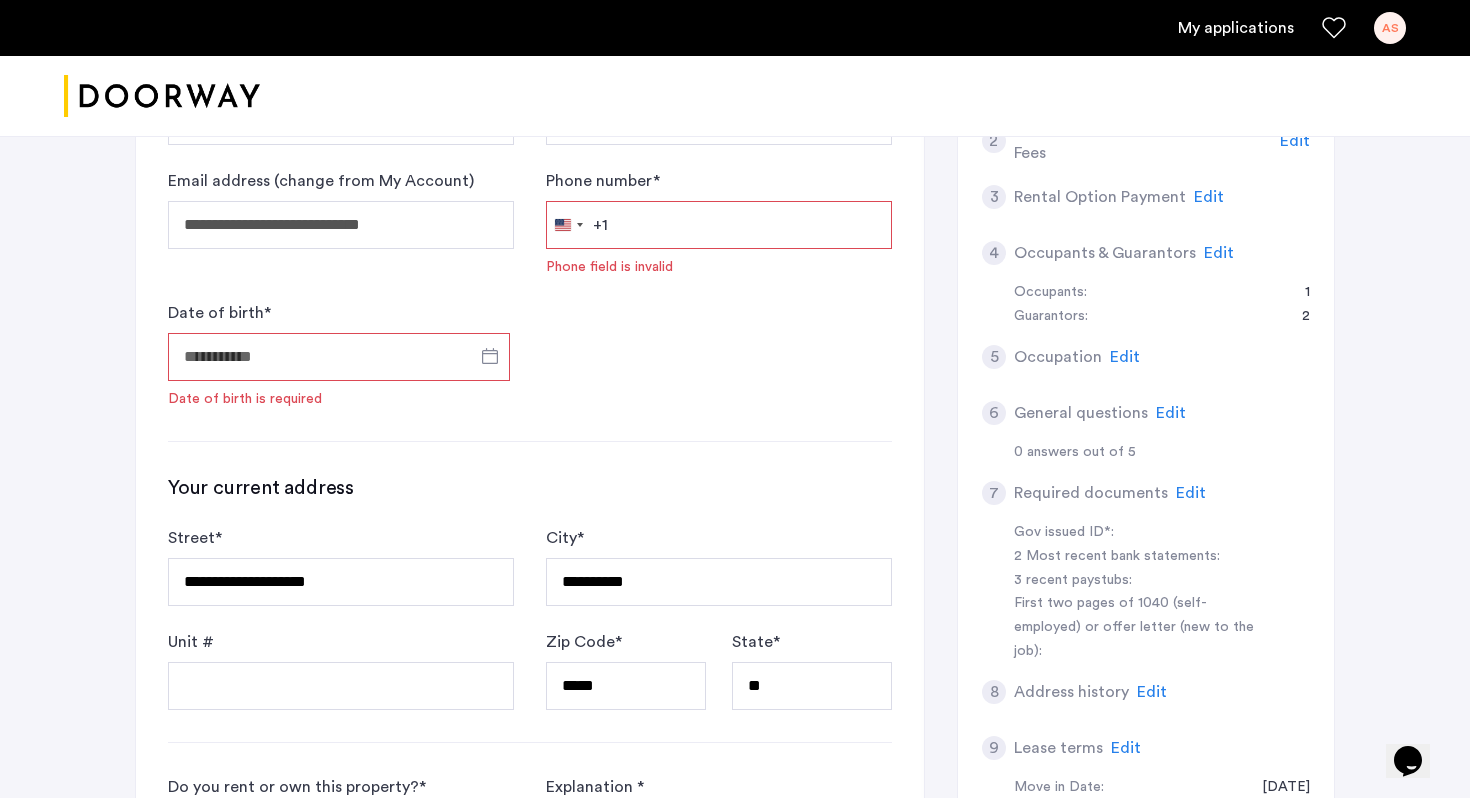 type on "**********" 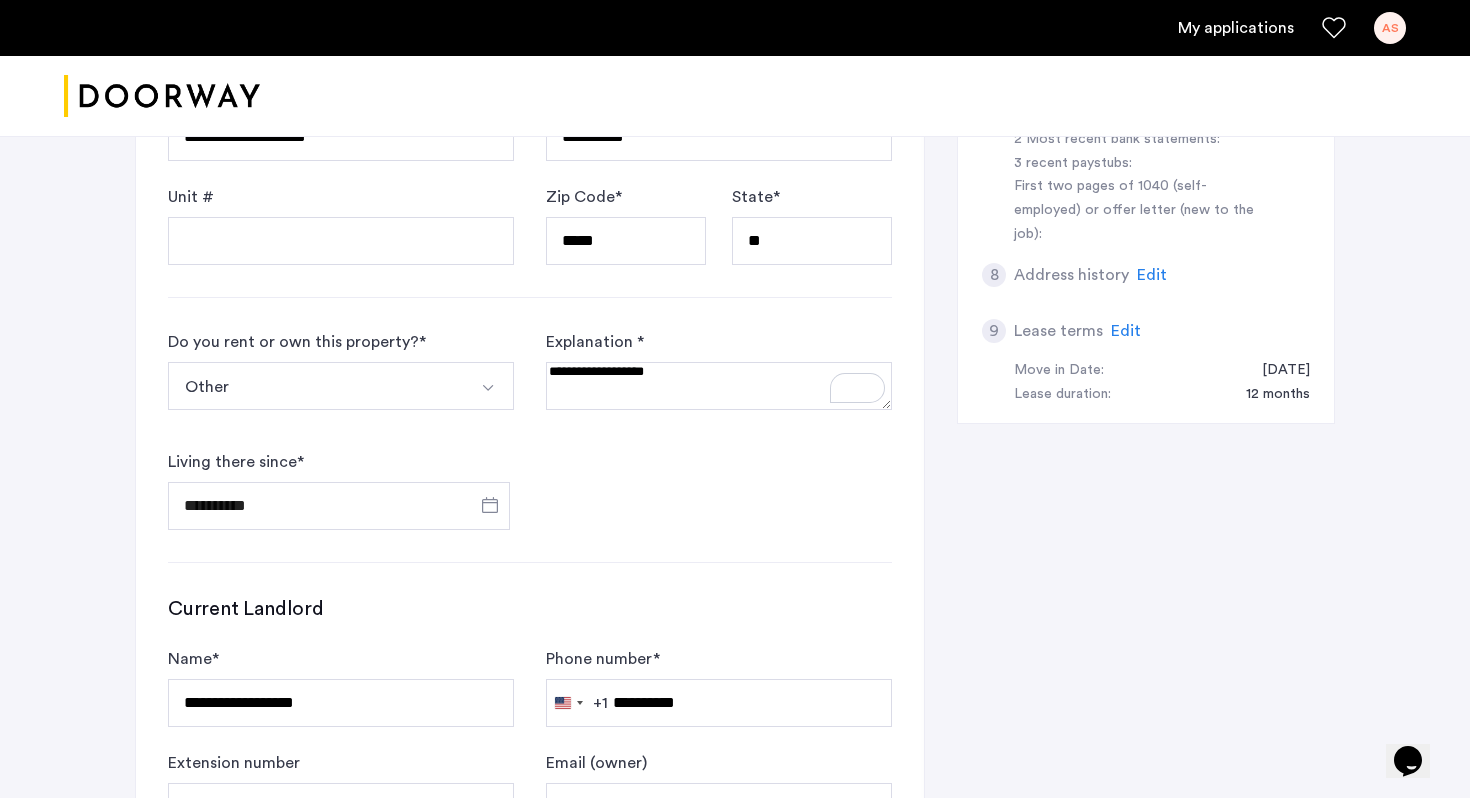 scroll, scrollTop: 1395, scrollLeft: 0, axis: vertical 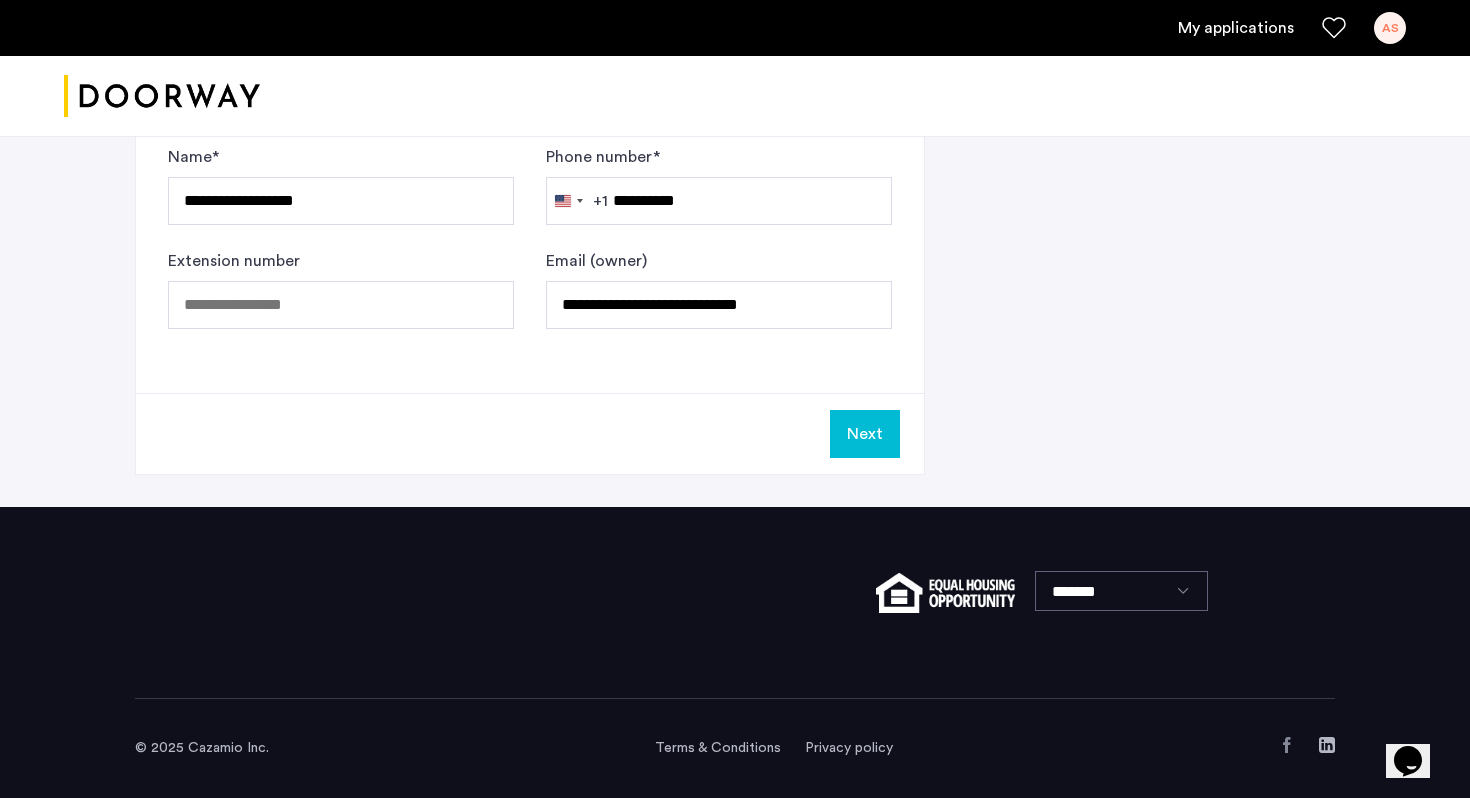 click on "Next" 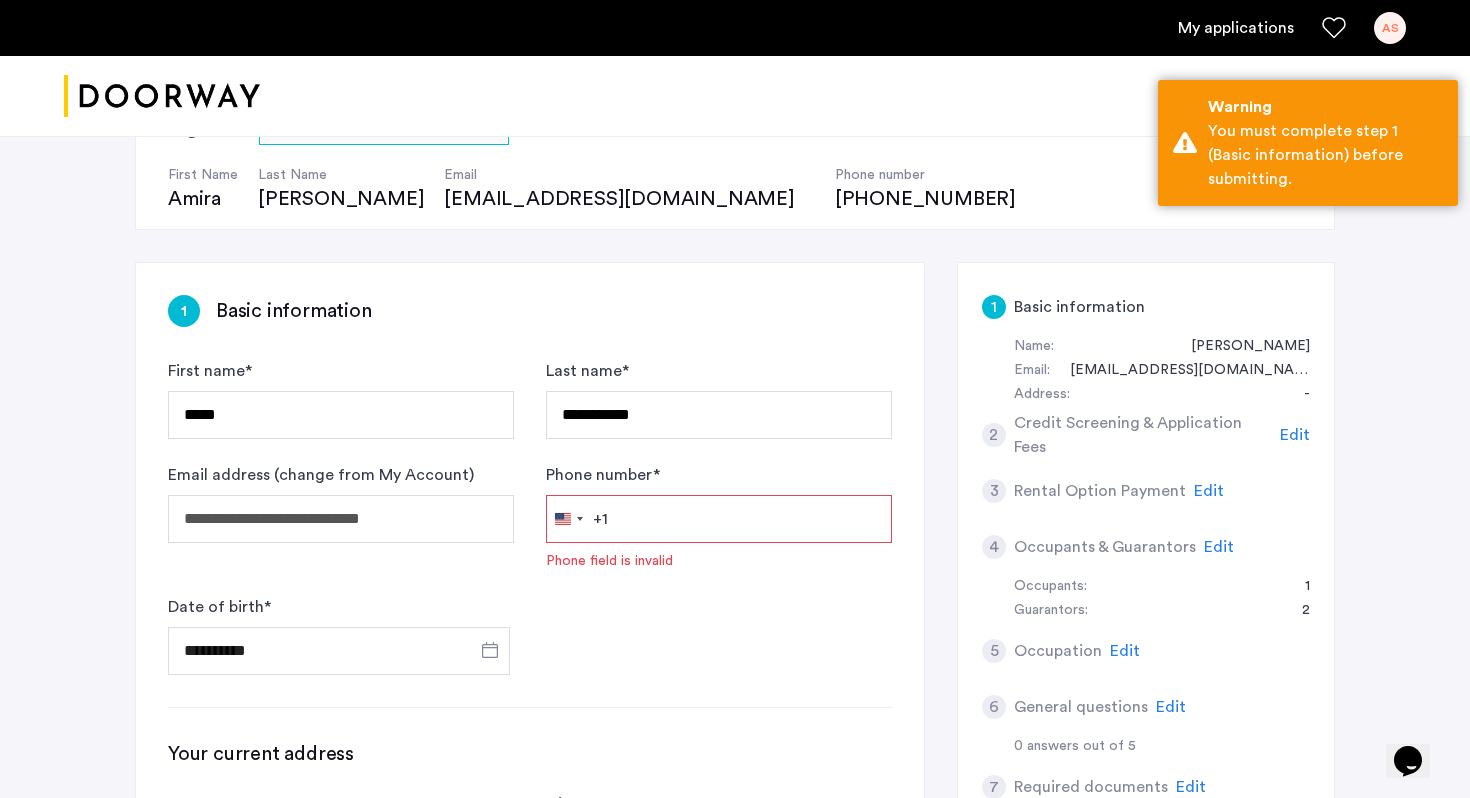 scroll, scrollTop: 159, scrollLeft: 0, axis: vertical 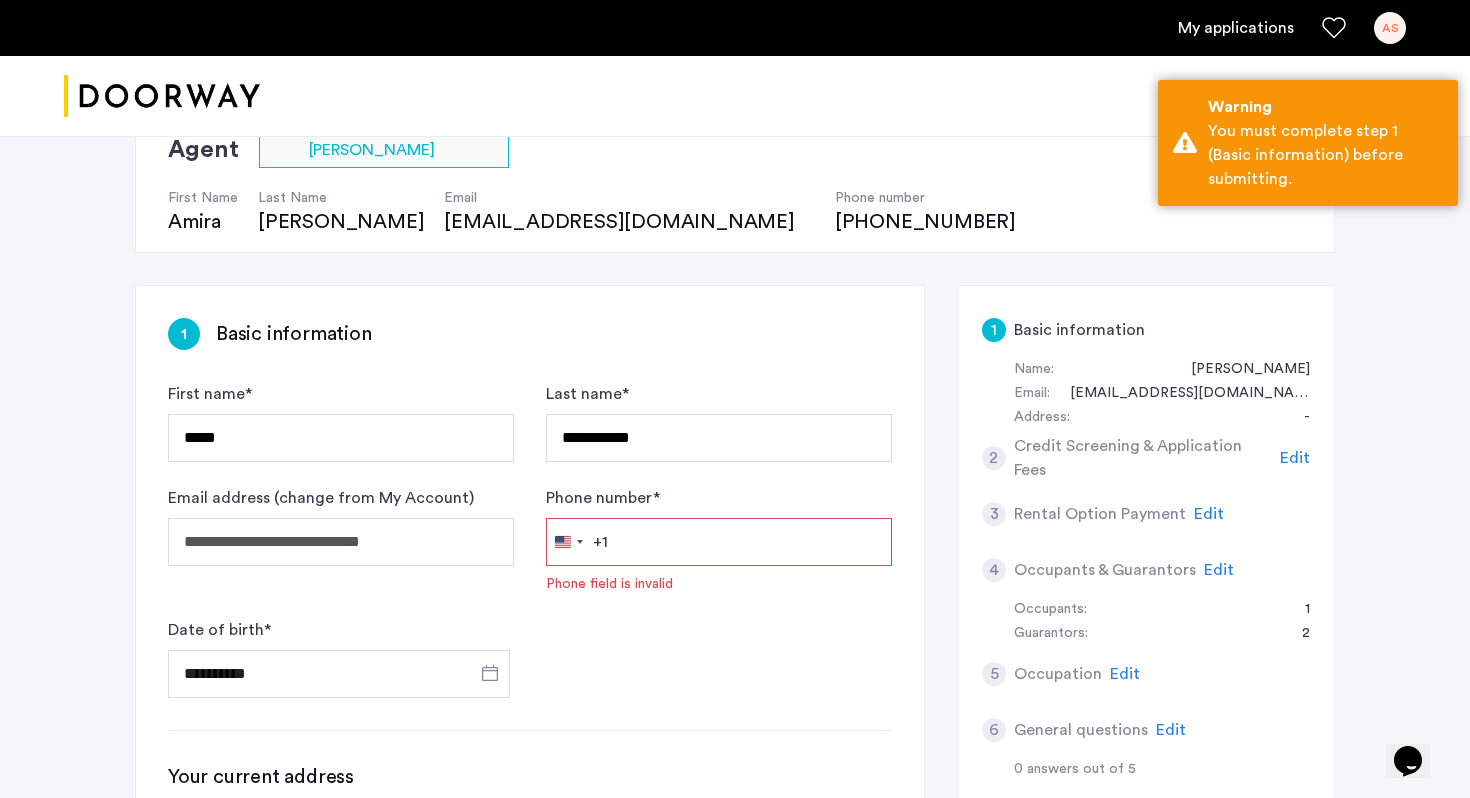 click on "Phone number  *" at bounding box center (719, 542) 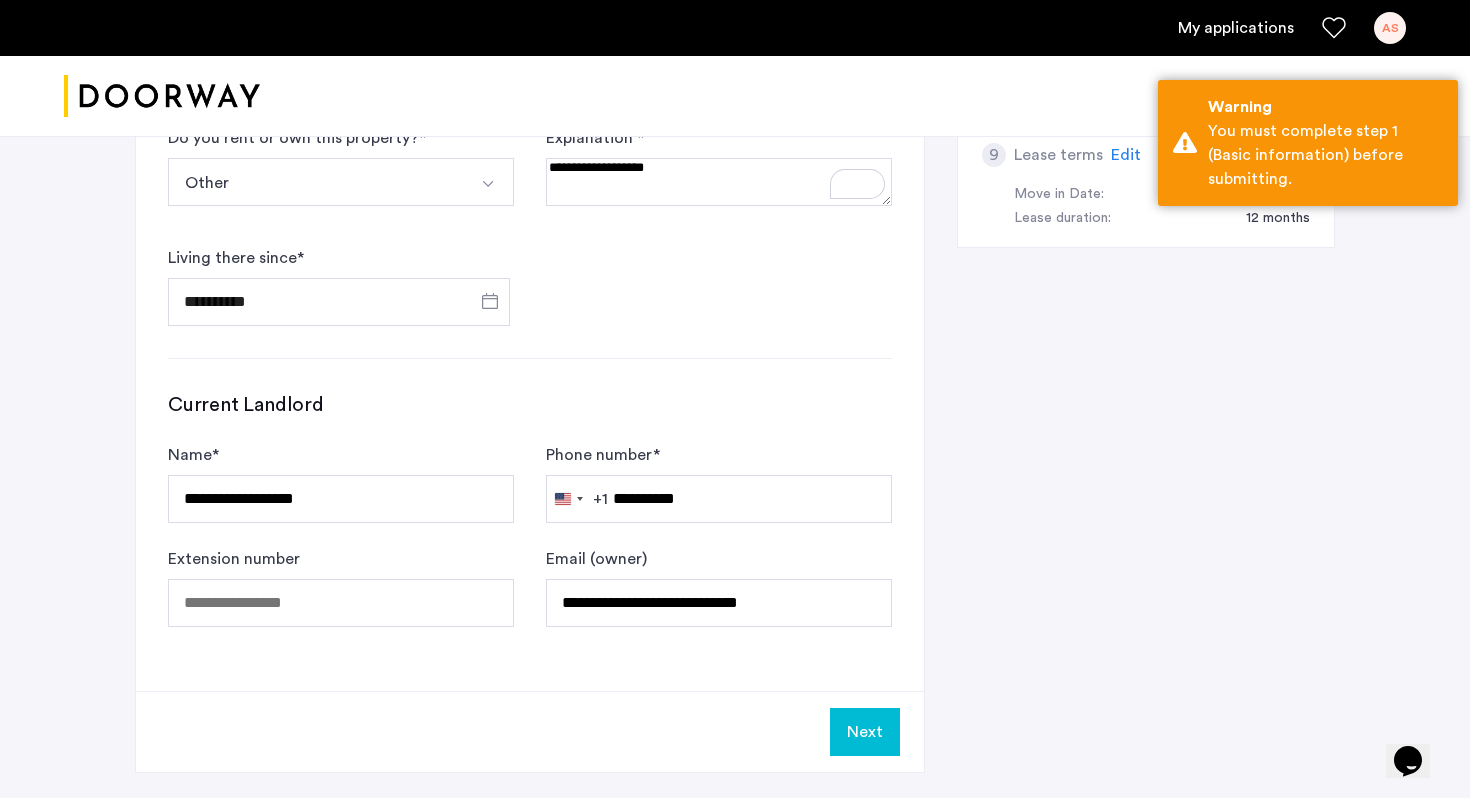 scroll, scrollTop: 1250, scrollLeft: 0, axis: vertical 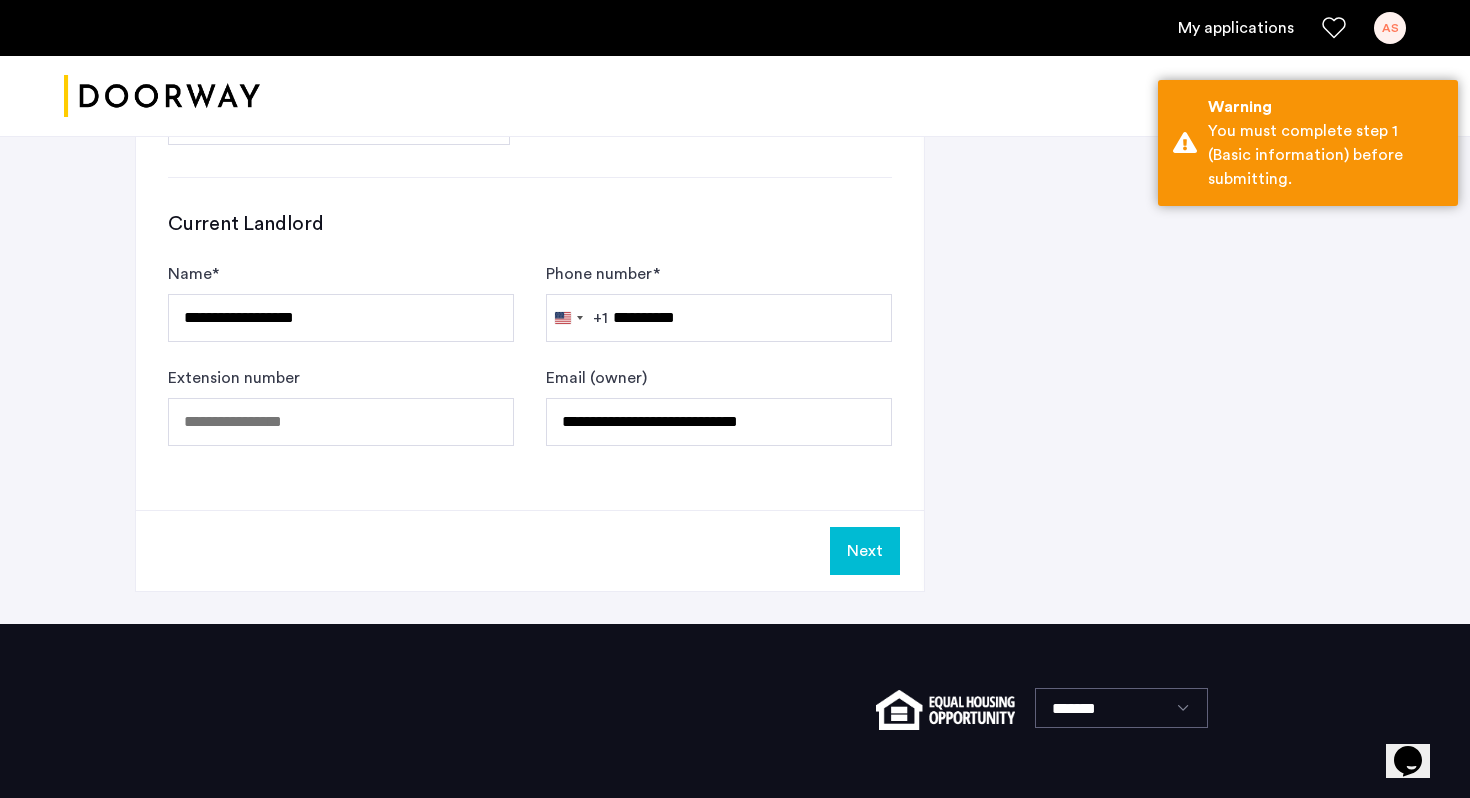 click on "Next" 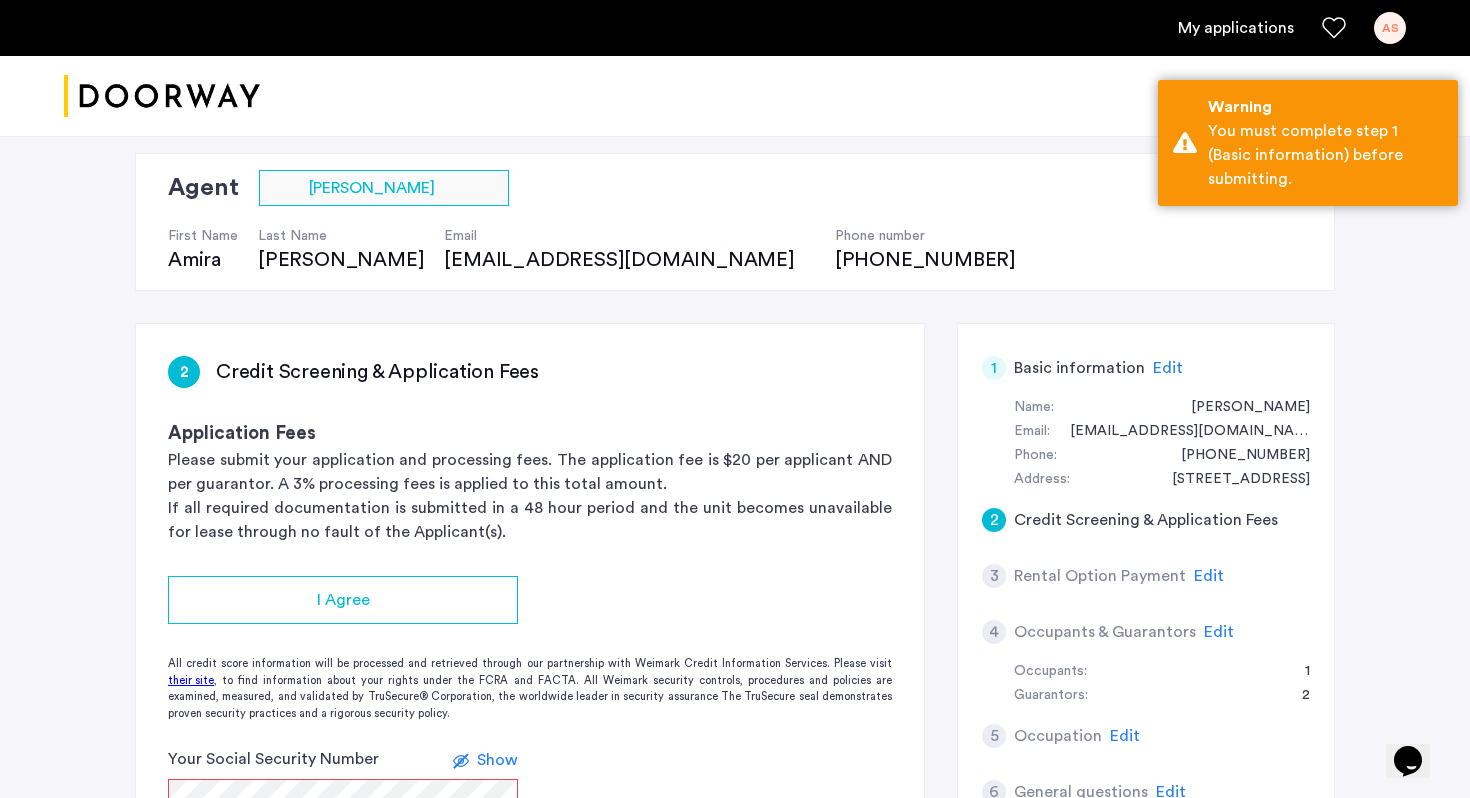 scroll, scrollTop: 157, scrollLeft: 0, axis: vertical 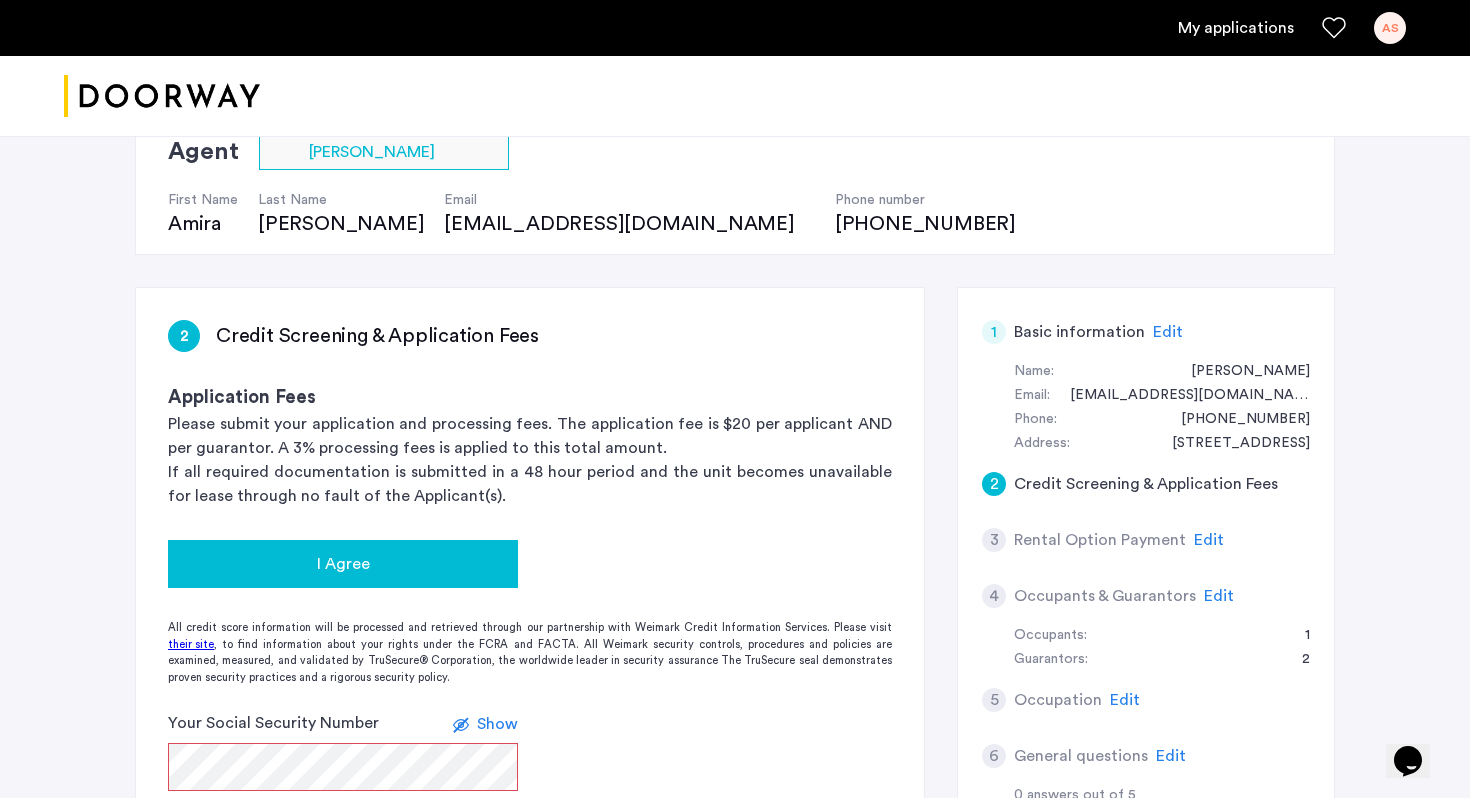 click on "I Agree" 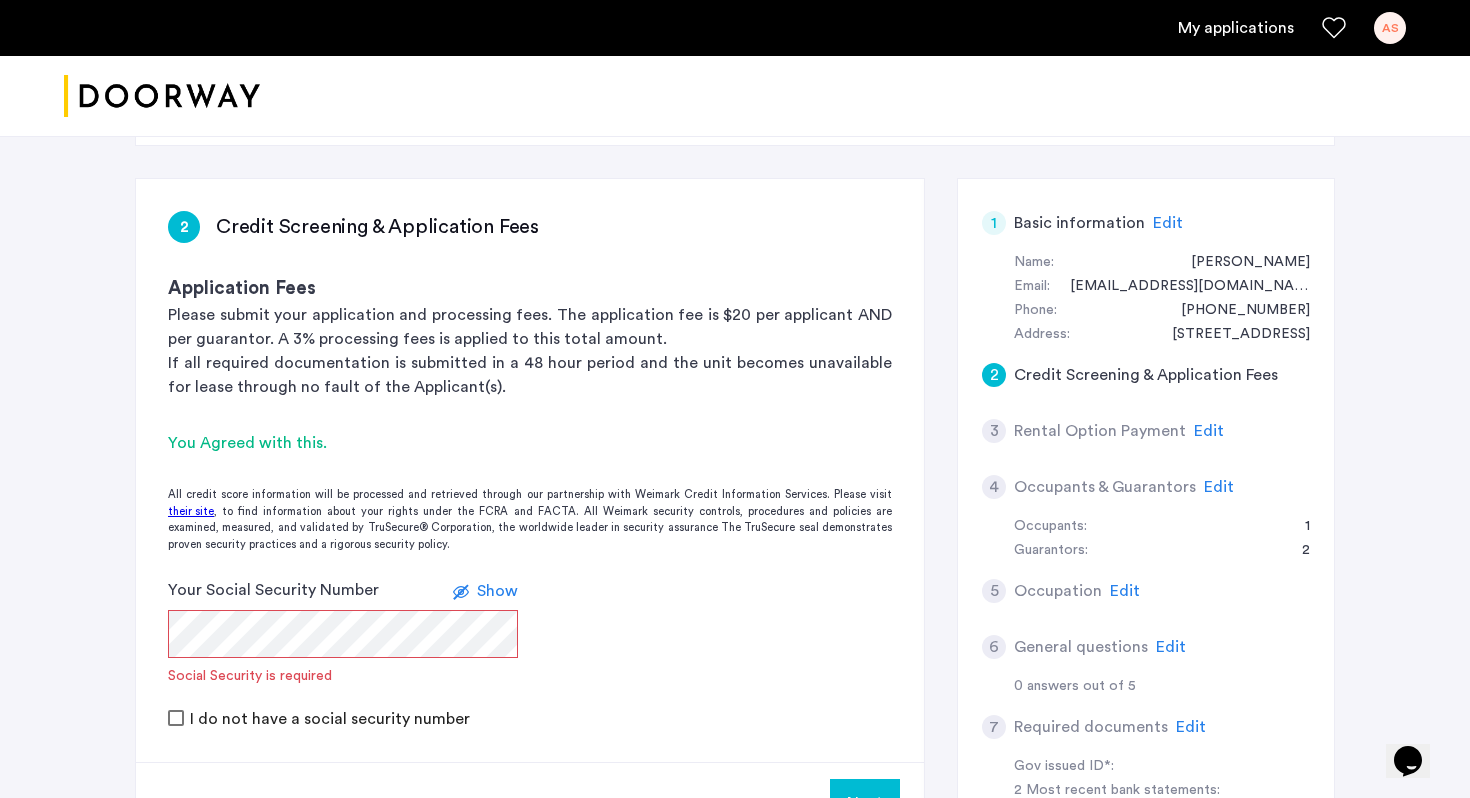 scroll, scrollTop: 276, scrollLeft: 0, axis: vertical 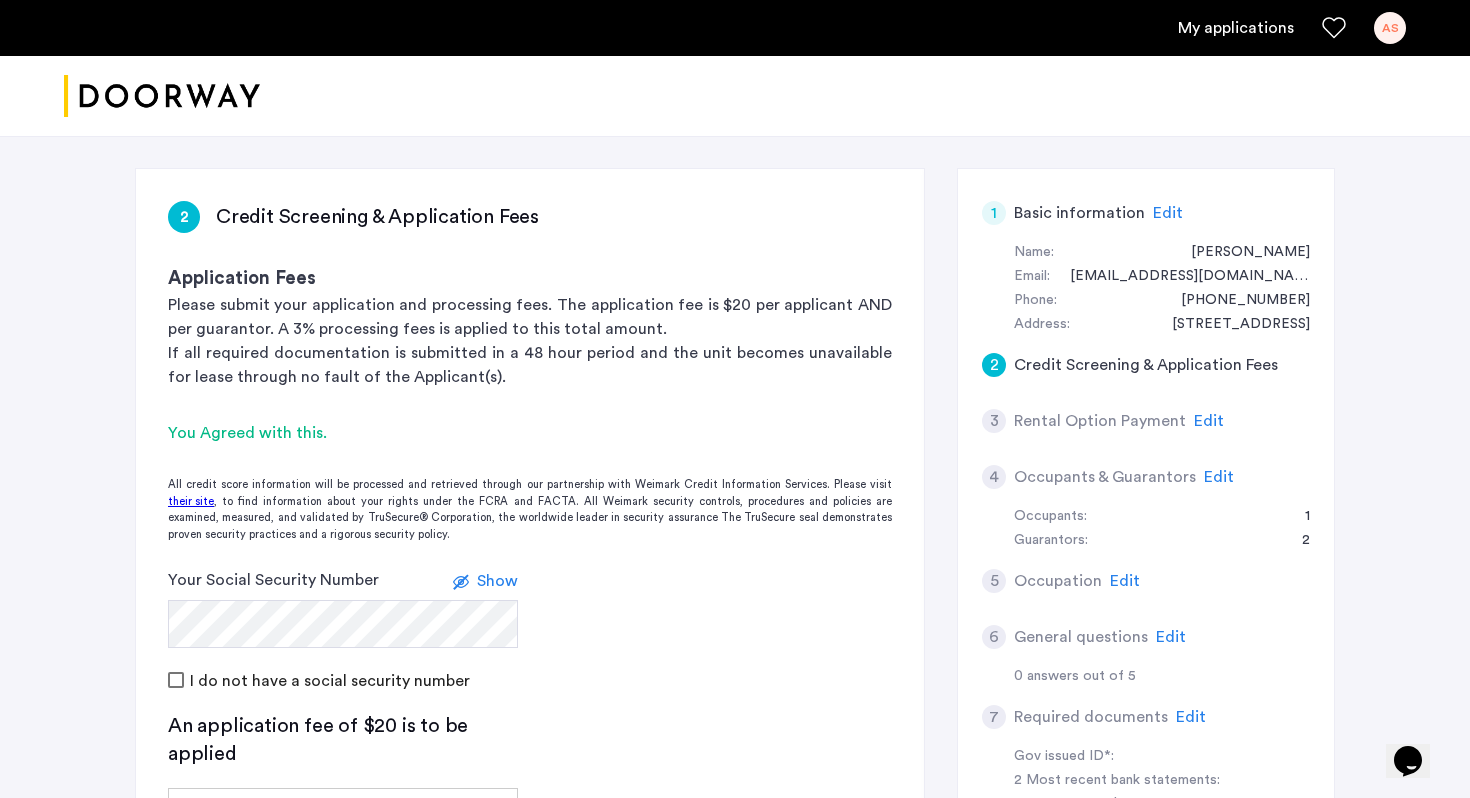 click on "2 Credit Screening & Application Fees Application Fees Please submit your application and processing fees. The application fee is $20 per applicant AND per guarantor. A 3% processing fees is applied to this total amount. If all required documentation is submitted in a 48 hour period and the unit becomes unavailable for lease through no fault of the Applicant(s).  You Agreed with this.  All credit score information will be processed and retrieved through our partnership with Weimark Credit Information Services. Please visit  their site , to find information about your rights under the FCRA and FACTA. All Weimark security controls, procedures and policies are examined, measured, and validated by TruSecure® Corporation, the worldwide leader in security assurance The TruSecure seal demonstrates proven security practices and a rigorous security policy. Your Social Security Number Show I do not have a social security number An application fee of $20 is to be applied Select payment method Pay Application fee Next" 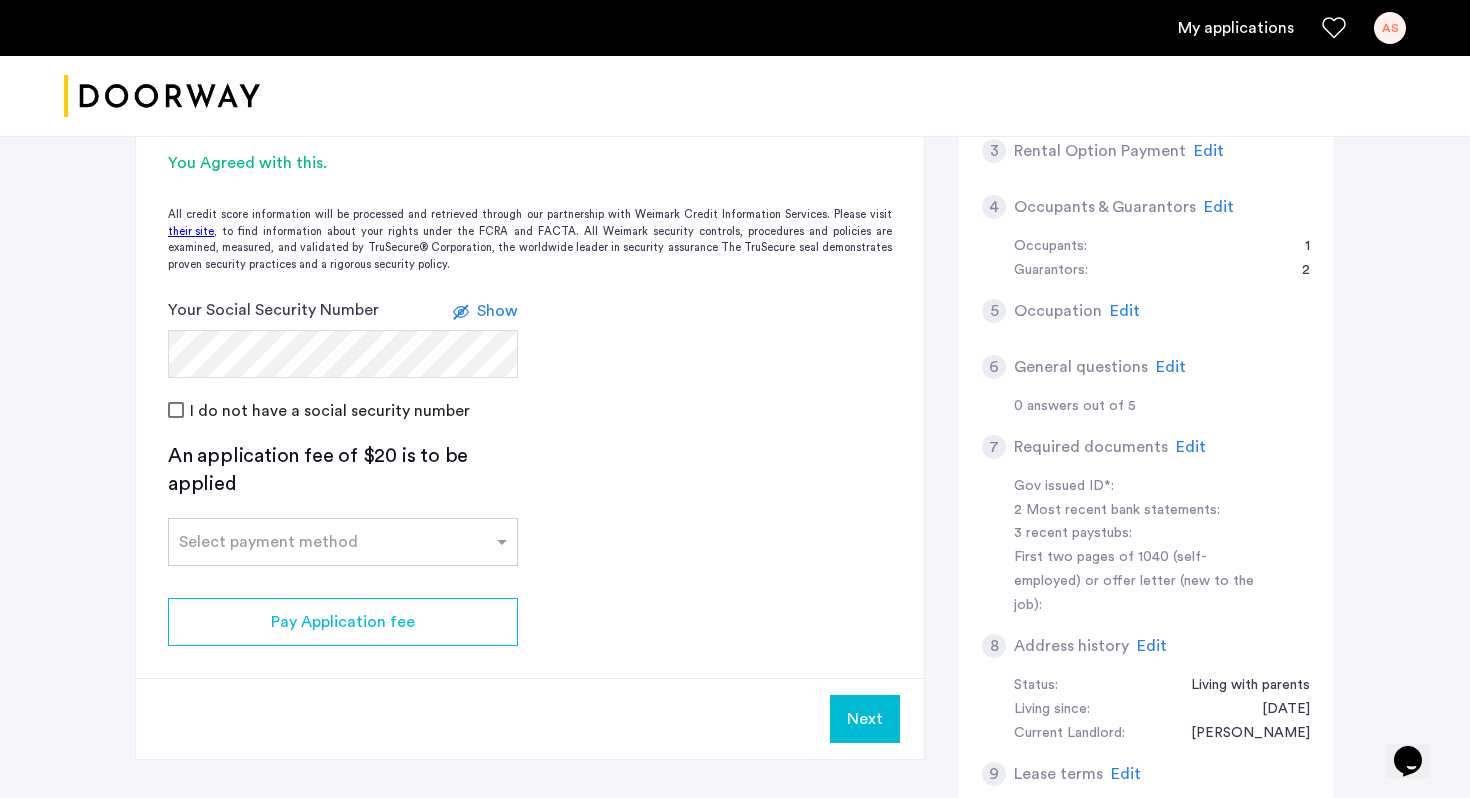 scroll, scrollTop: 562, scrollLeft: 0, axis: vertical 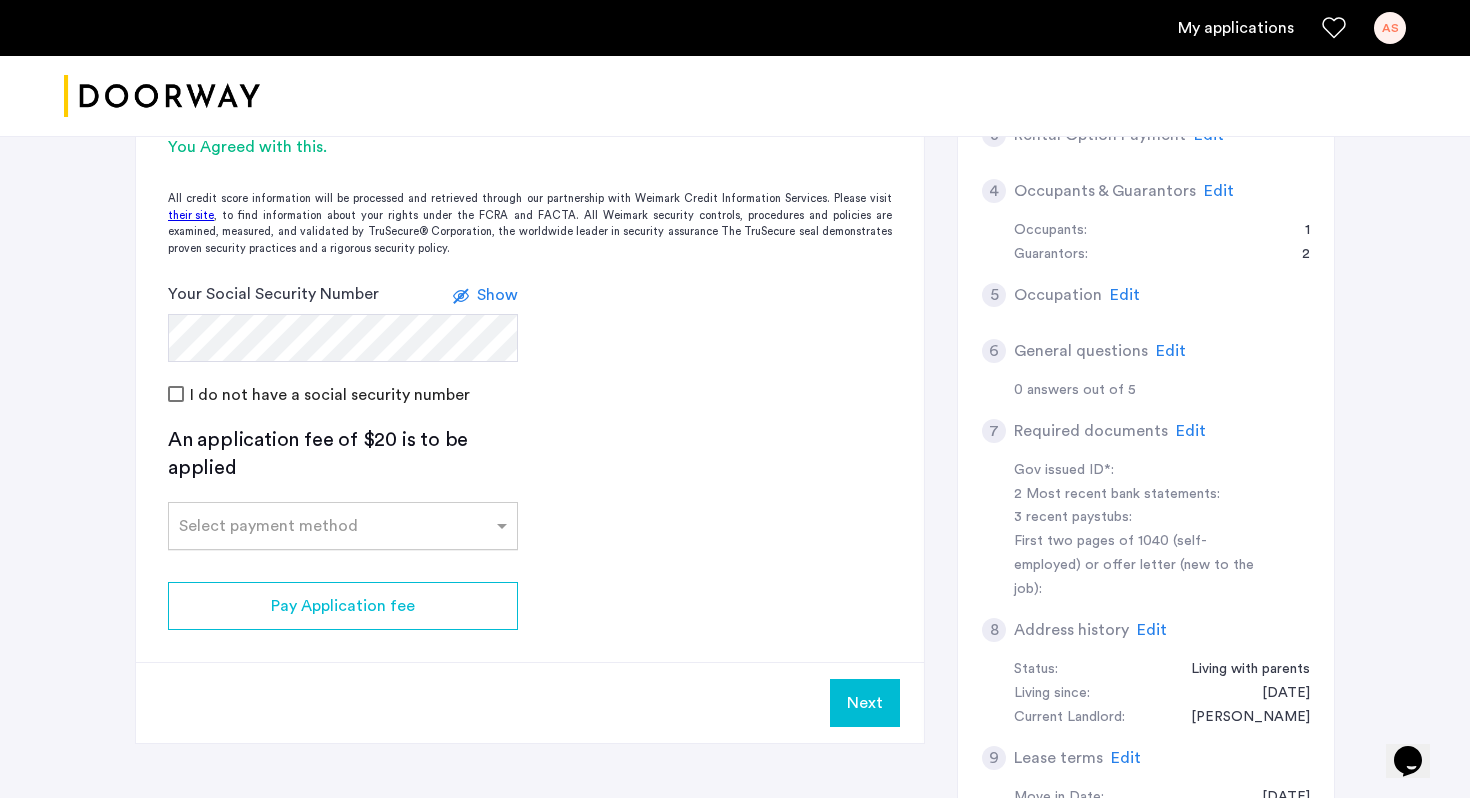 click 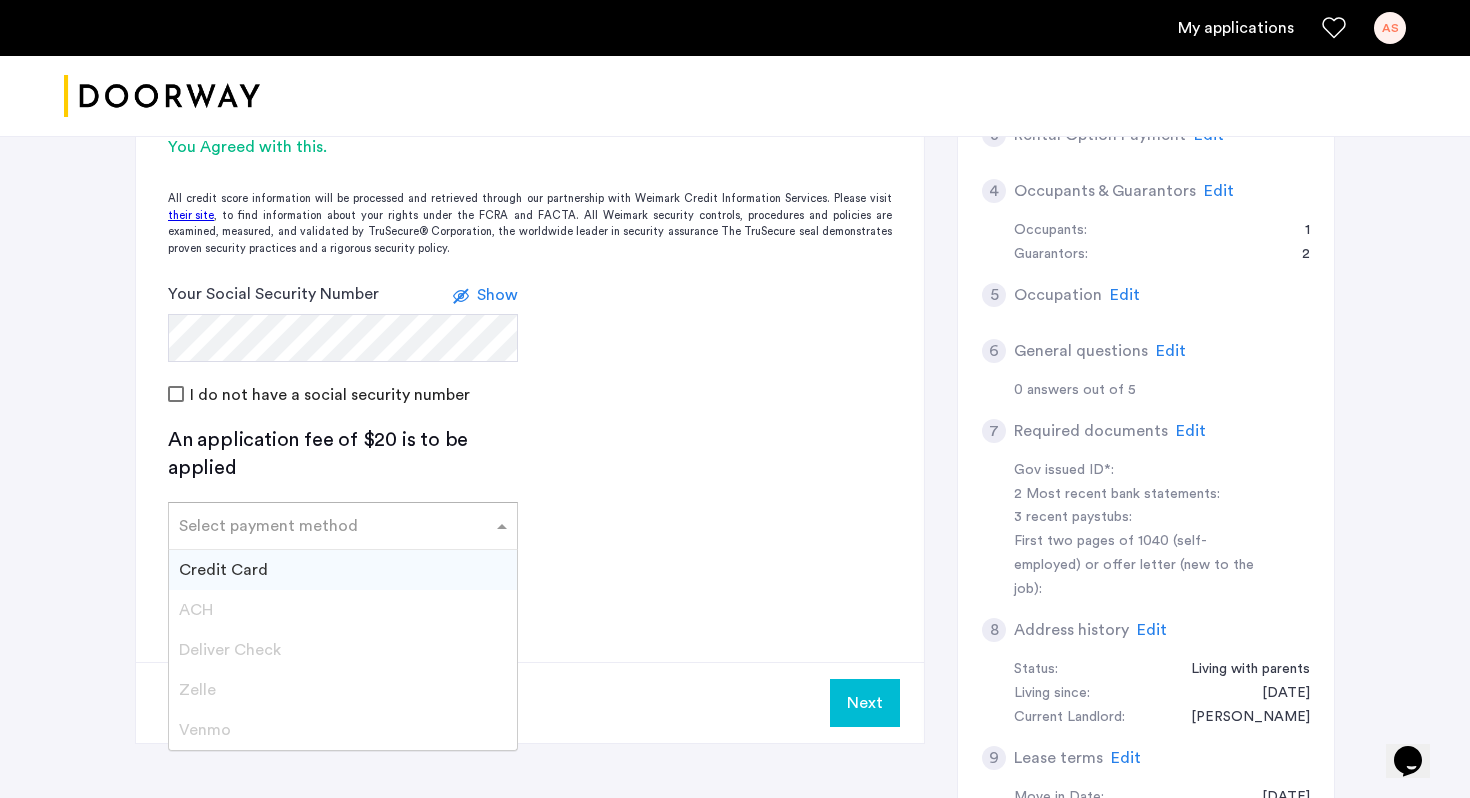 click on "Credit Card" at bounding box center (343, 570) 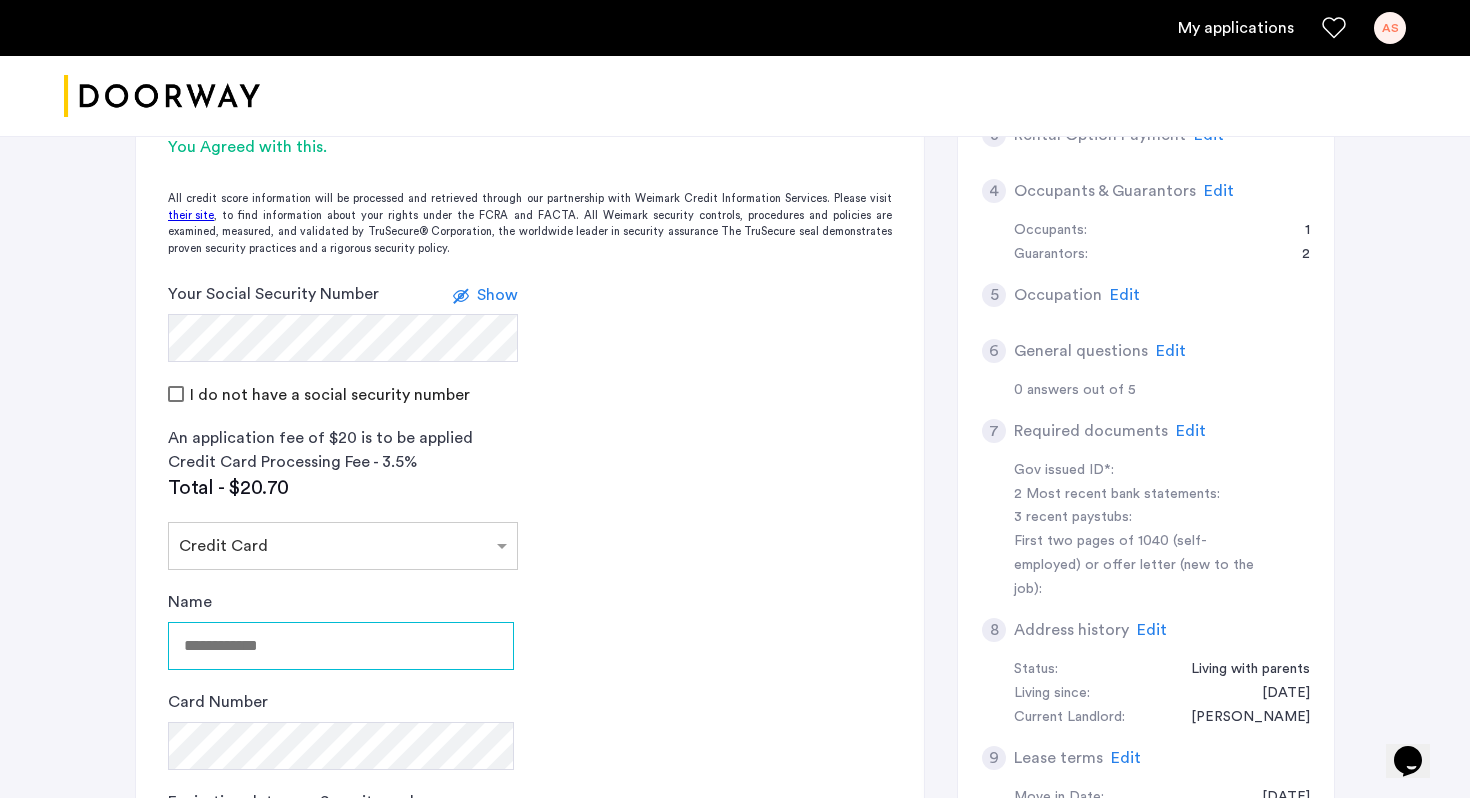 click on "Name" at bounding box center (341, 646) 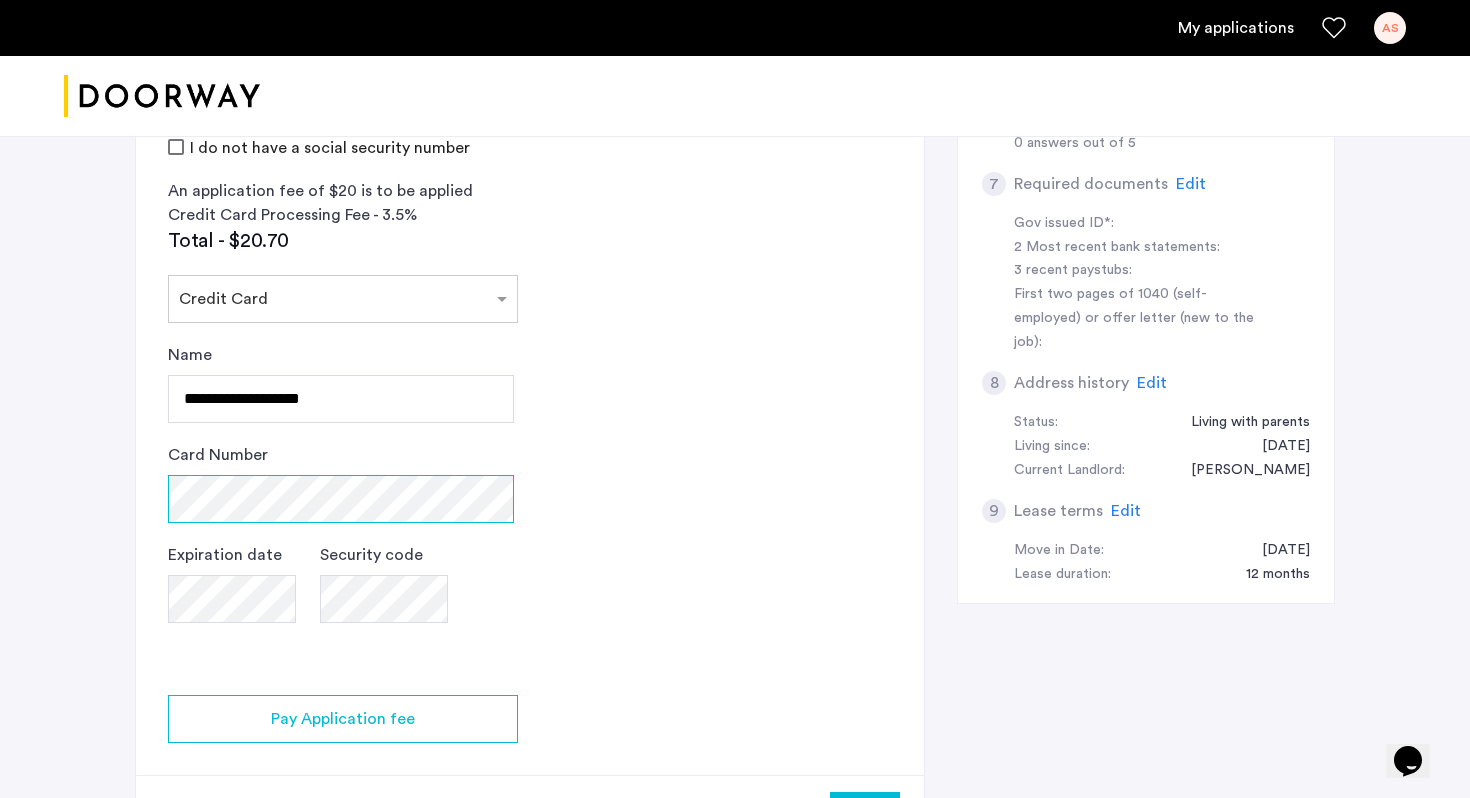 scroll, scrollTop: 974, scrollLeft: 0, axis: vertical 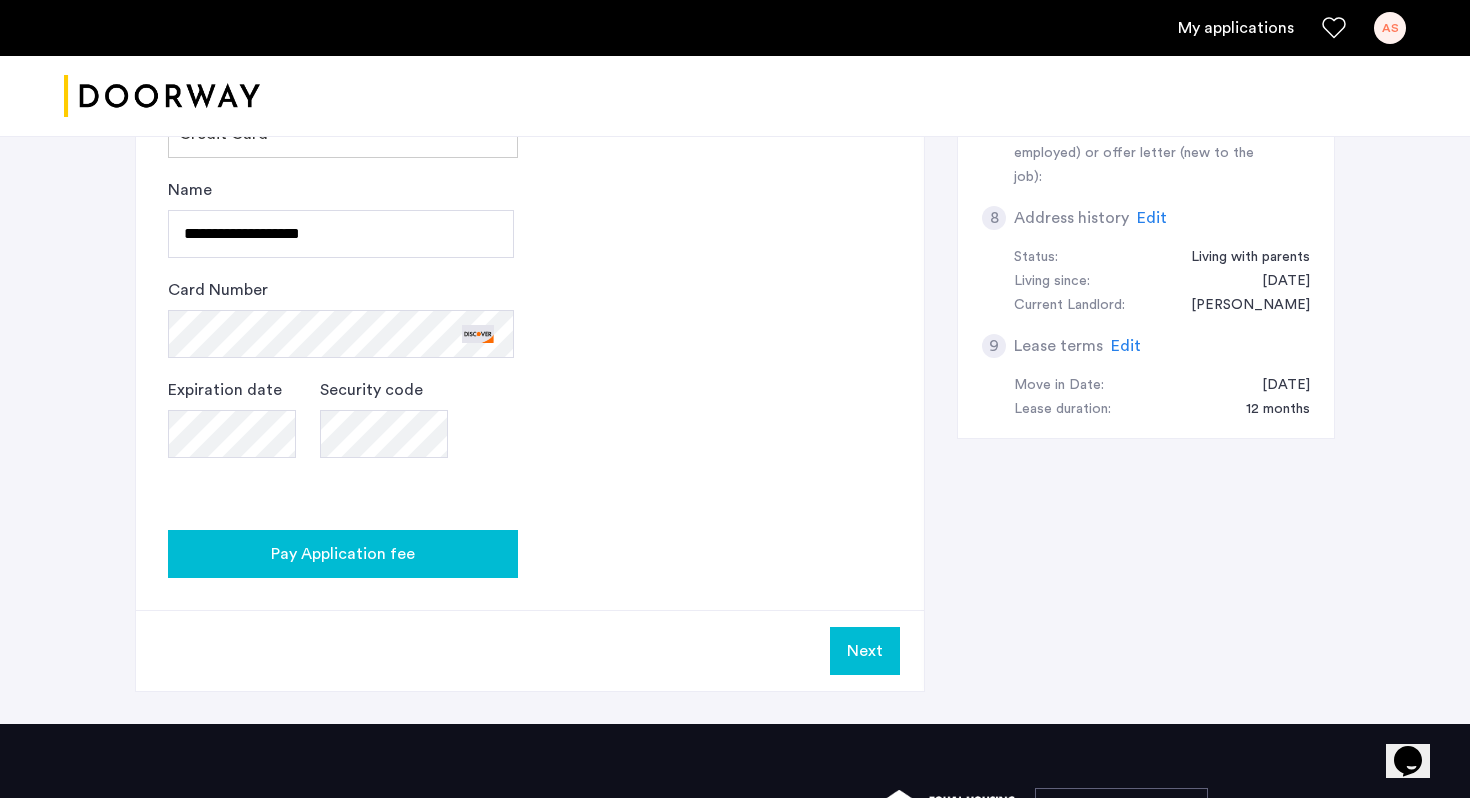 click on "Pay Application fee" 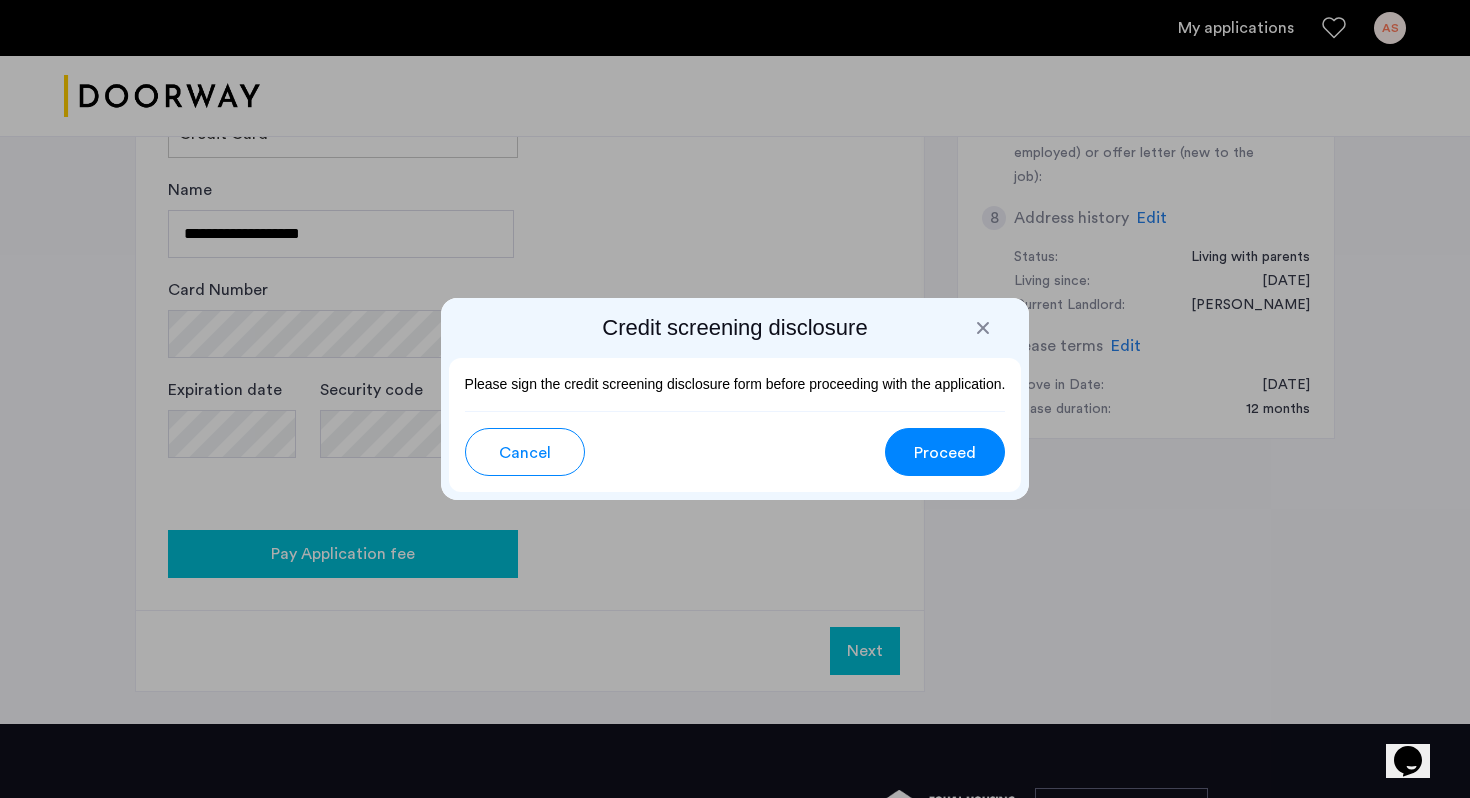 scroll, scrollTop: 0, scrollLeft: 0, axis: both 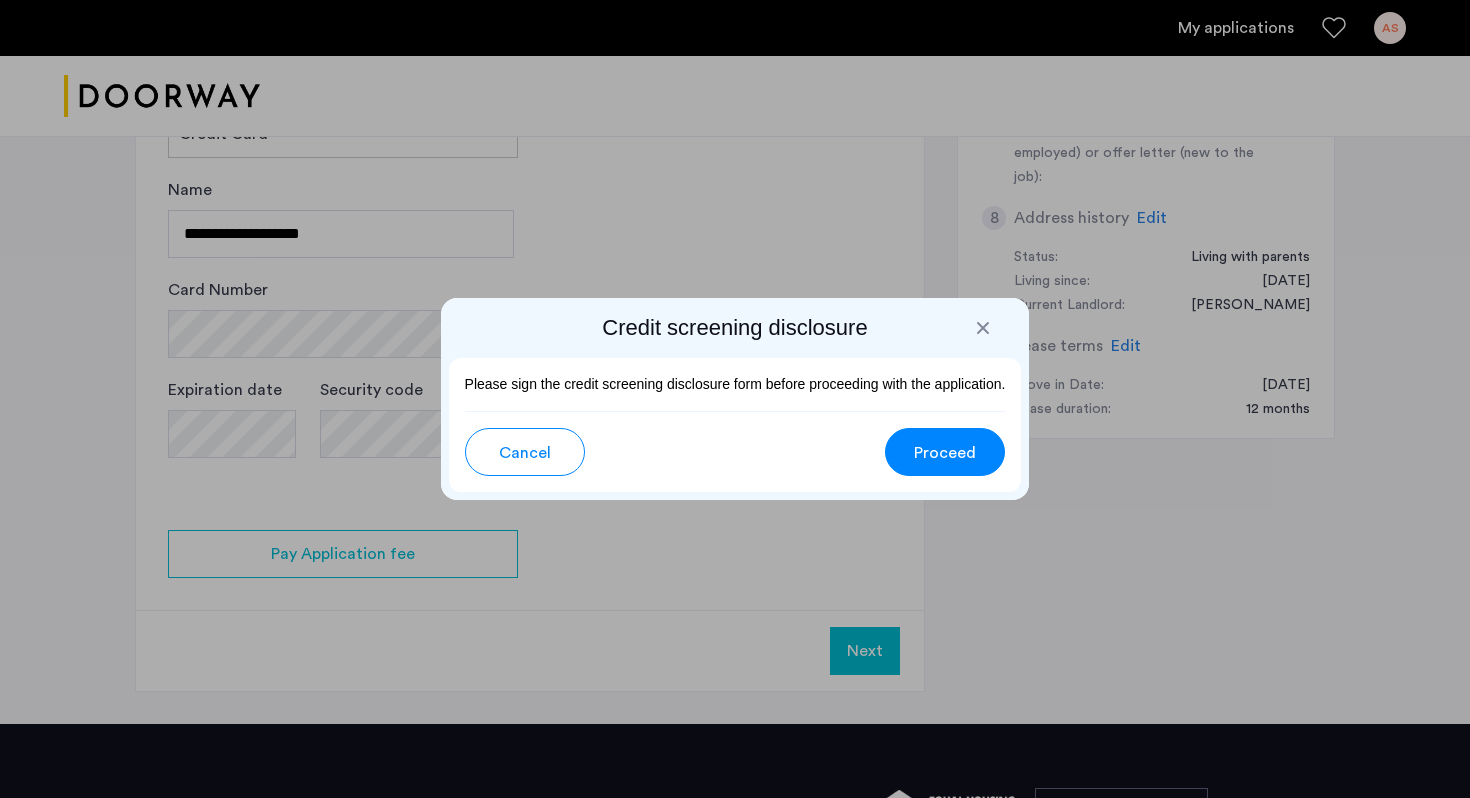 click on "Proceed" at bounding box center (945, 453) 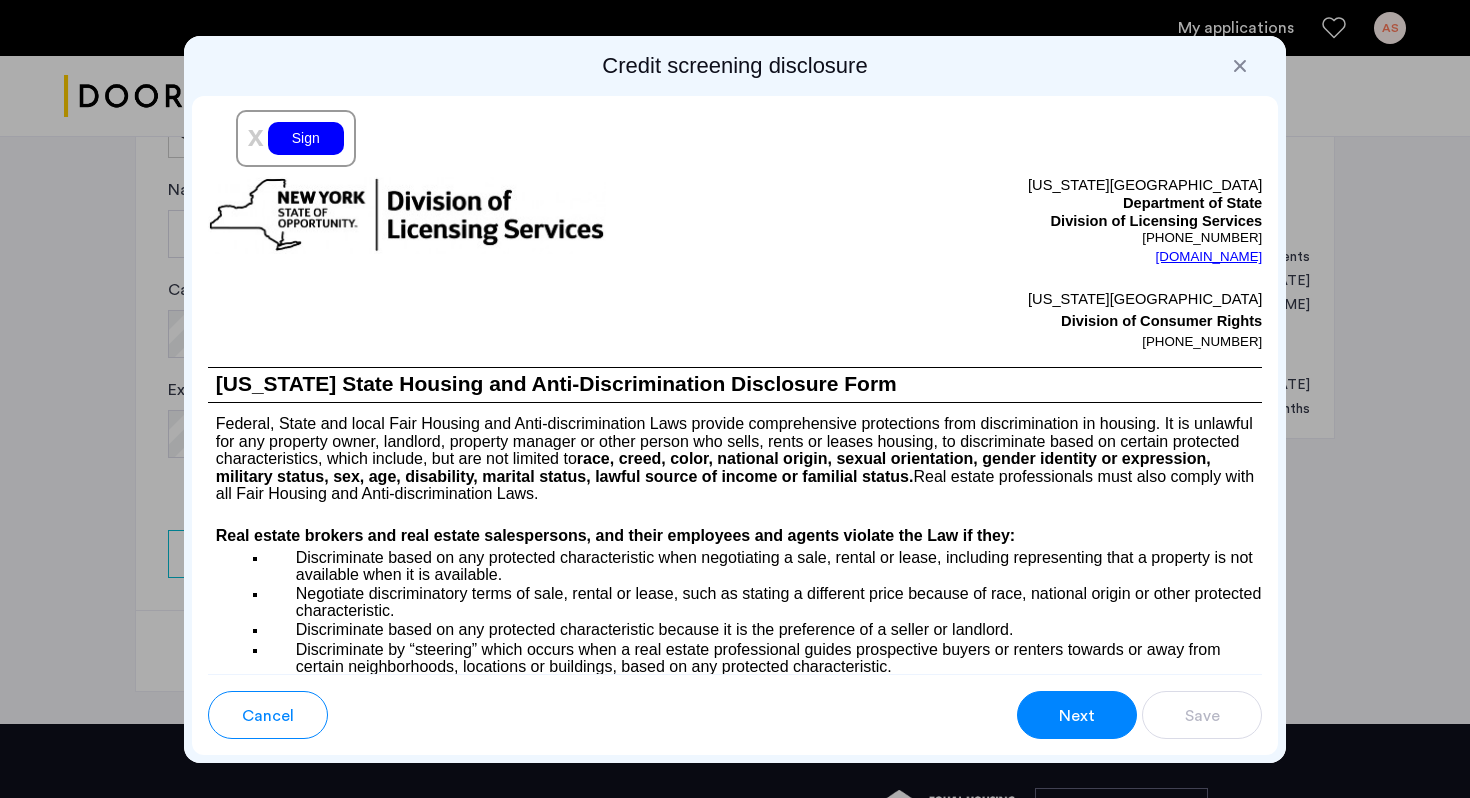 scroll, scrollTop: 2269, scrollLeft: 0, axis: vertical 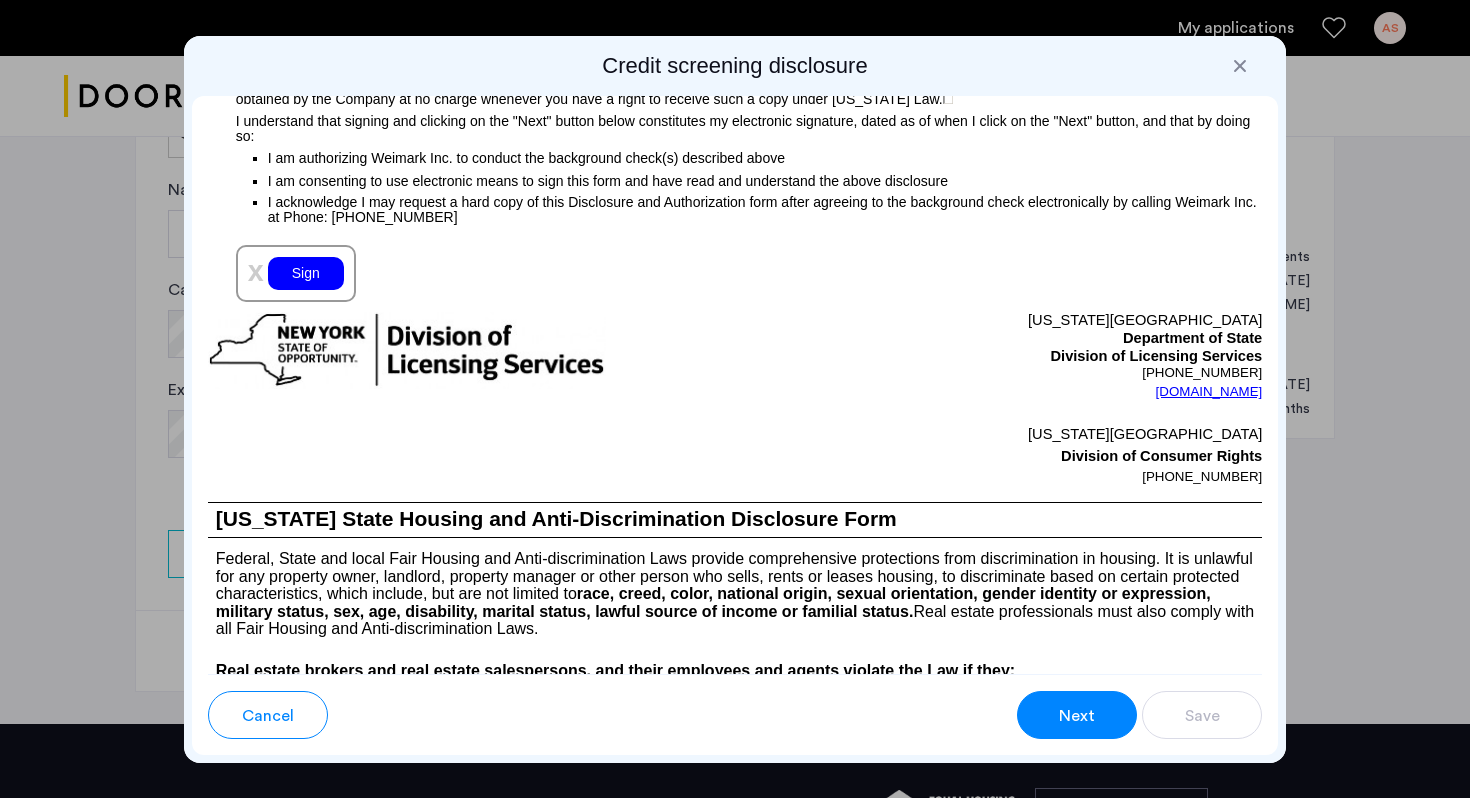 click on "Sign" at bounding box center (306, 273) 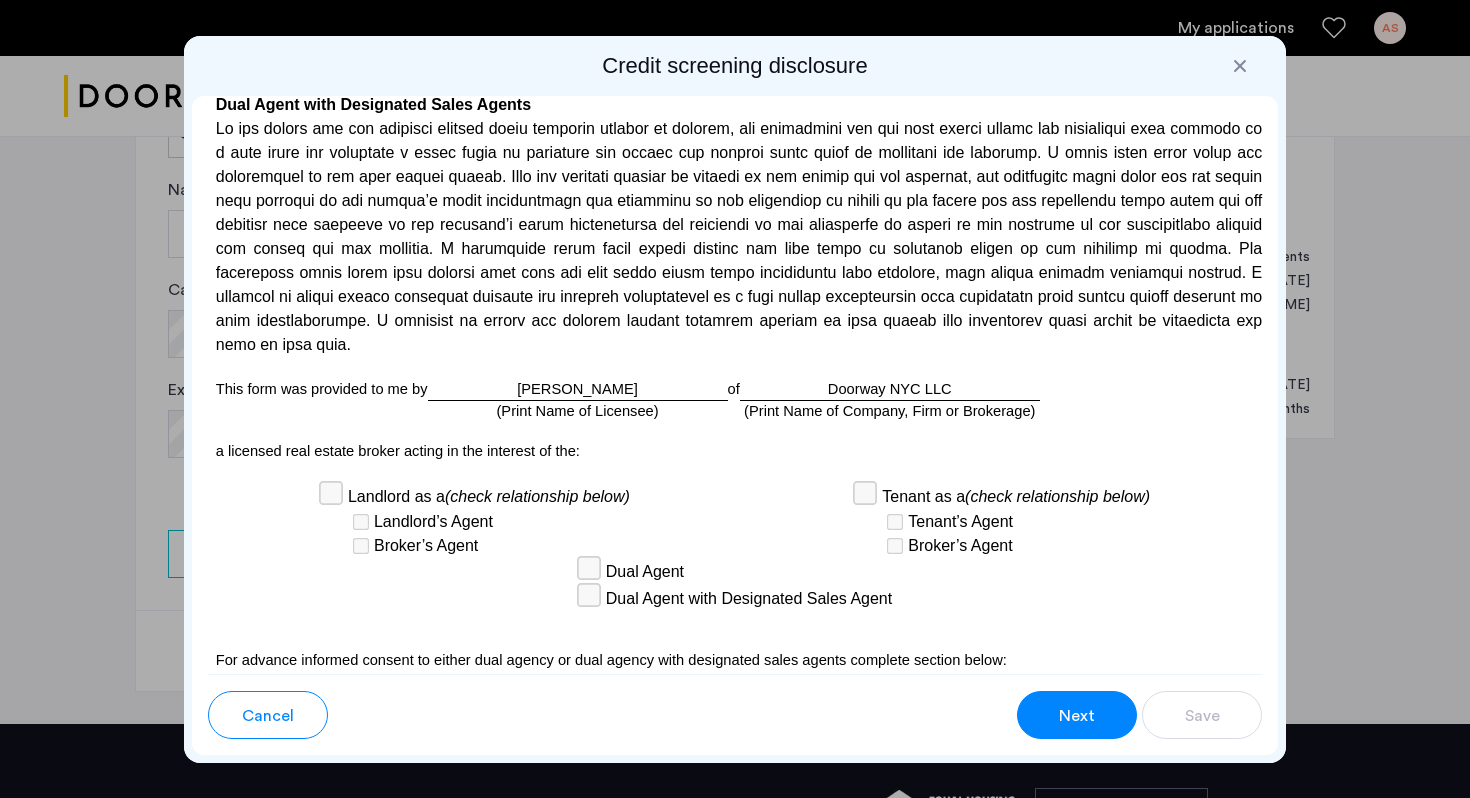 scroll, scrollTop: 5819, scrollLeft: 0, axis: vertical 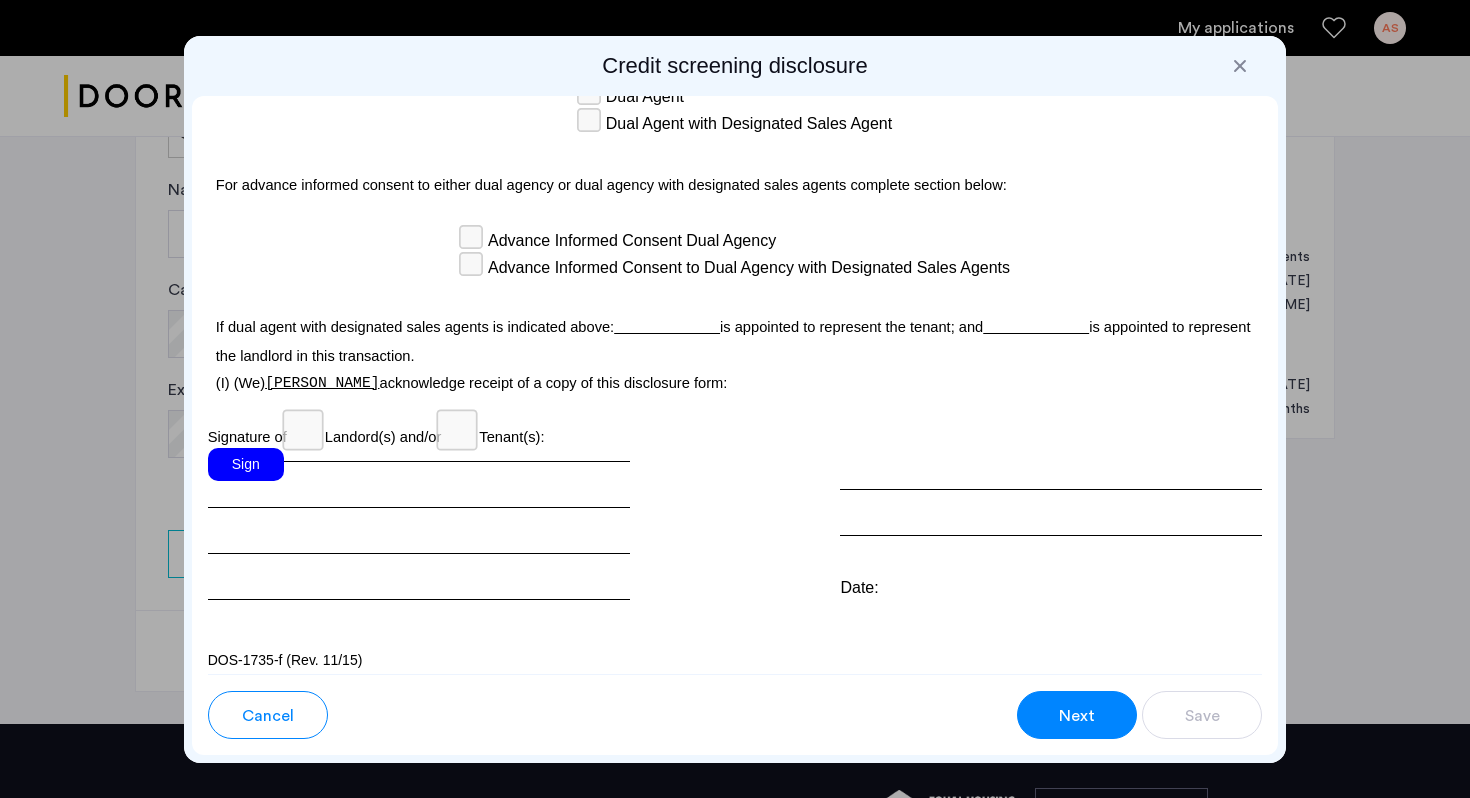 click on "Next" at bounding box center (1077, 716) 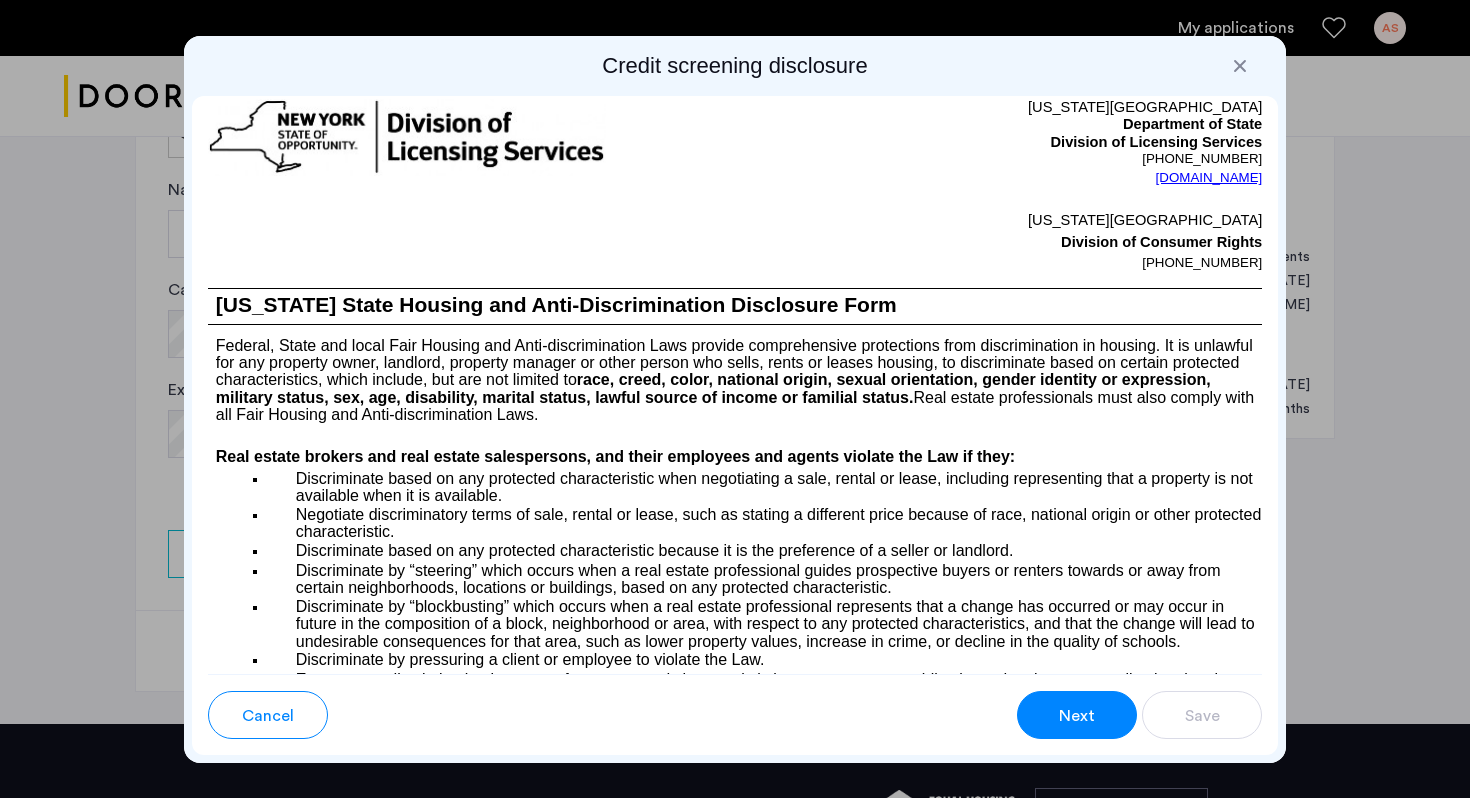 scroll, scrollTop: 1513, scrollLeft: 0, axis: vertical 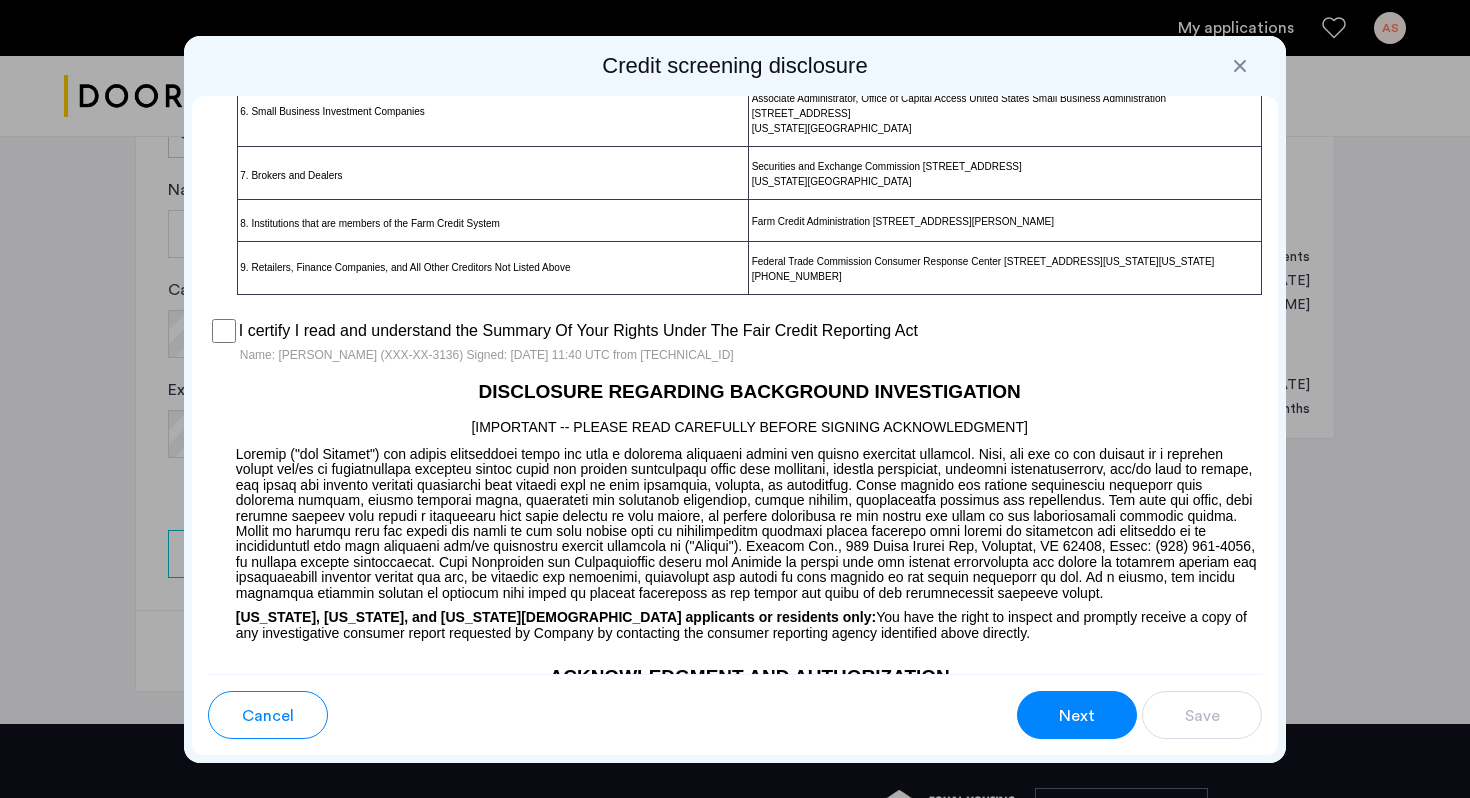 click on "Next" at bounding box center [1077, 716] 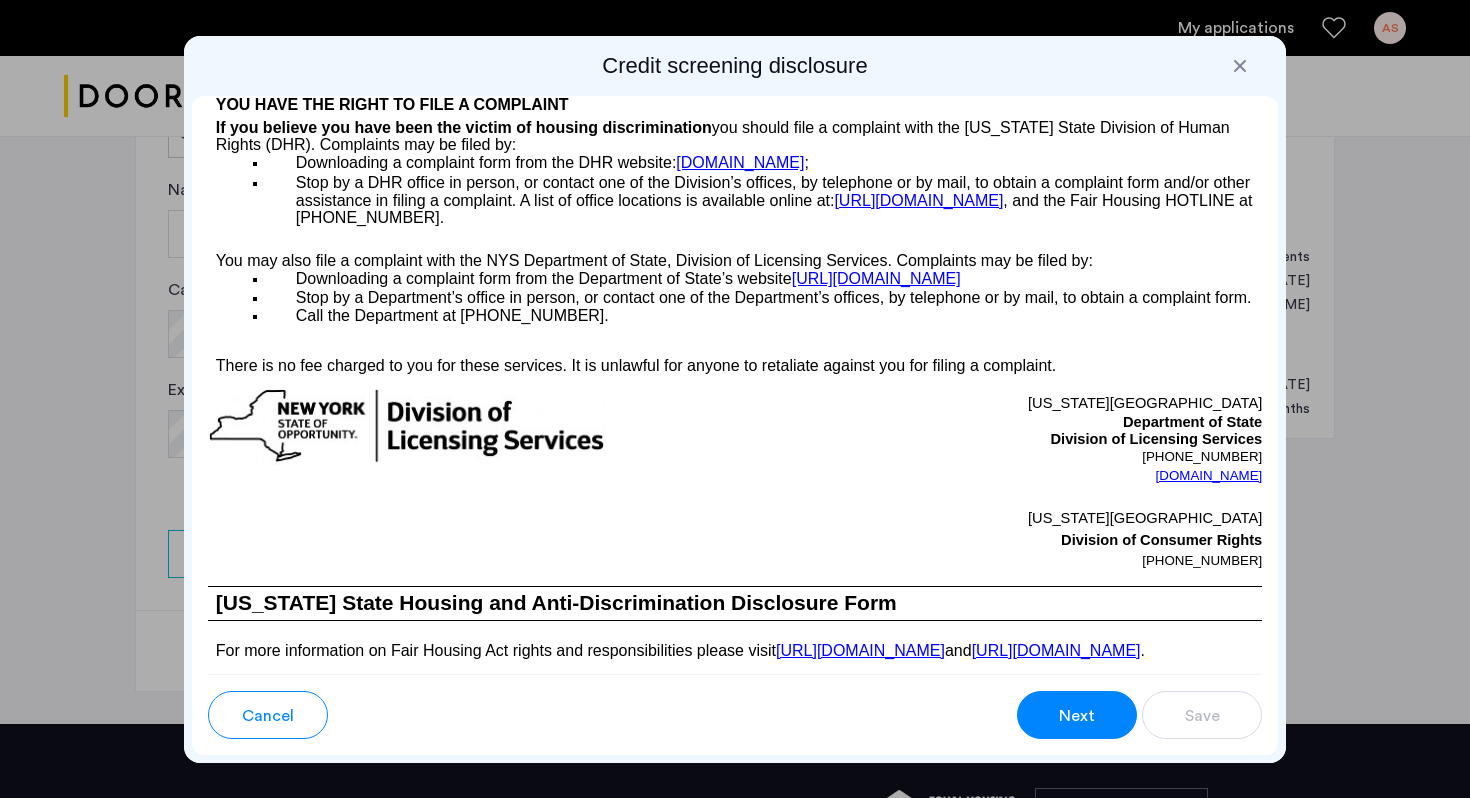 scroll, scrollTop: 3680, scrollLeft: 0, axis: vertical 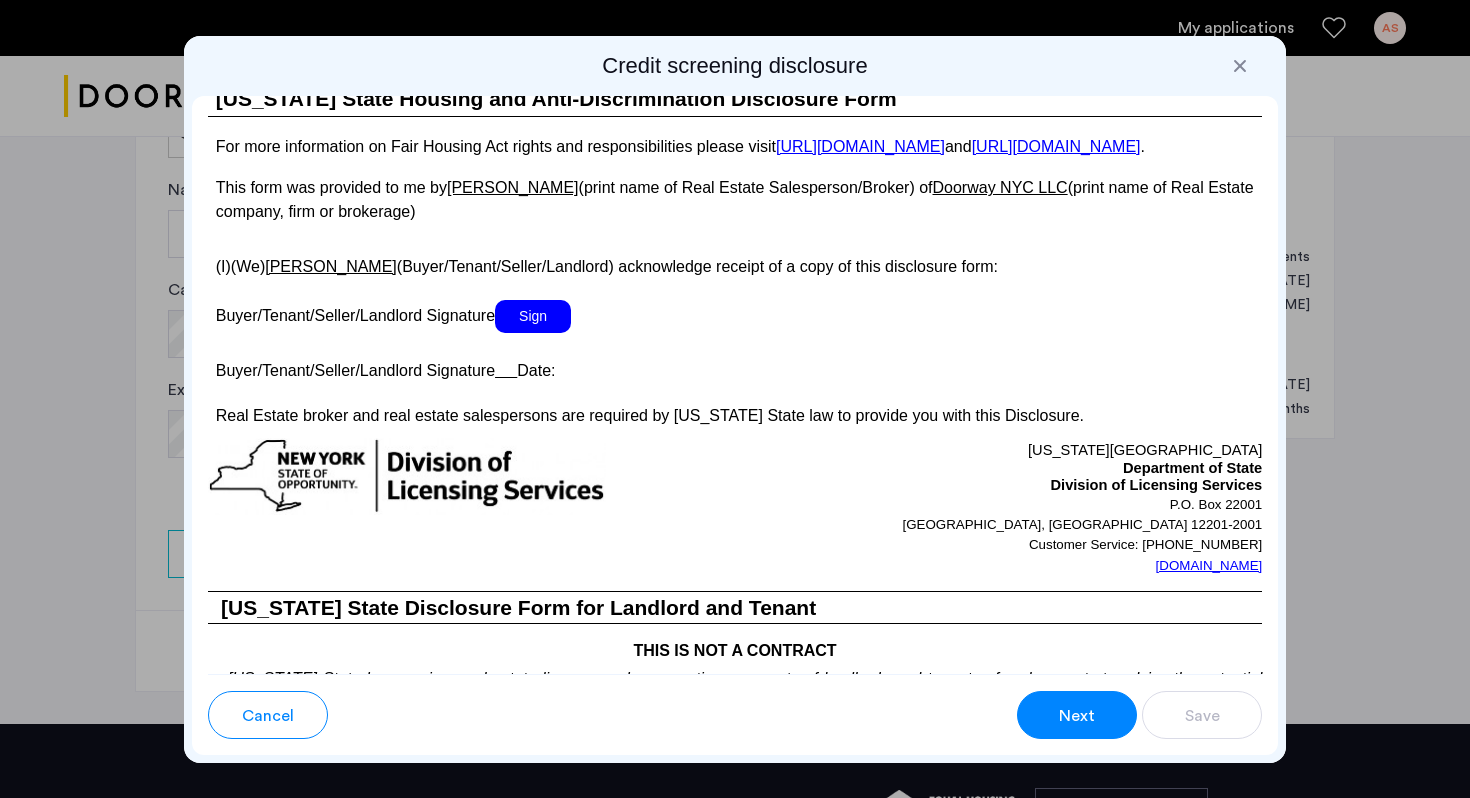 click on "Sign" at bounding box center [533, 316] 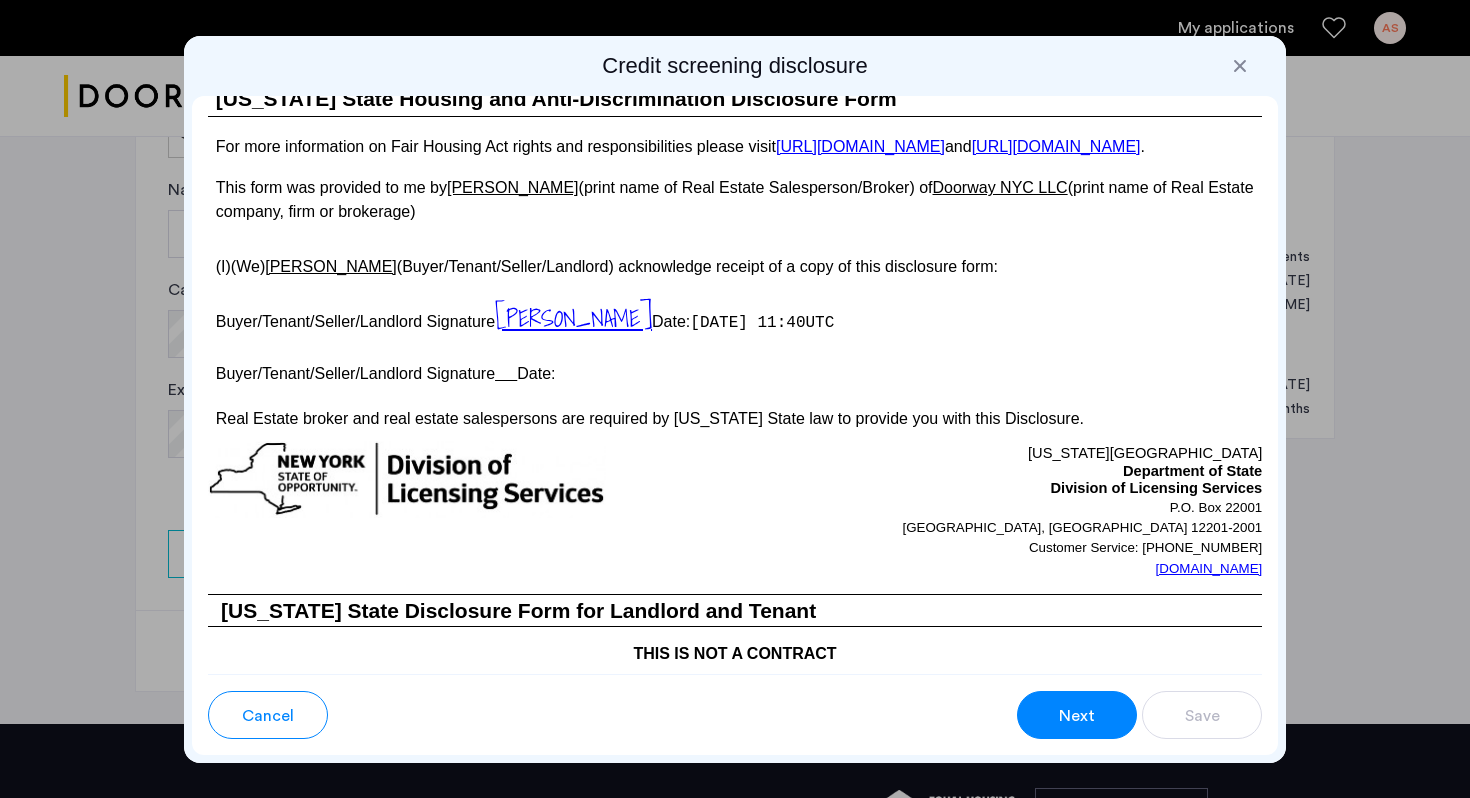 click at bounding box center [506, 373] 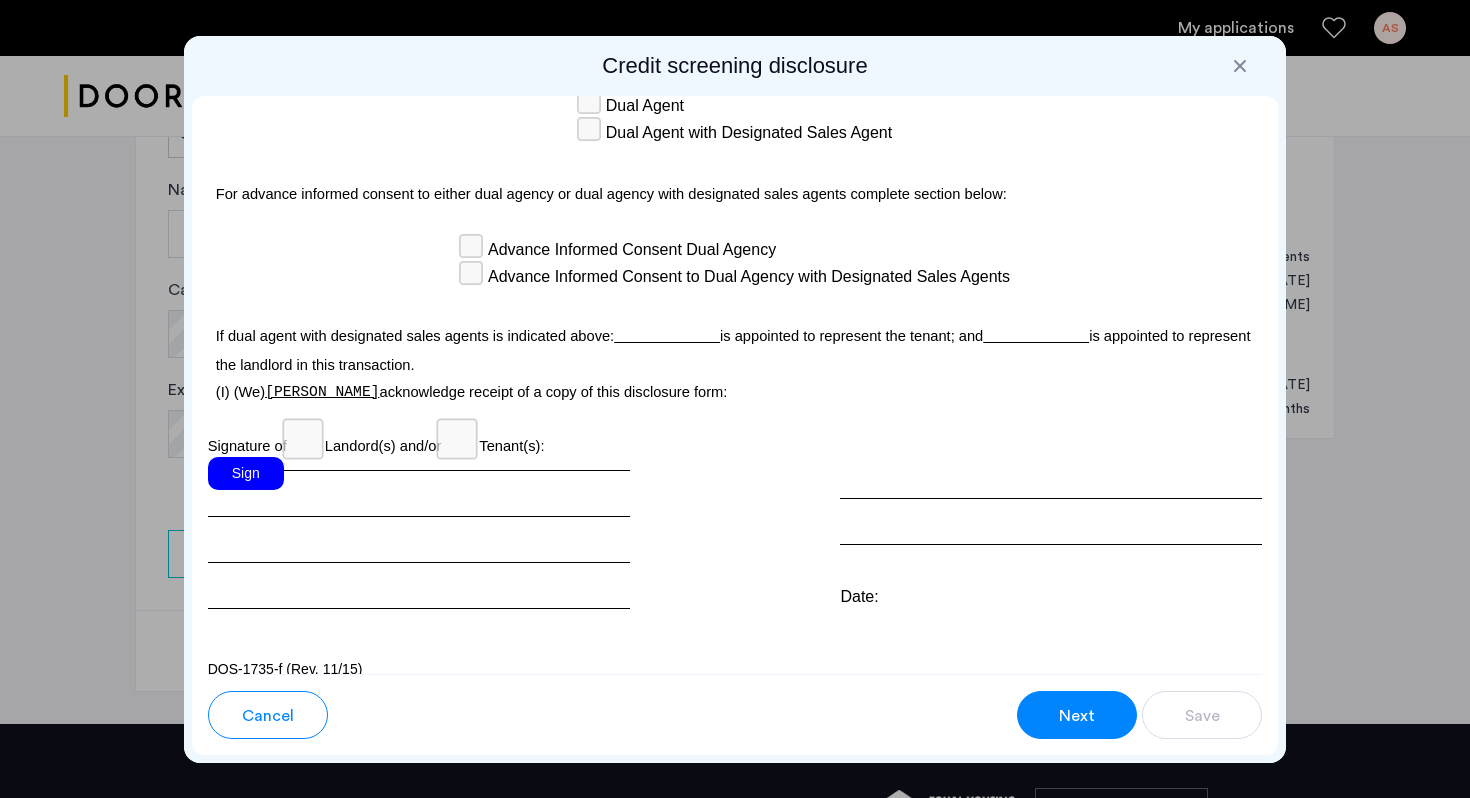 scroll, scrollTop: 5840, scrollLeft: 0, axis: vertical 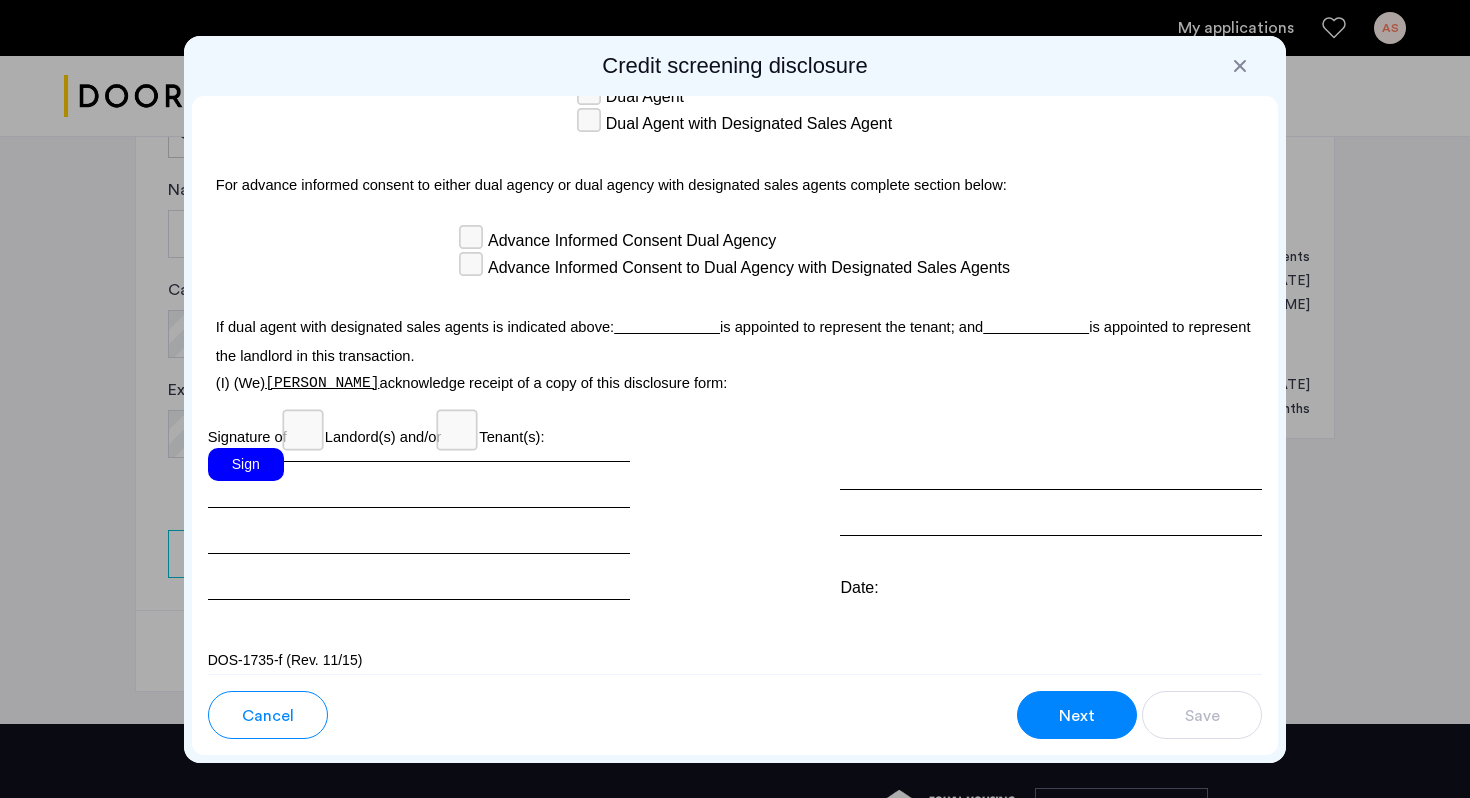 click on "Sign" at bounding box center (419, 524) 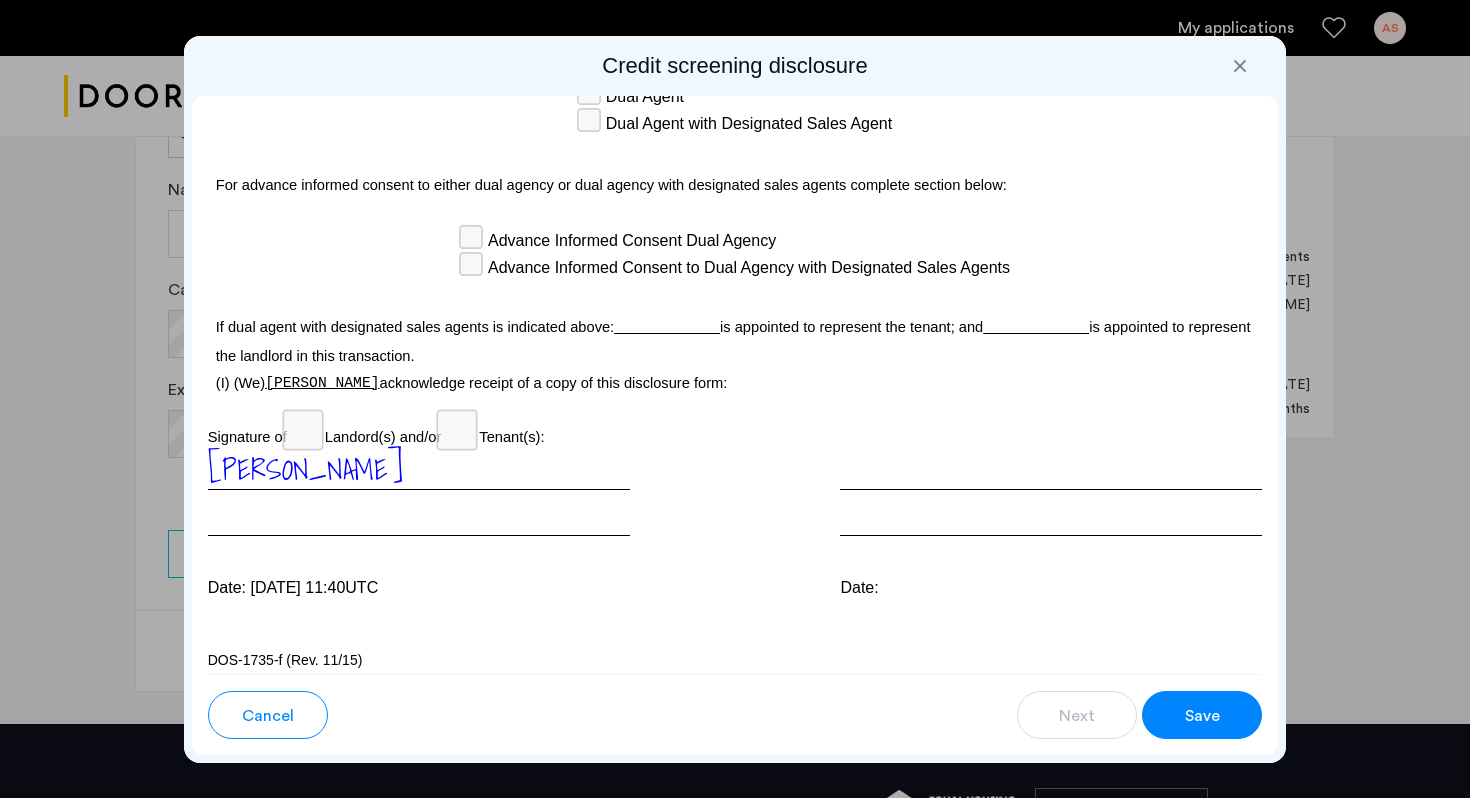 click on "Save" at bounding box center (1202, 715) 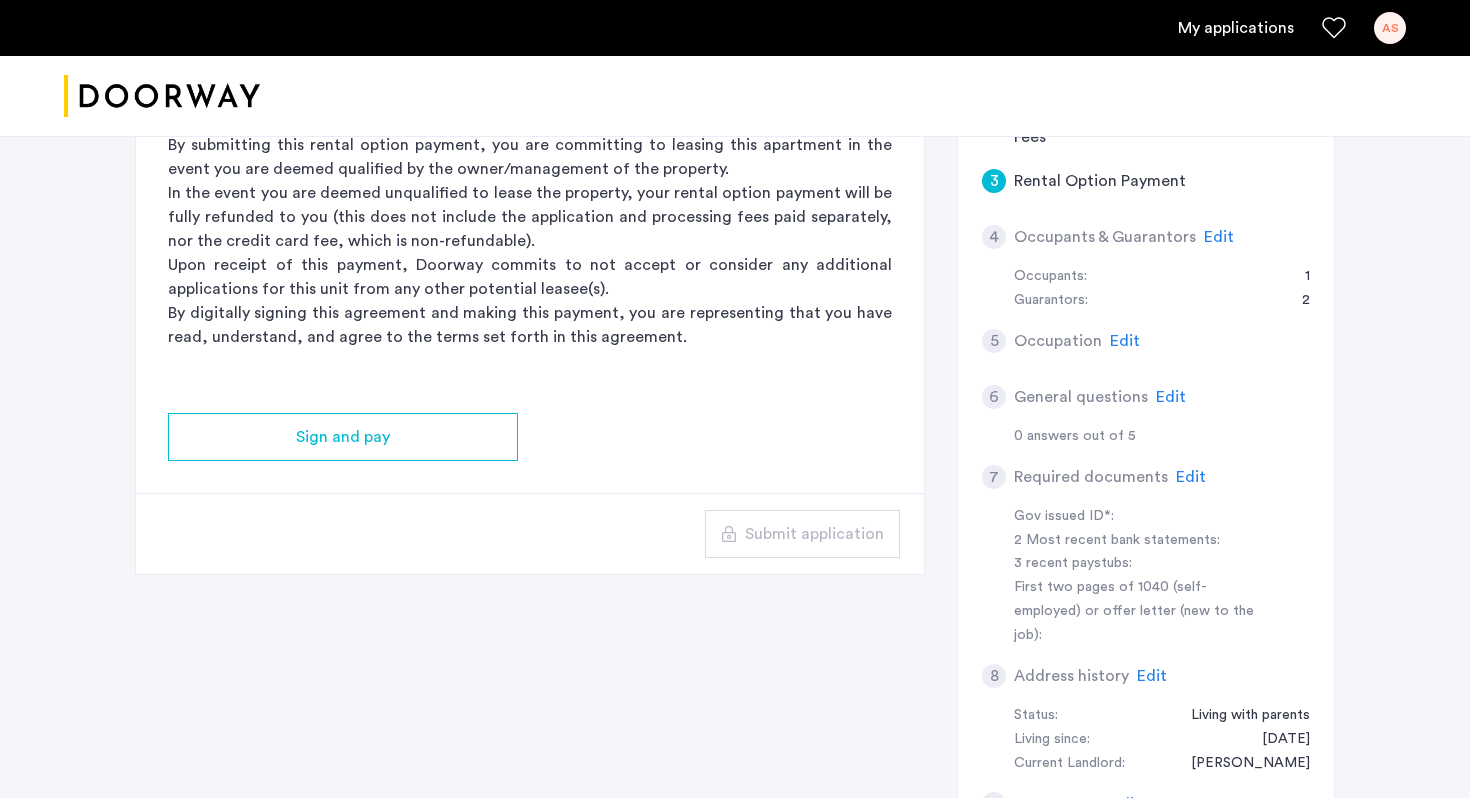 scroll, scrollTop: 520, scrollLeft: 0, axis: vertical 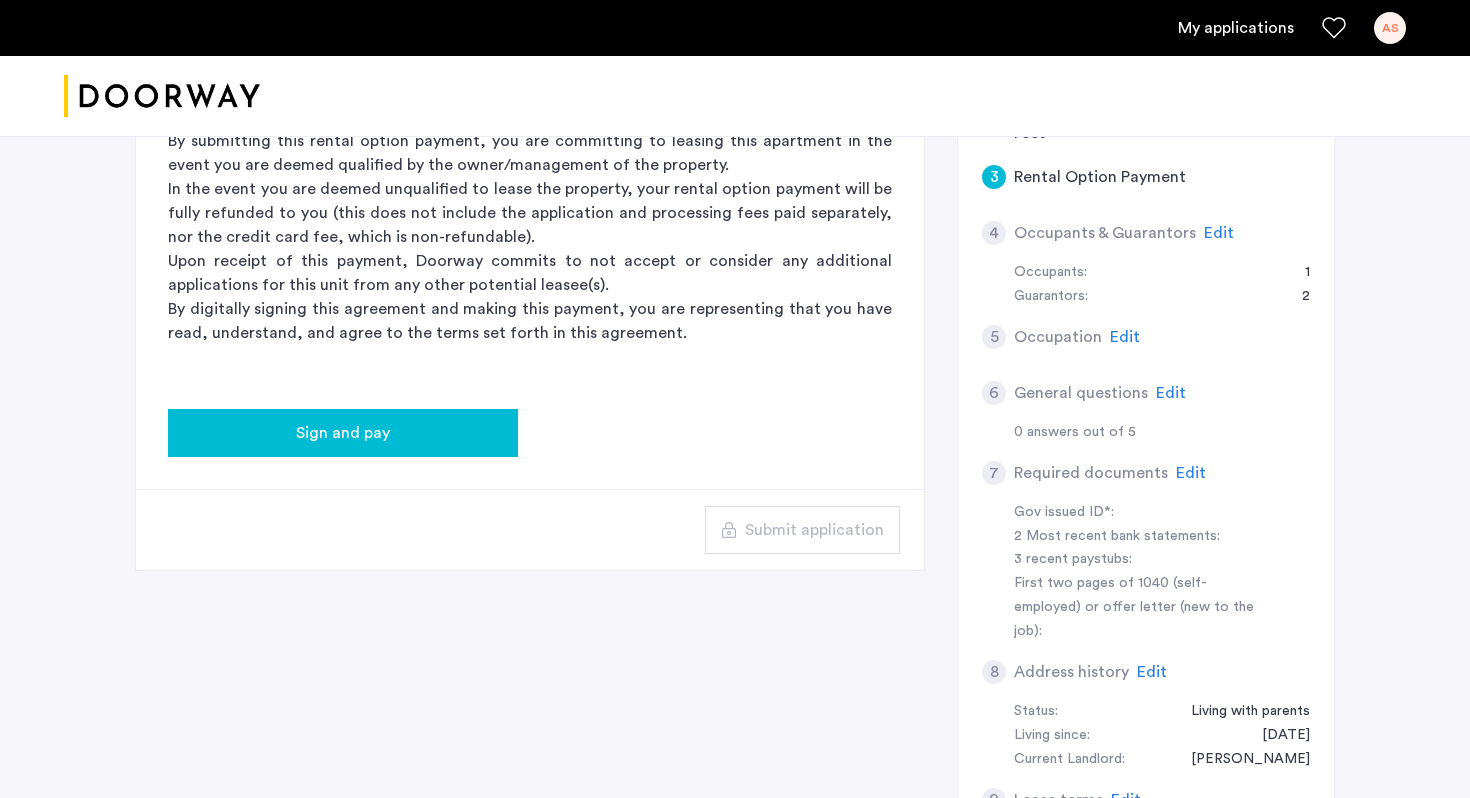 click on "Sign and pay" 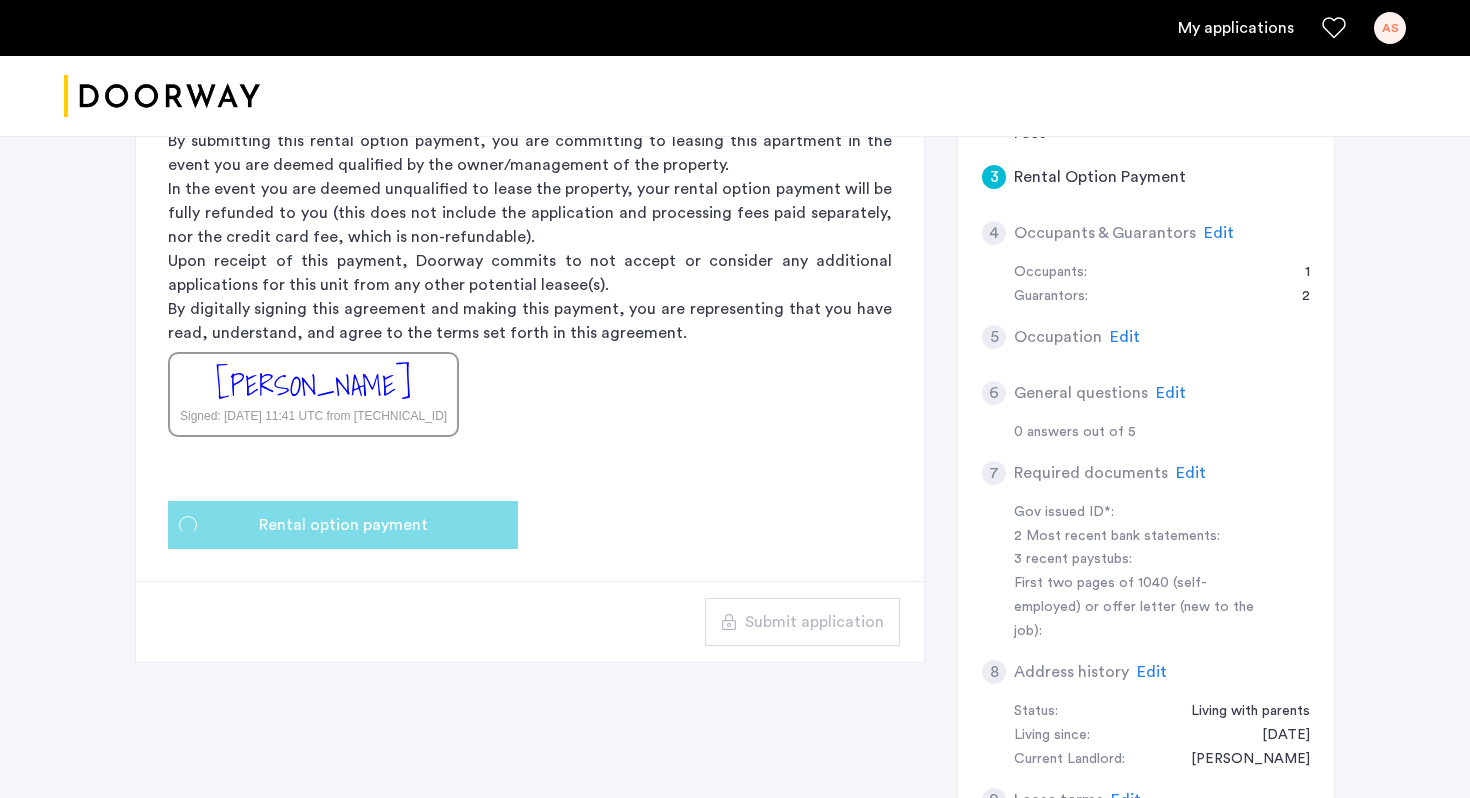 scroll, scrollTop: 0, scrollLeft: 0, axis: both 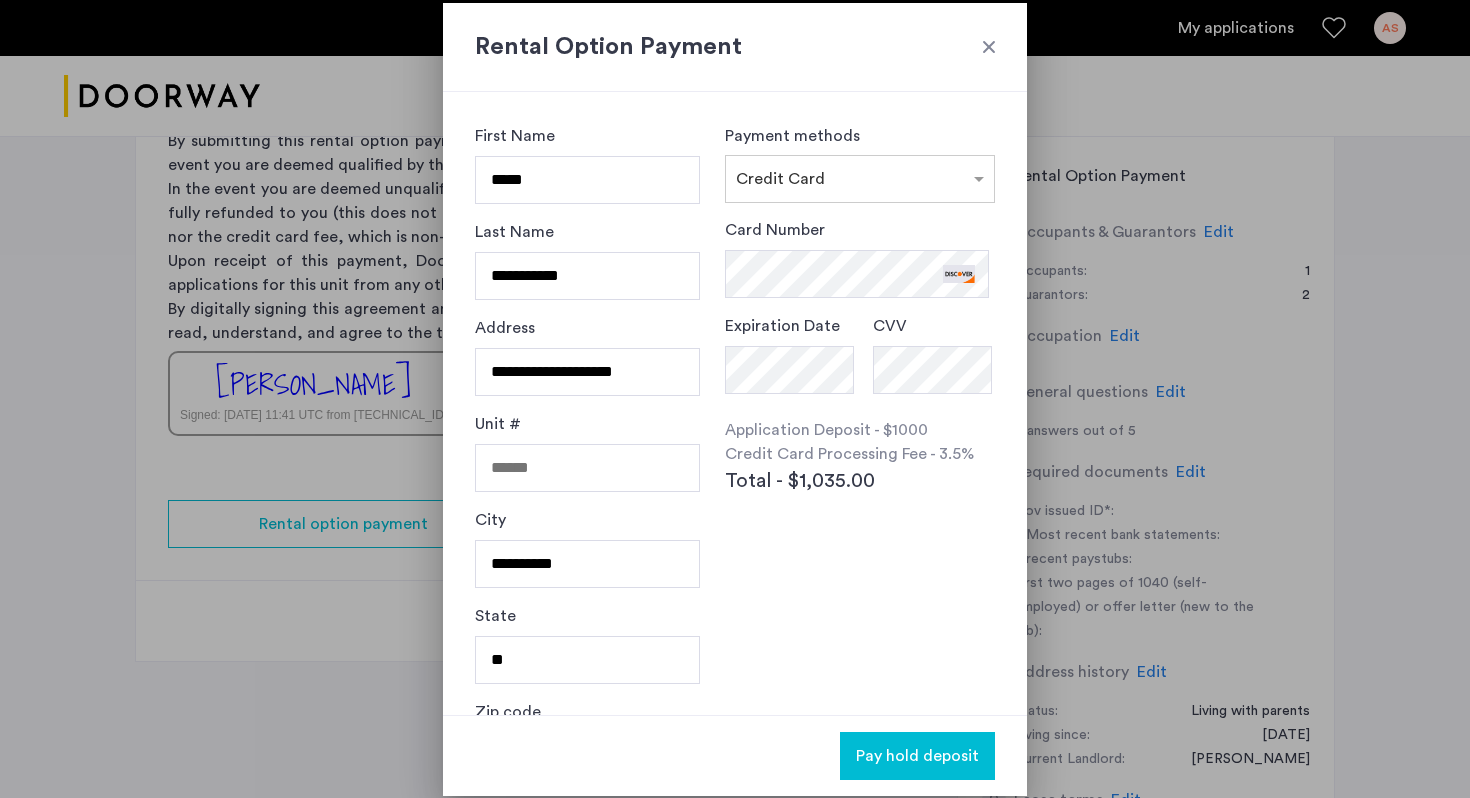 click on "Pay hold deposit" at bounding box center (917, 756) 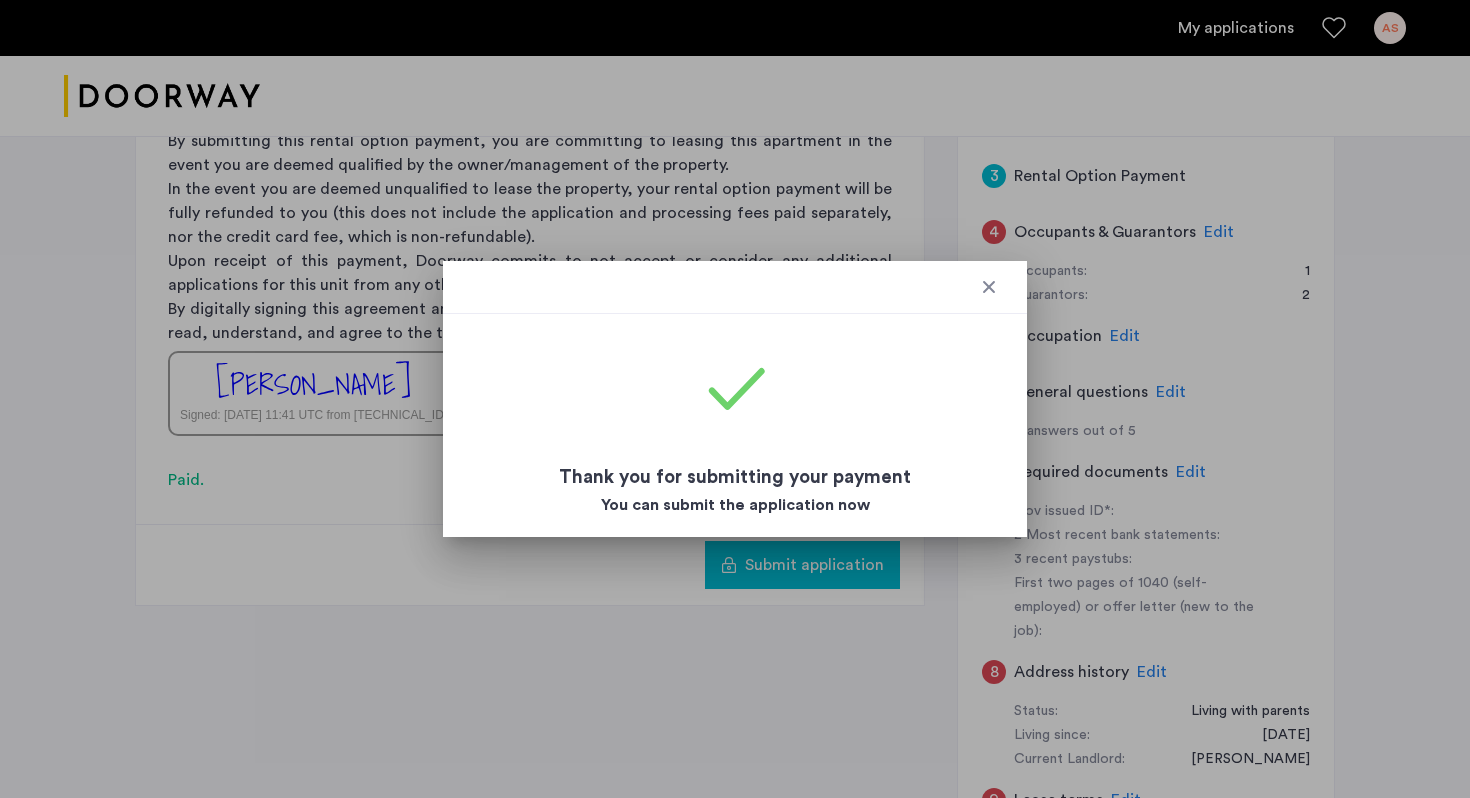 click at bounding box center (989, 287) 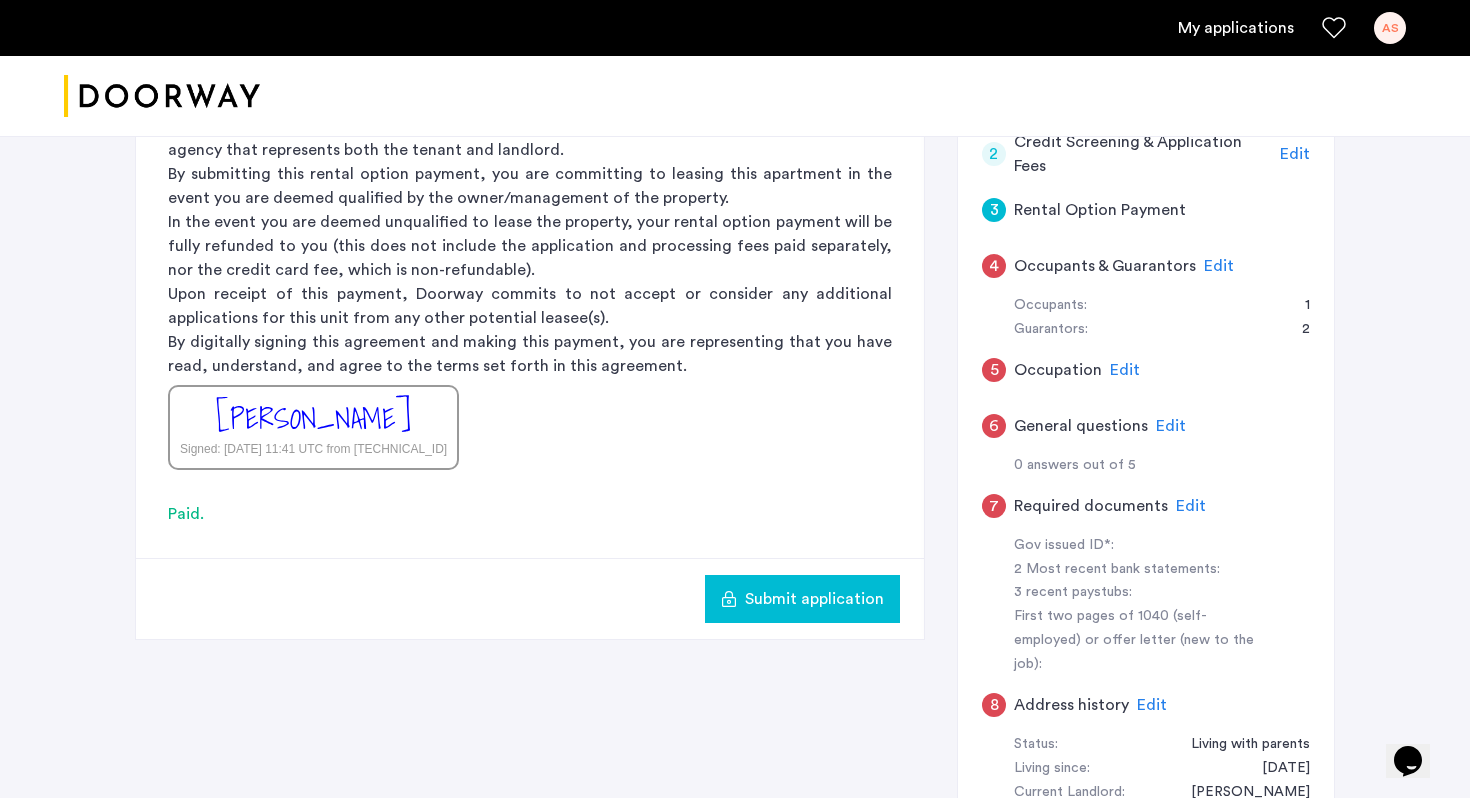 click on "Edit" 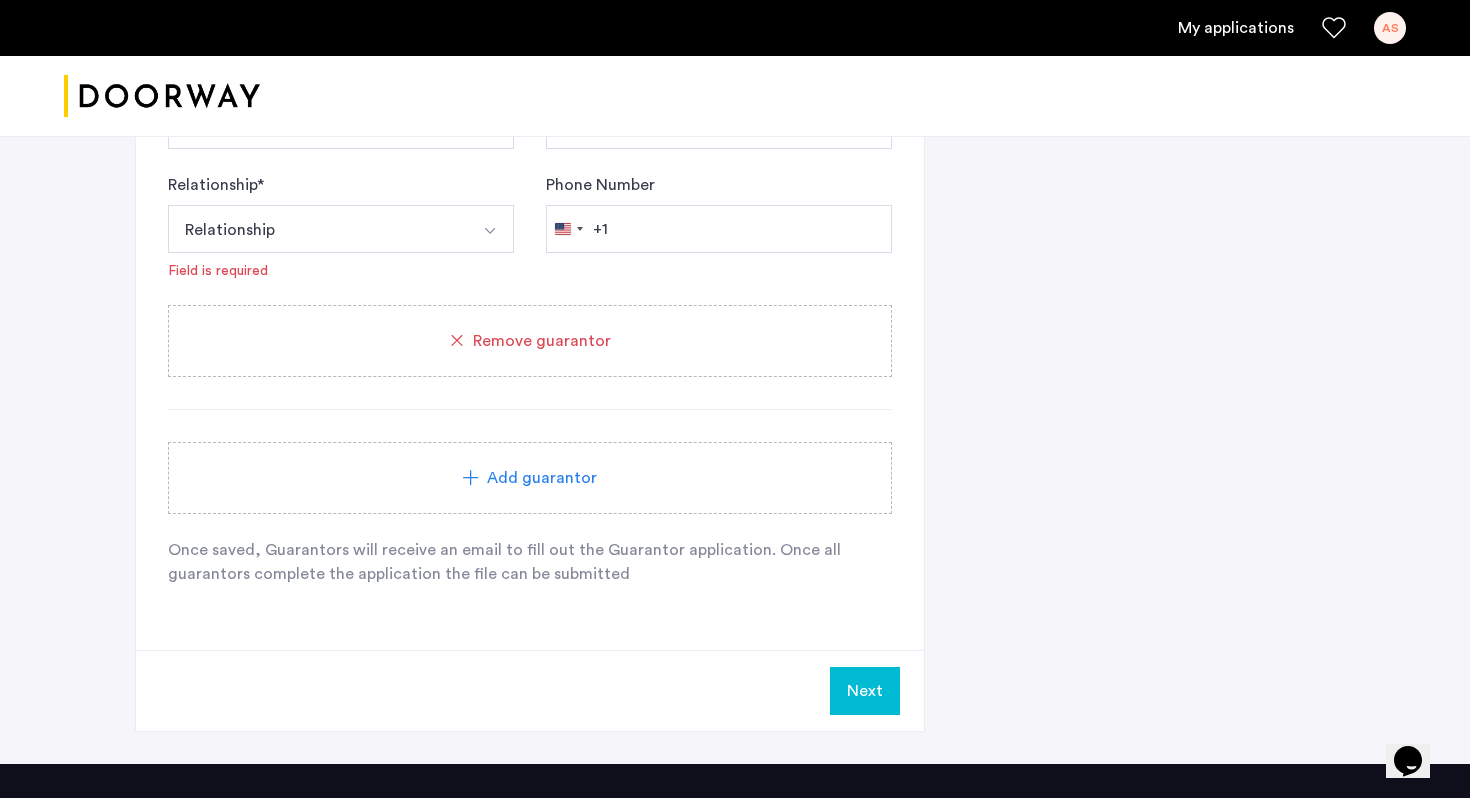 scroll, scrollTop: 1562, scrollLeft: 0, axis: vertical 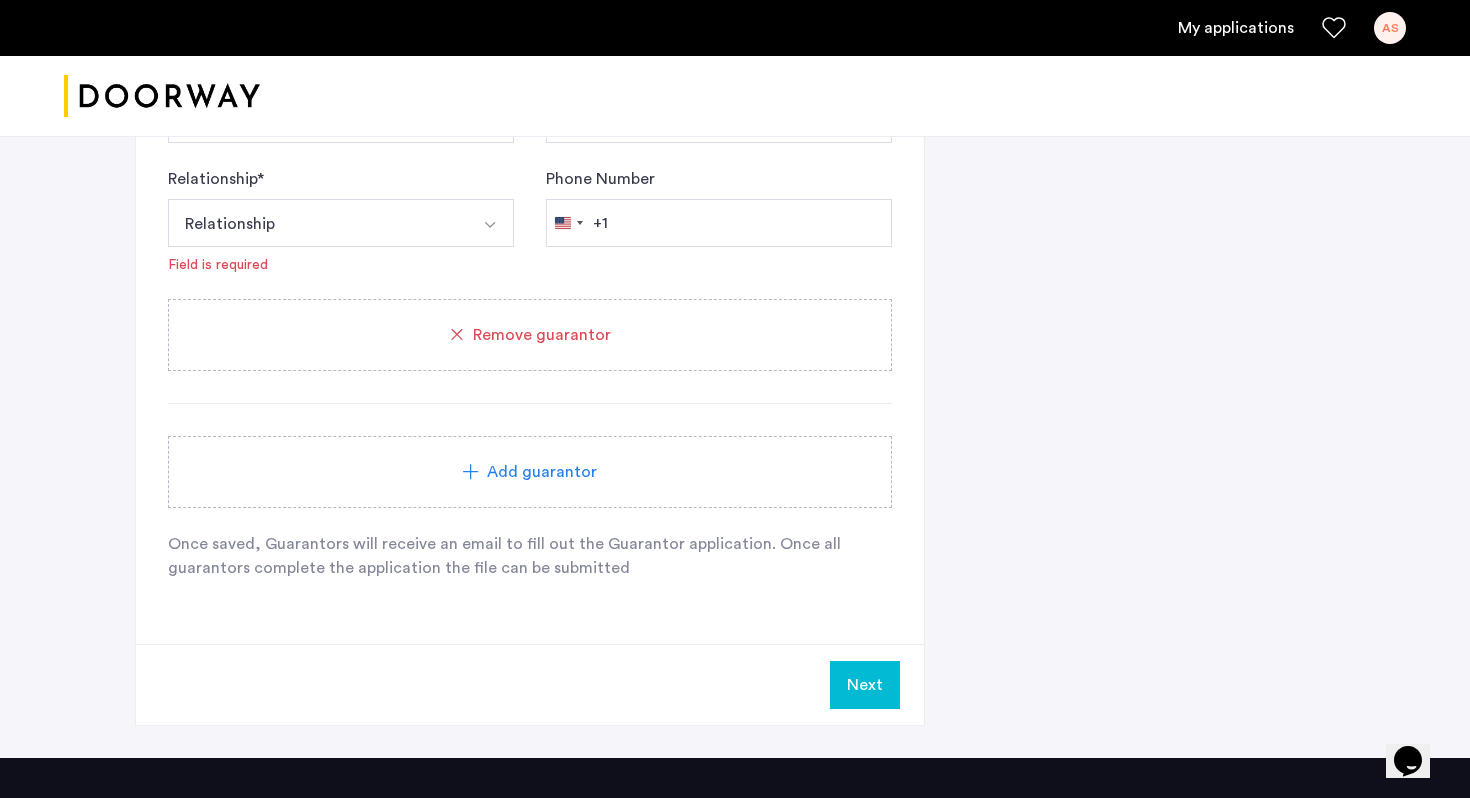 click on "Next" 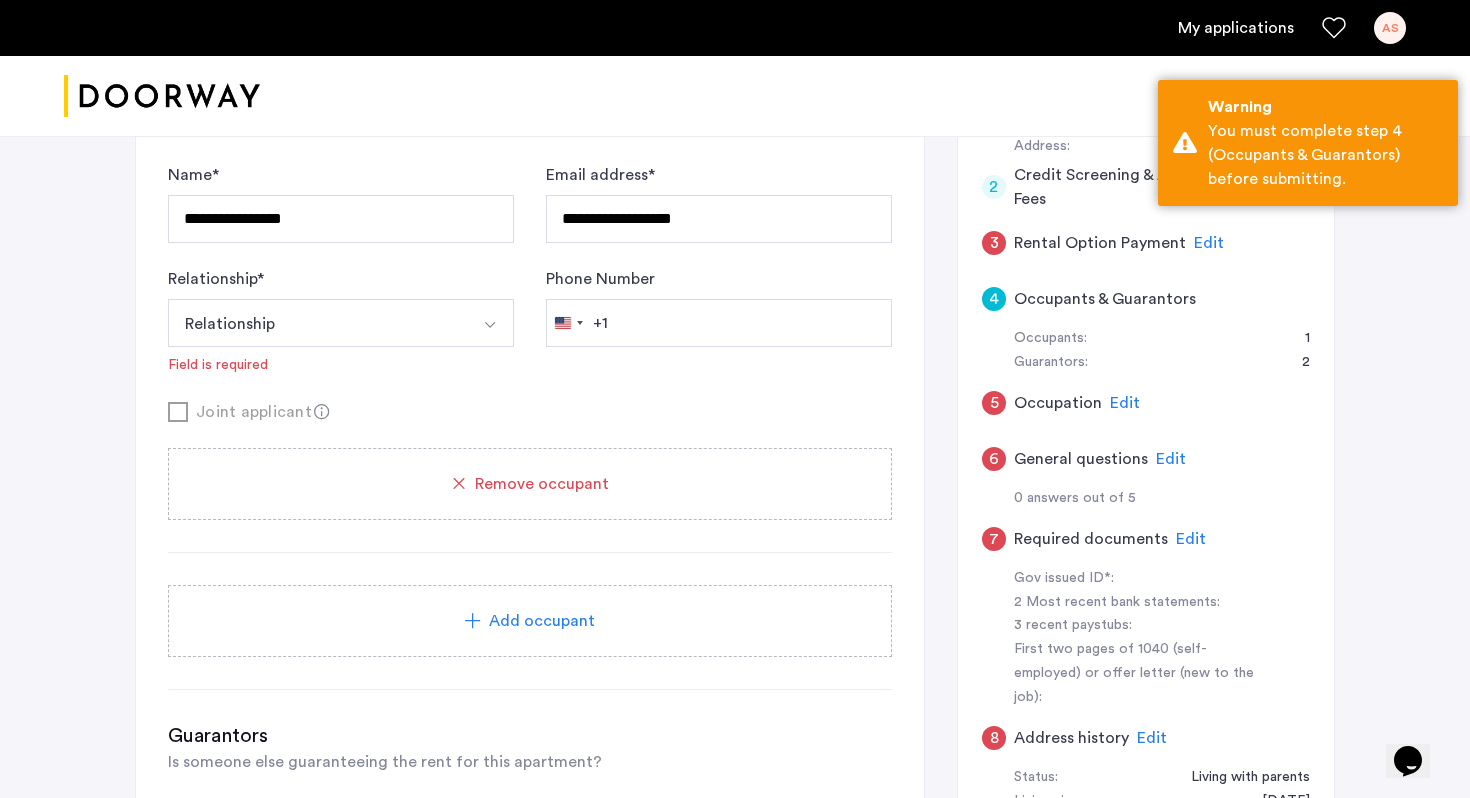 scroll, scrollTop: 438, scrollLeft: 0, axis: vertical 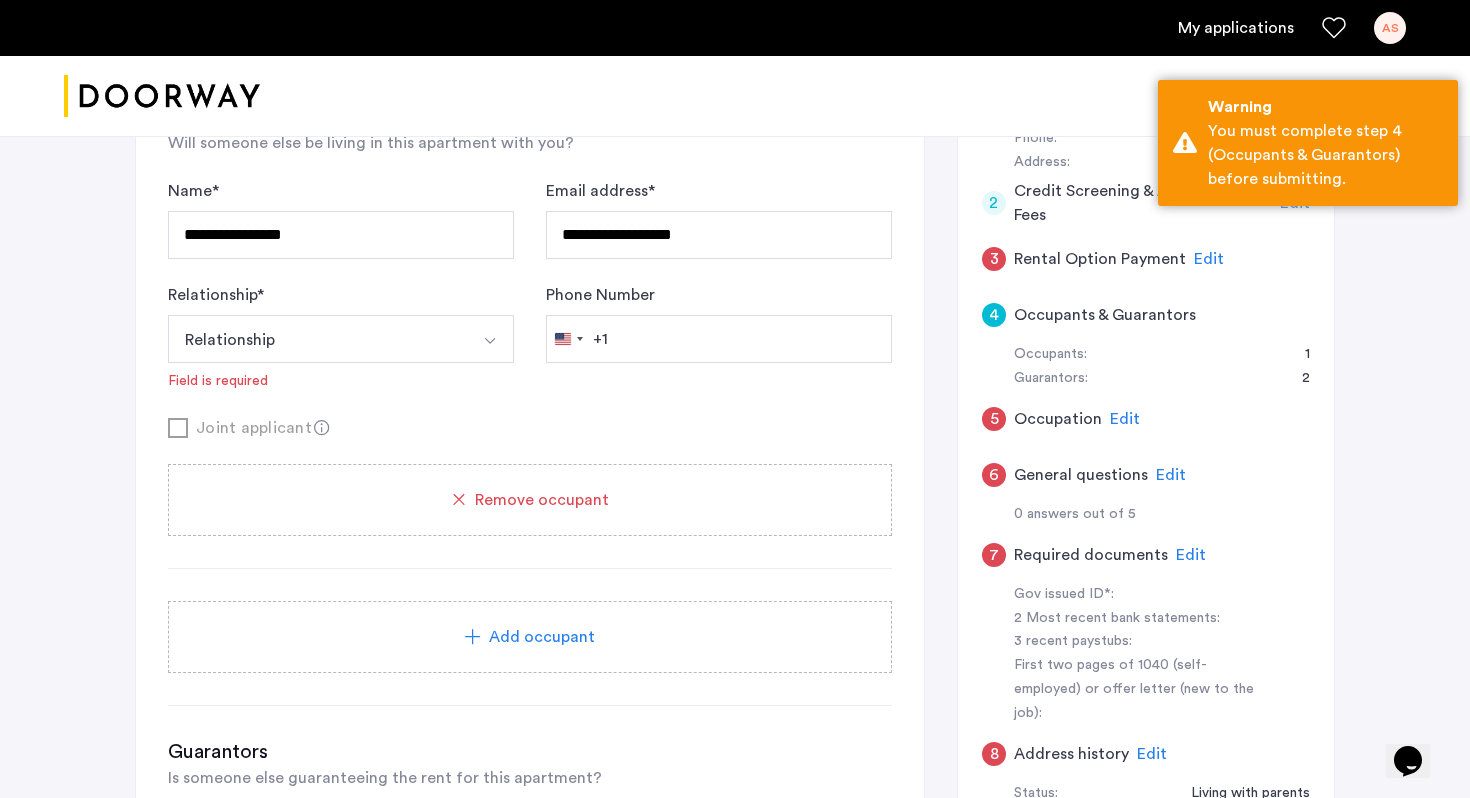 click on "Edit" 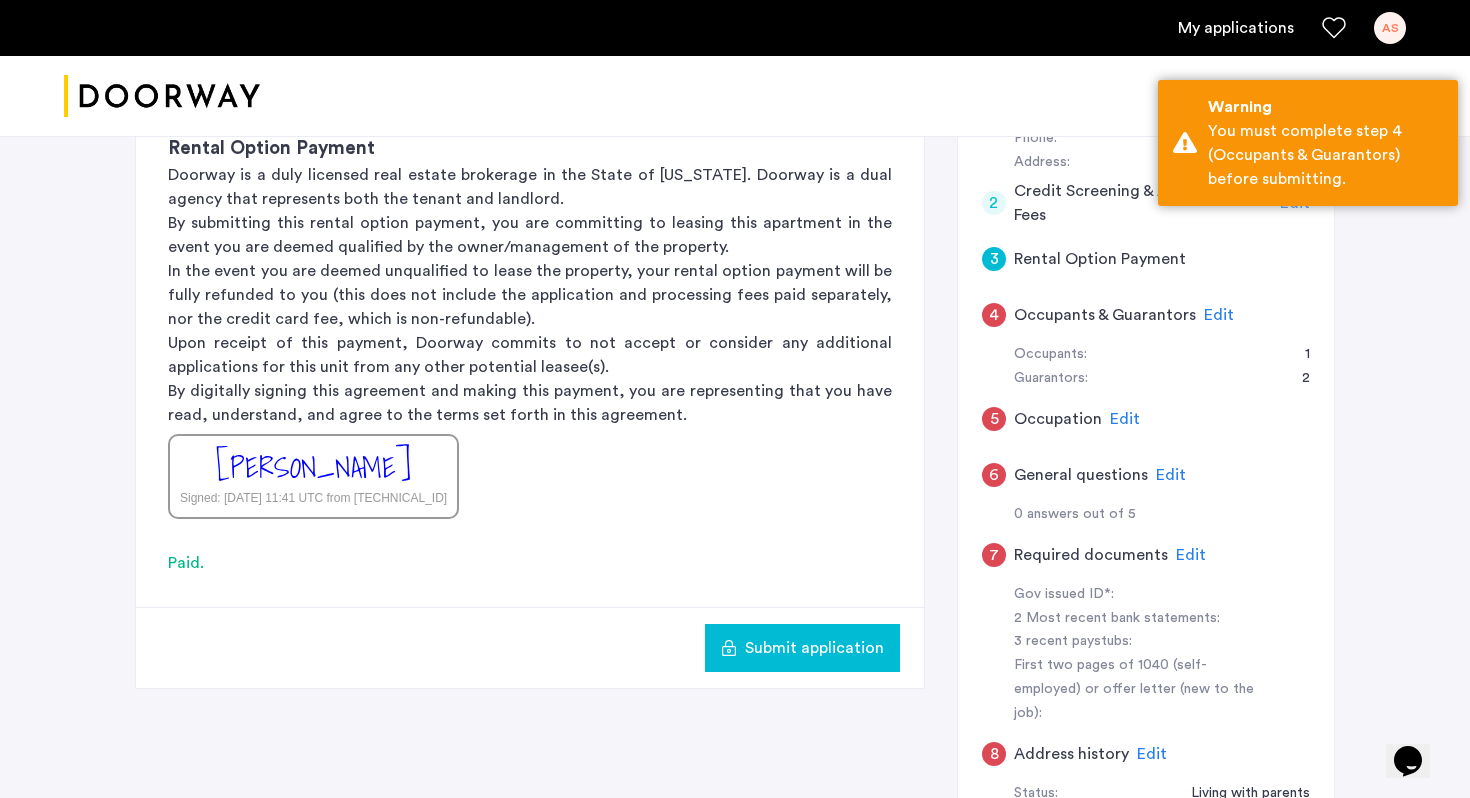 click on "Submit application" 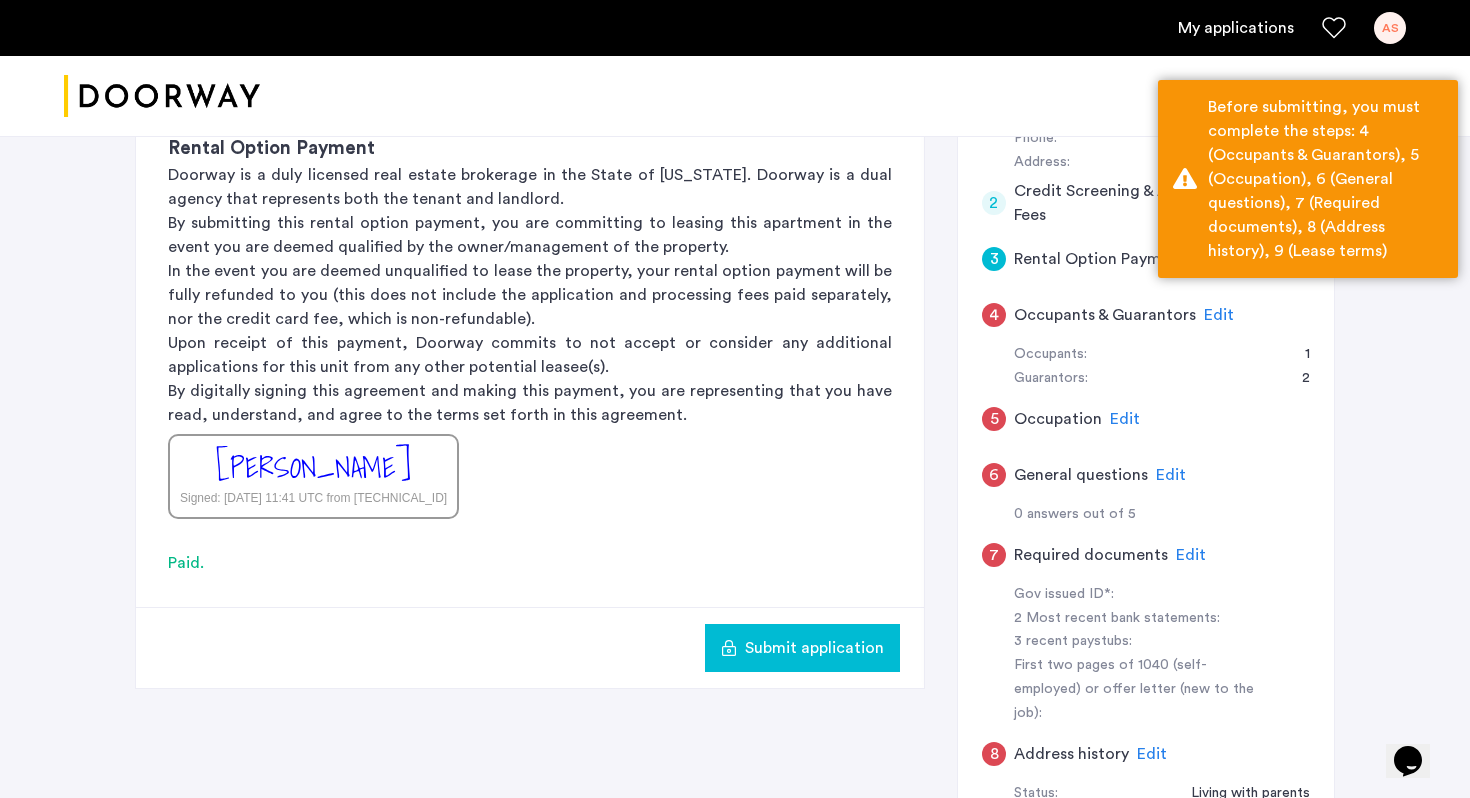 click on "Edit" 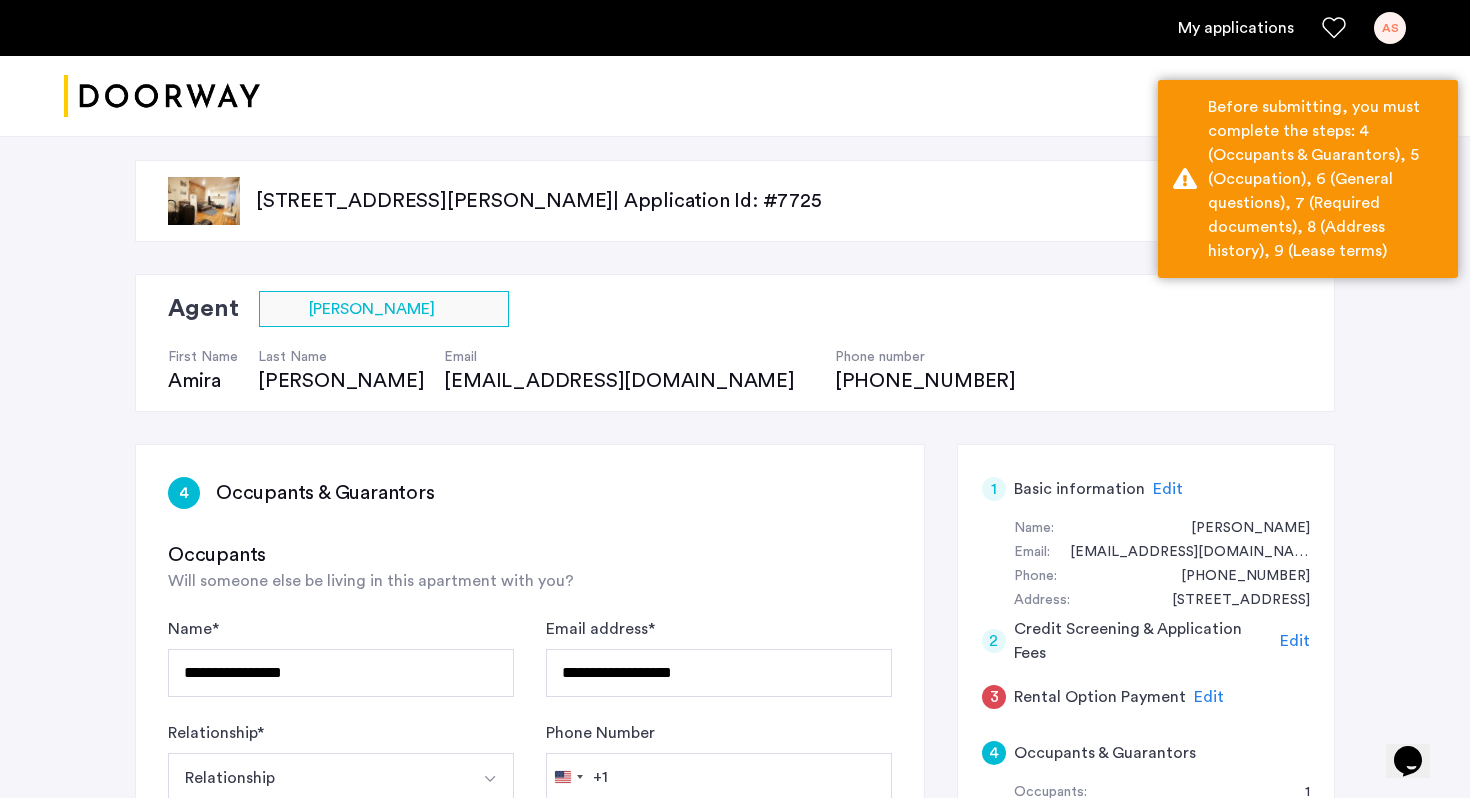 scroll, scrollTop: 4, scrollLeft: 0, axis: vertical 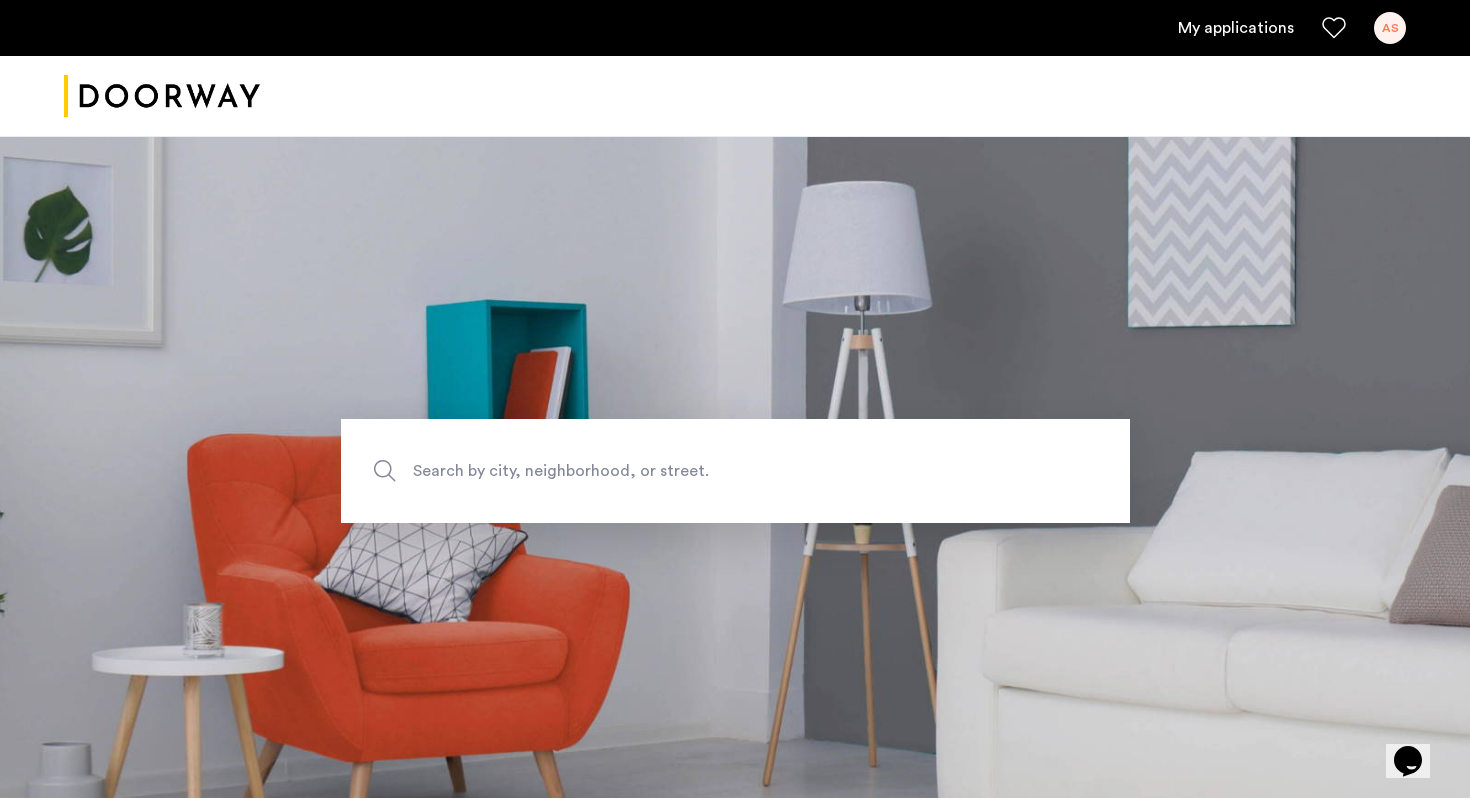 click on "My applications" at bounding box center (1236, 28) 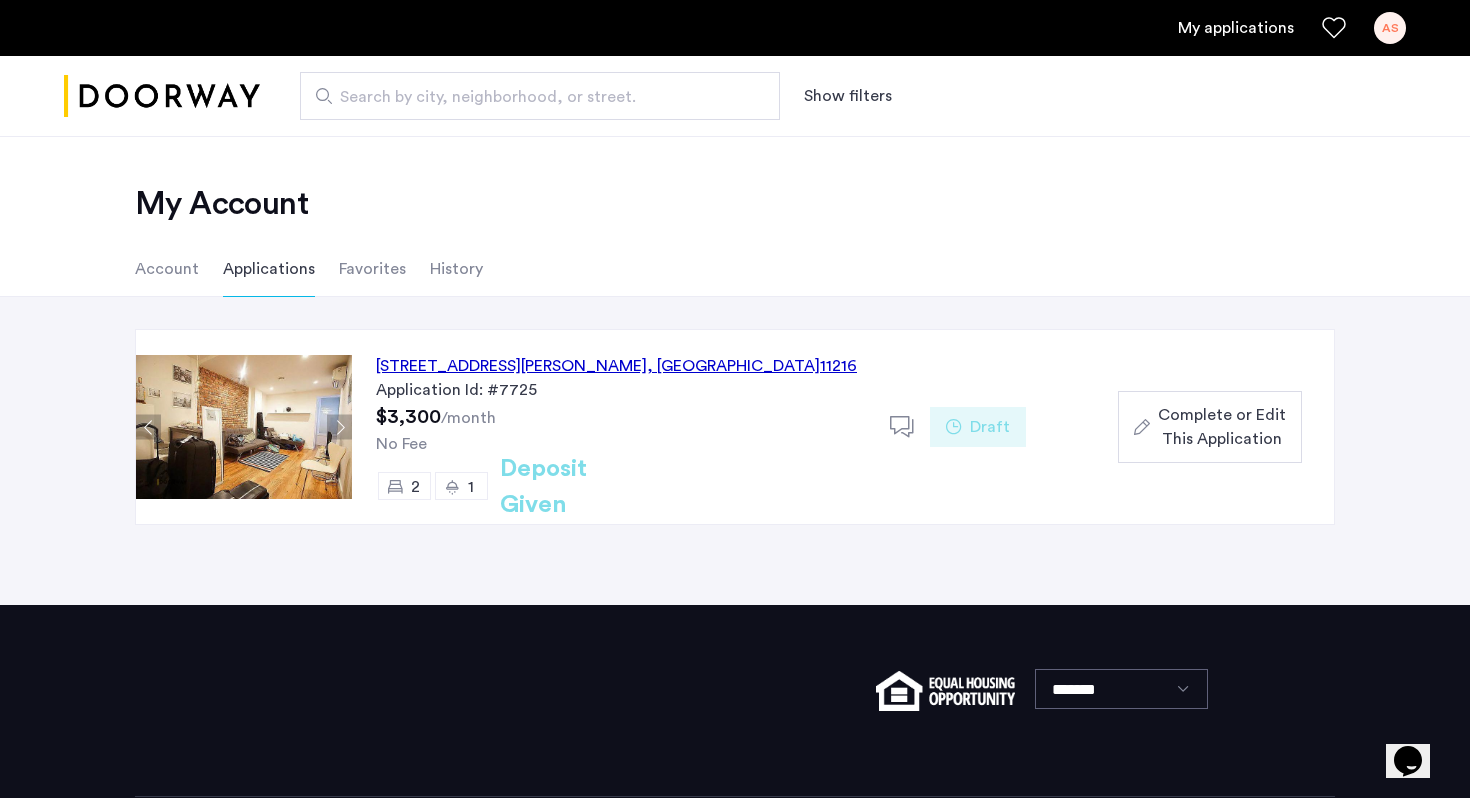 click on ", [GEOGRAPHIC_DATA]" 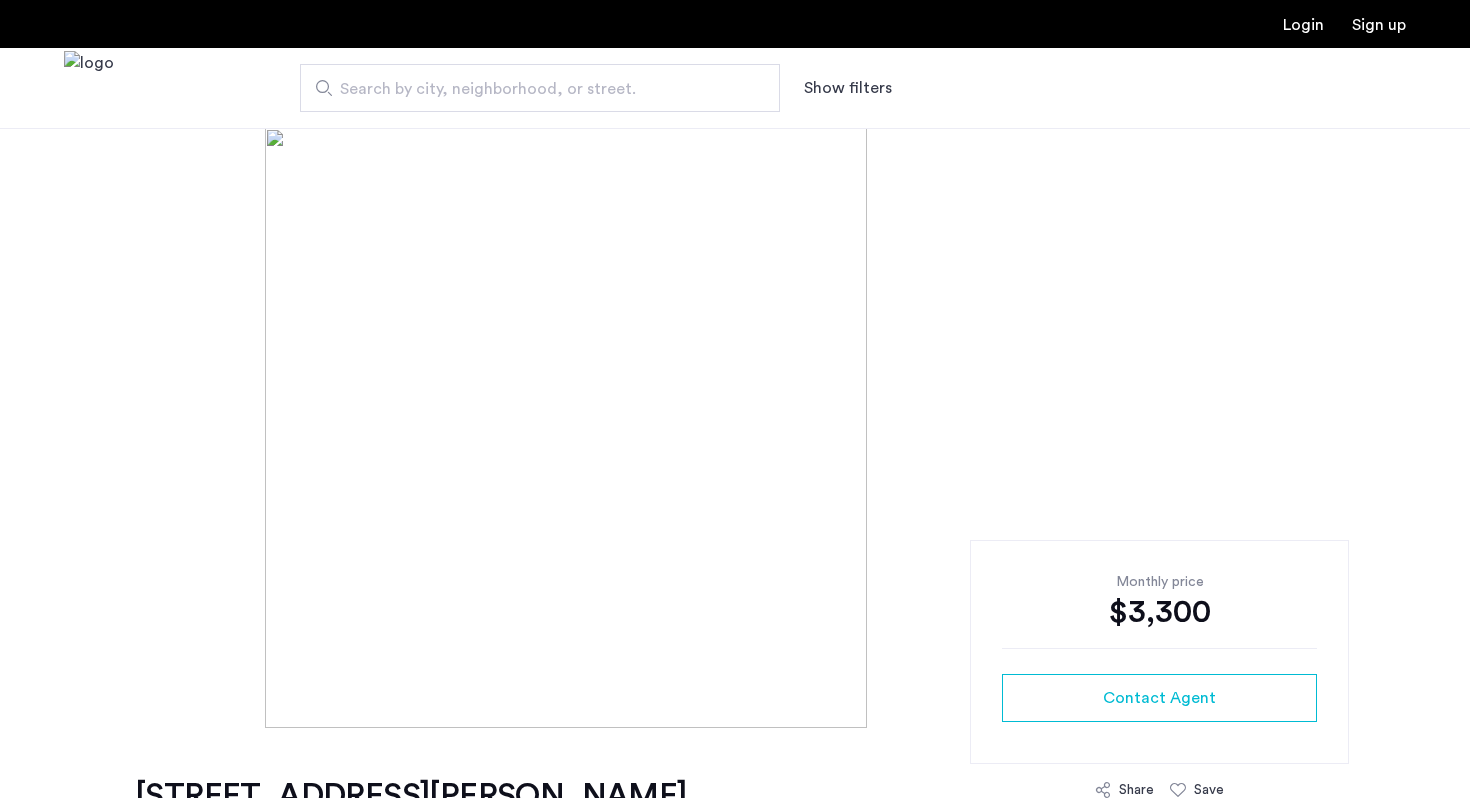 scroll, scrollTop: 0, scrollLeft: 0, axis: both 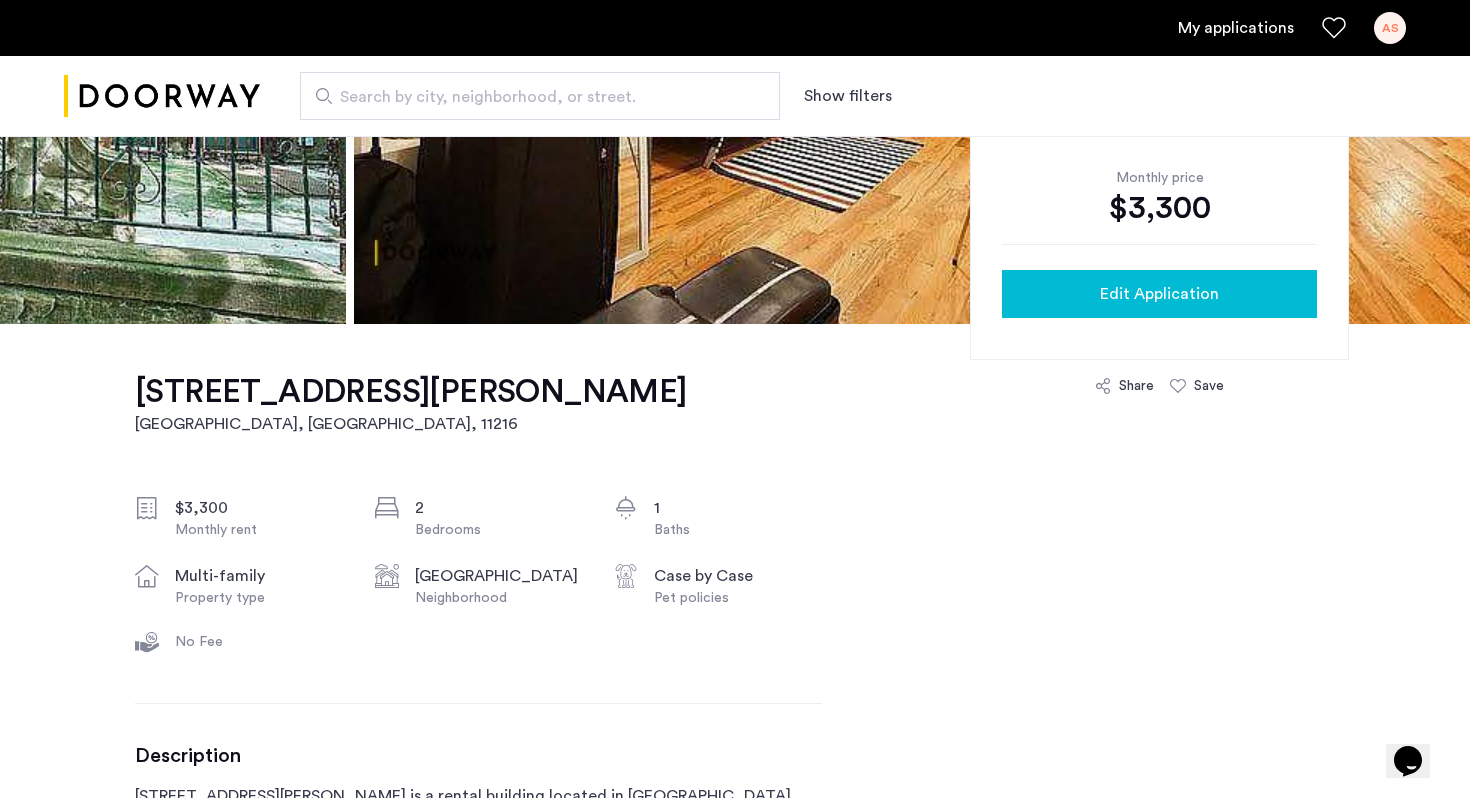 click on "Edit Application" 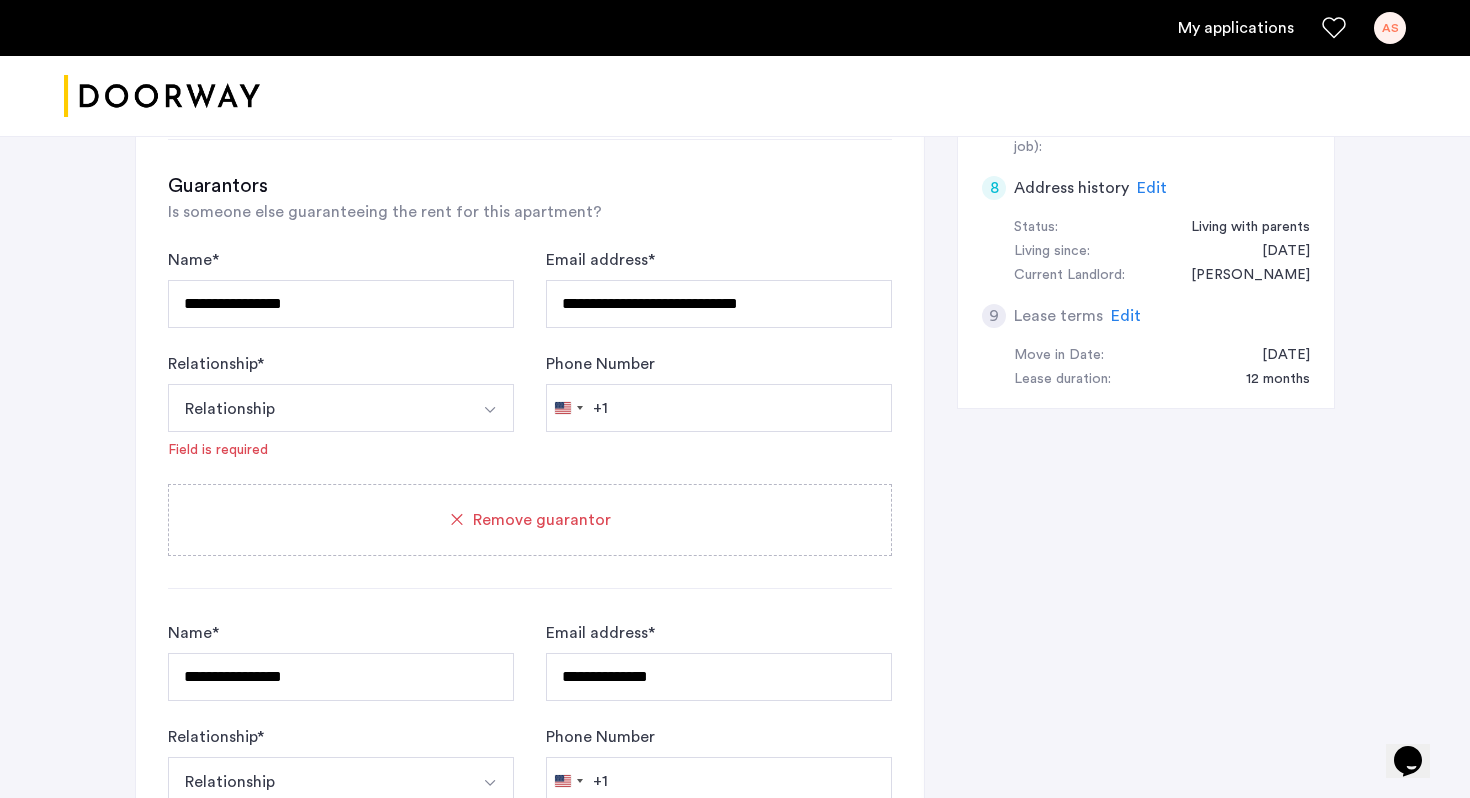 scroll, scrollTop: 1013, scrollLeft: 0, axis: vertical 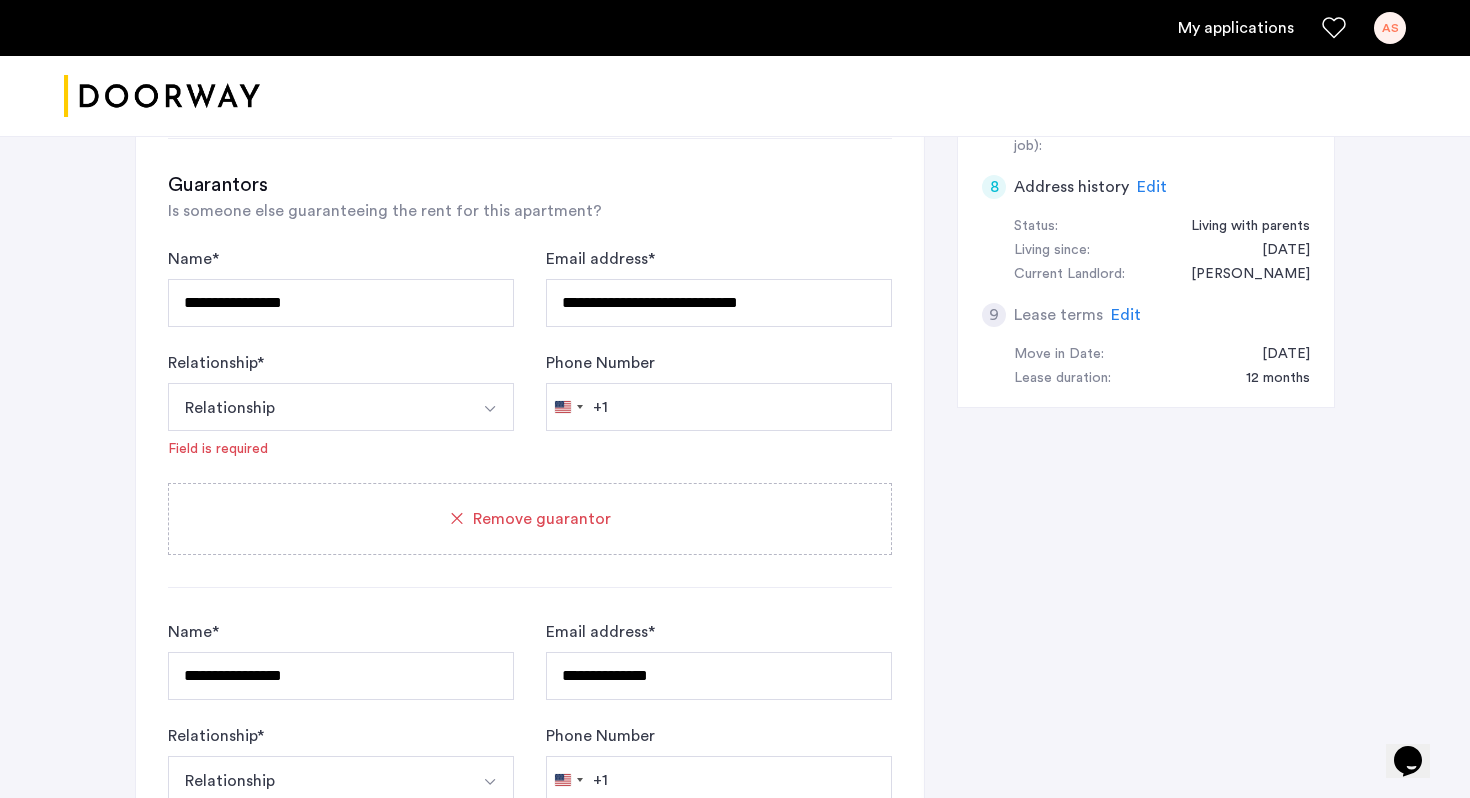 click on "Relationship" at bounding box center [317, 407] 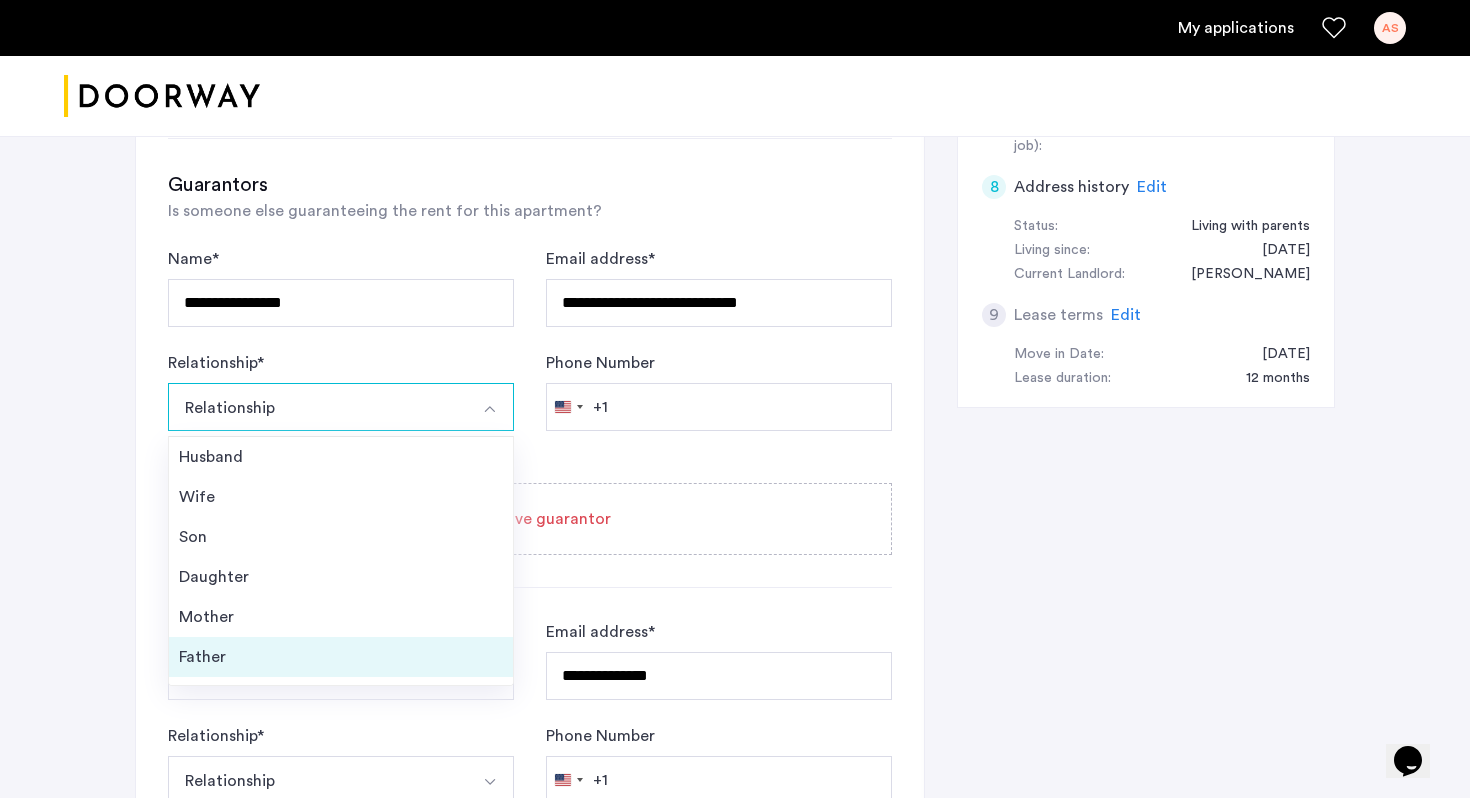 click on "Father" at bounding box center [341, 657] 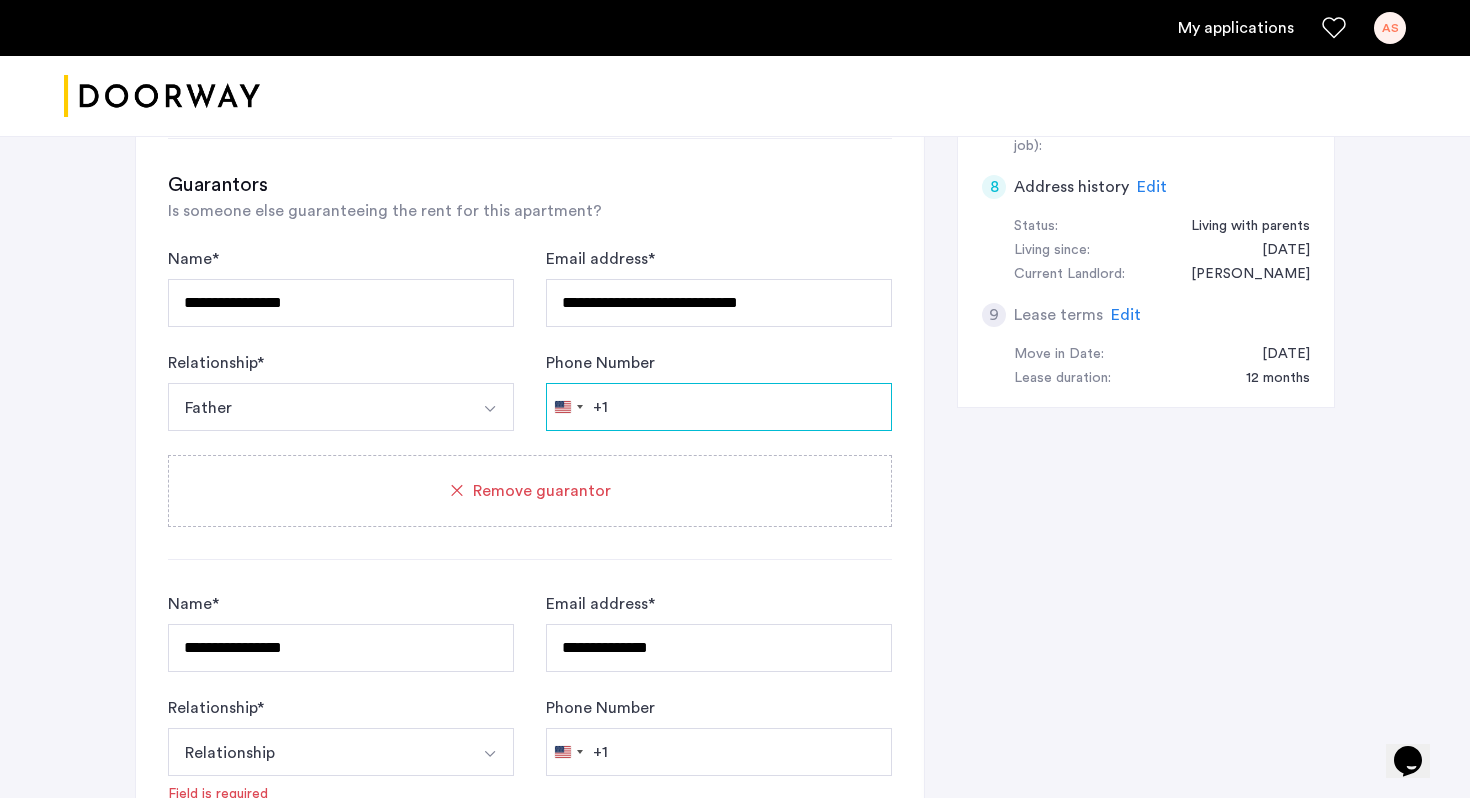click on "Phone Number" at bounding box center [719, 407] 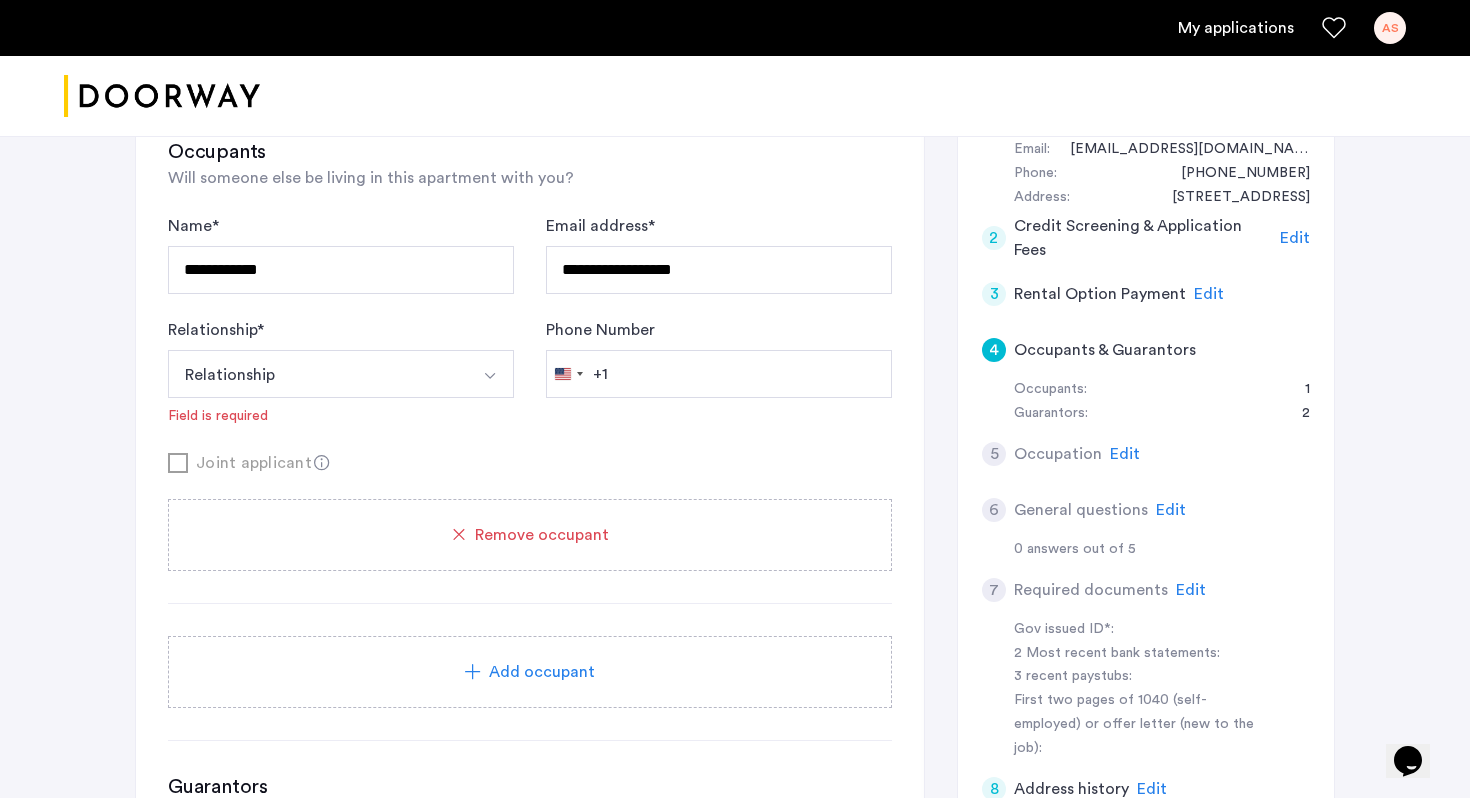 scroll, scrollTop: 394, scrollLeft: 0, axis: vertical 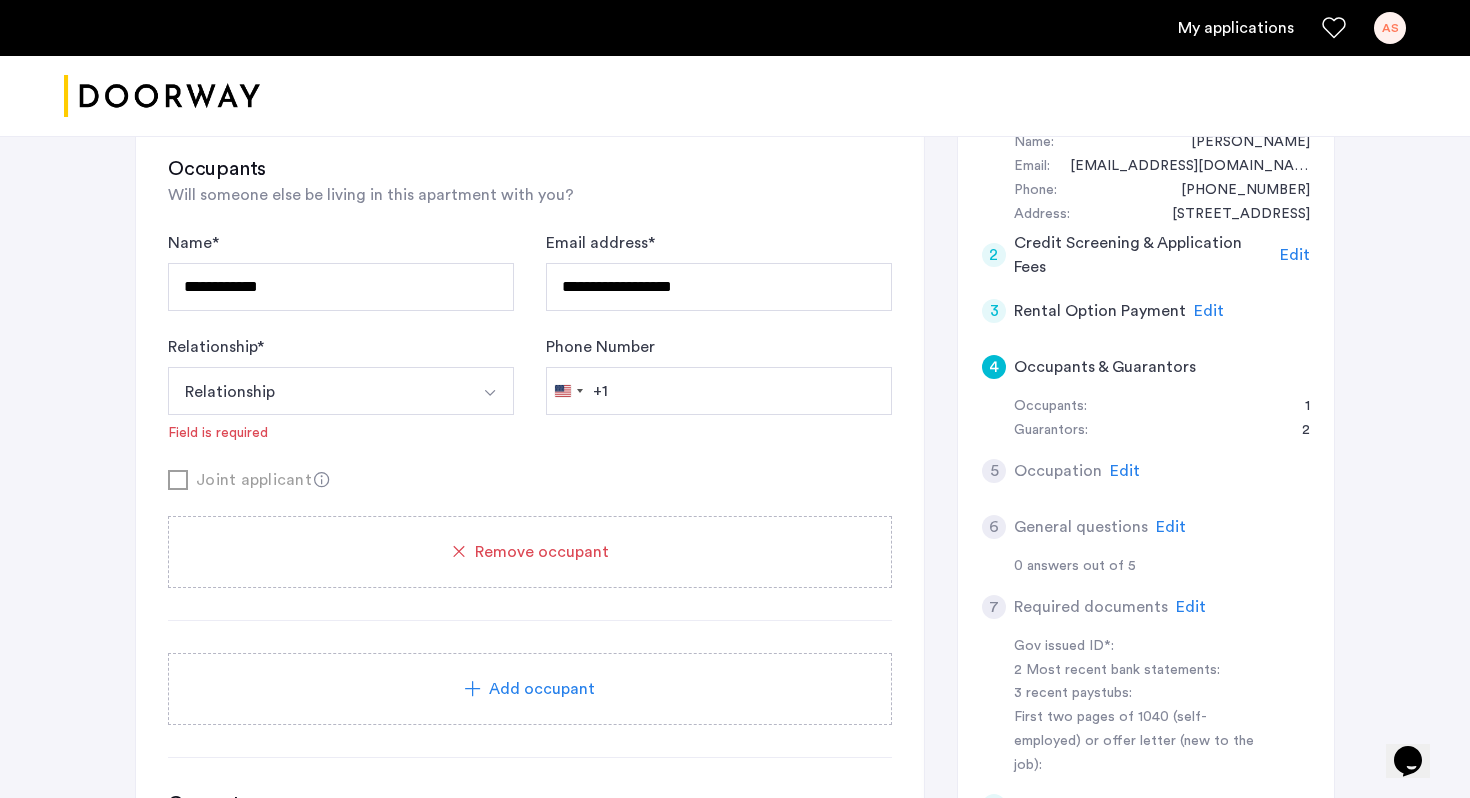 click on "Edit" 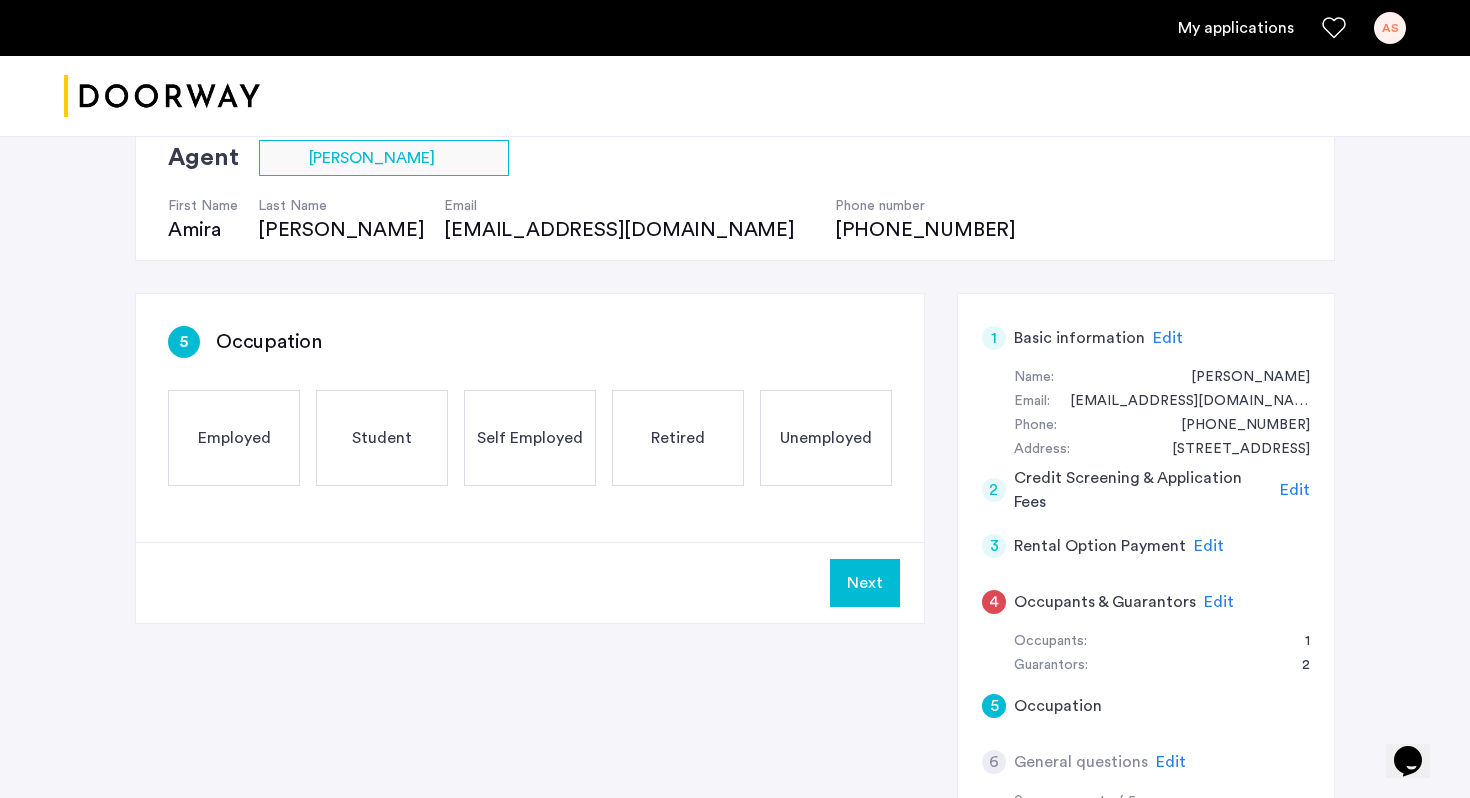 scroll, scrollTop: 33, scrollLeft: 0, axis: vertical 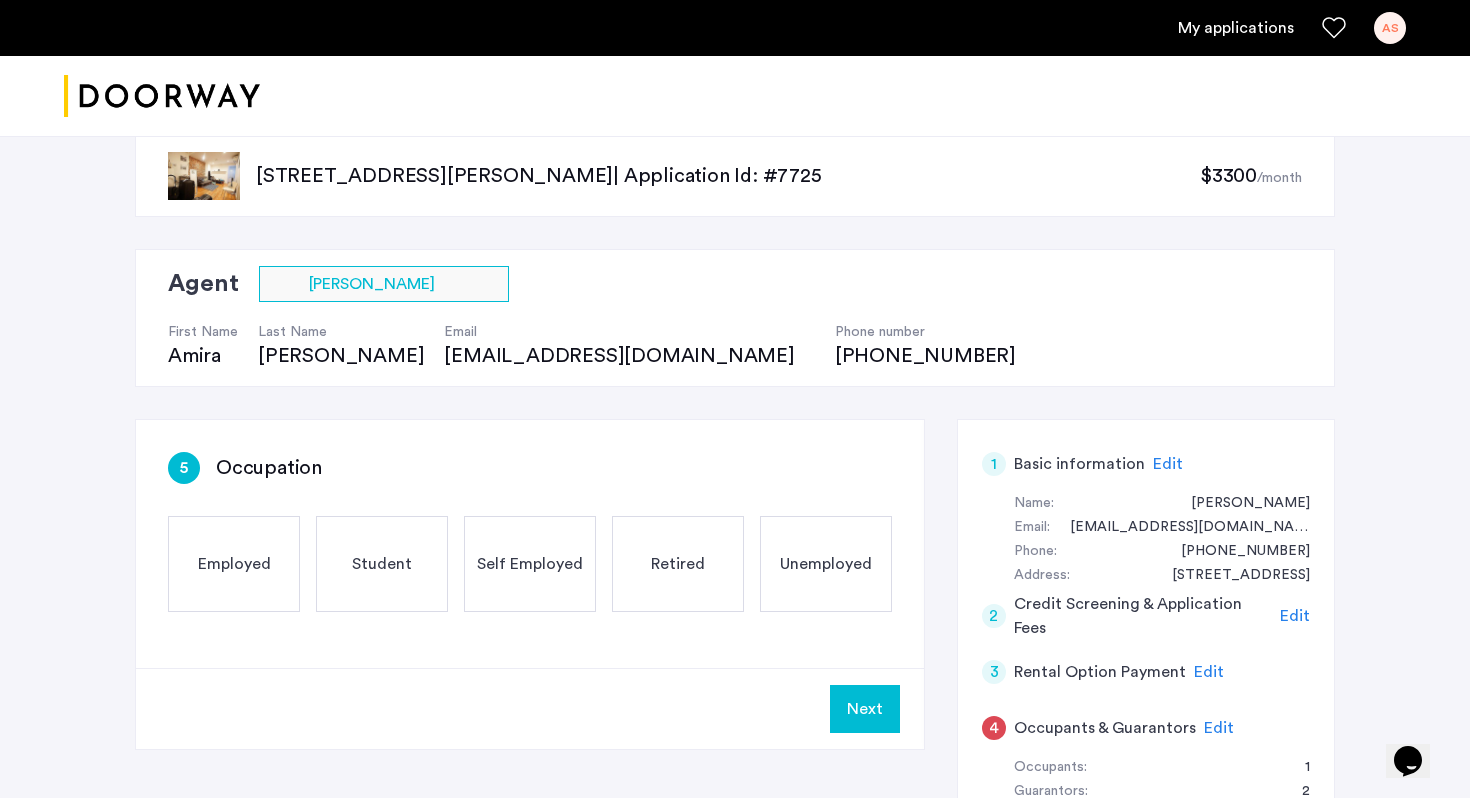 click on "Student" 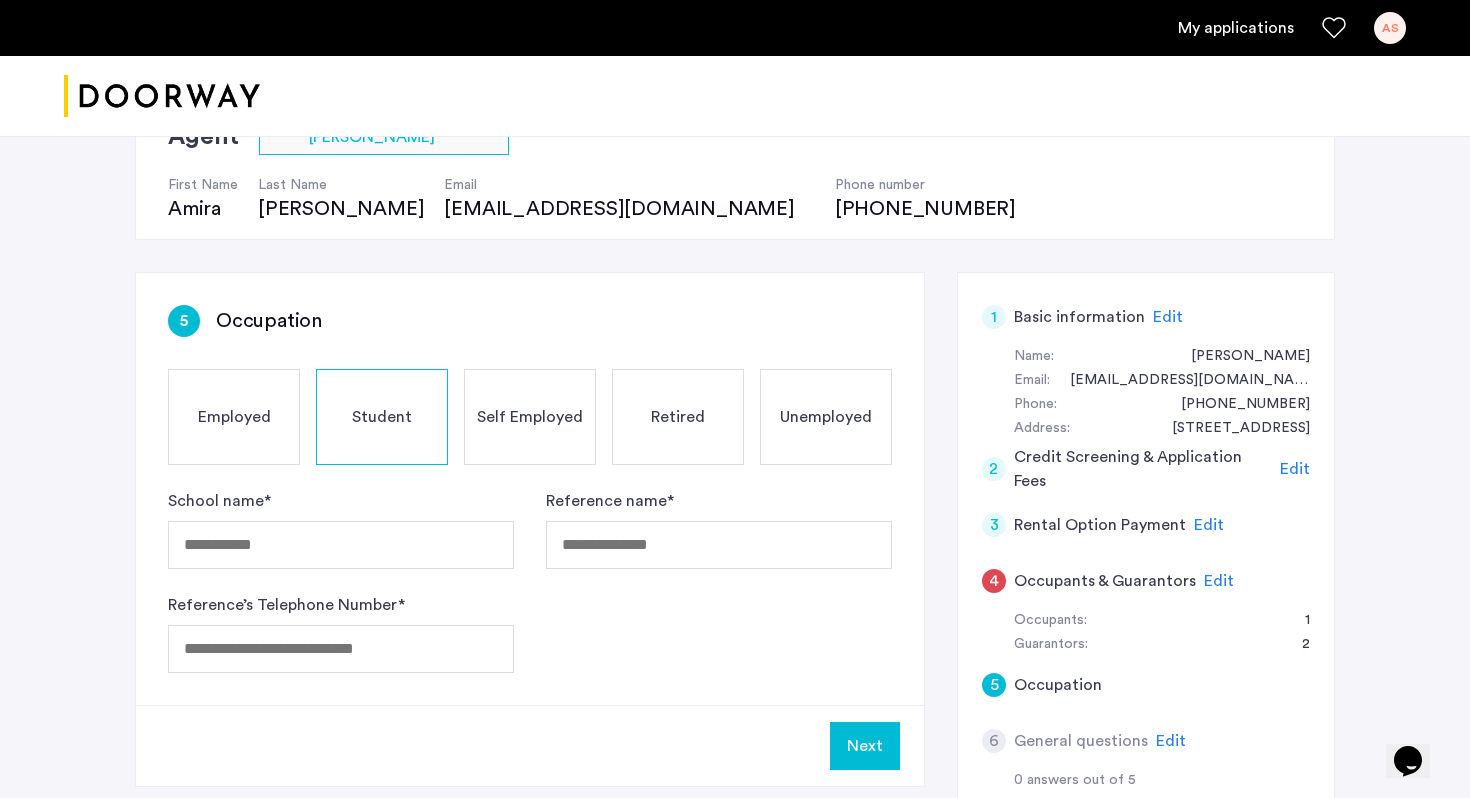 scroll, scrollTop: 199, scrollLeft: 0, axis: vertical 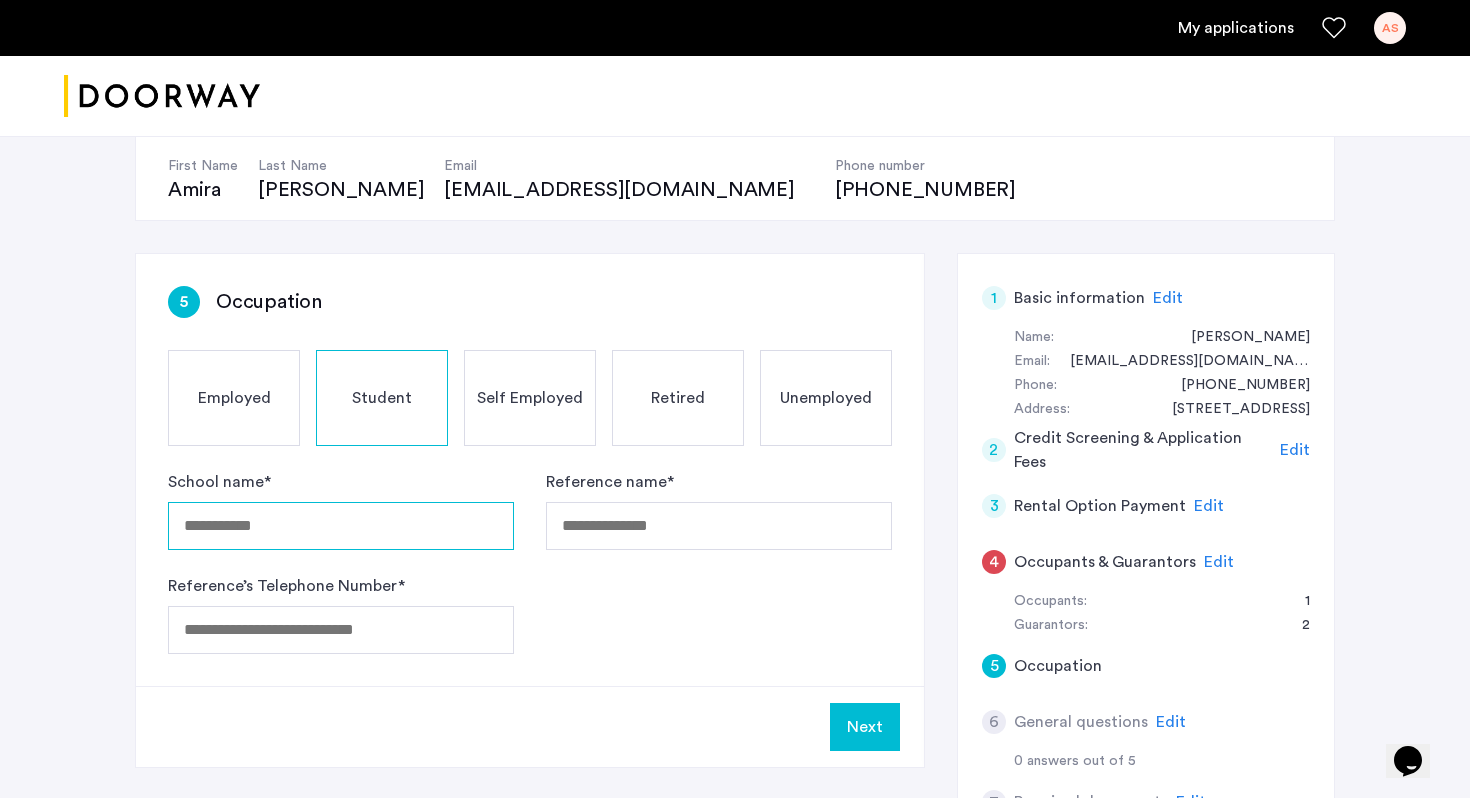 click on "School name  *" at bounding box center (341, 526) 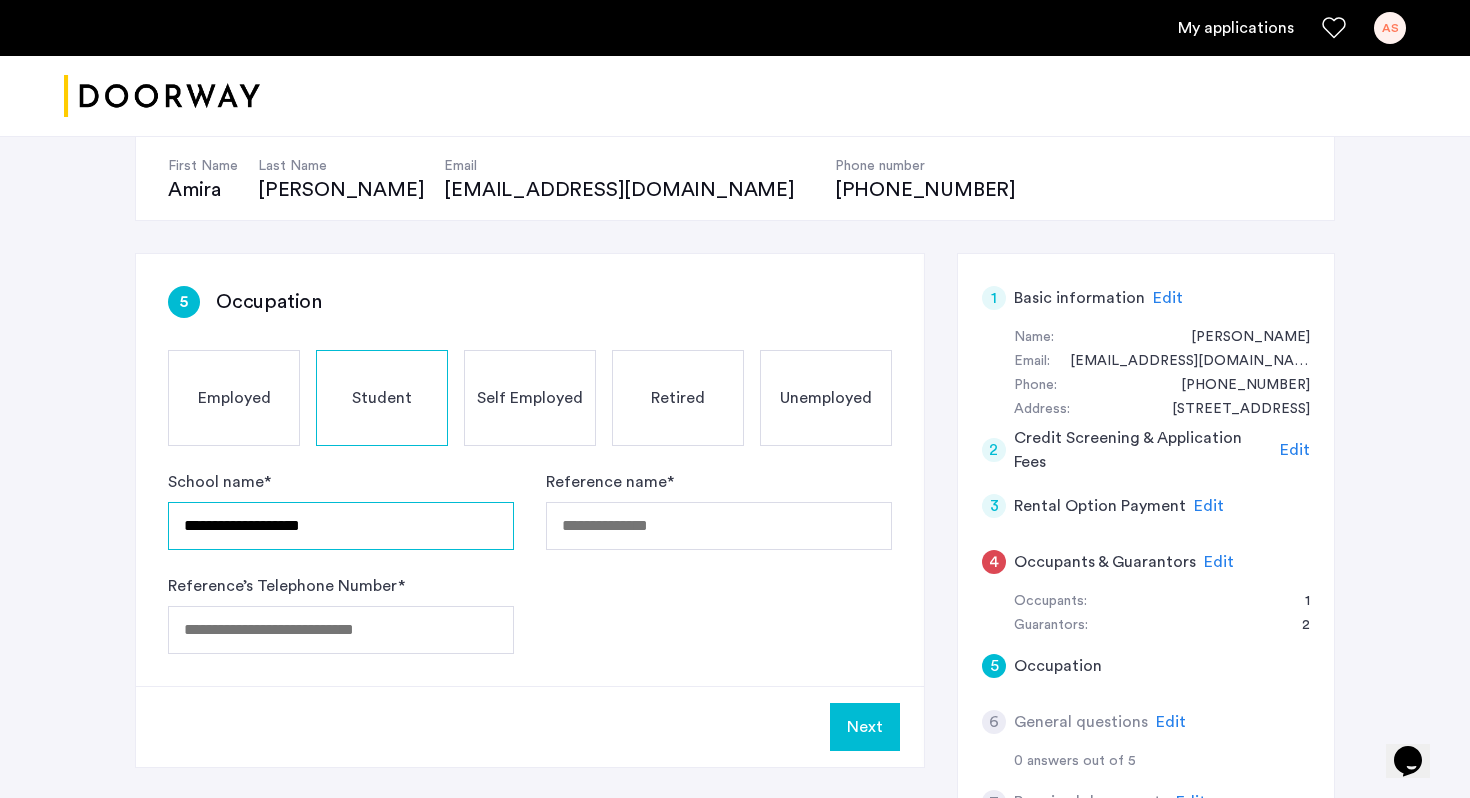 type on "**********" 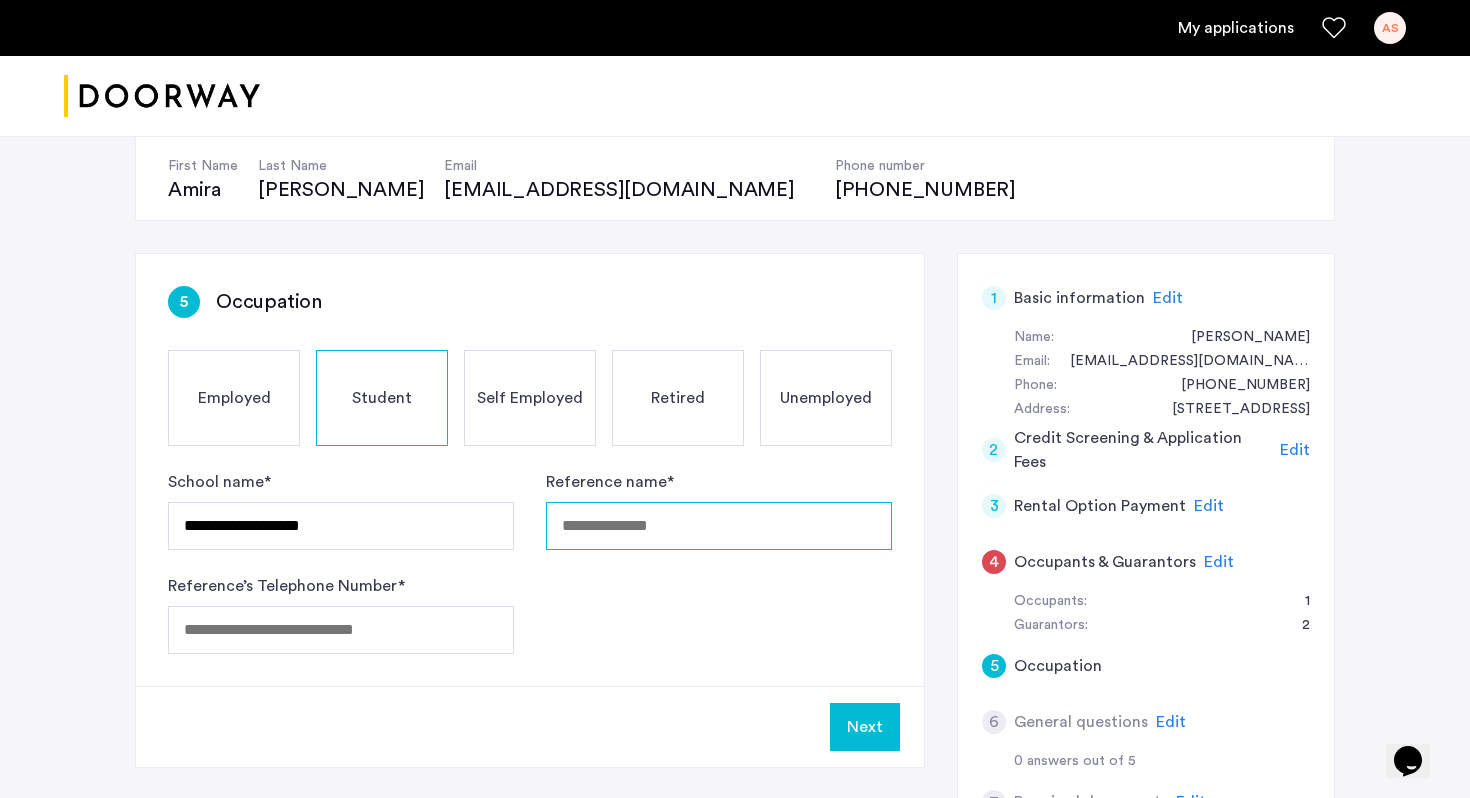 click on "Reference name  *" at bounding box center [719, 526] 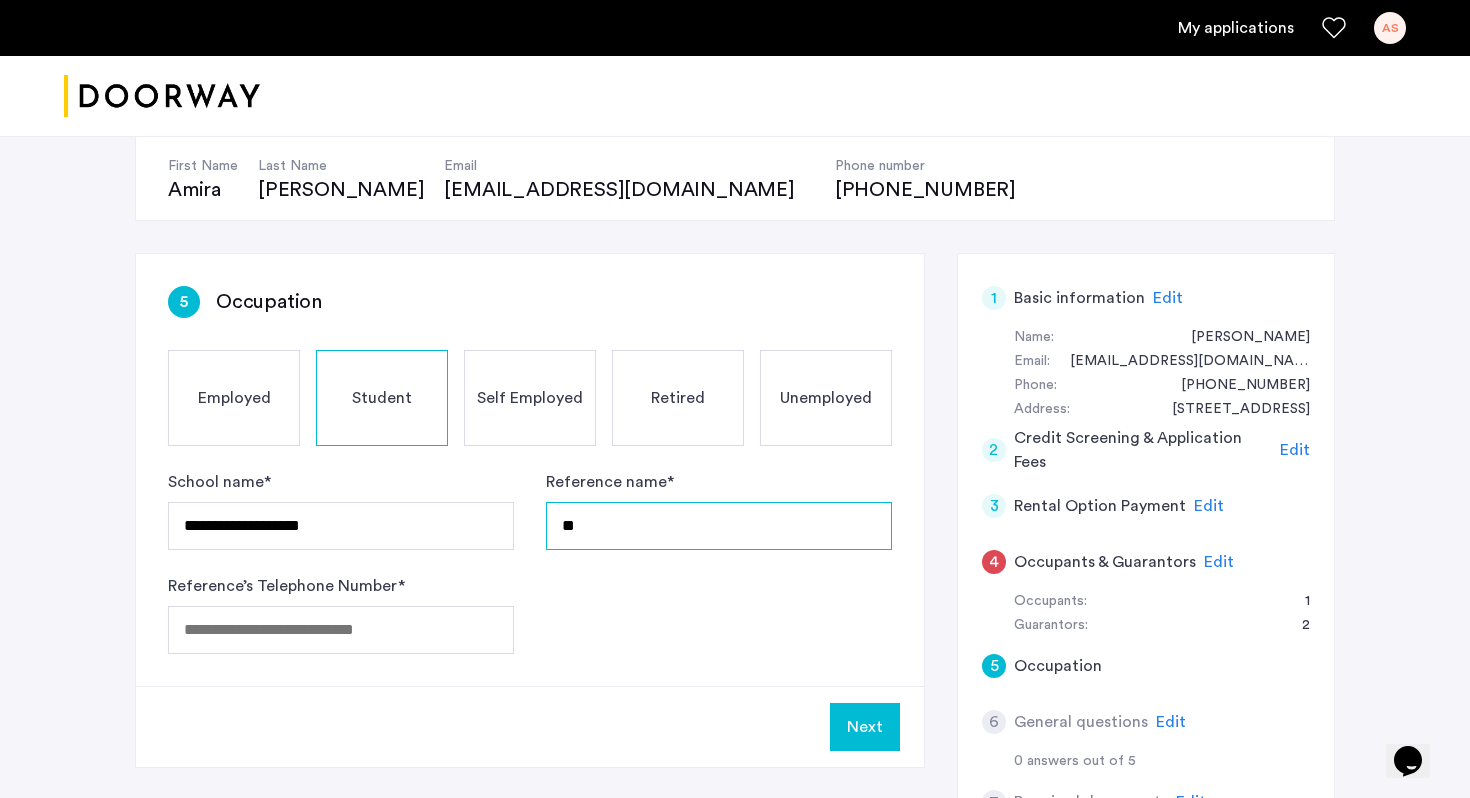type on "*" 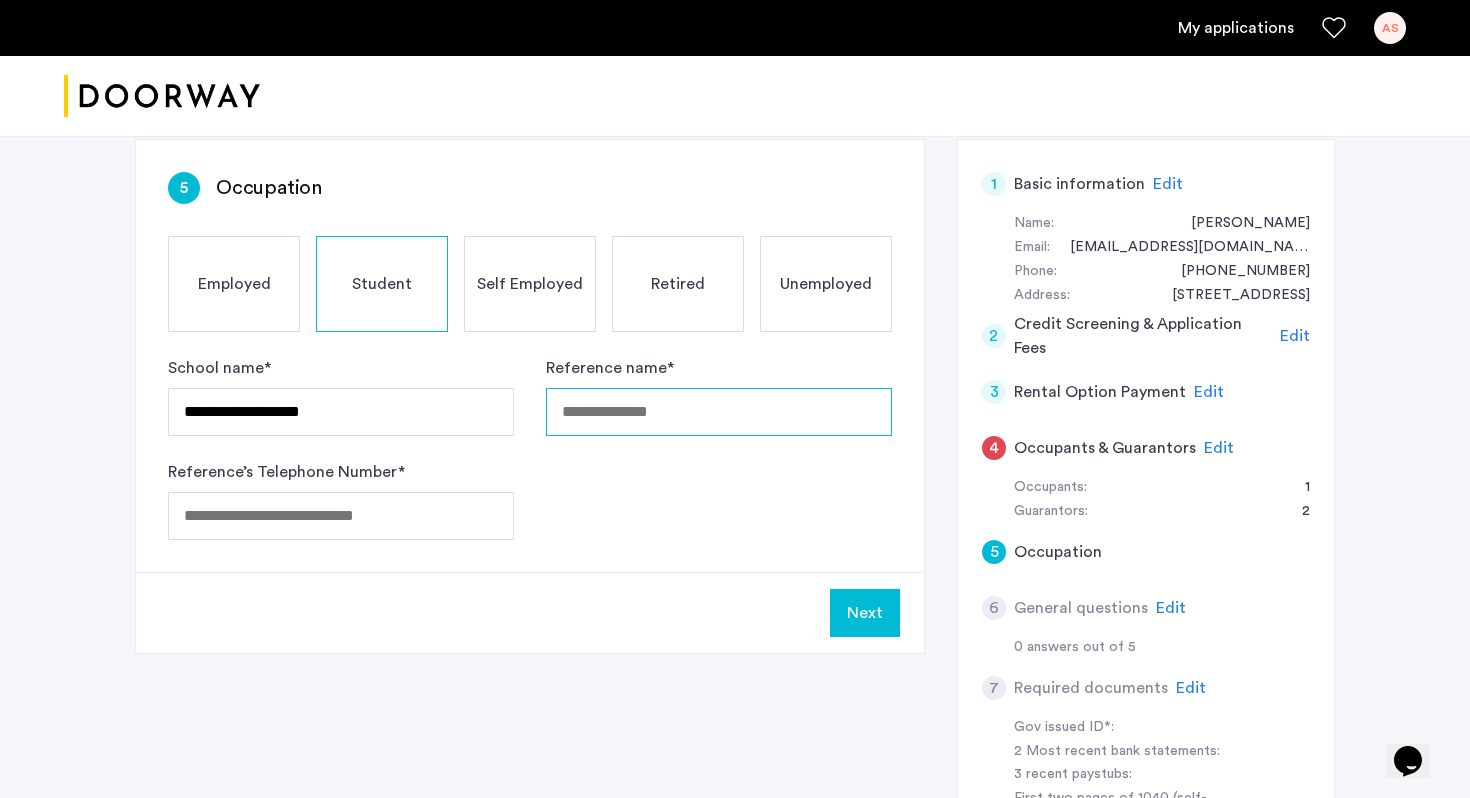 scroll, scrollTop: 309, scrollLeft: 0, axis: vertical 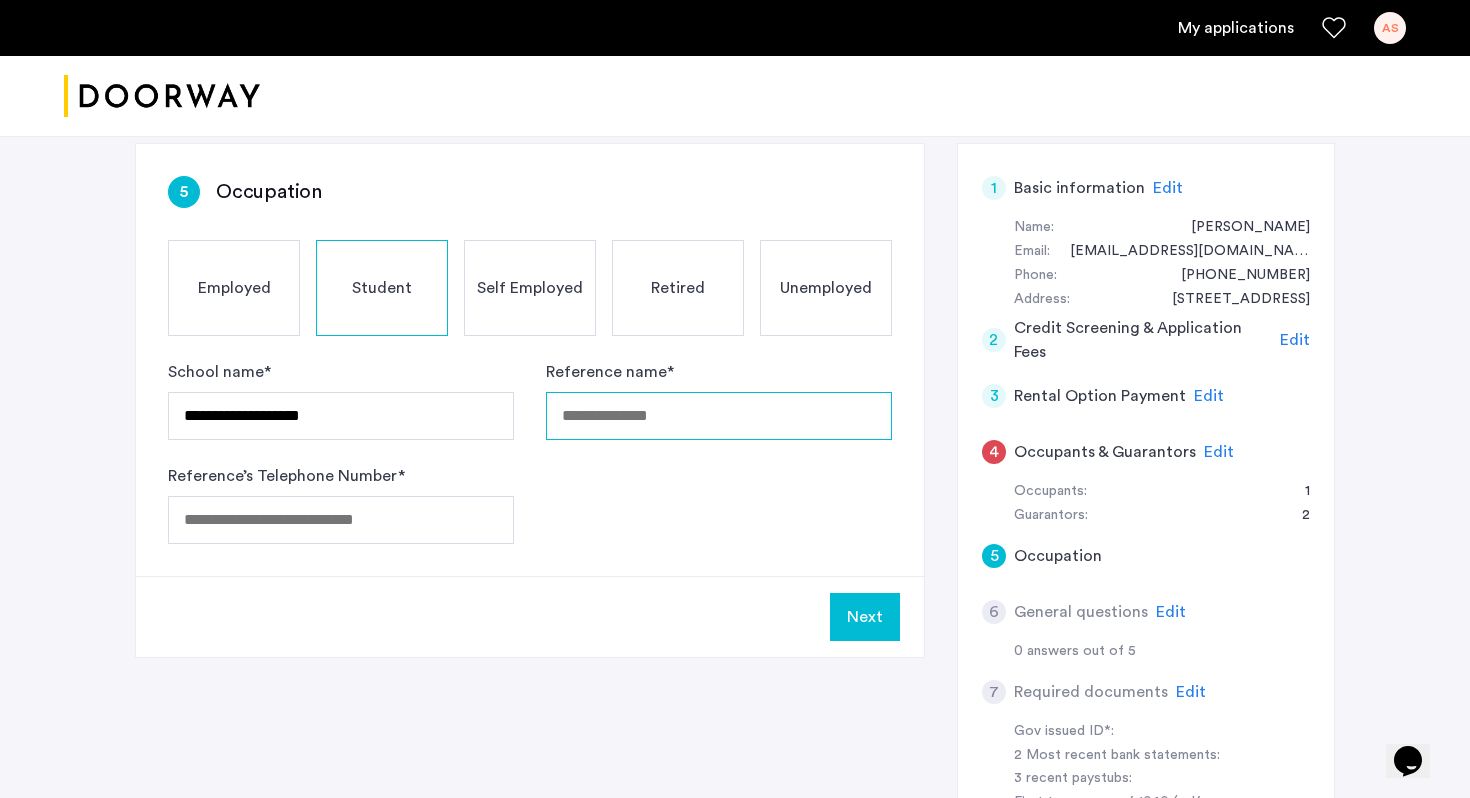 type on "*" 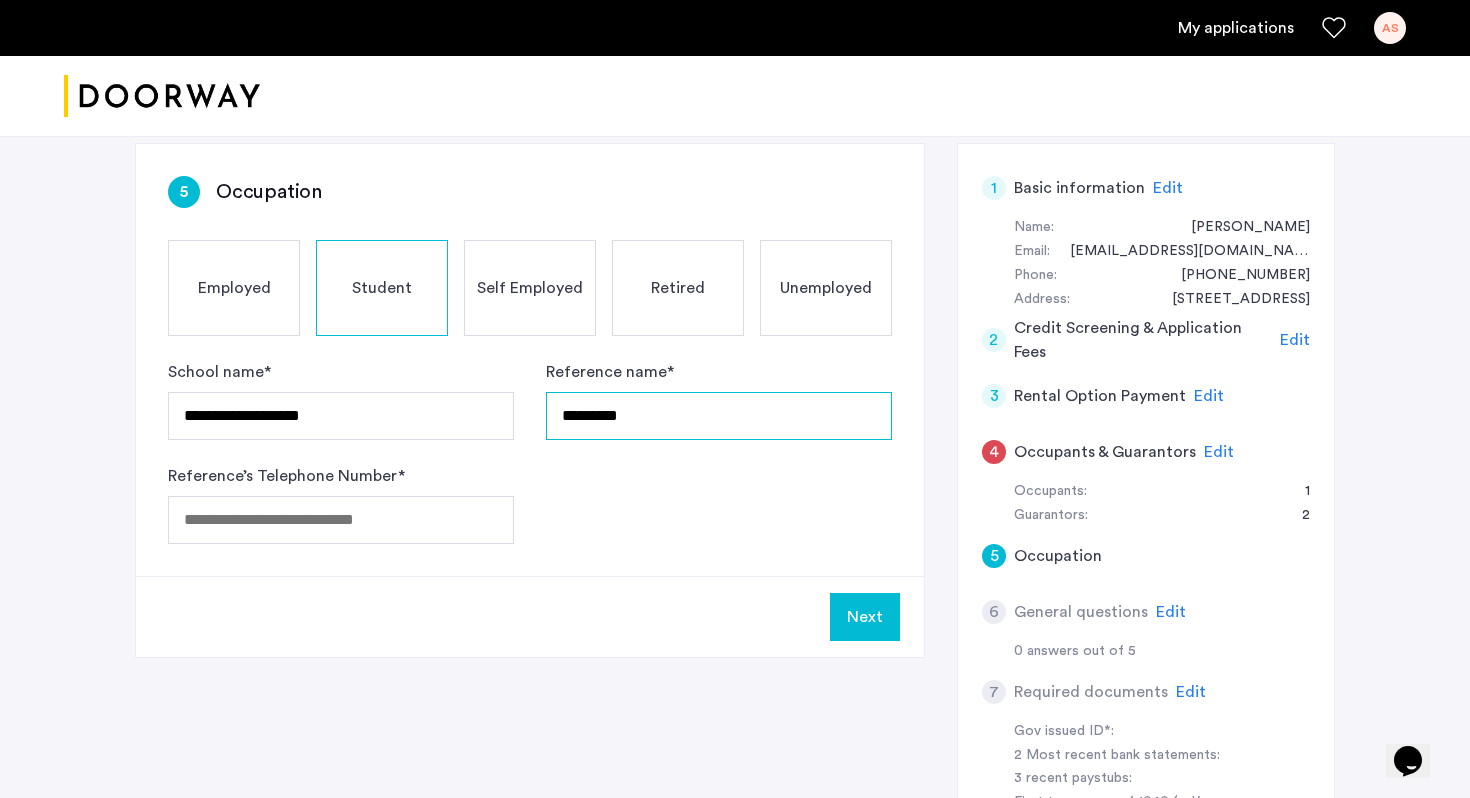 type on "*********" 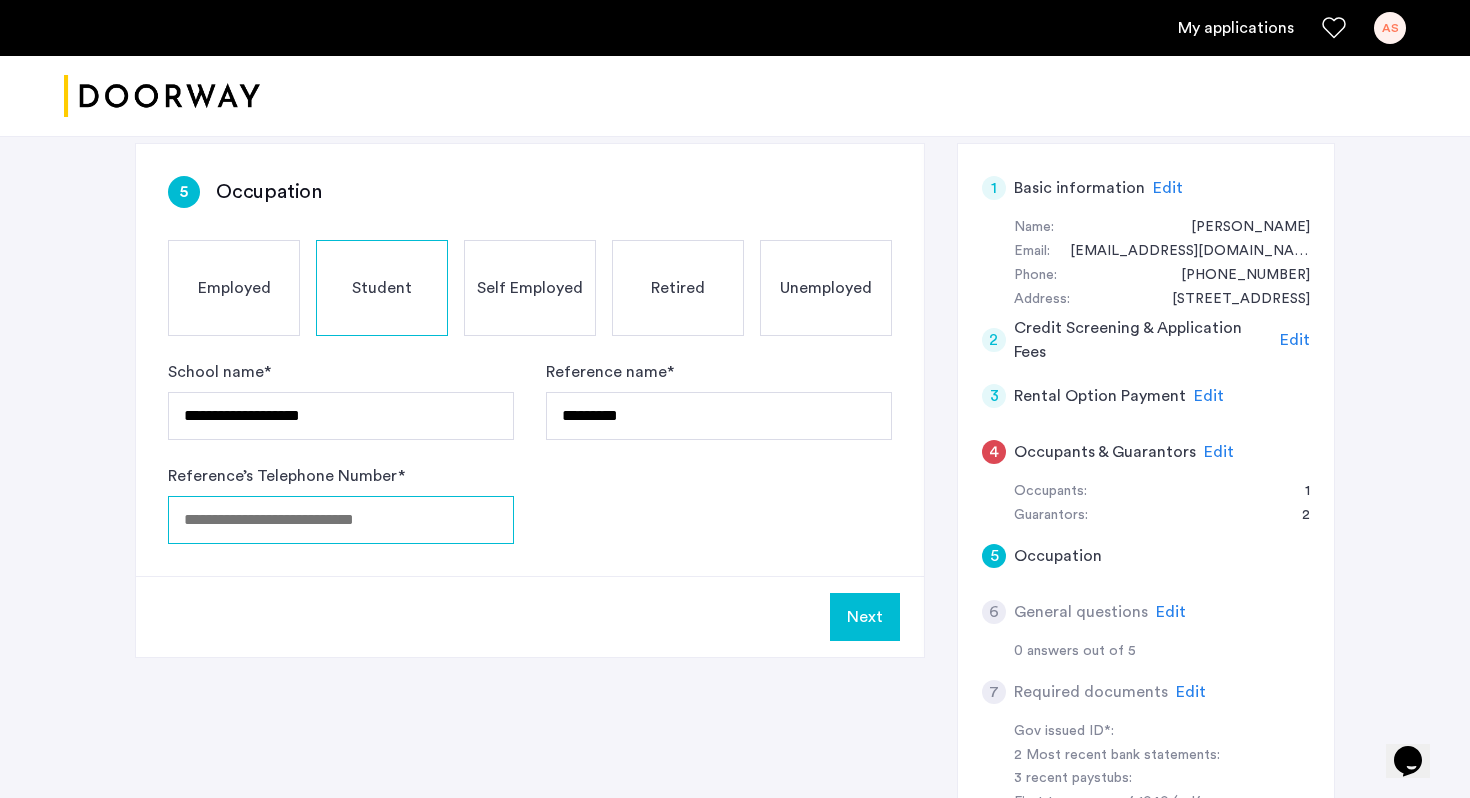 click on "Reference’s Telephone Number  *" at bounding box center [341, 520] 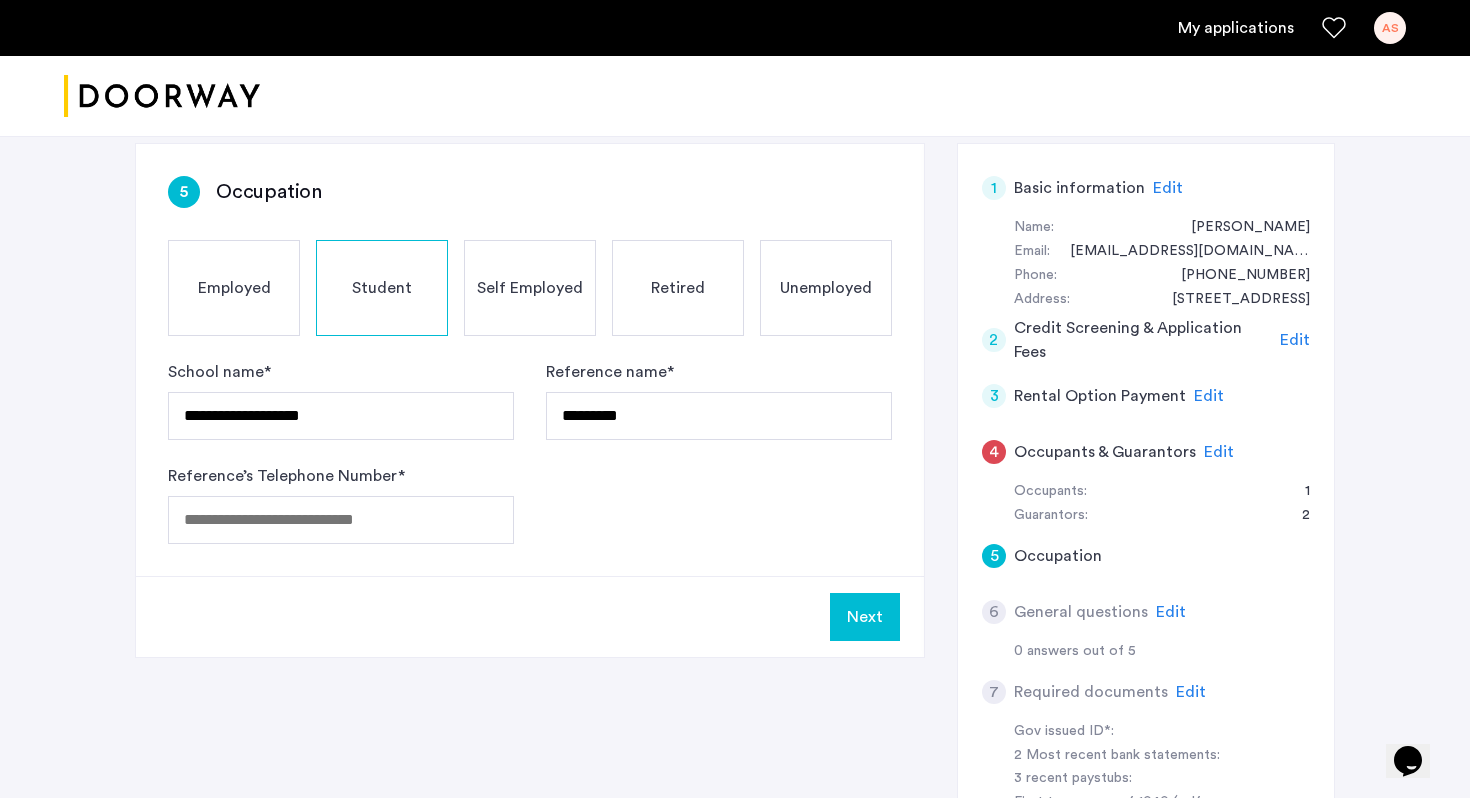 click on "Edit" 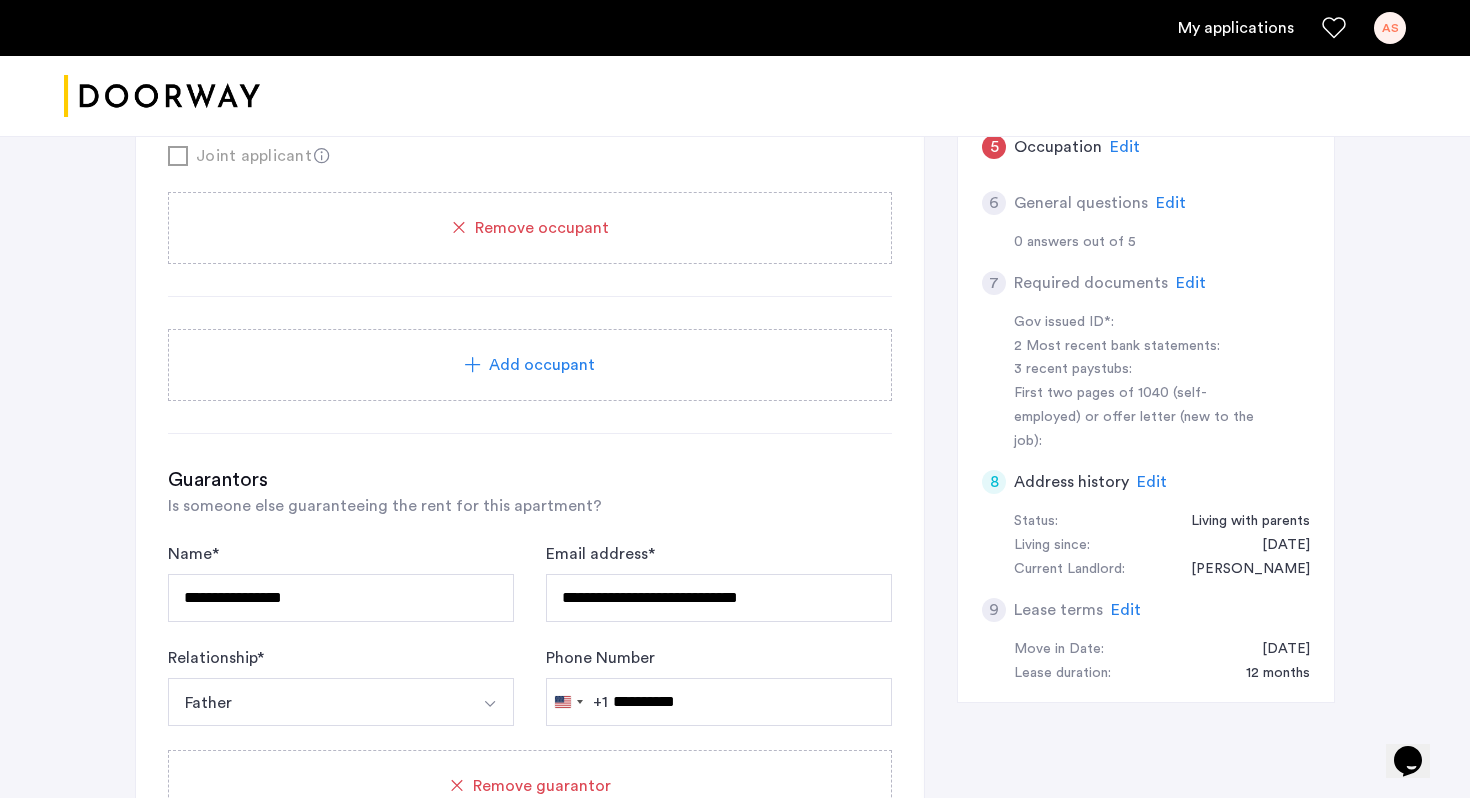 scroll, scrollTop: 714, scrollLeft: 0, axis: vertical 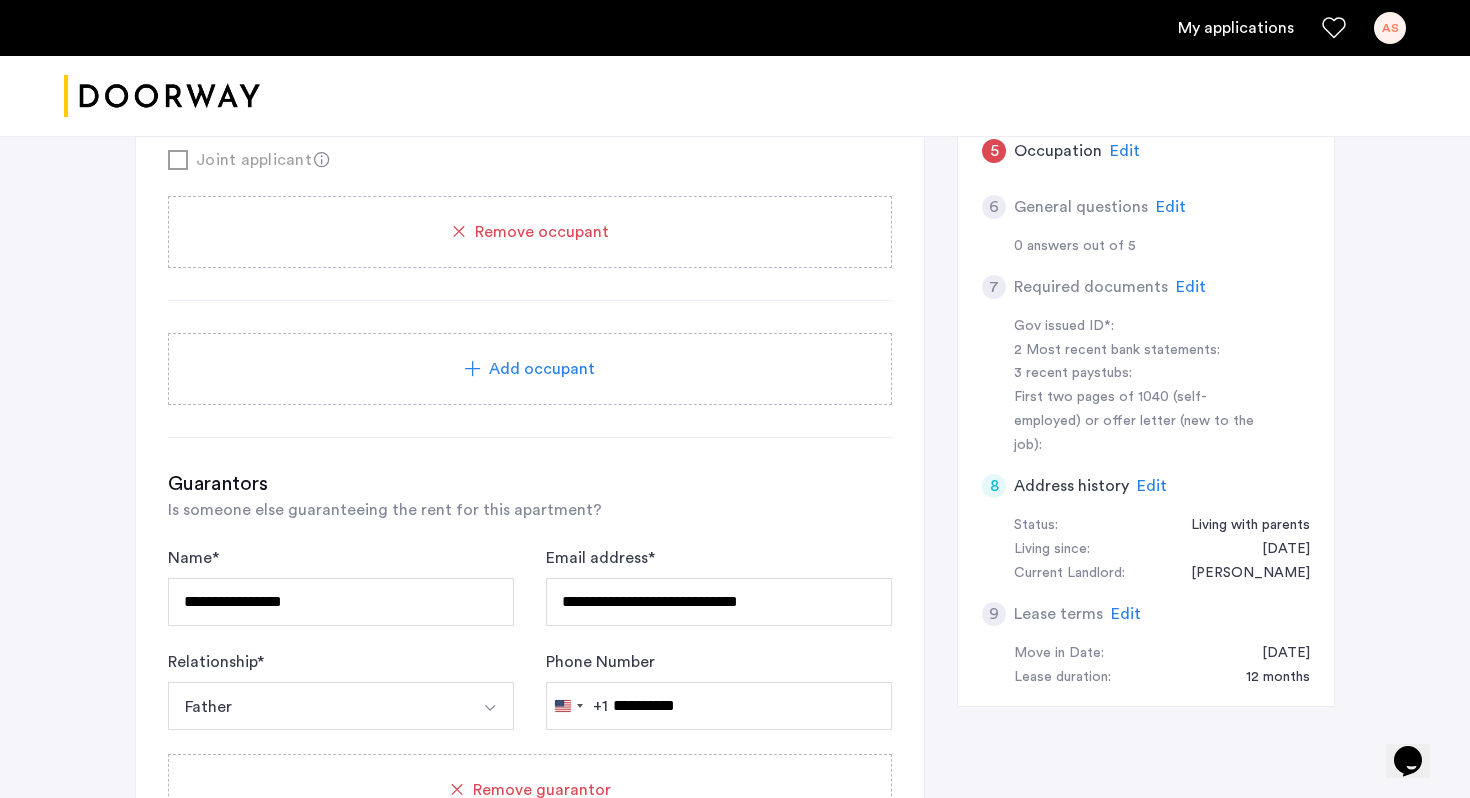 click on "Add occupant" 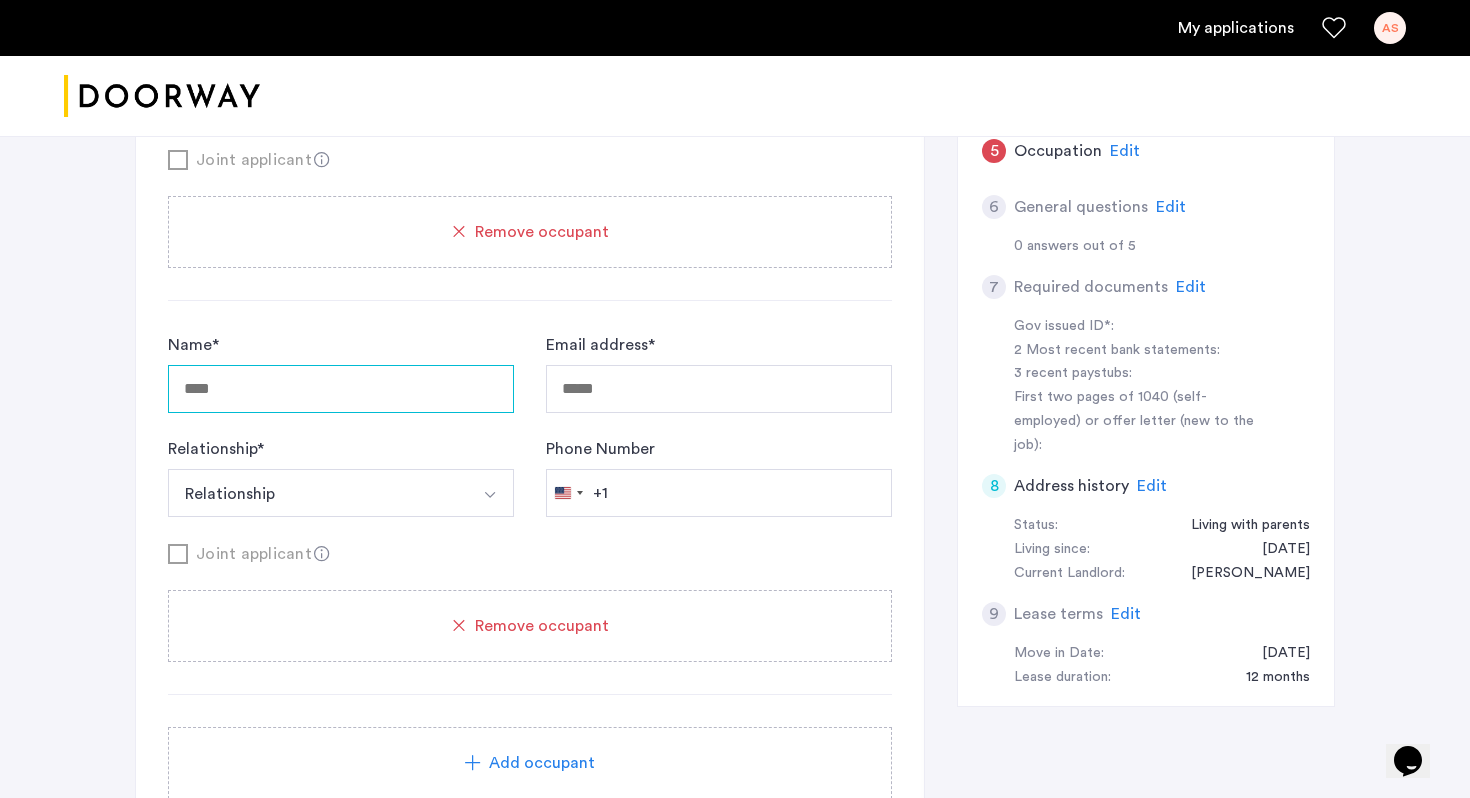 click on "Name  *" at bounding box center [341, 389] 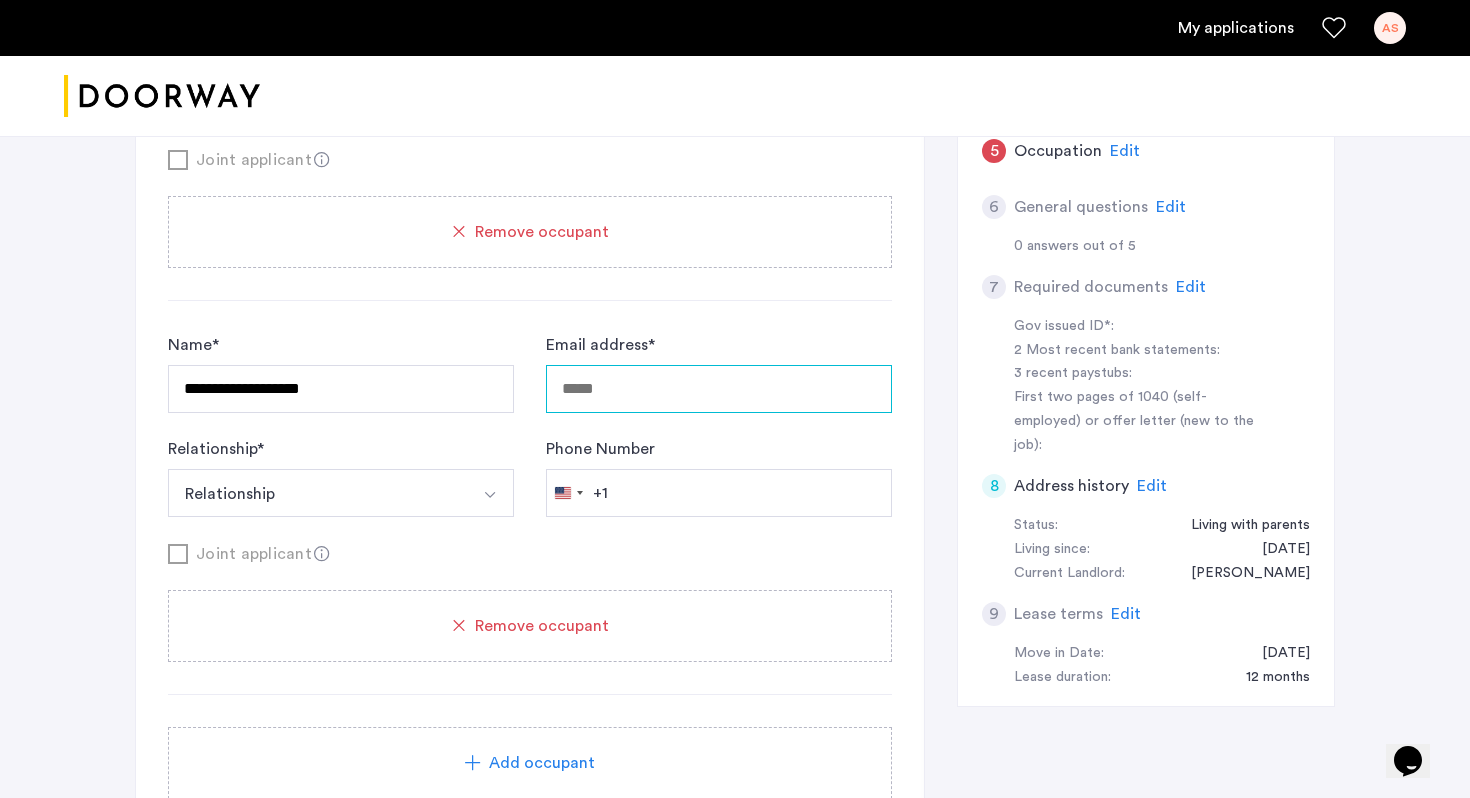 type on "**********" 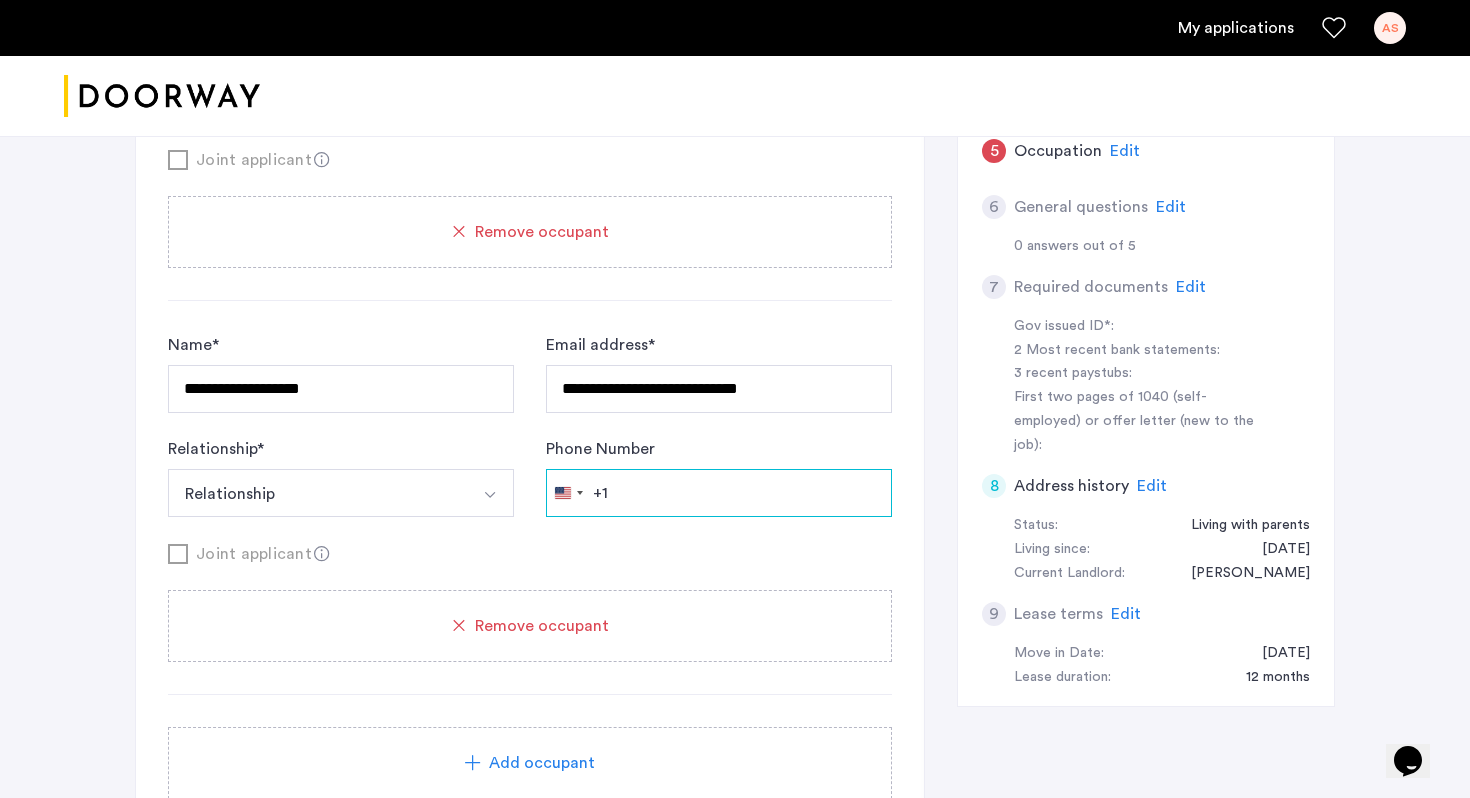 type on "**********" 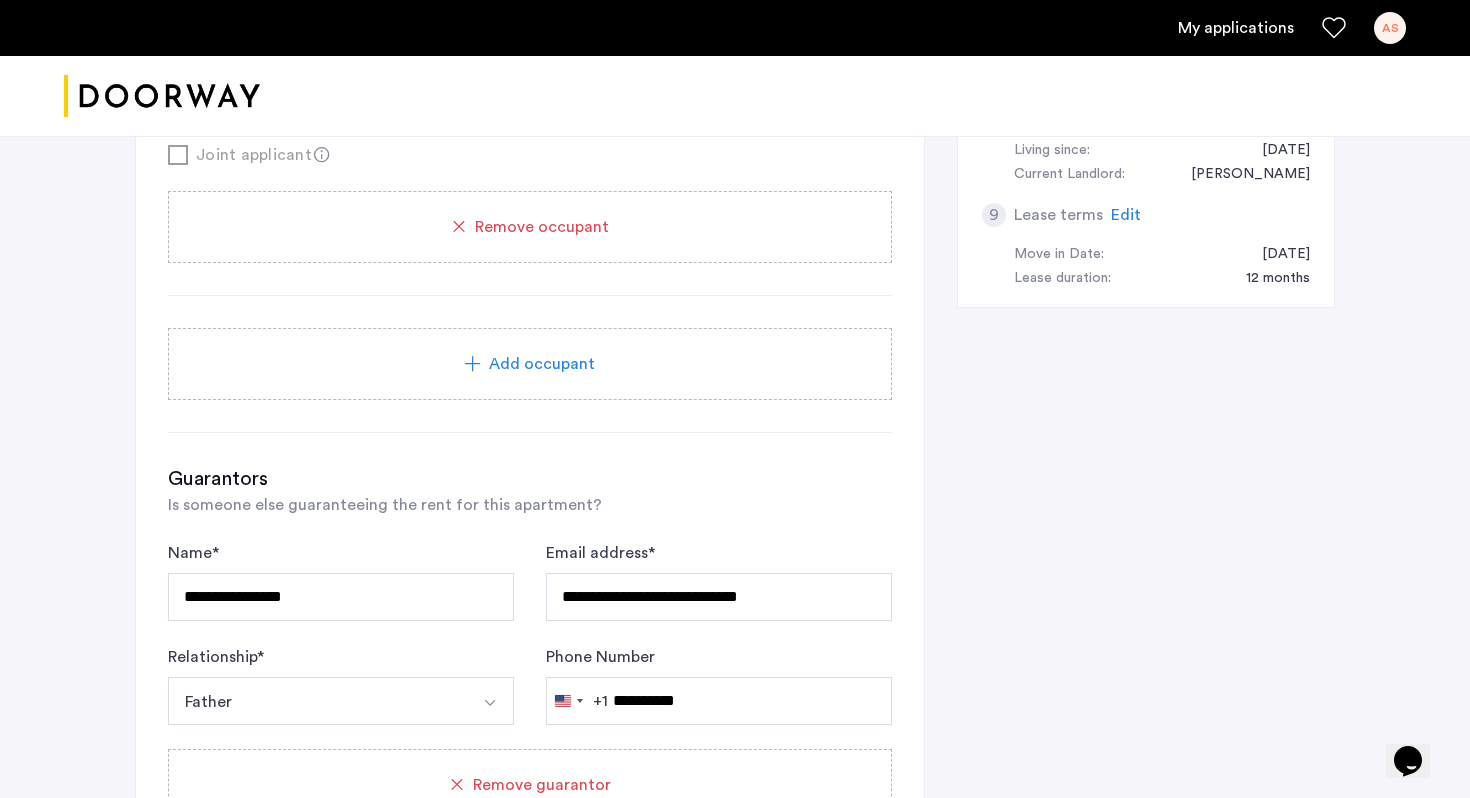 scroll, scrollTop: 915, scrollLeft: 0, axis: vertical 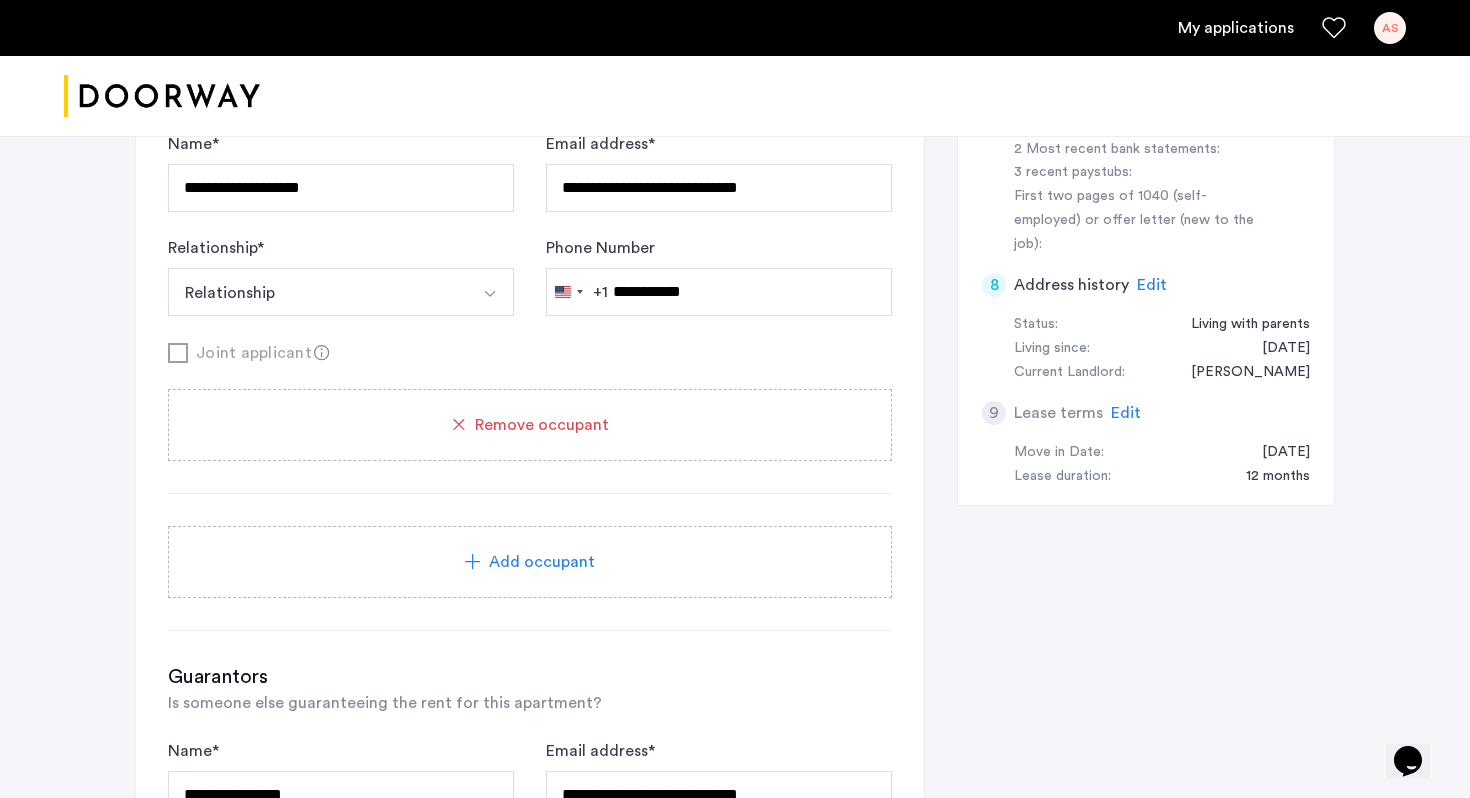 click on "Relationship" at bounding box center [317, 292] 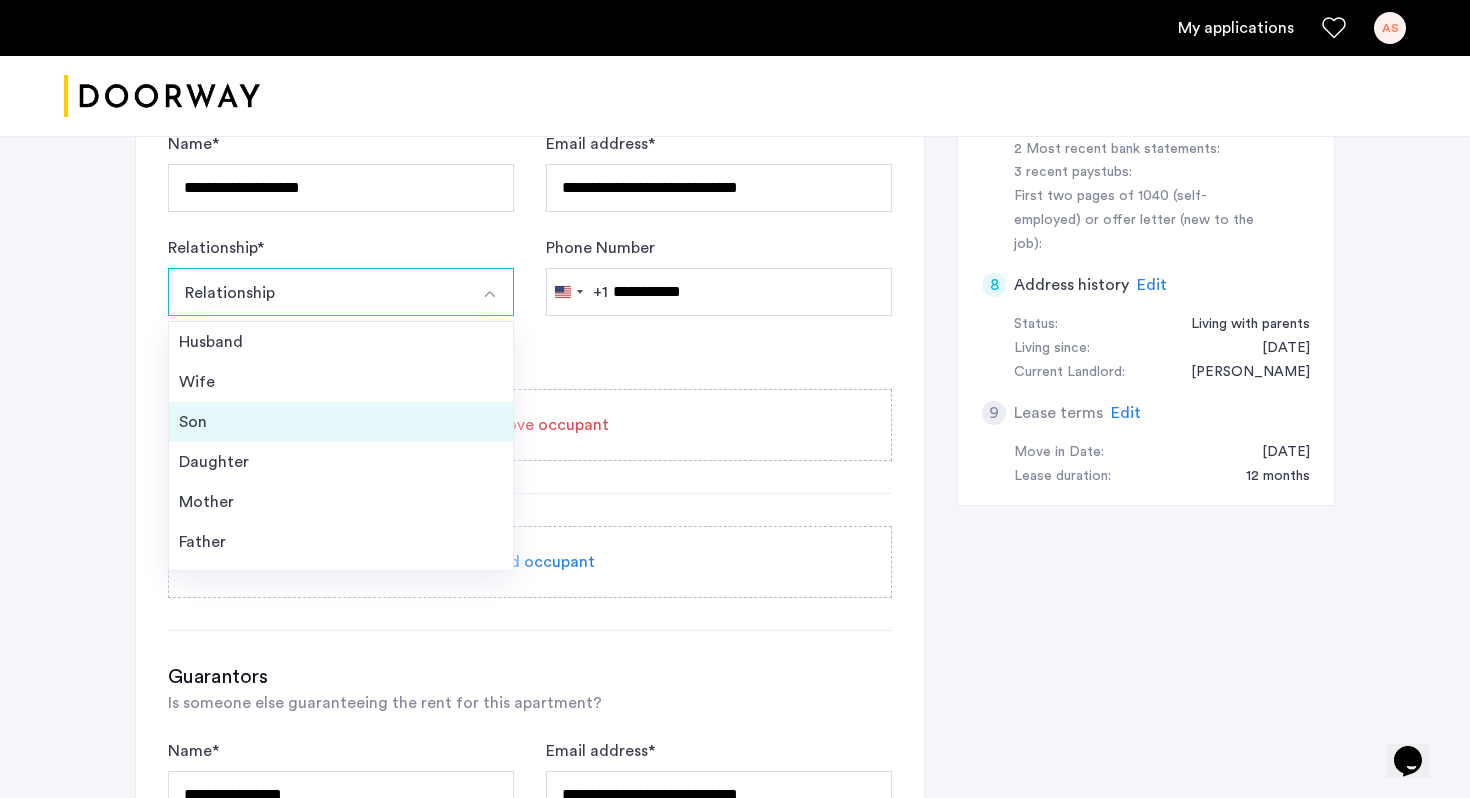 click on "Son" at bounding box center (341, 422) 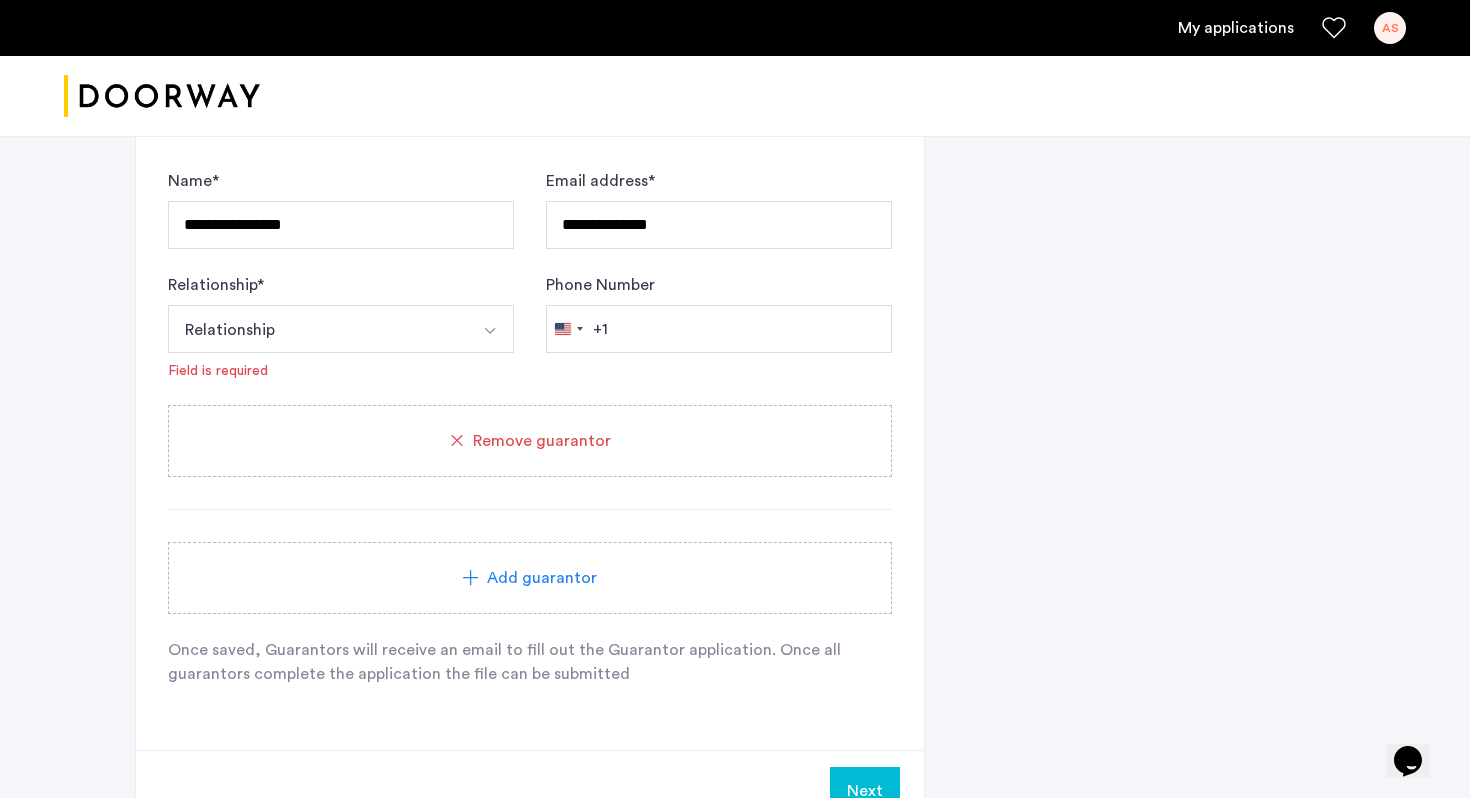 scroll, scrollTop: 2188, scrollLeft: 0, axis: vertical 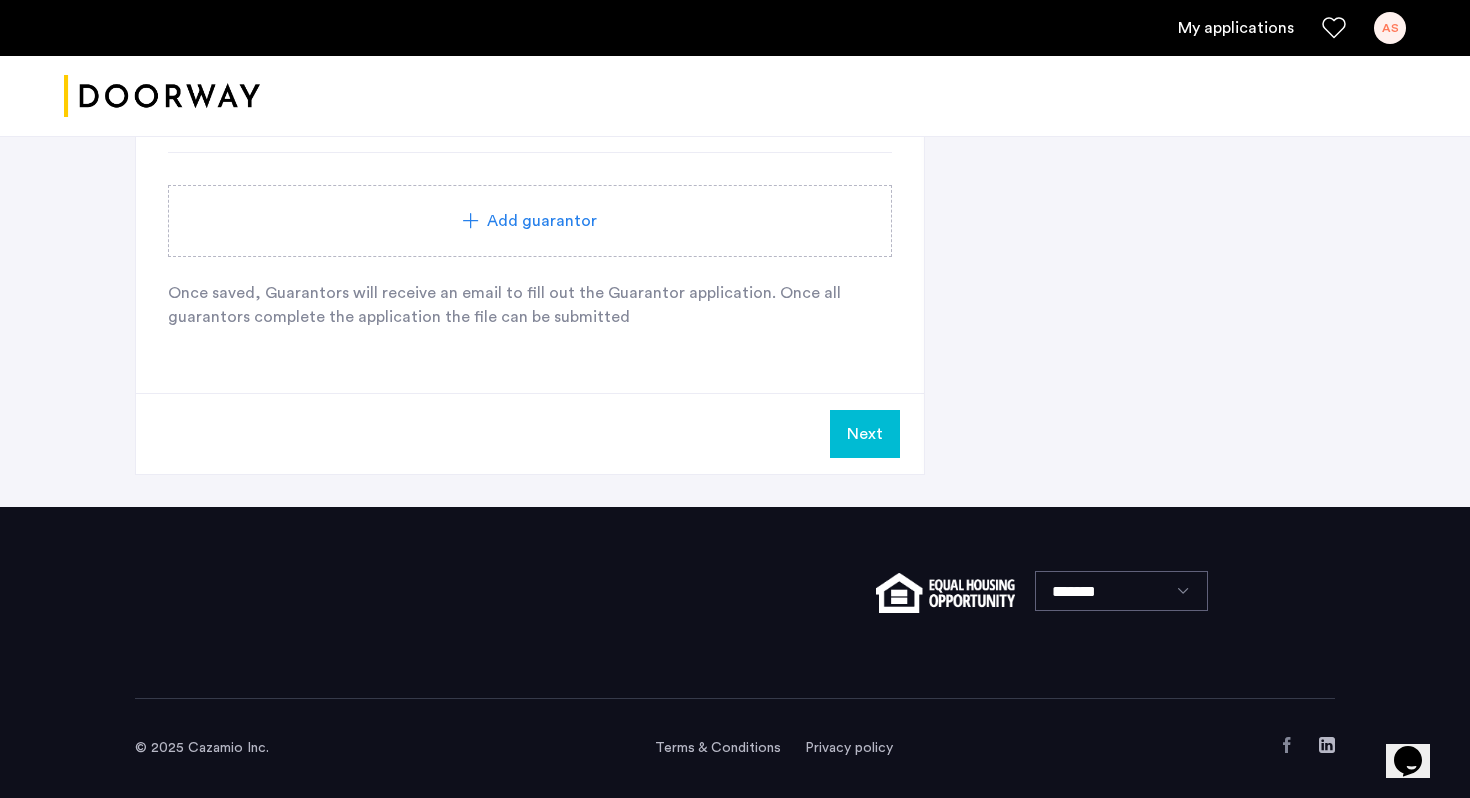 click on "Next" 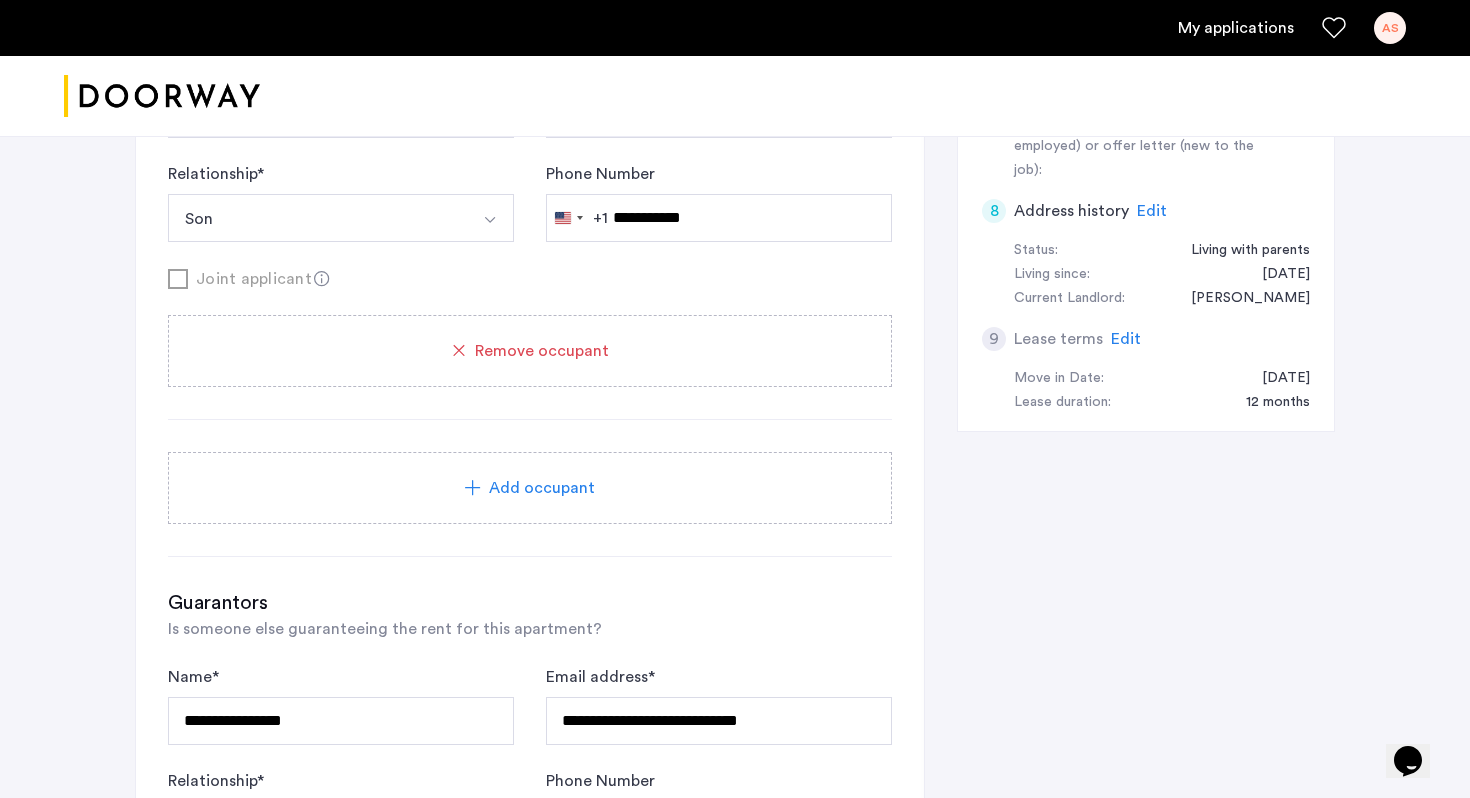 scroll, scrollTop: 972, scrollLeft: 0, axis: vertical 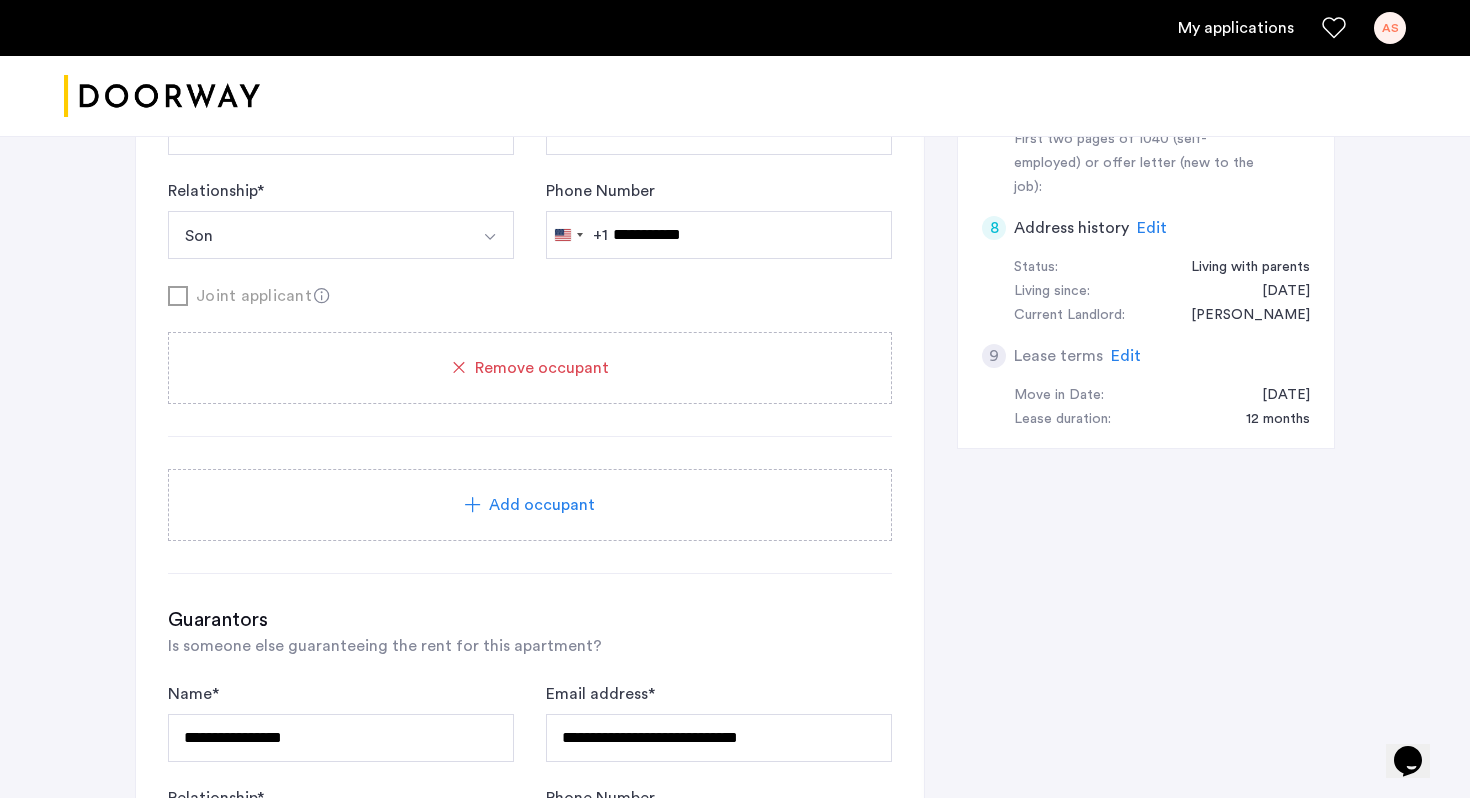 click 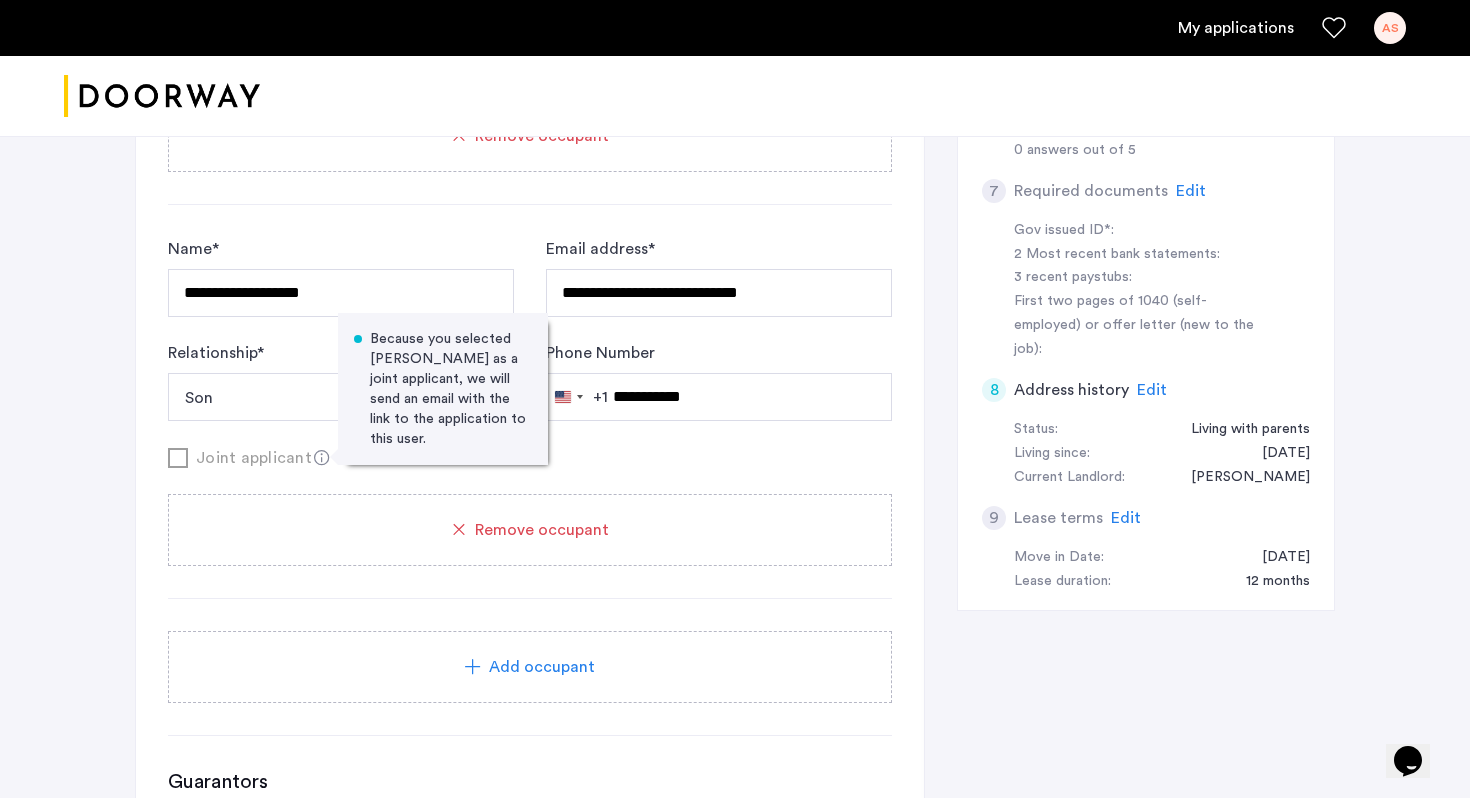 scroll, scrollTop: 778, scrollLeft: 0, axis: vertical 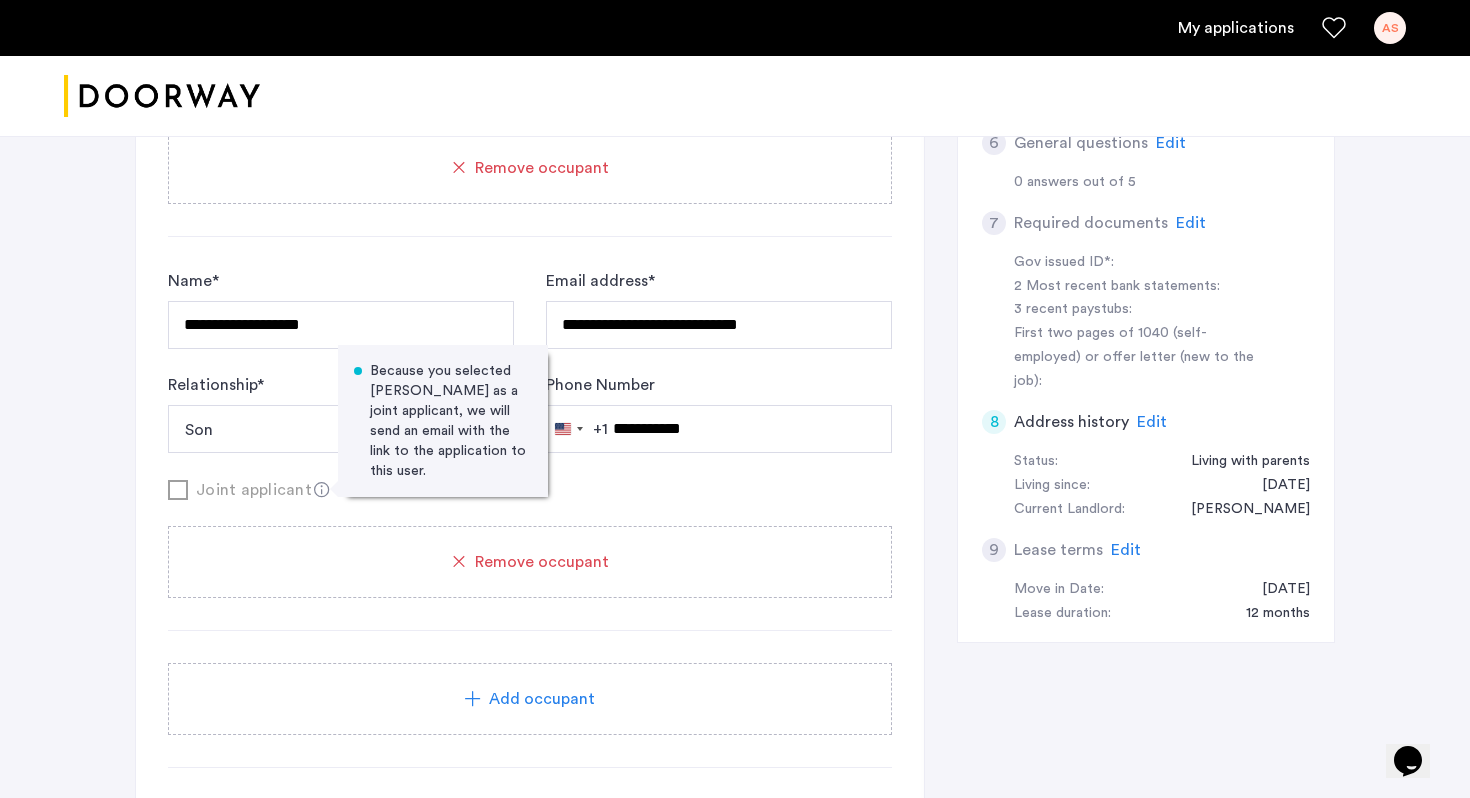 click on "Remove occupant" 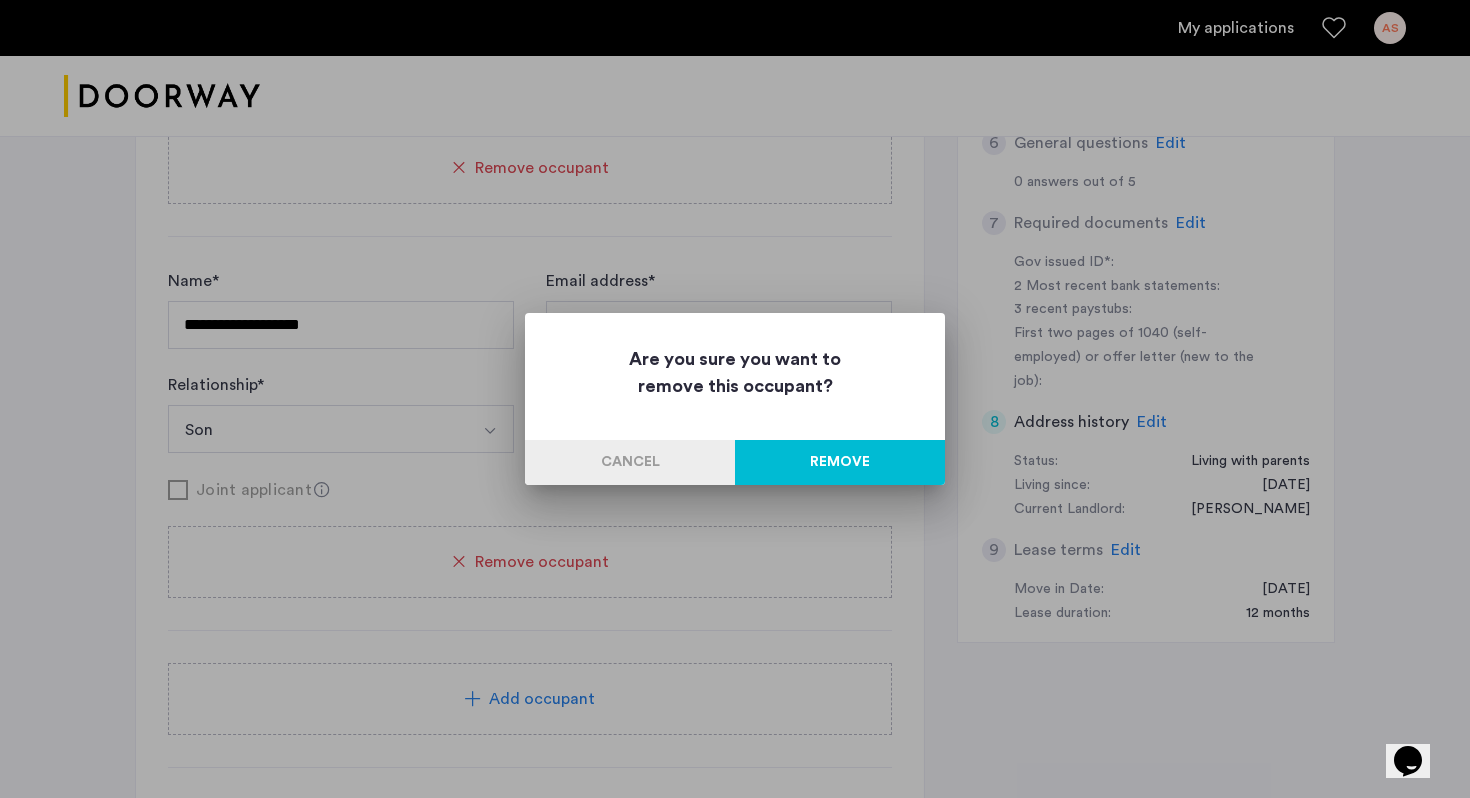 scroll, scrollTop: 0, scrollLeft: 0, axis: both 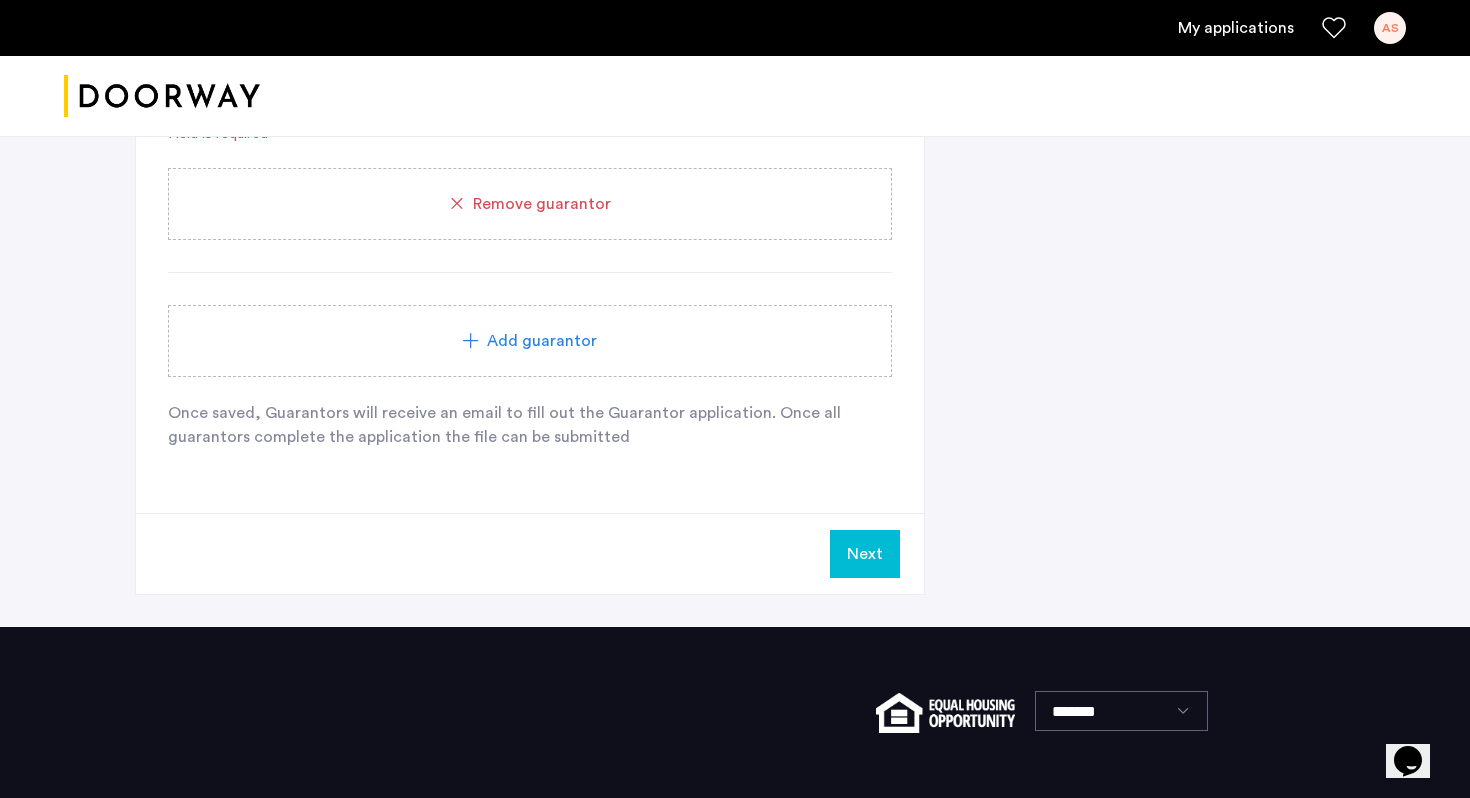 click on "Next" 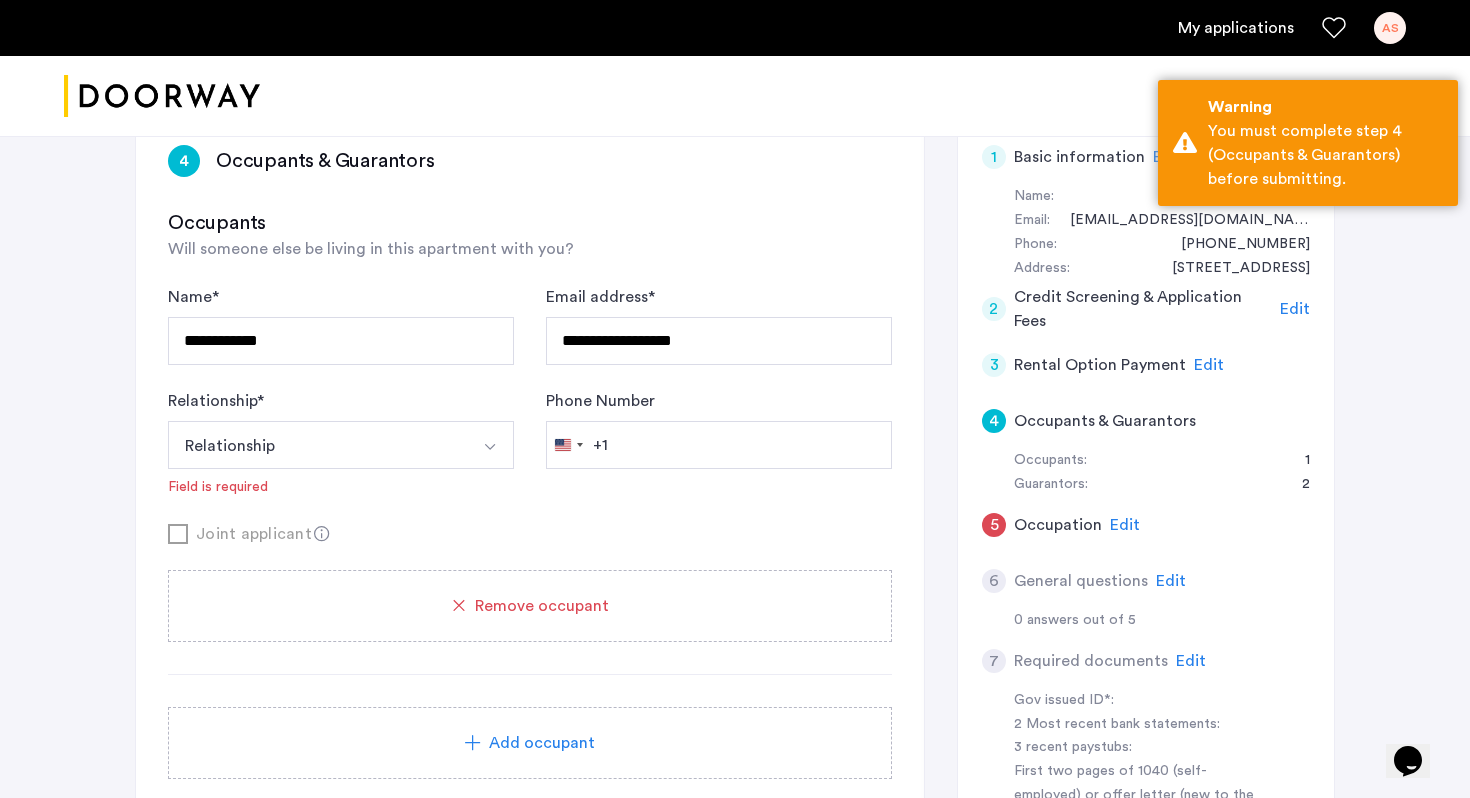 scroll, scrollTop: 339, scrollLeft: 0, axis: vertical 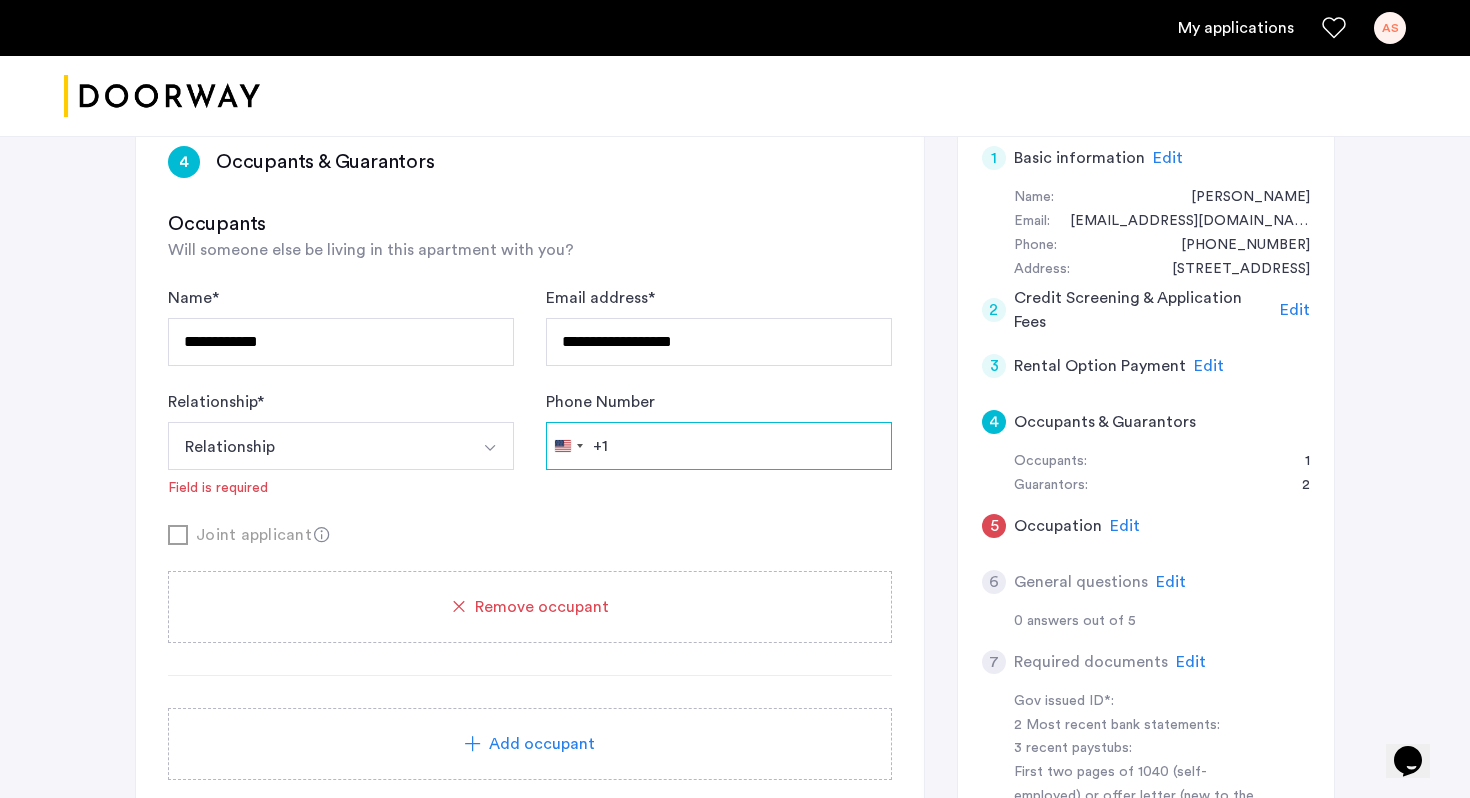 click on "Phone Number" at bounding box center [719, 446] 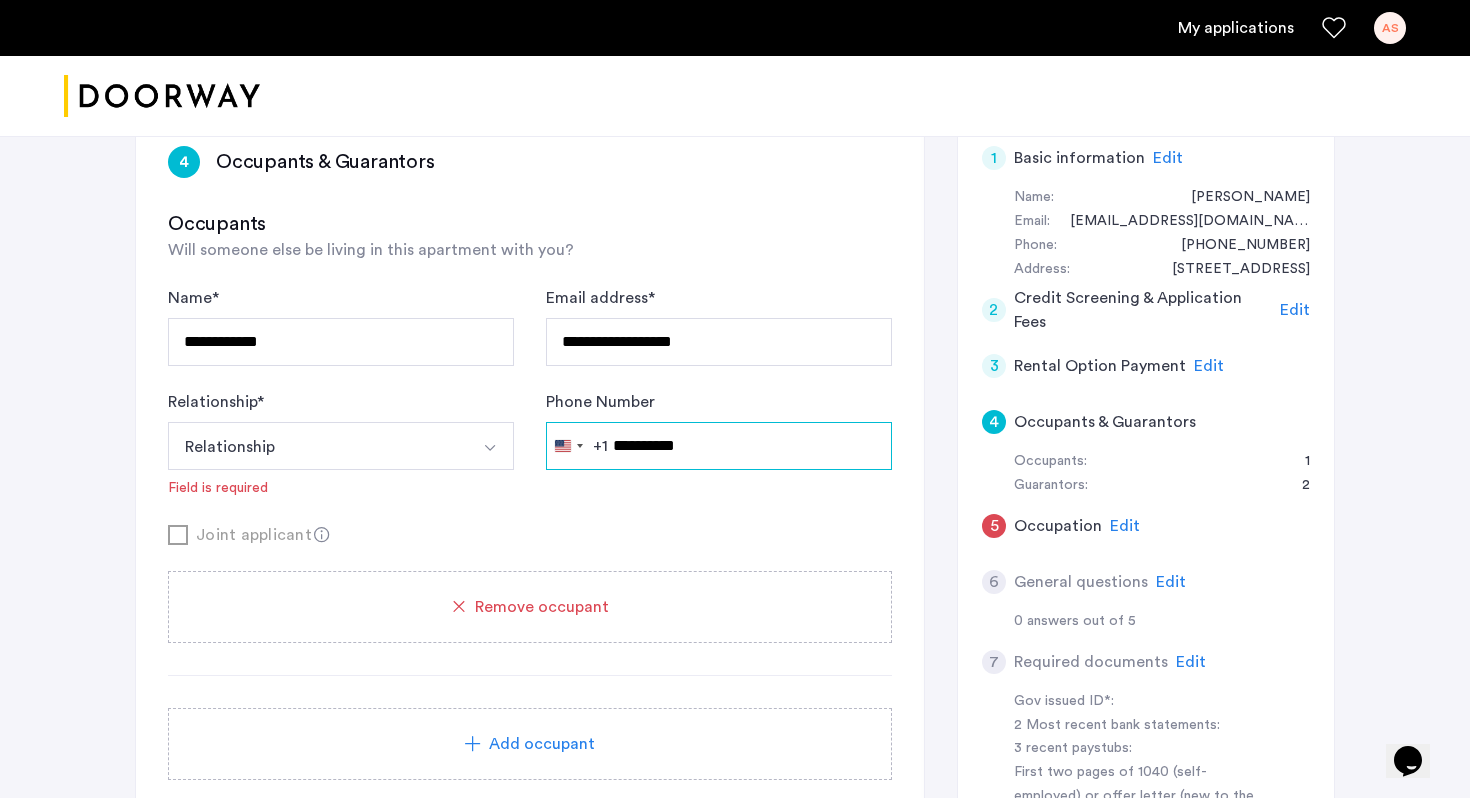 scroll, scrollTop: 610, scrollLeft: 0, axis: vertical 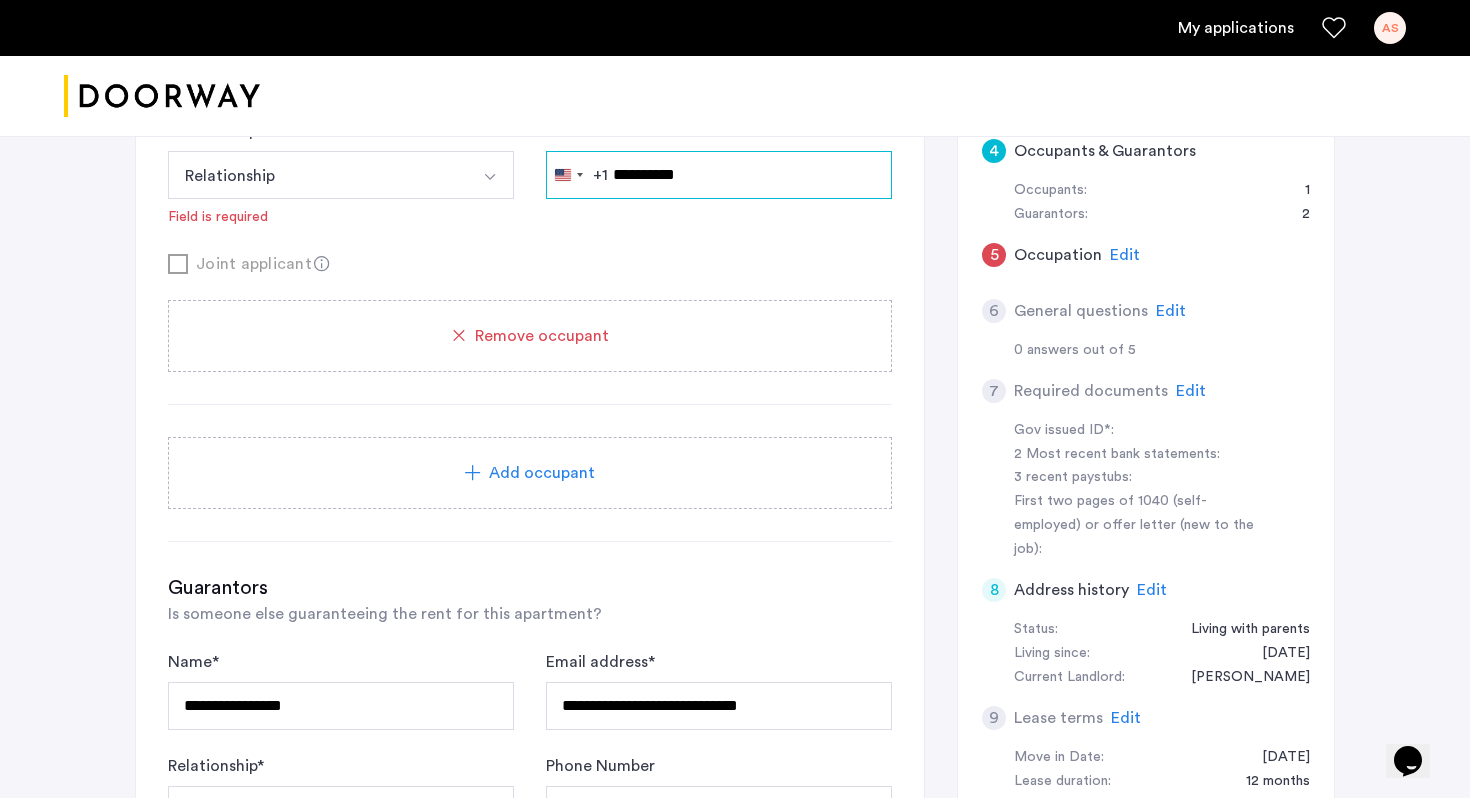 type on "**********" 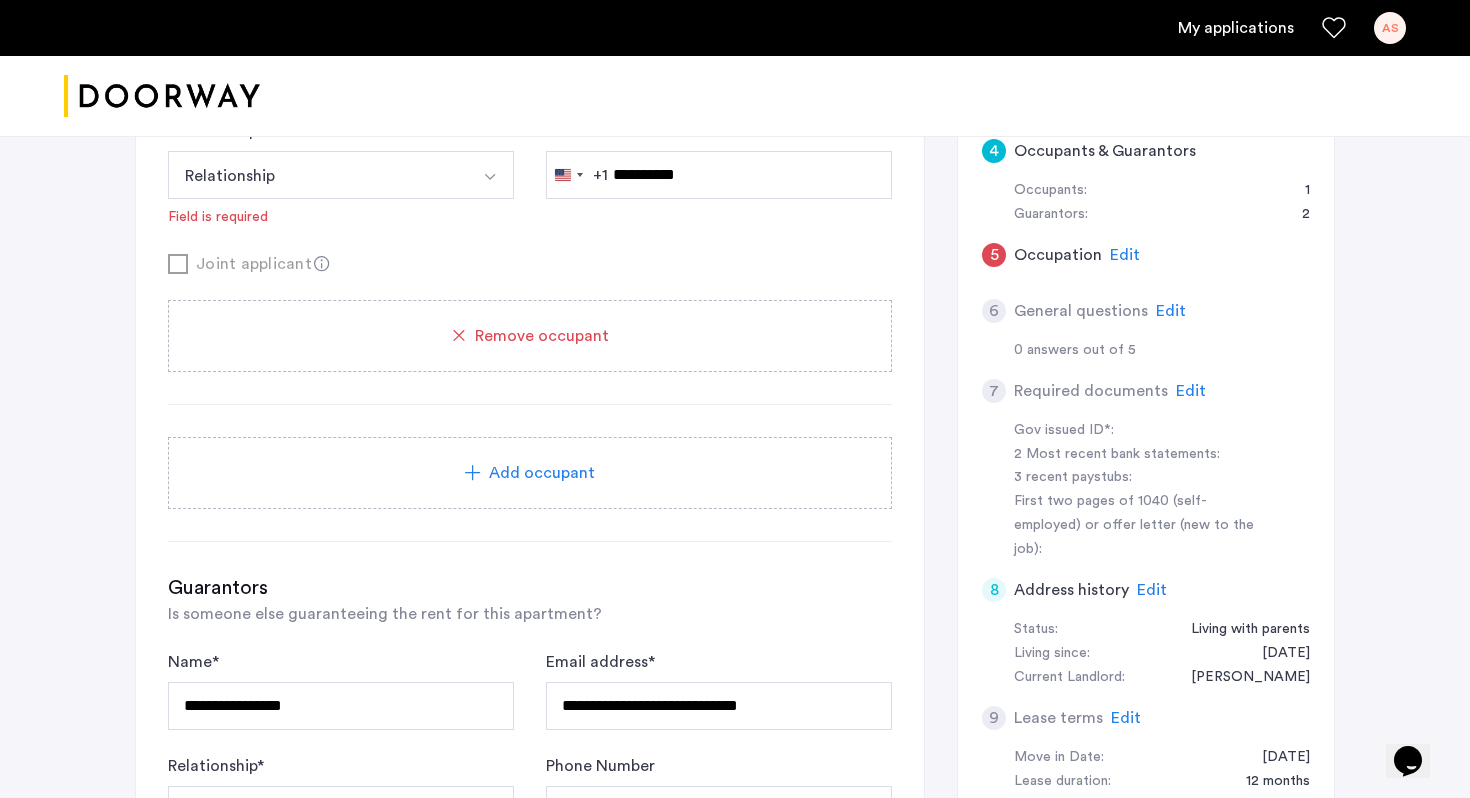 click on "Relationship" at bounding box center (317, 175) 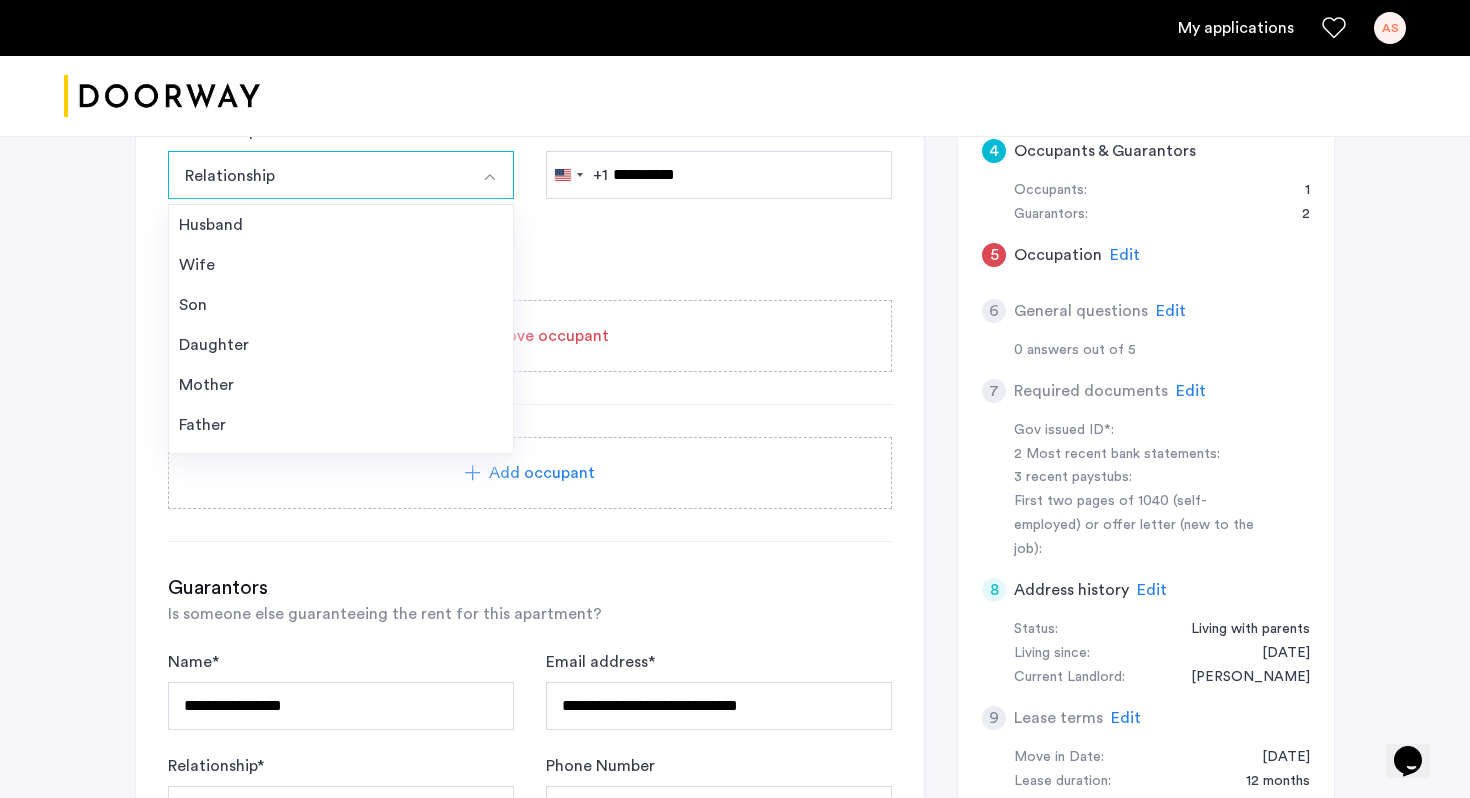 click on "Joint applicant" 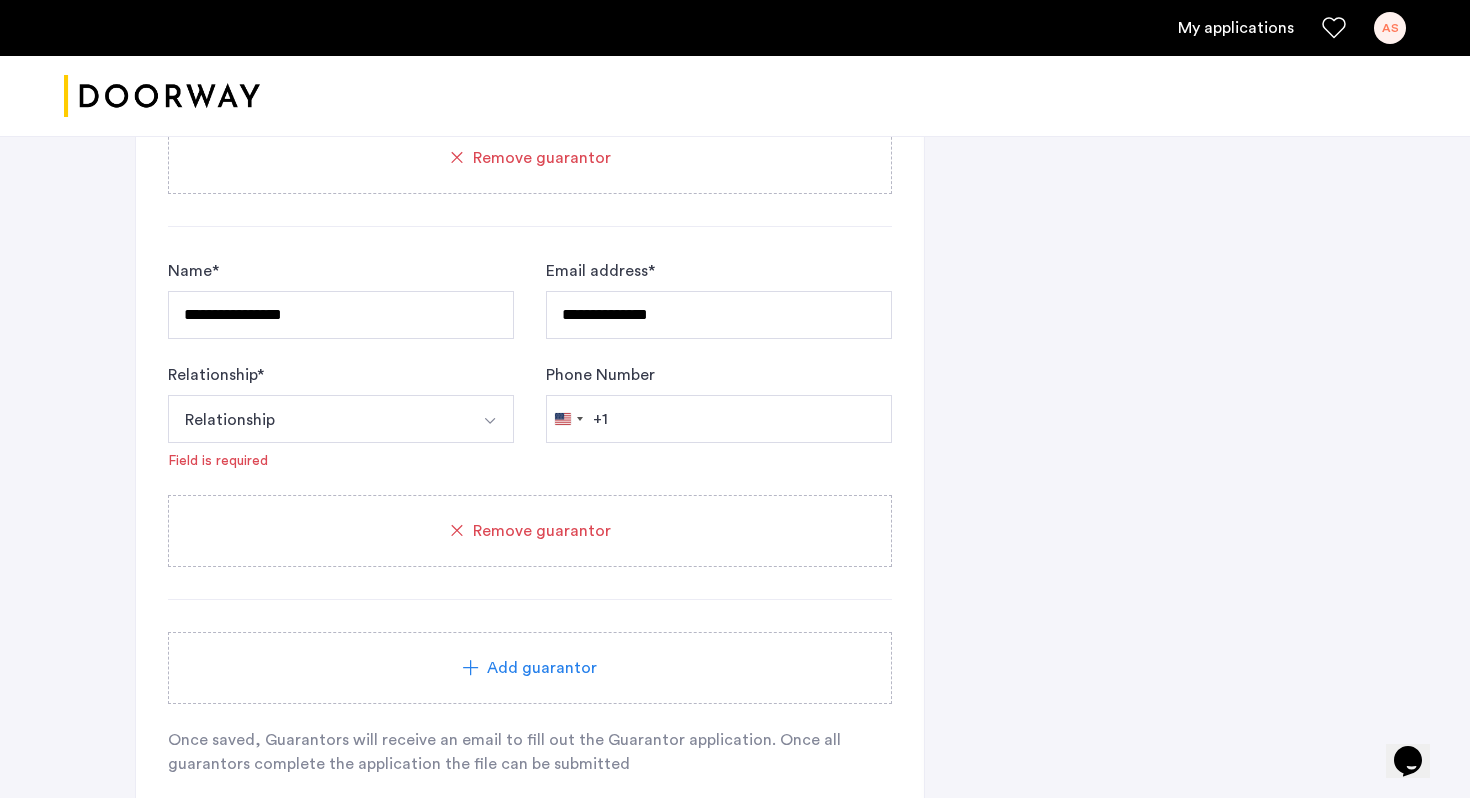 scroll, scrollTop: 1452, scrollLeft: 0, axis: vertical 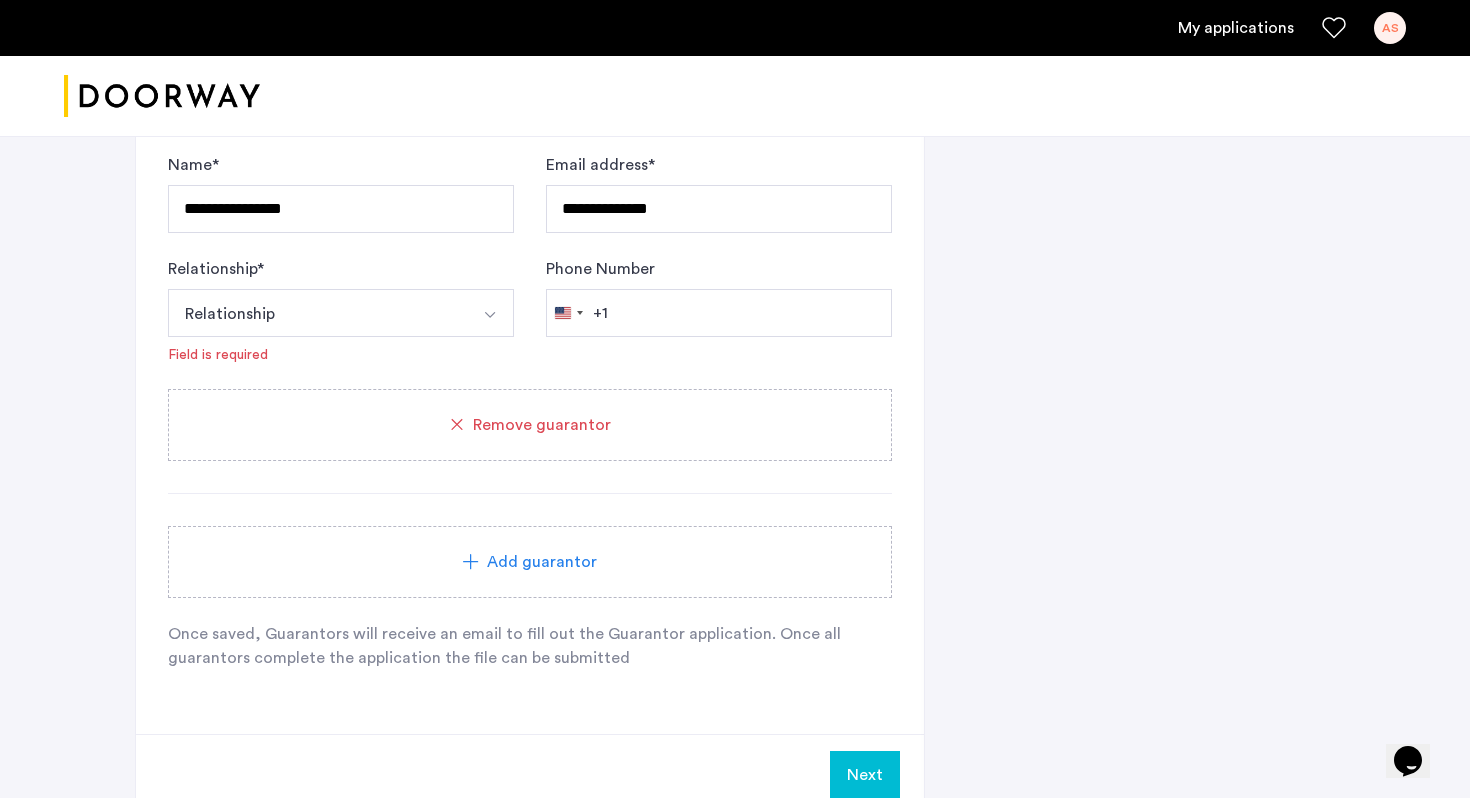 click on "Next" 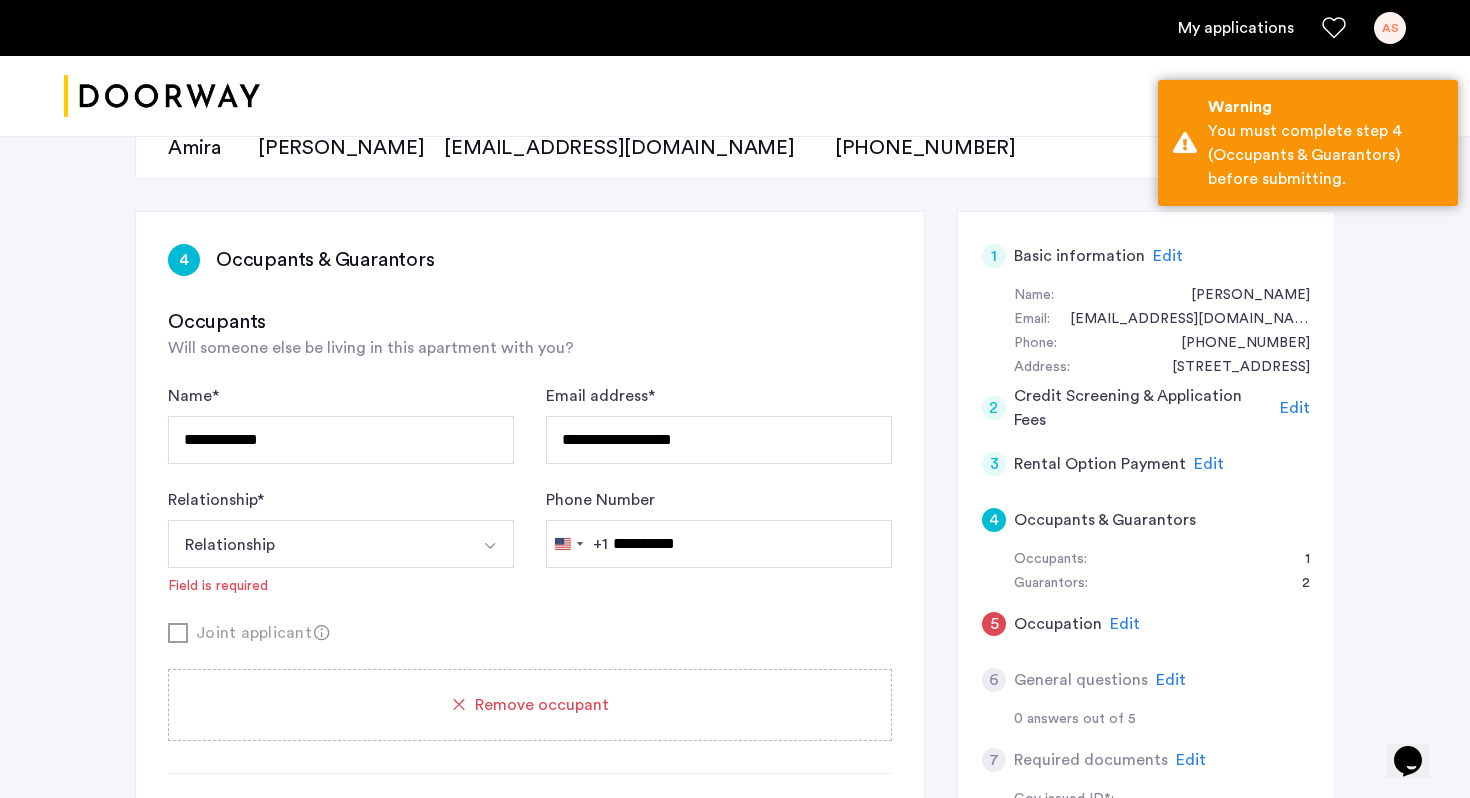 scroll, scrollTop: 229, scrollLeft: 0, axis: vertical 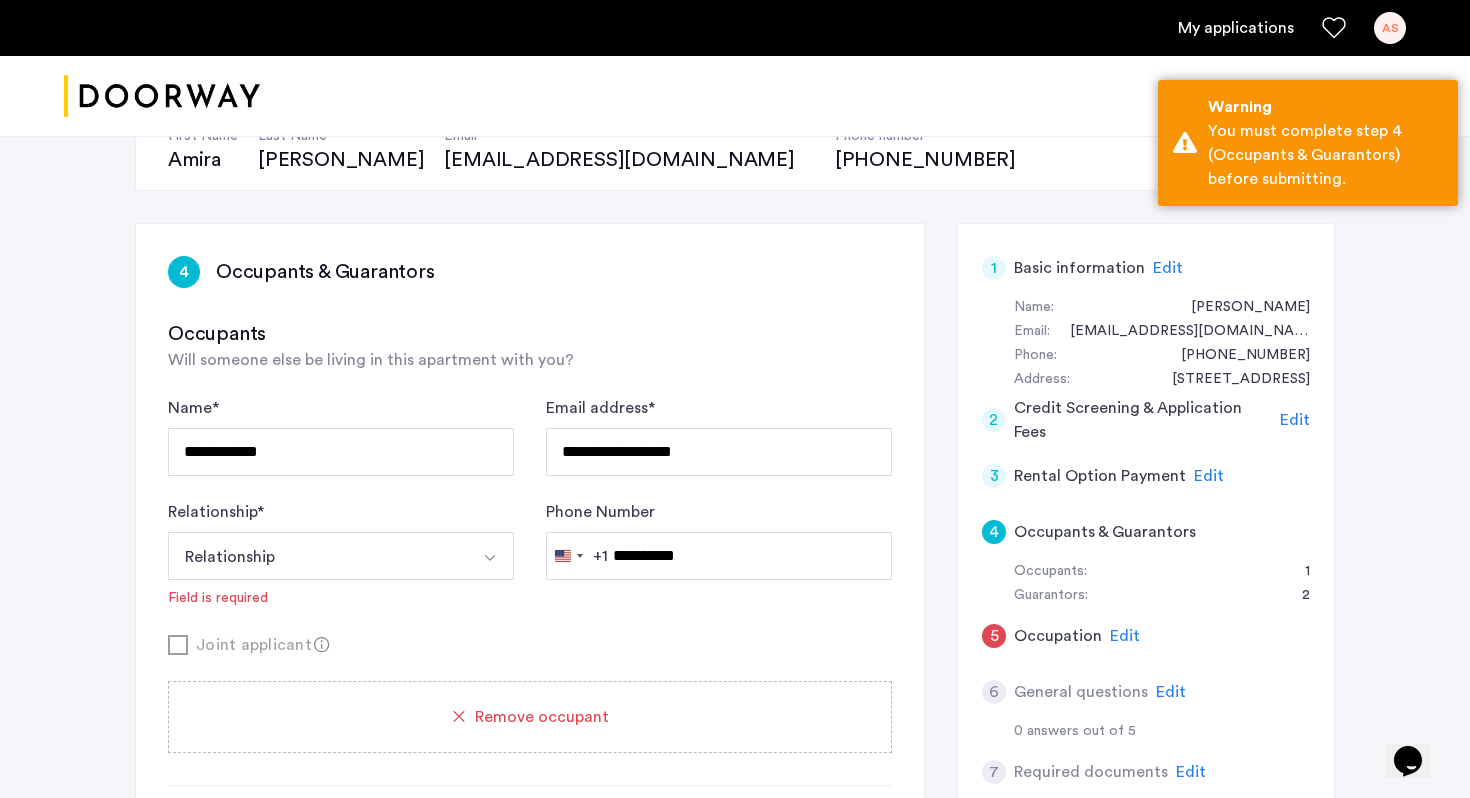 click on "Relationship" at bounding box center [317, 556] 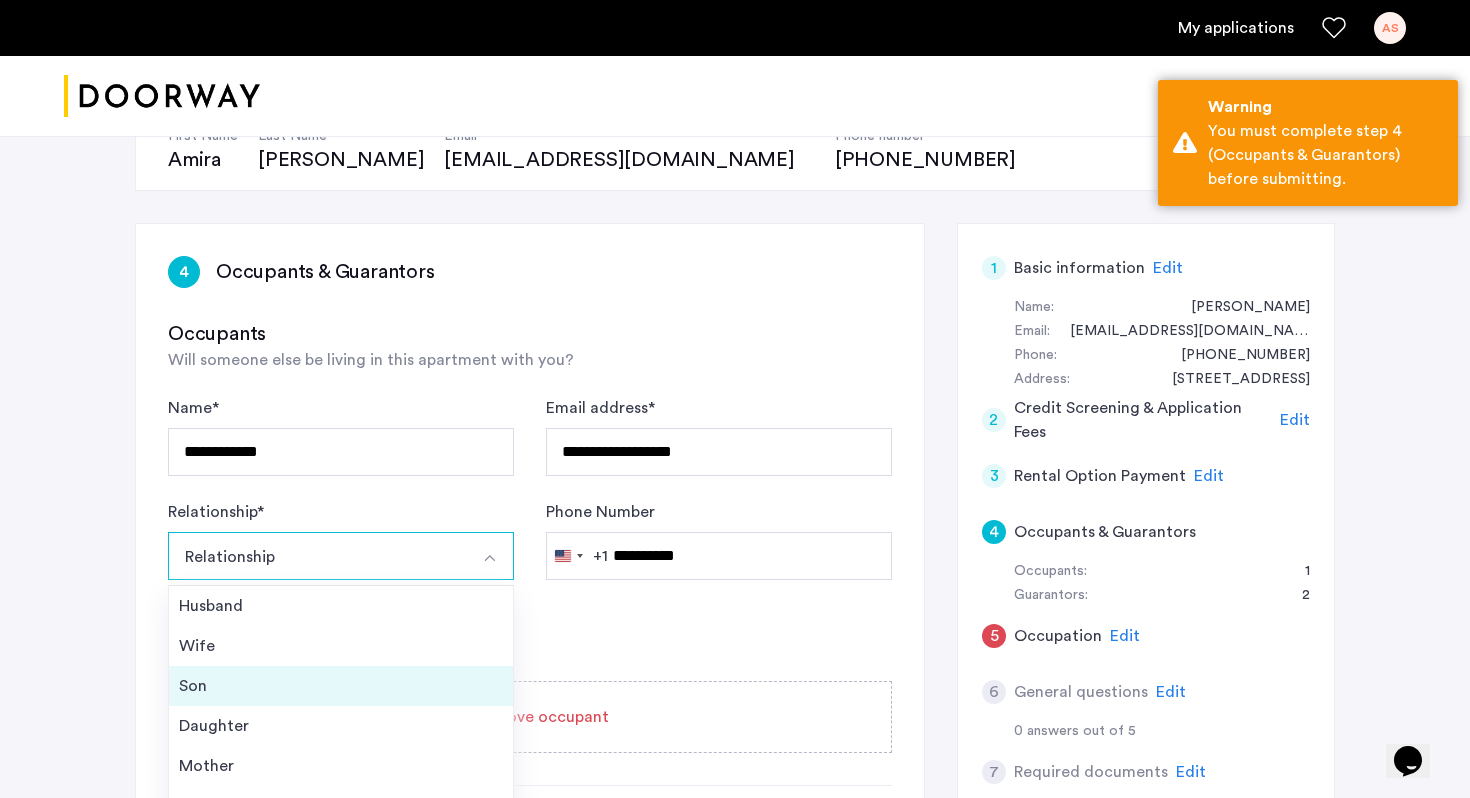 click on "Son" at bounding box center [341, 686] 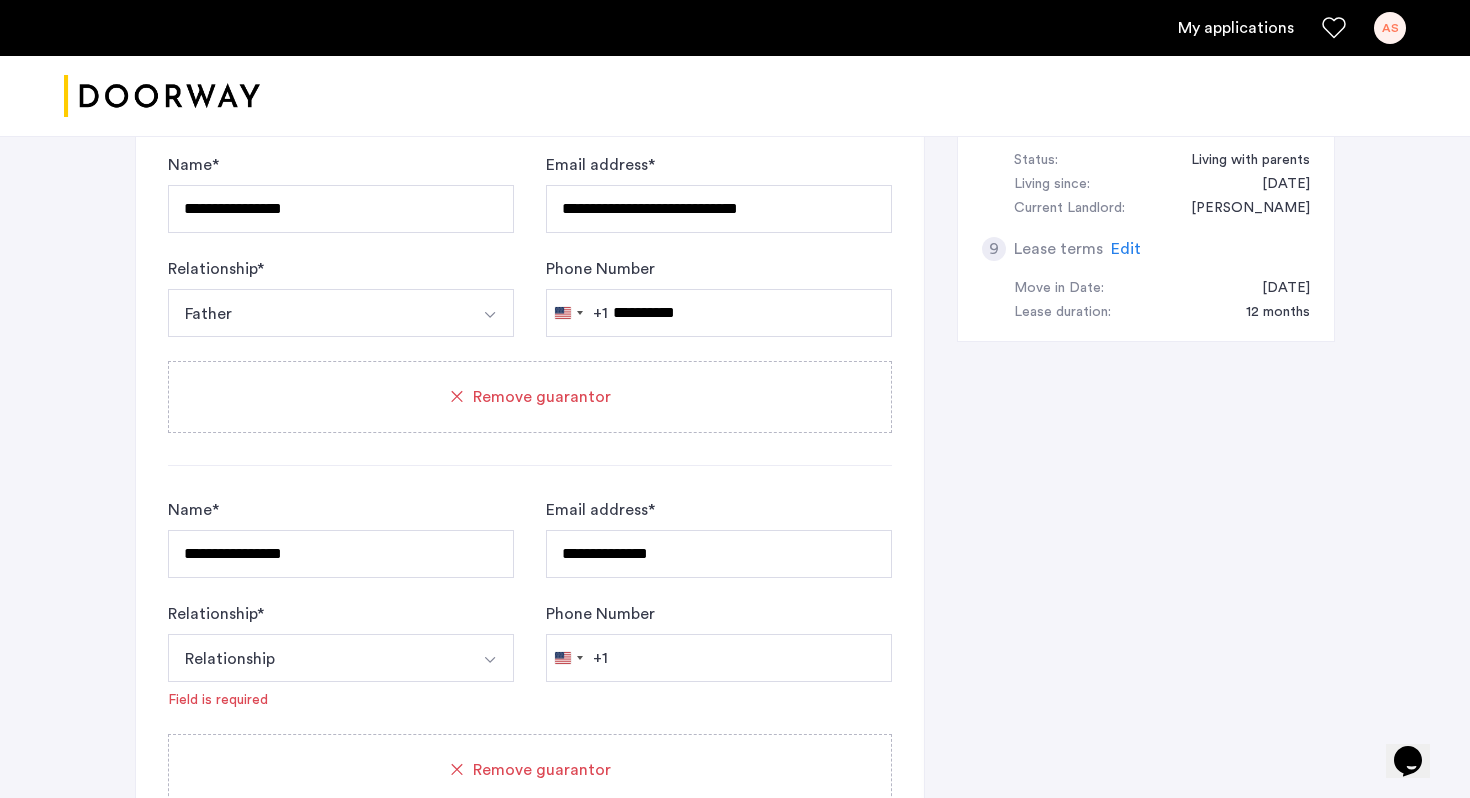 scroll, scrollTop: 1519, scrollLeft: 0, axis: vertical 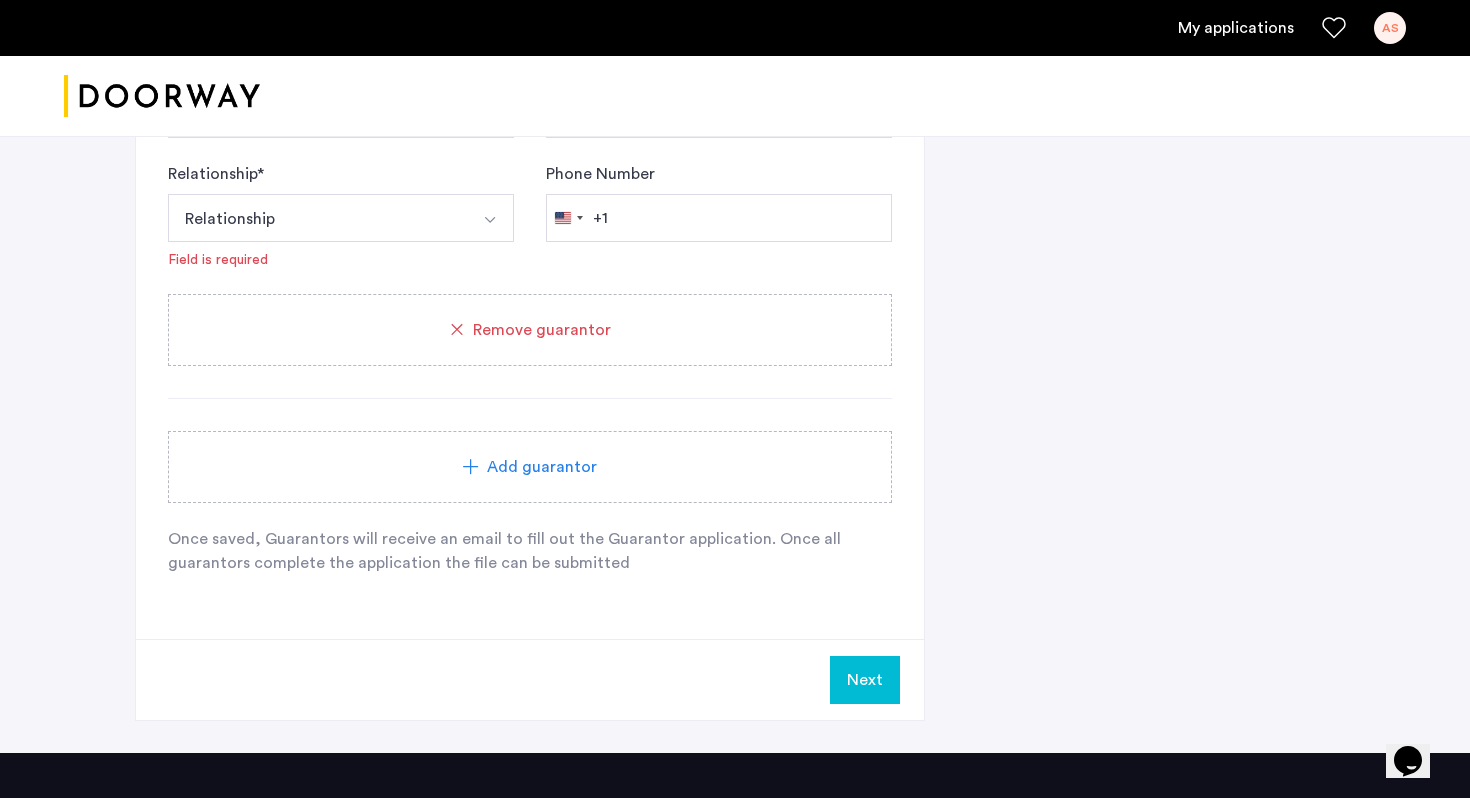 click on "Next" 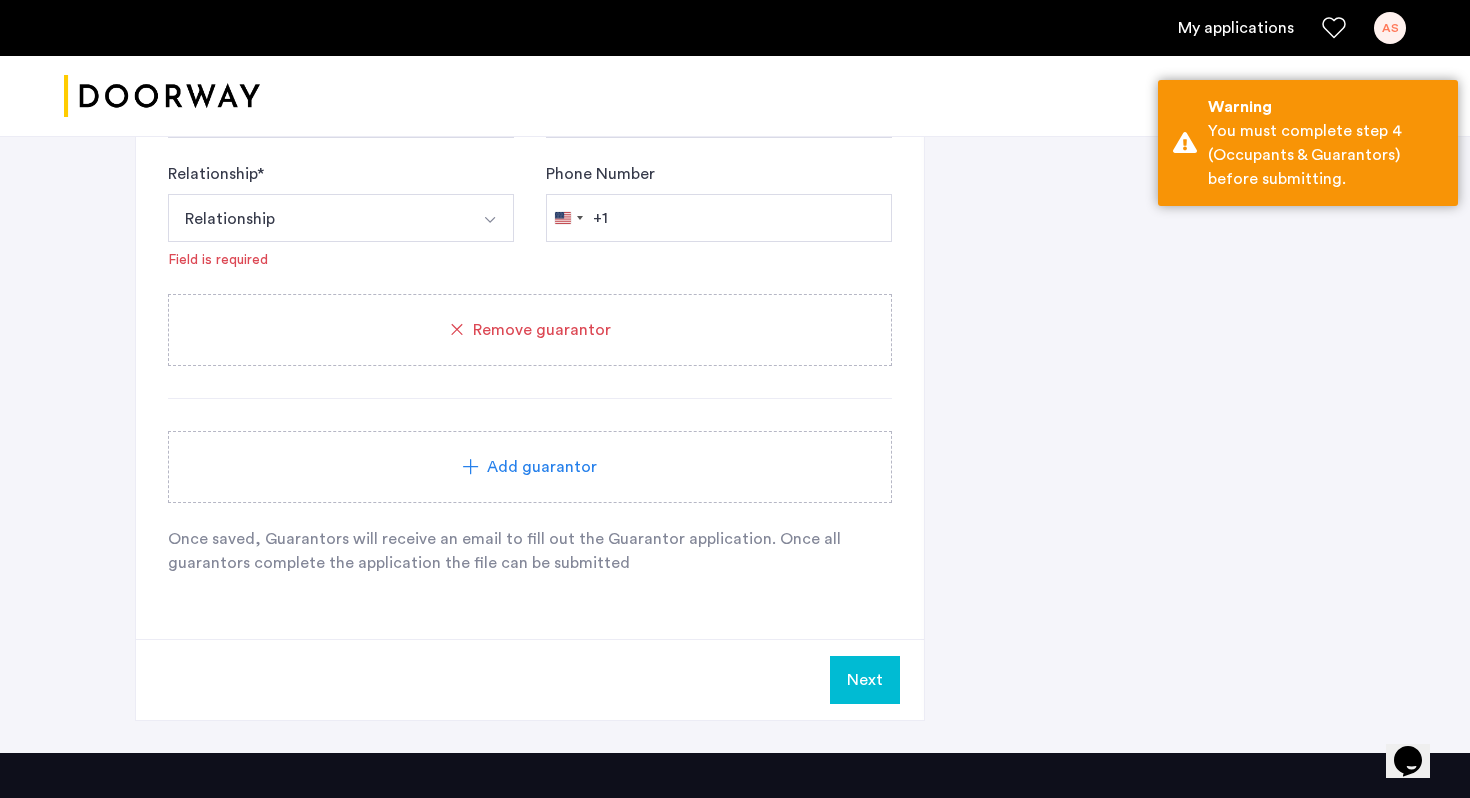 click on "Relationship" at bounding box center (317, 218) 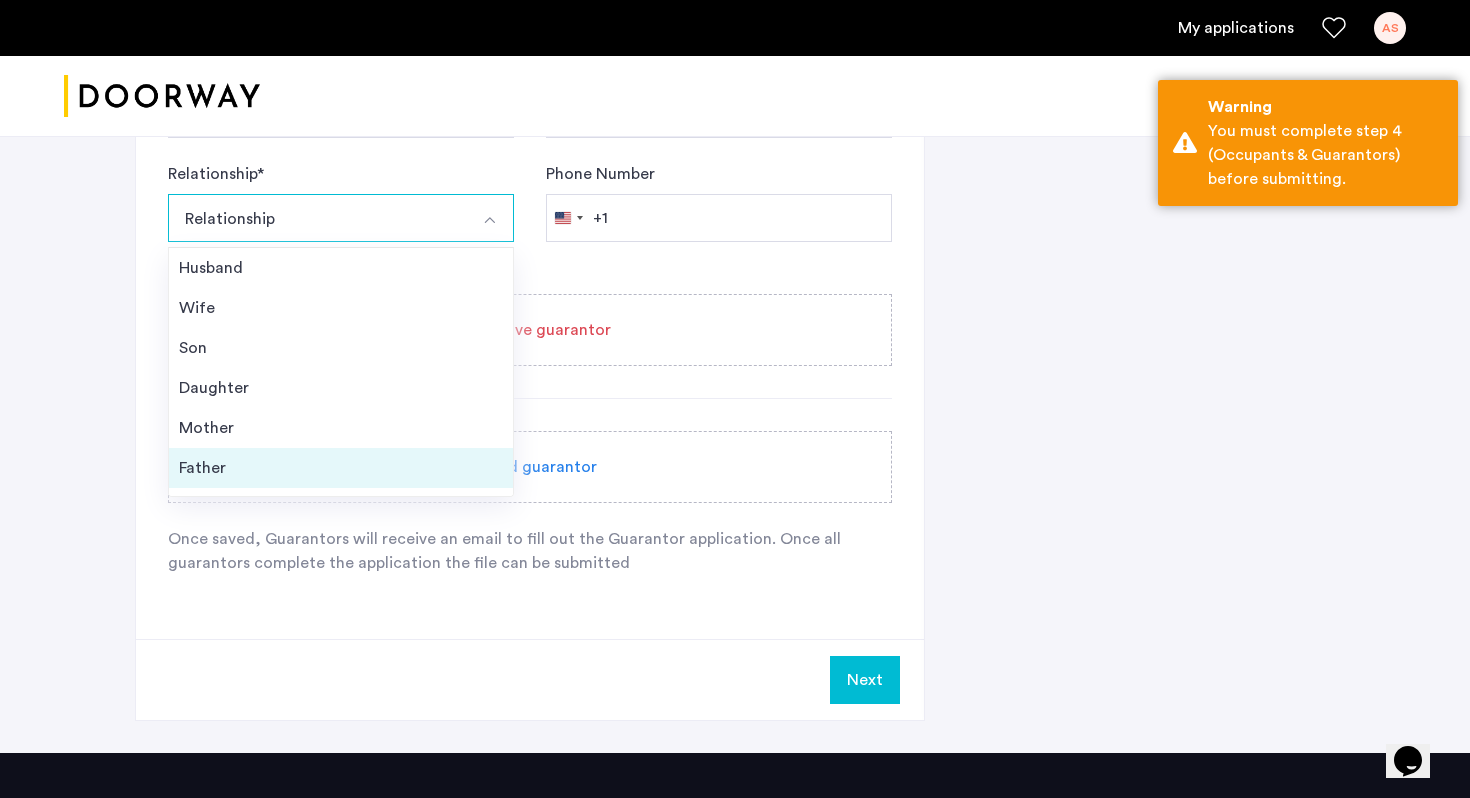 click on "Father" at bounding box center (341, 468) 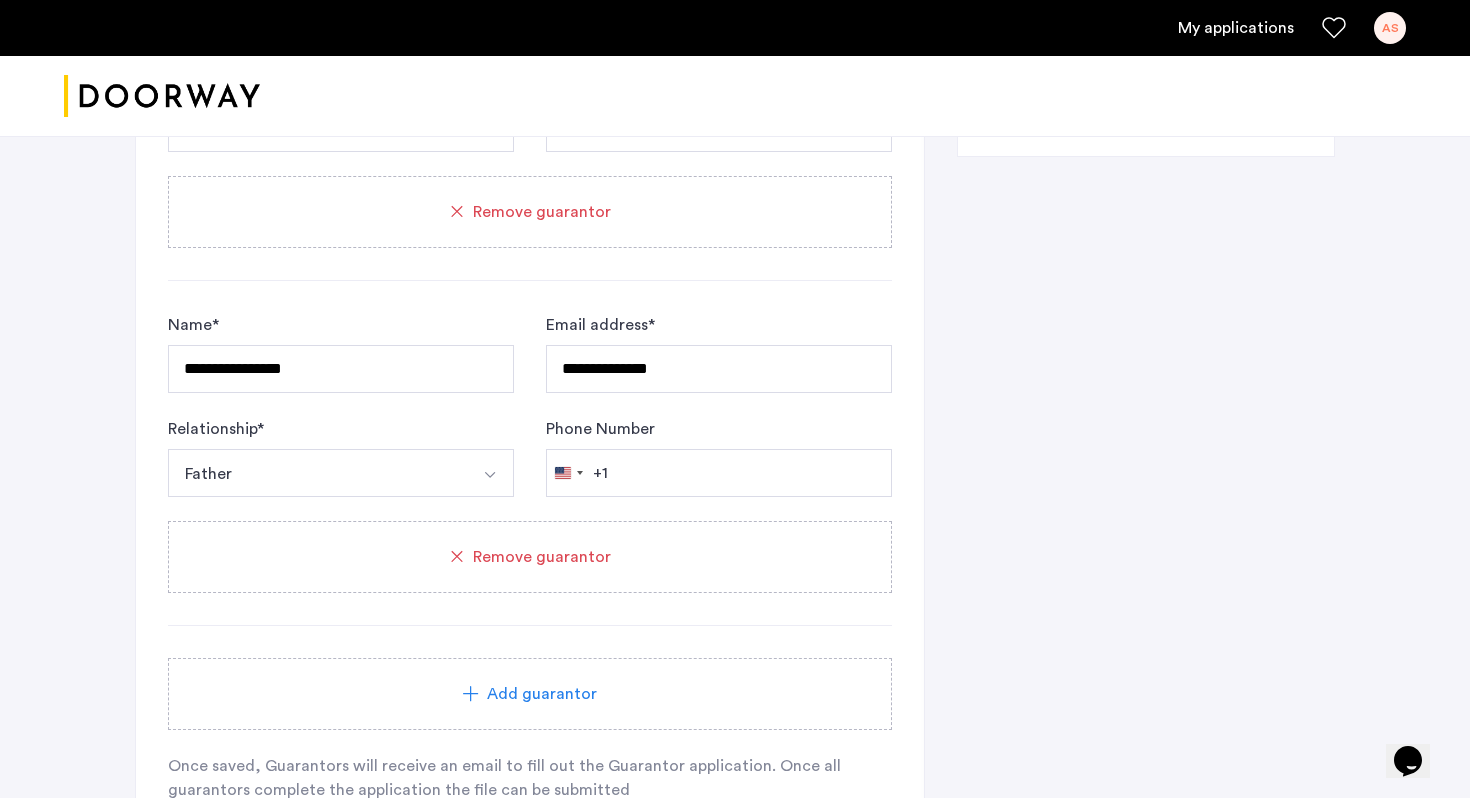 scroll, scrollTop: 1265, scrollLeft: 0, axis: vertical 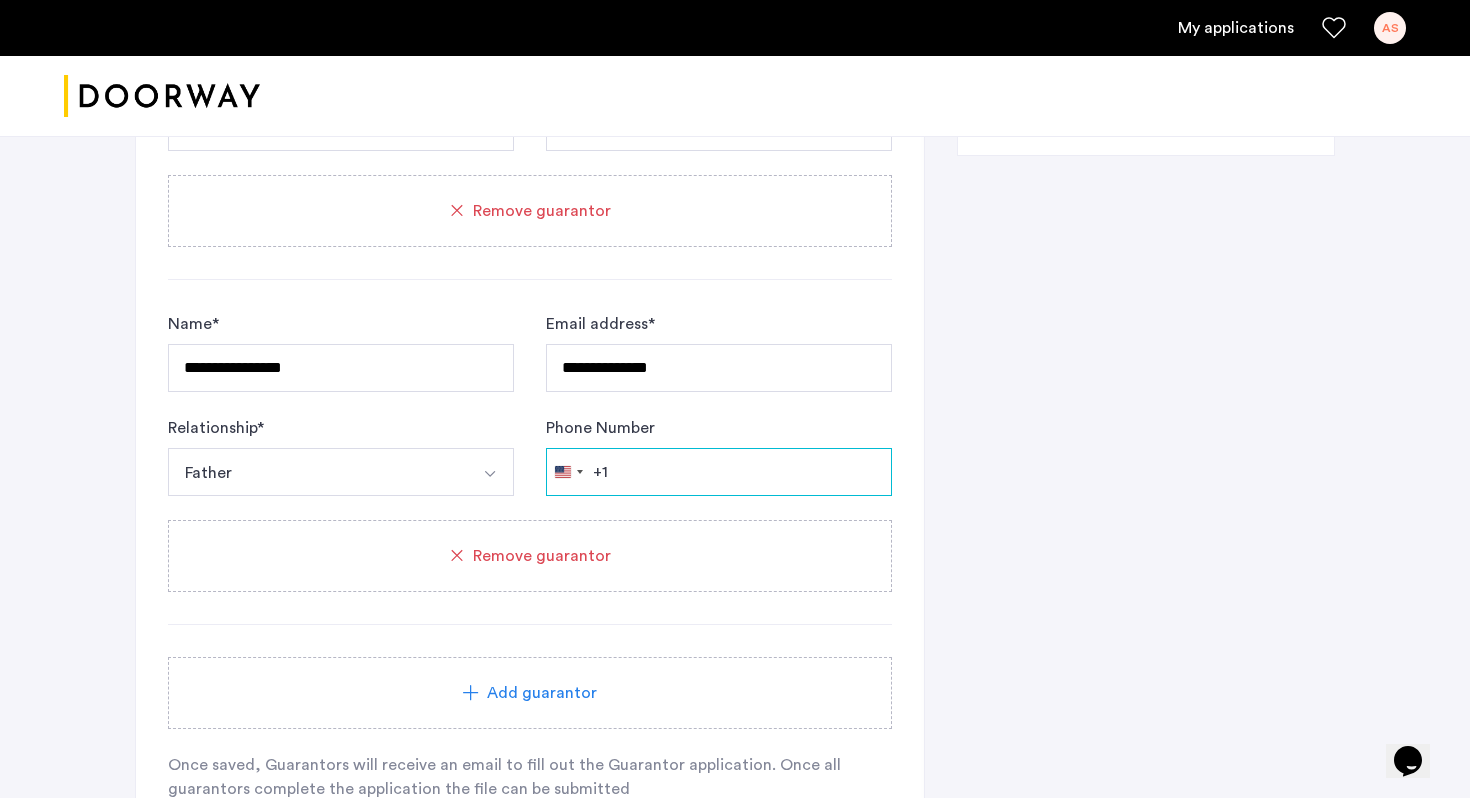 click on "Phone Number" at bounding box center (719, 472) 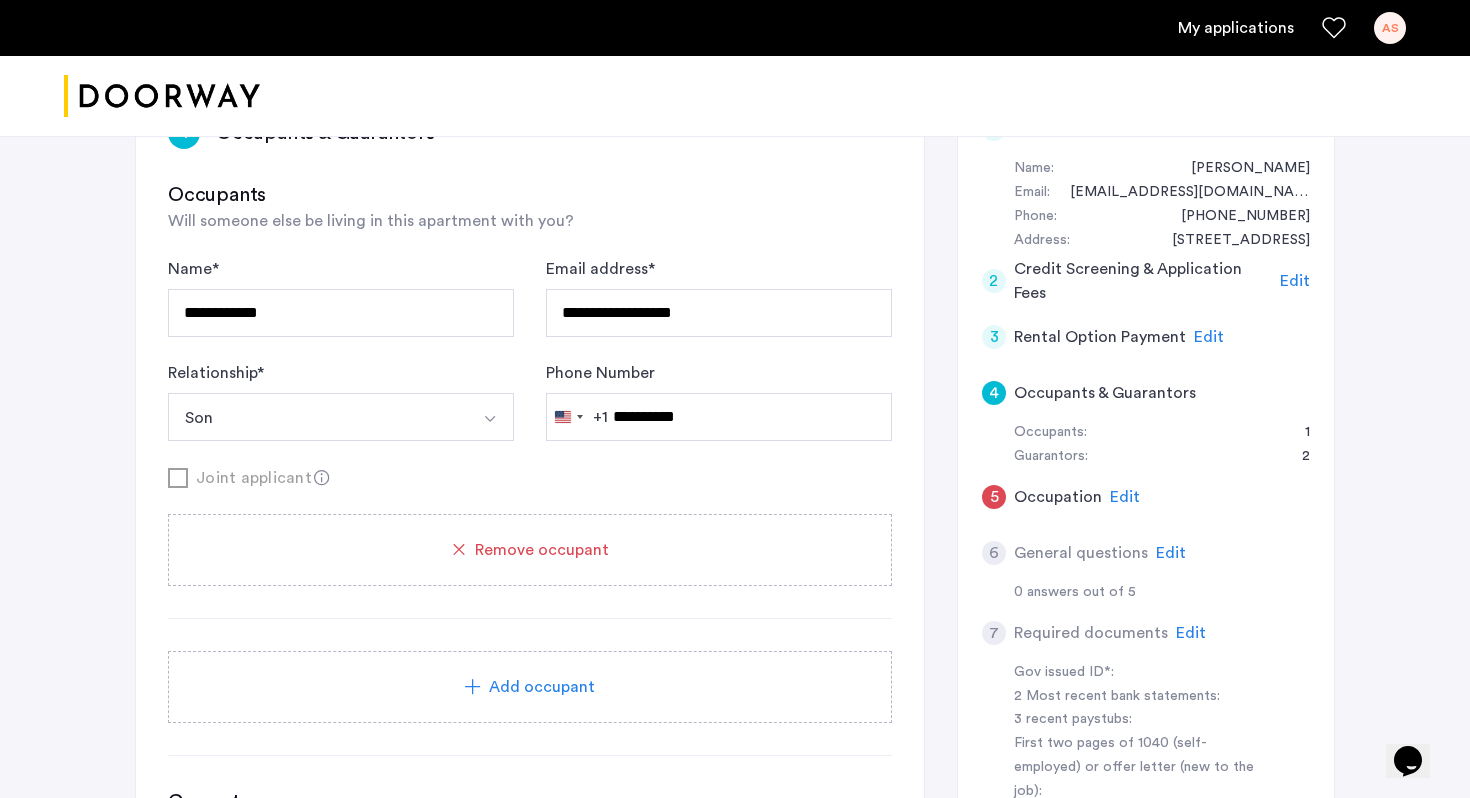 scroll, scrollTop: 387, scrollLeft: 0, axis: vertical 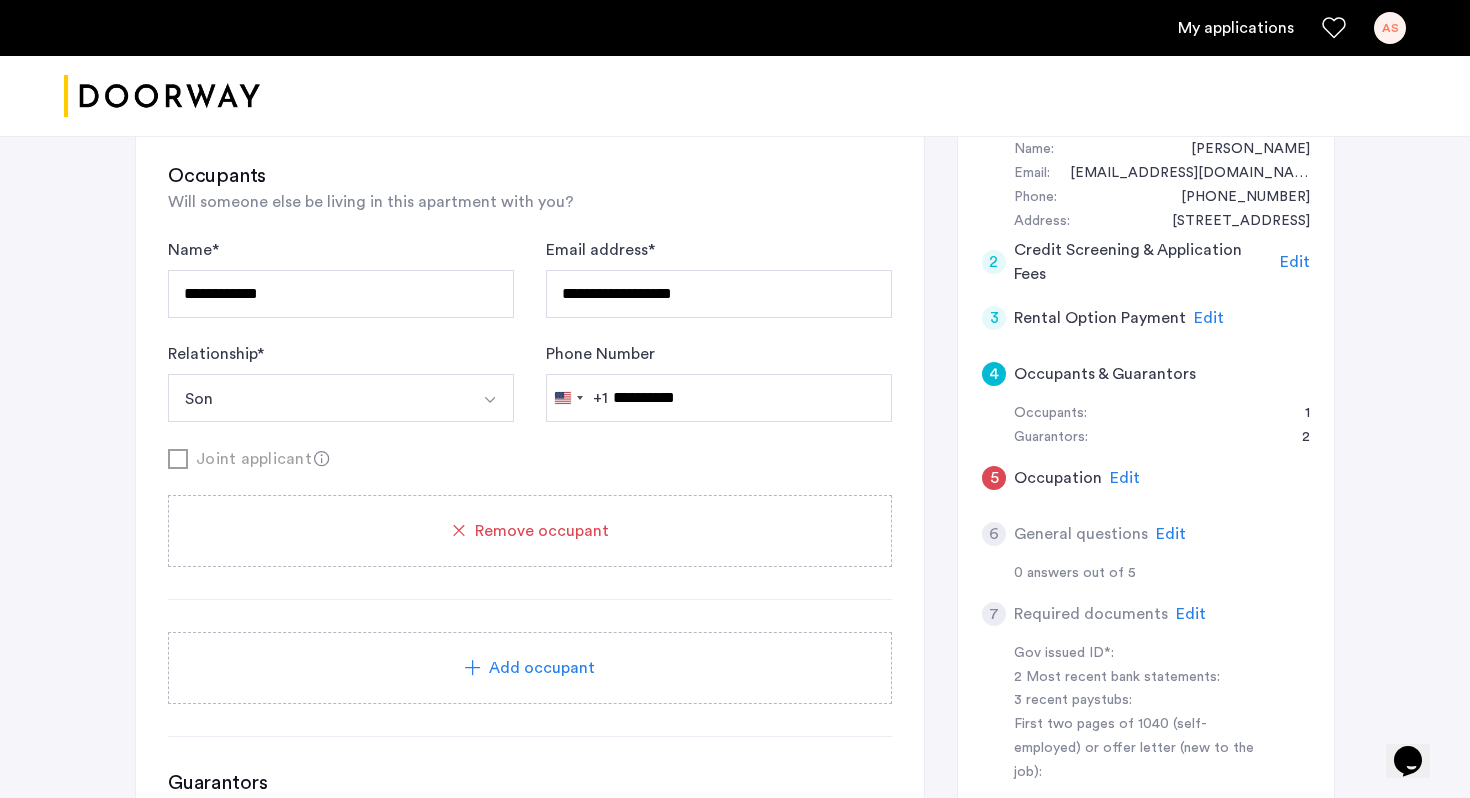 type on "**********" 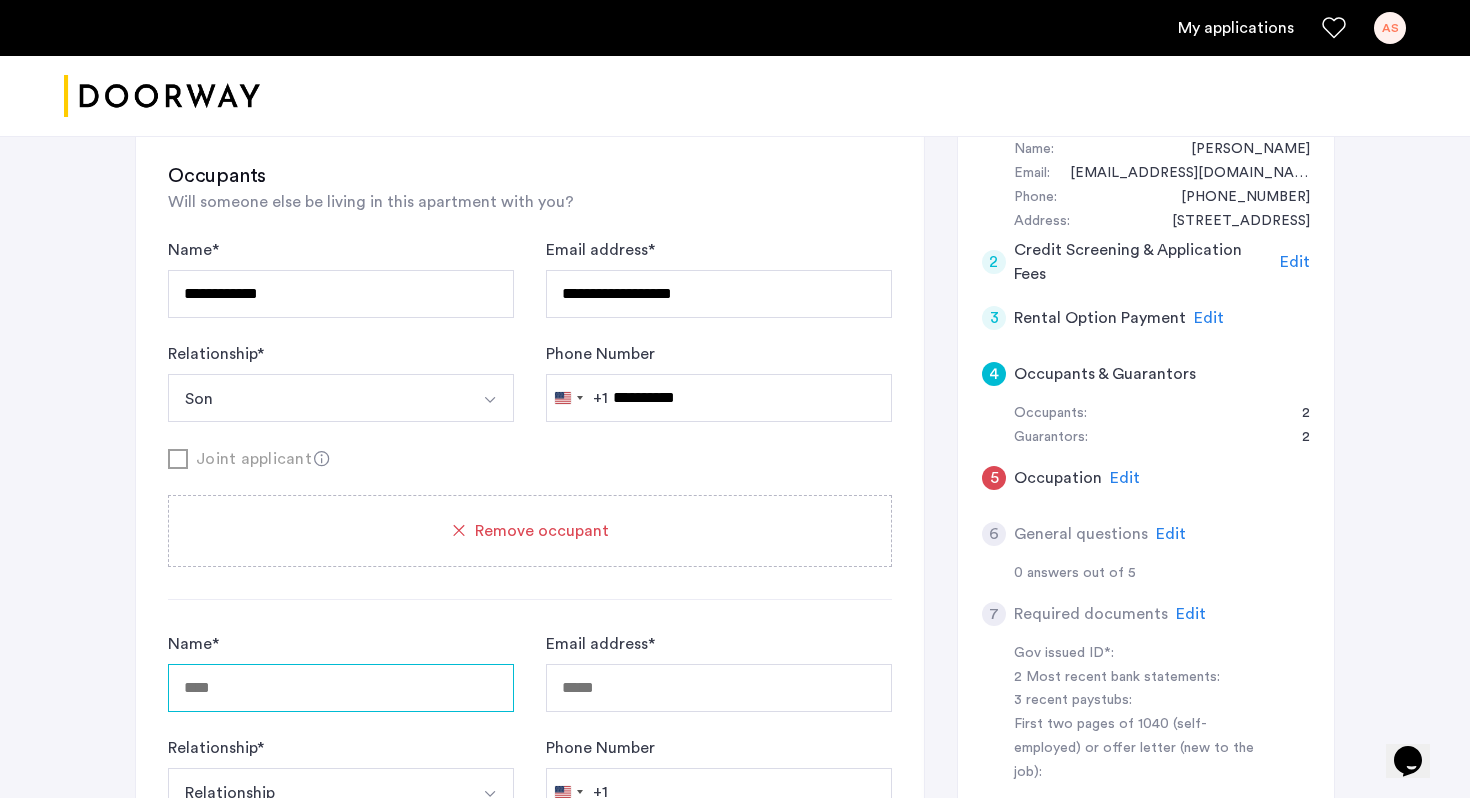 click on "Name  *" at bounding box center [341, 688] 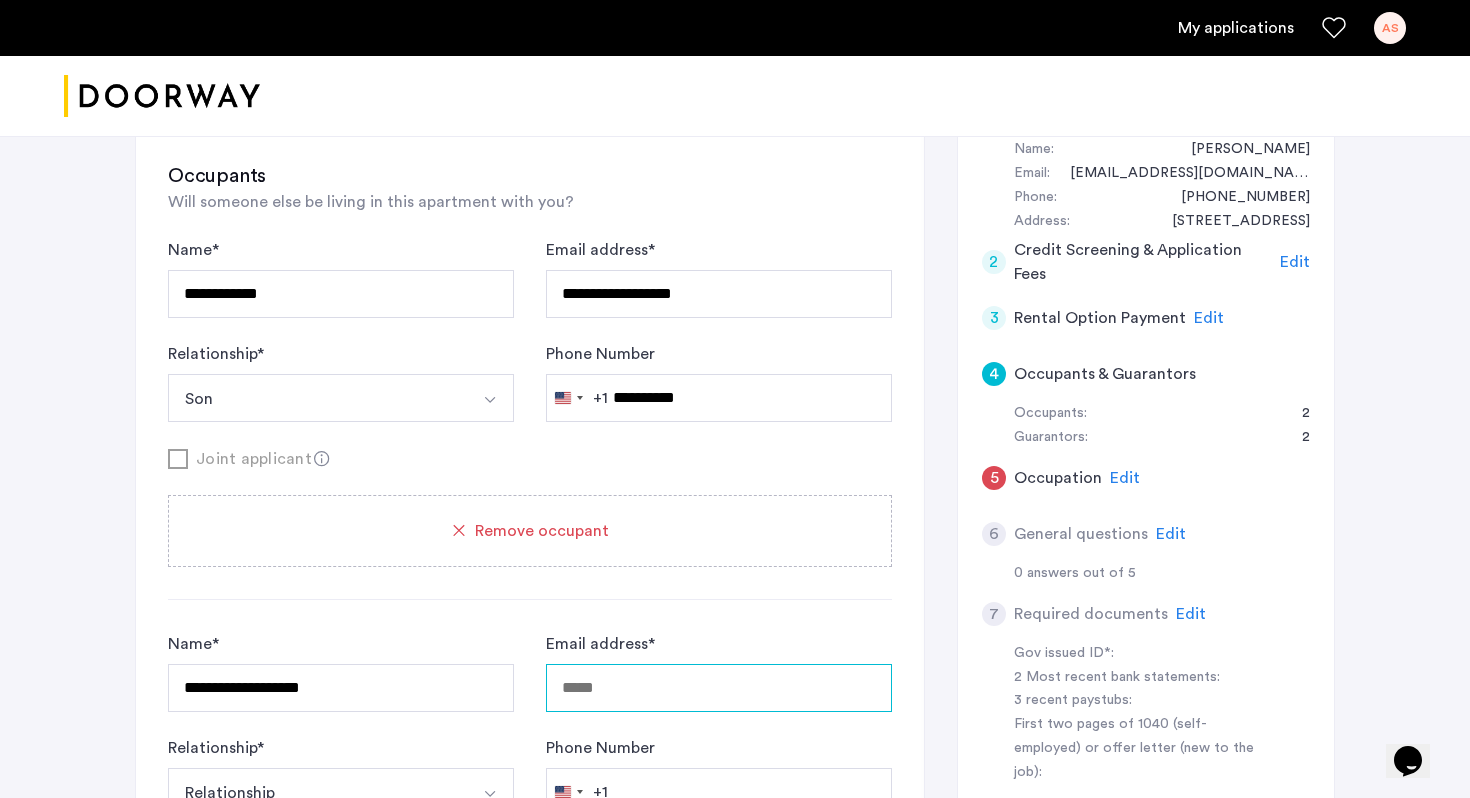 type on "**********" 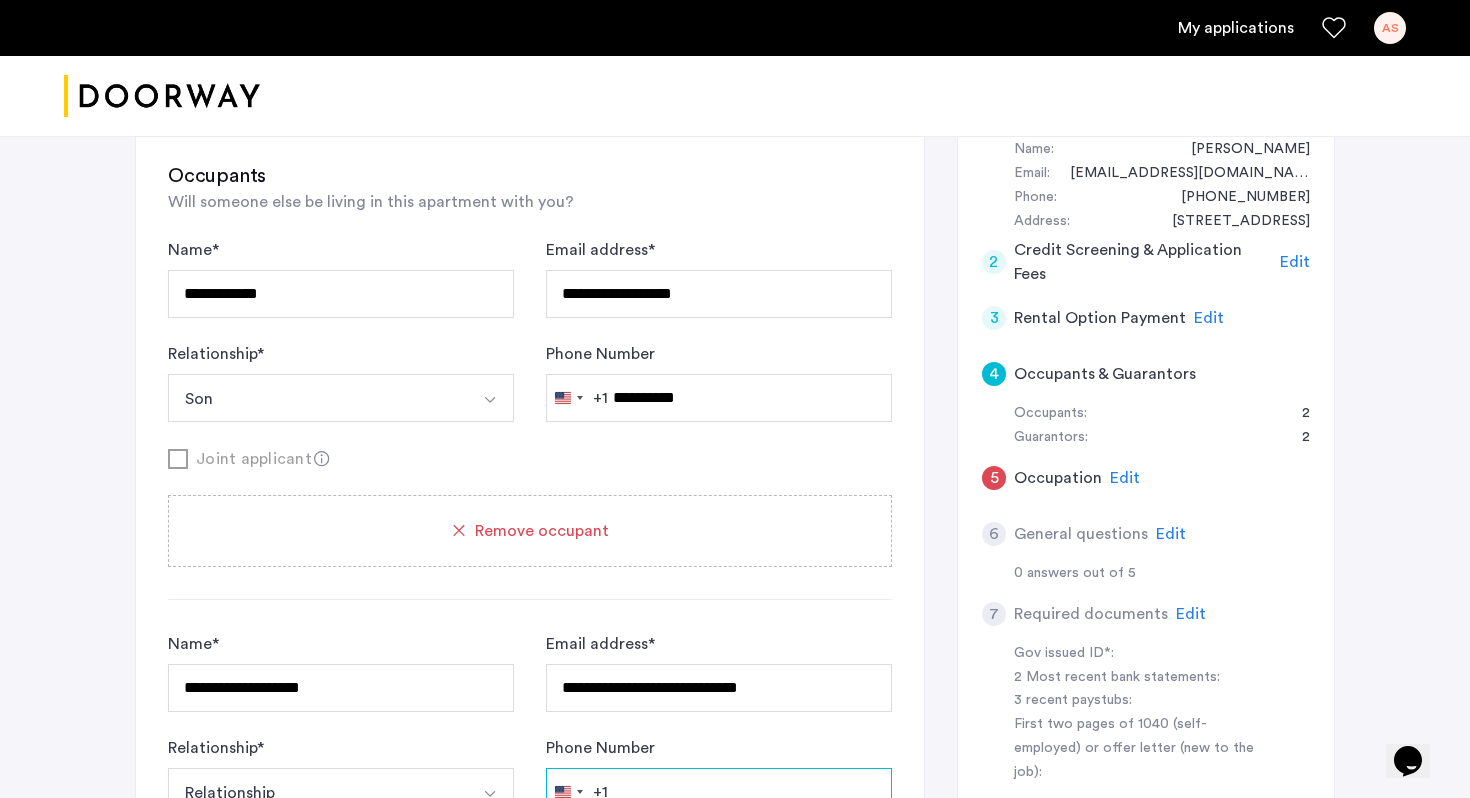 type on "**********" 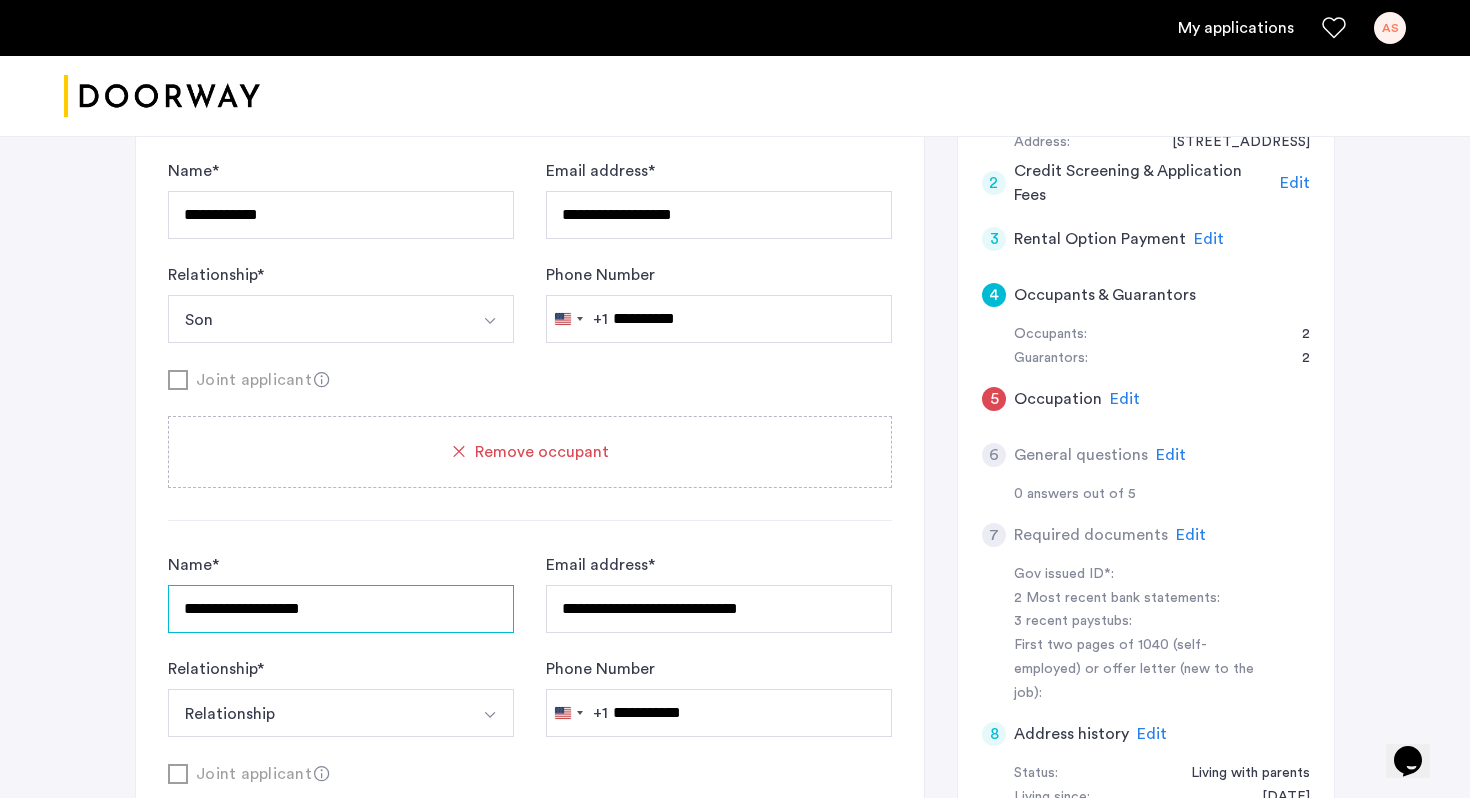 scroll, scrollTop: 515, scrollLeft: 0, axis: vertical 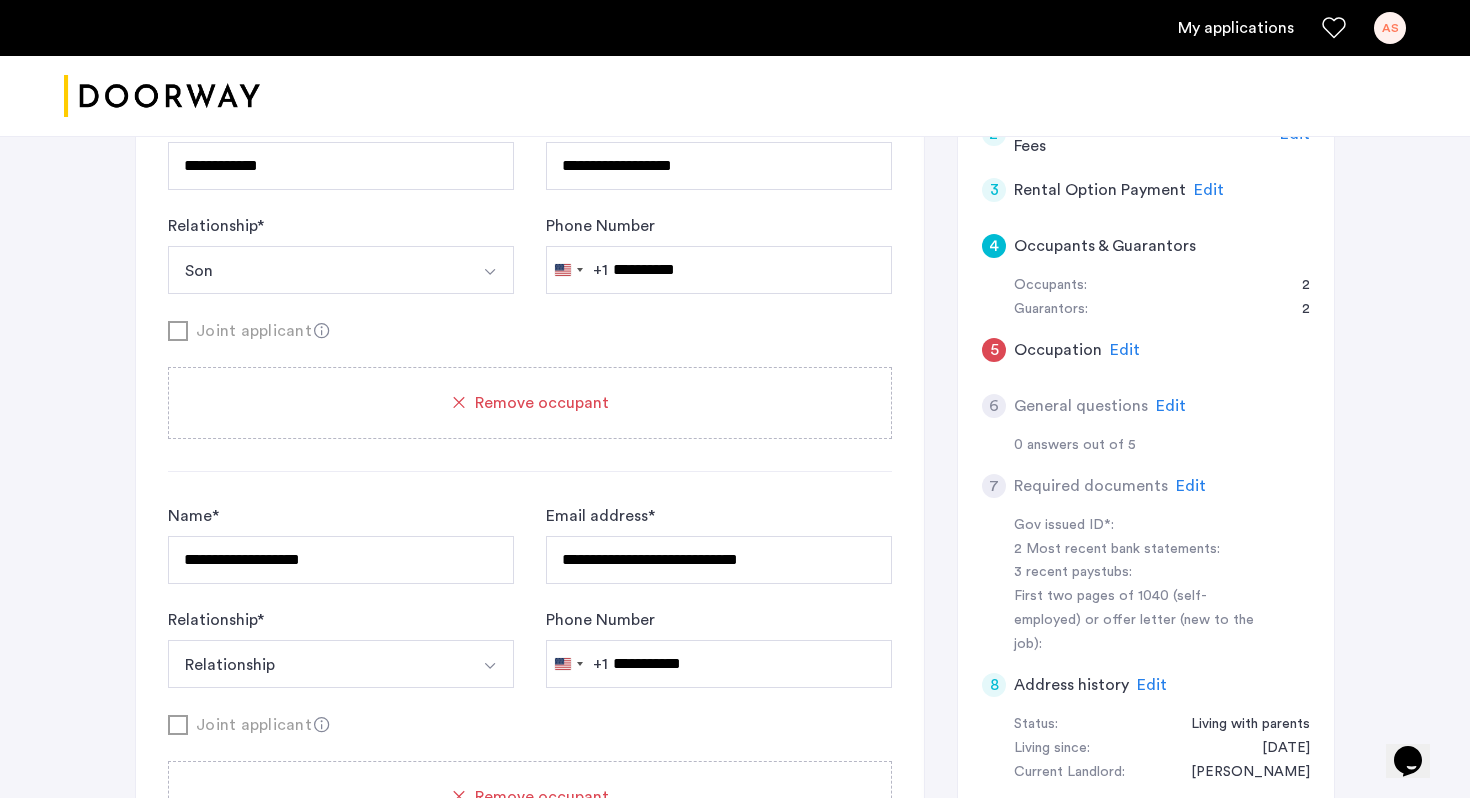 click on "Relationship" at bounding box center (317, 664) 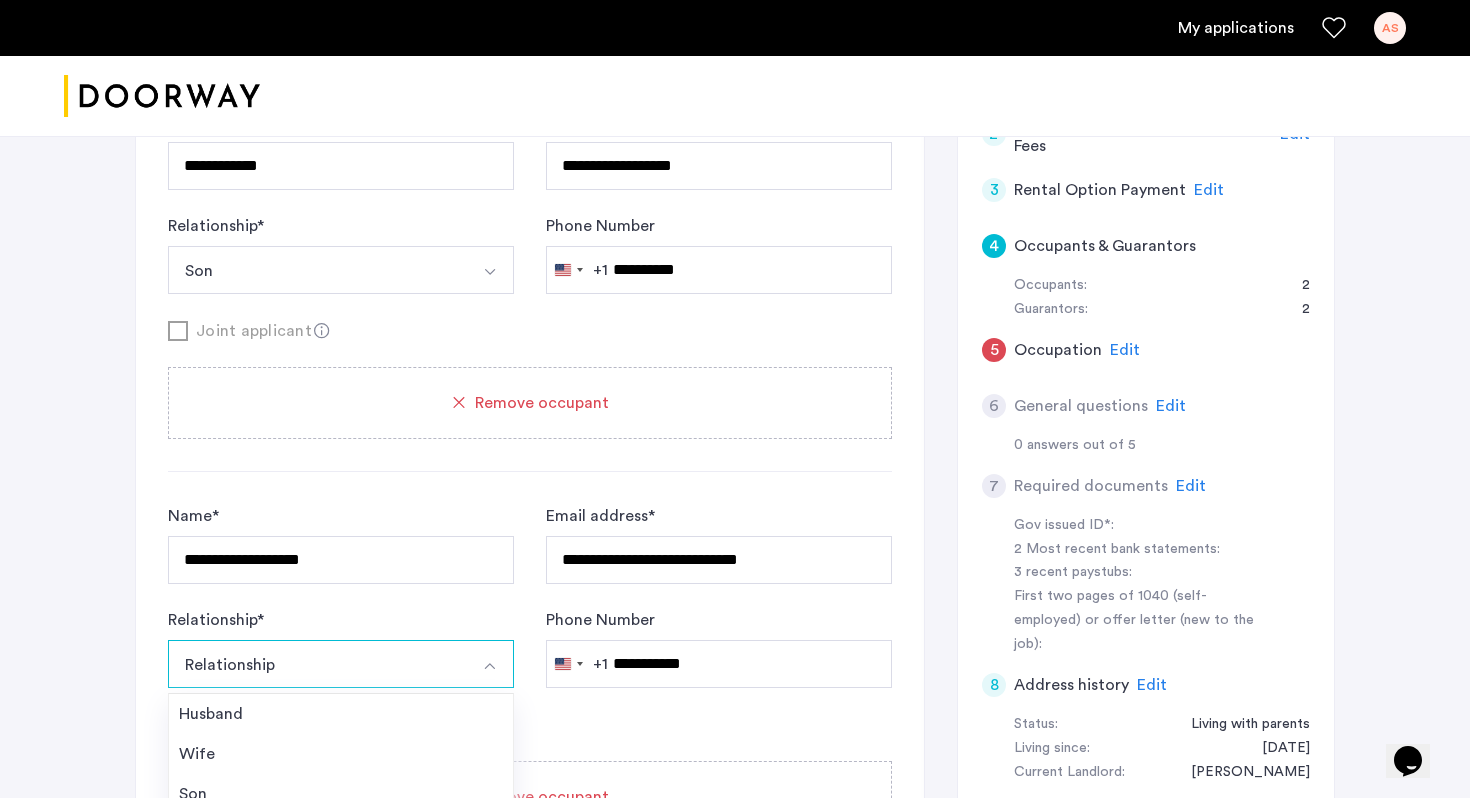 scroll, scrollTop: 65, scrollLeft: 0, axis: vertical 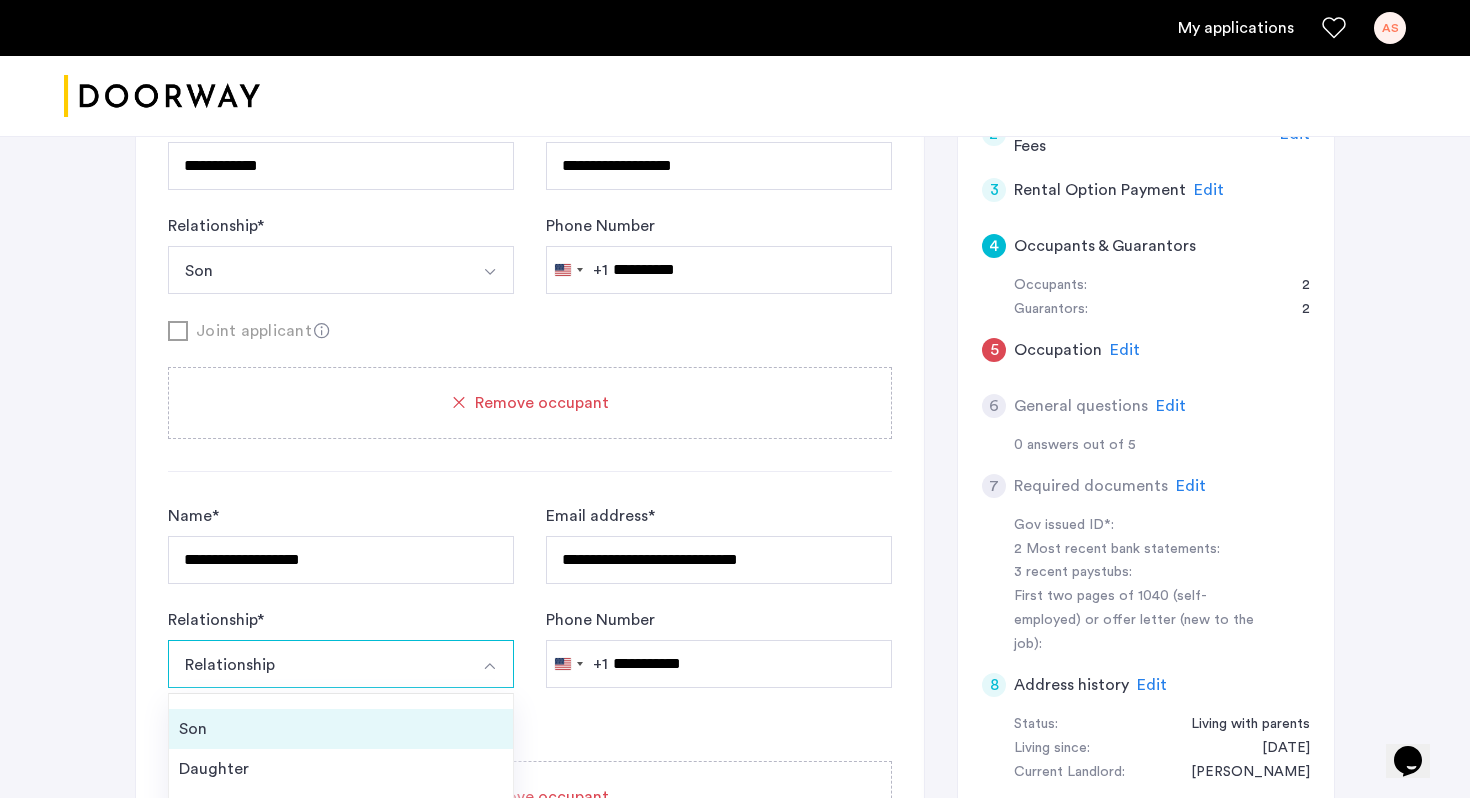 click on "Son" at bounding box center (341, 729) 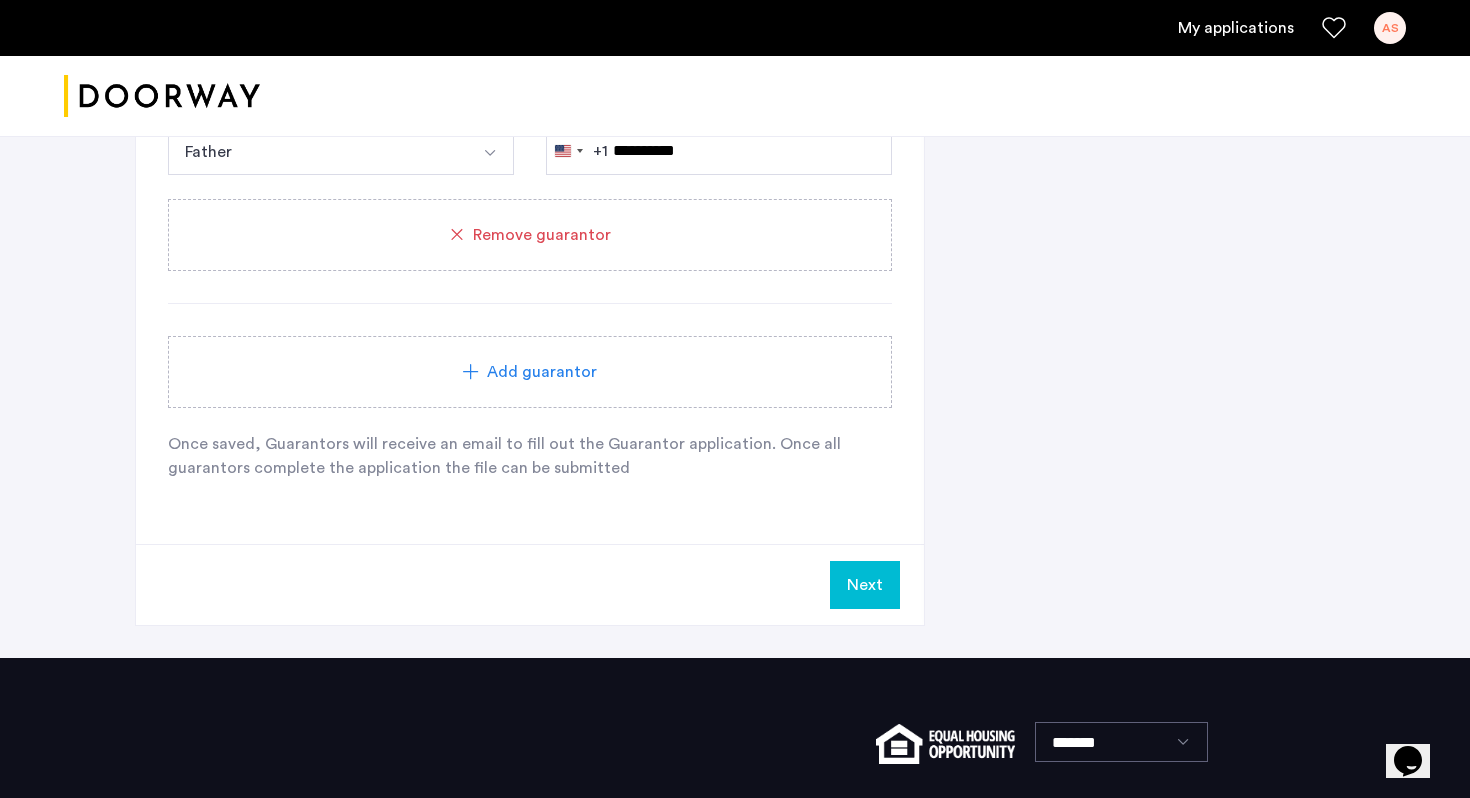 scroll, scrollTop: 1982, scrollLeft: 0, axis: vertical 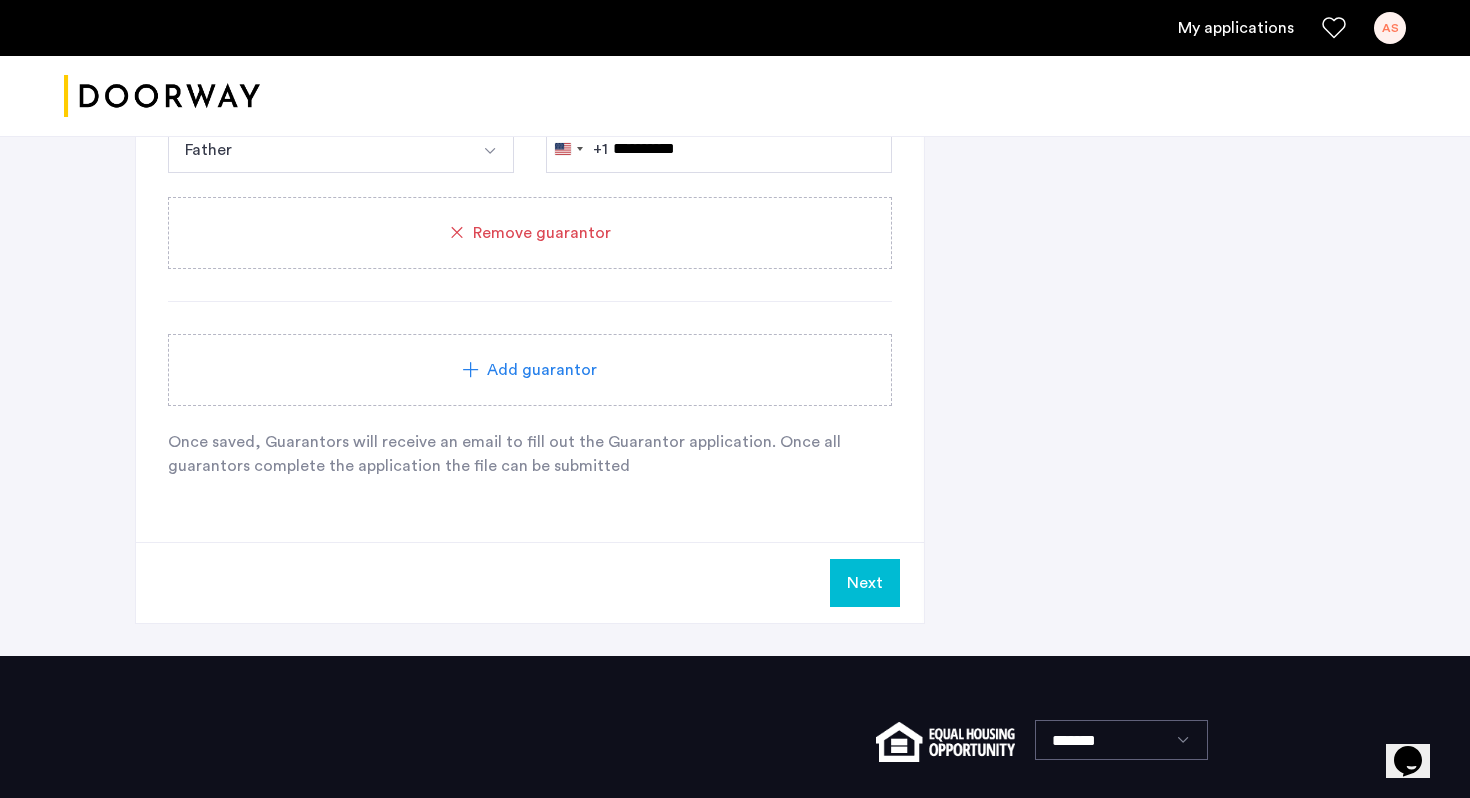 click on "Next" 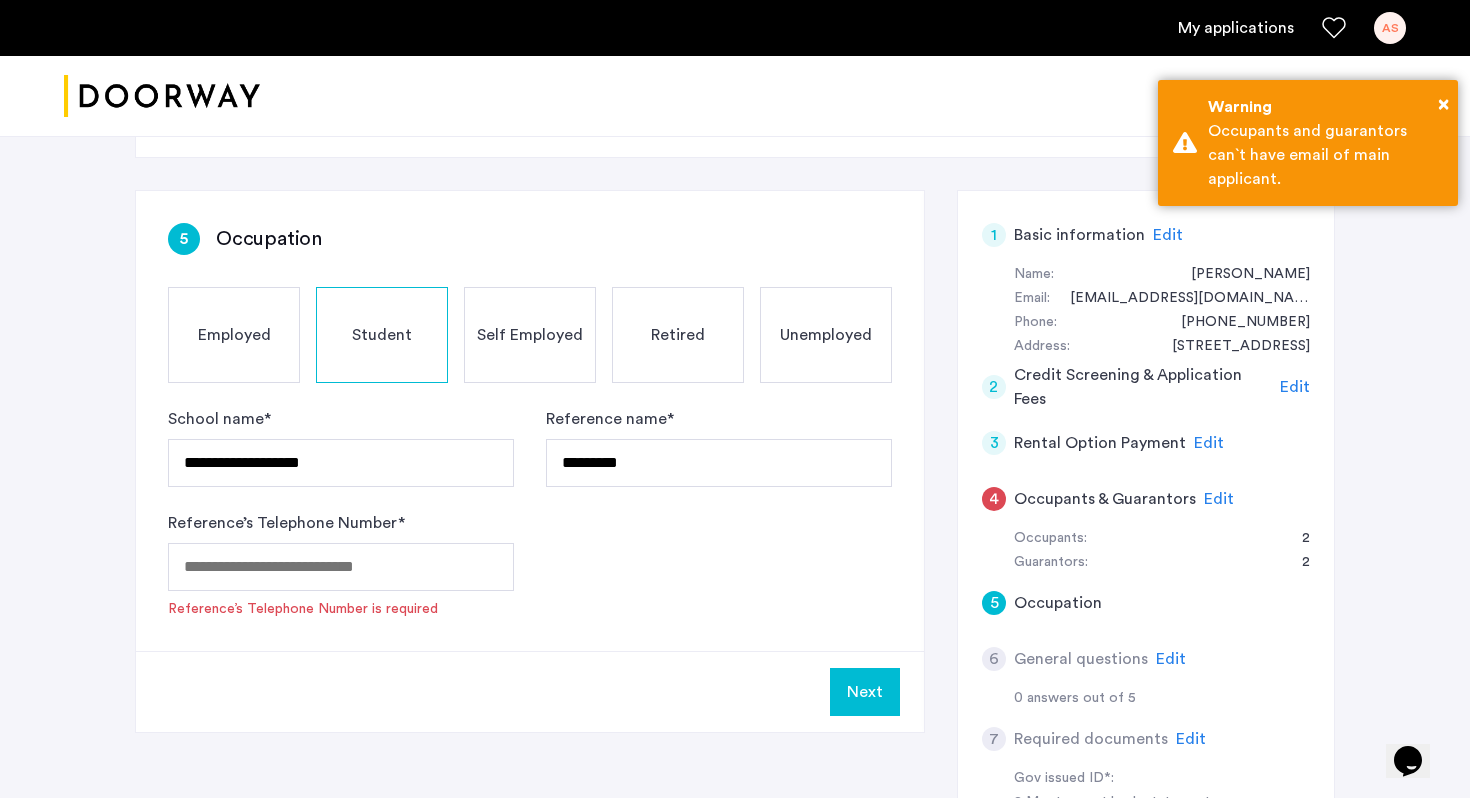 scroll, scrollTop: 291, scrollLeft: 0, axis: vertical 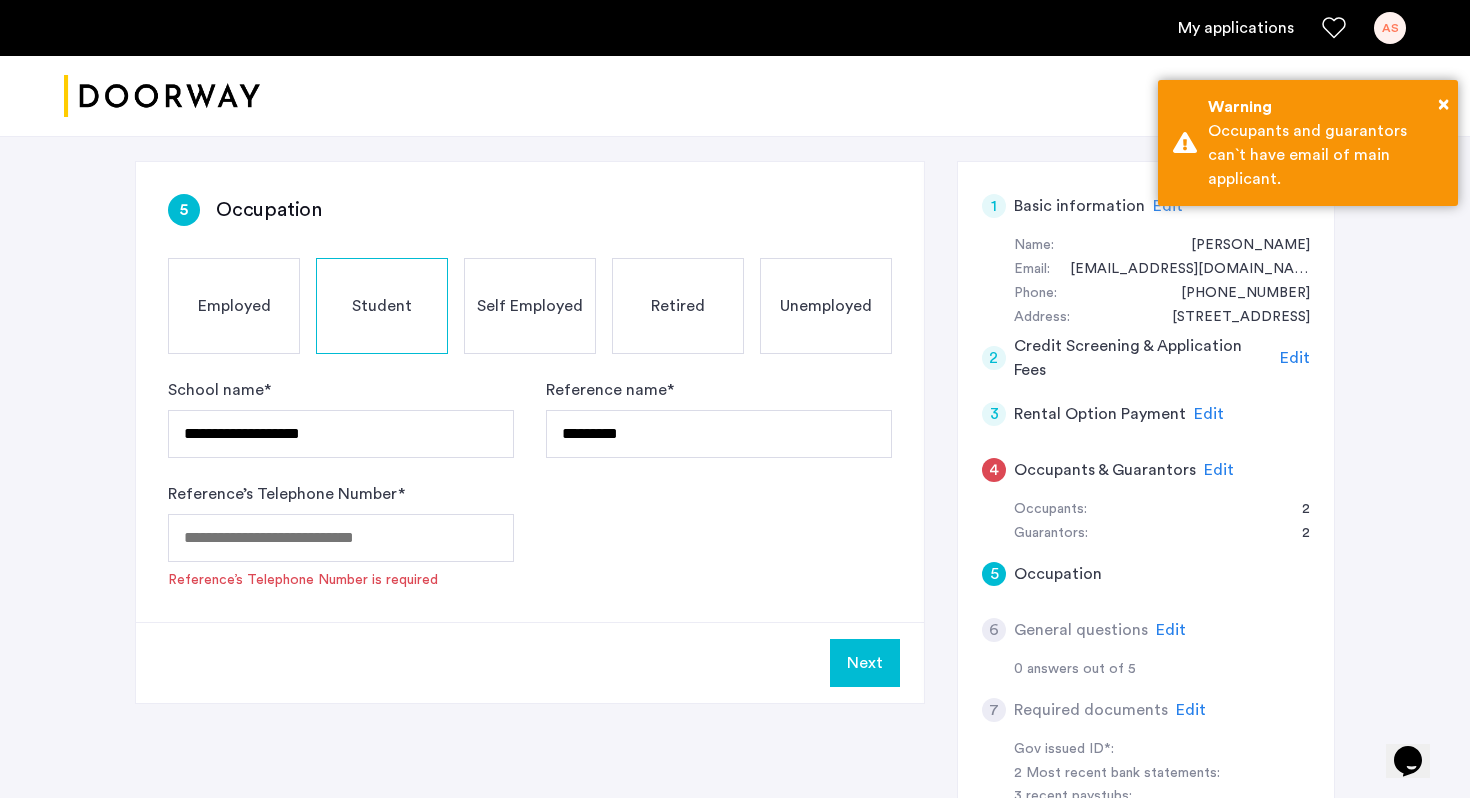 click on "Edit" 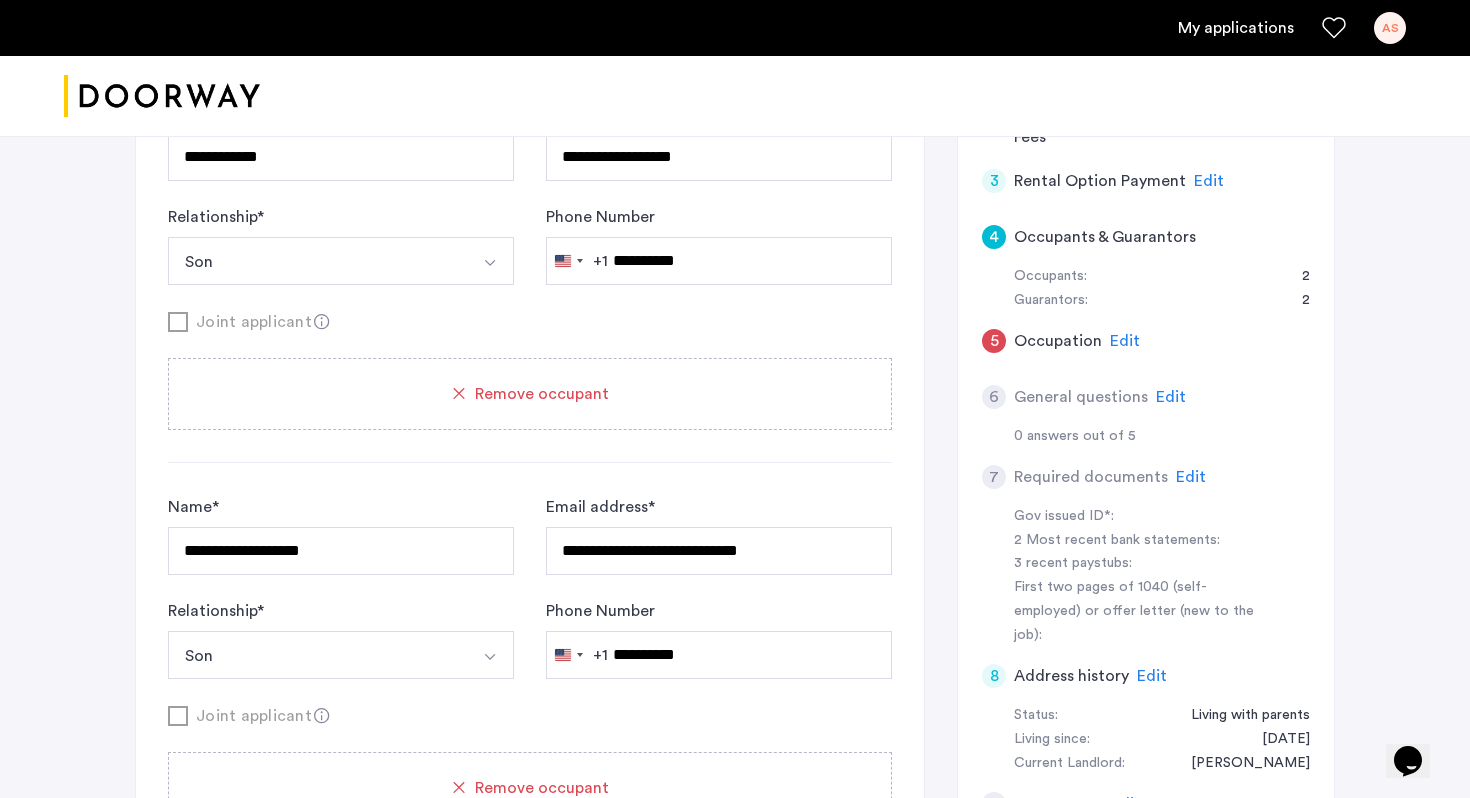 scroll, scrollTop: 544, scrollLeft: 0, axis: vertical 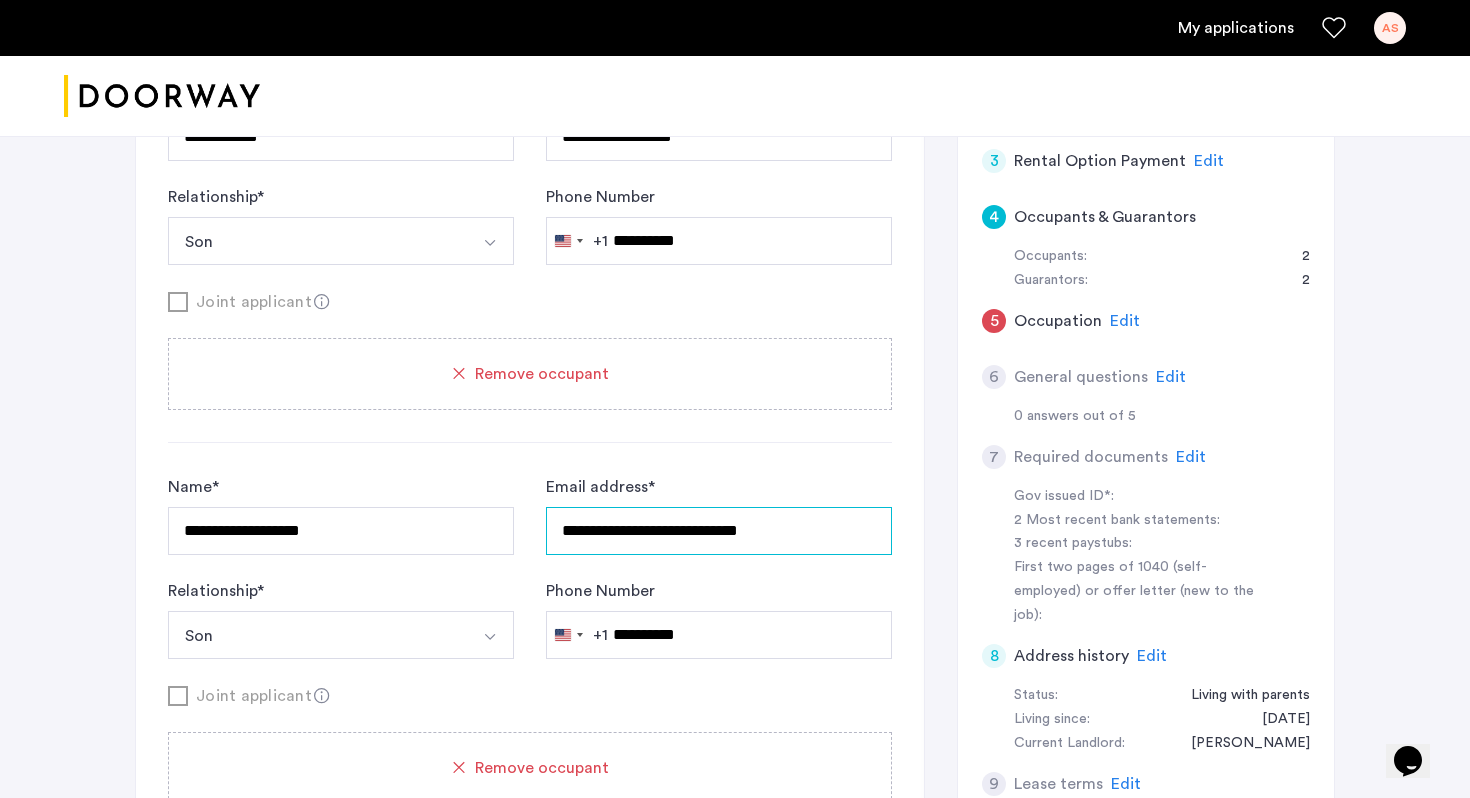 drag, startPoint x: 805, startPoint y: 535, endPoint x: 338, endPoint y: 528, distance: 467.05246 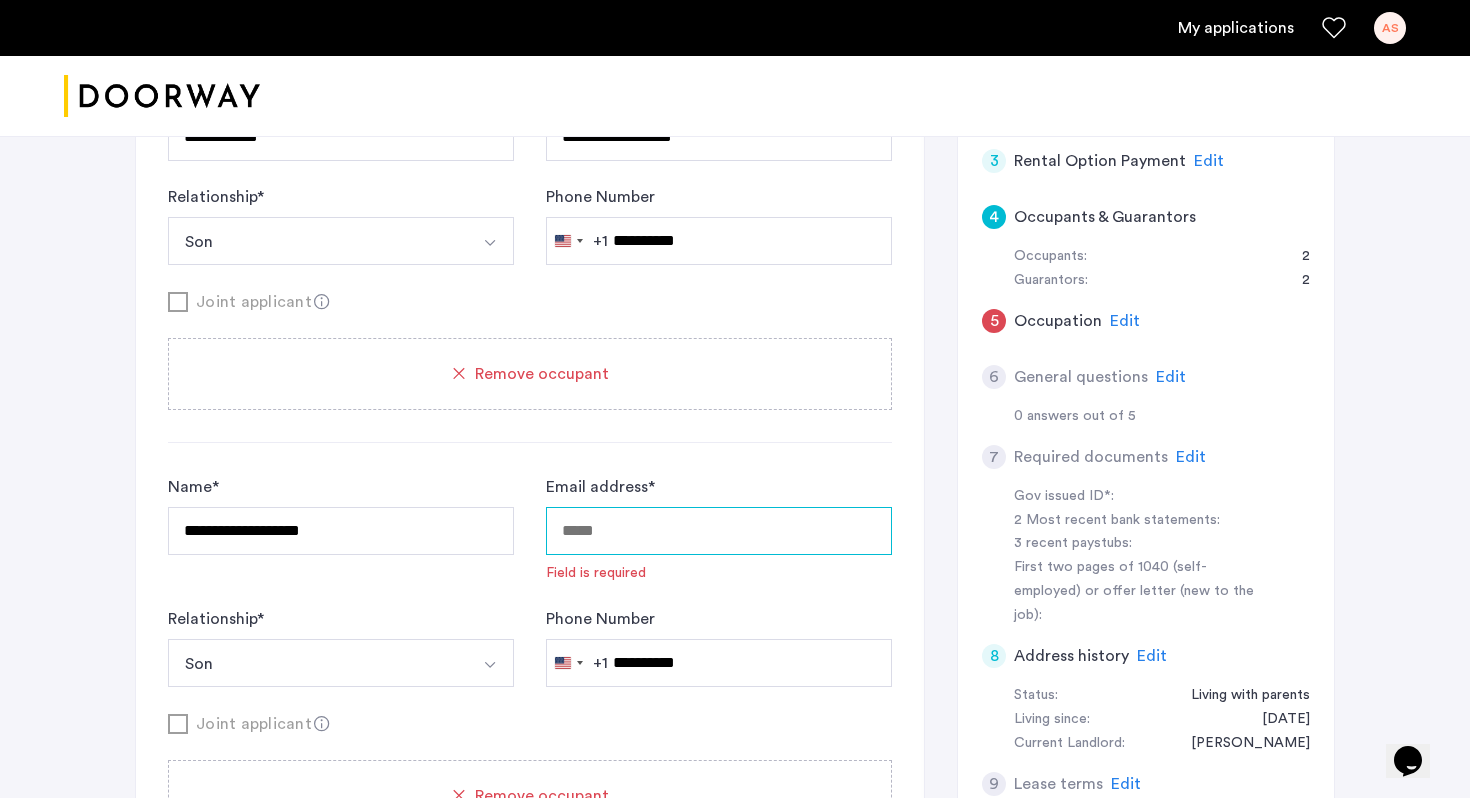 click on "Email address  *" at bounding box center (719, 531) 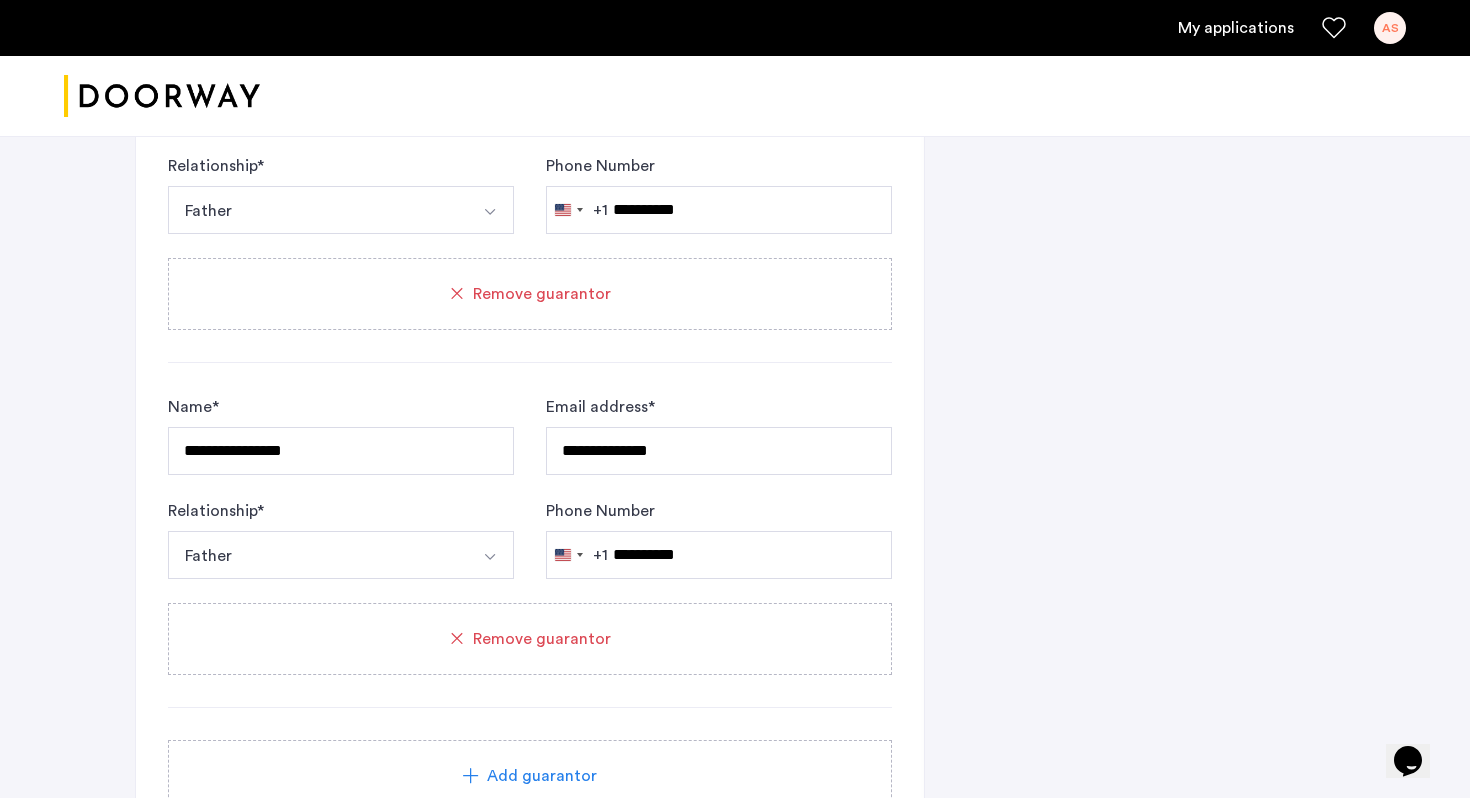 scroll, scrollTop: 2063, scrollLeft: 0, axis: vertical 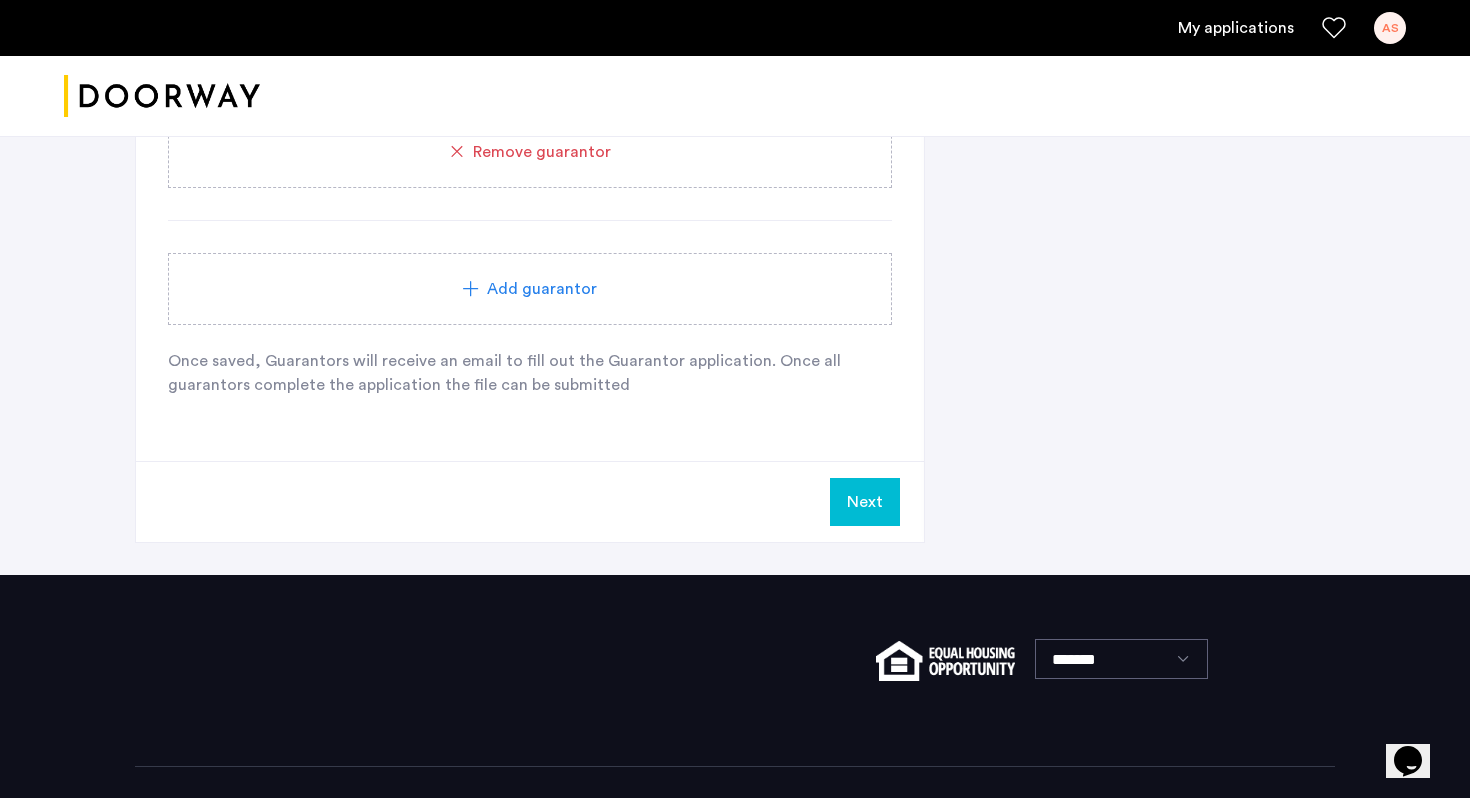 click on "Next" 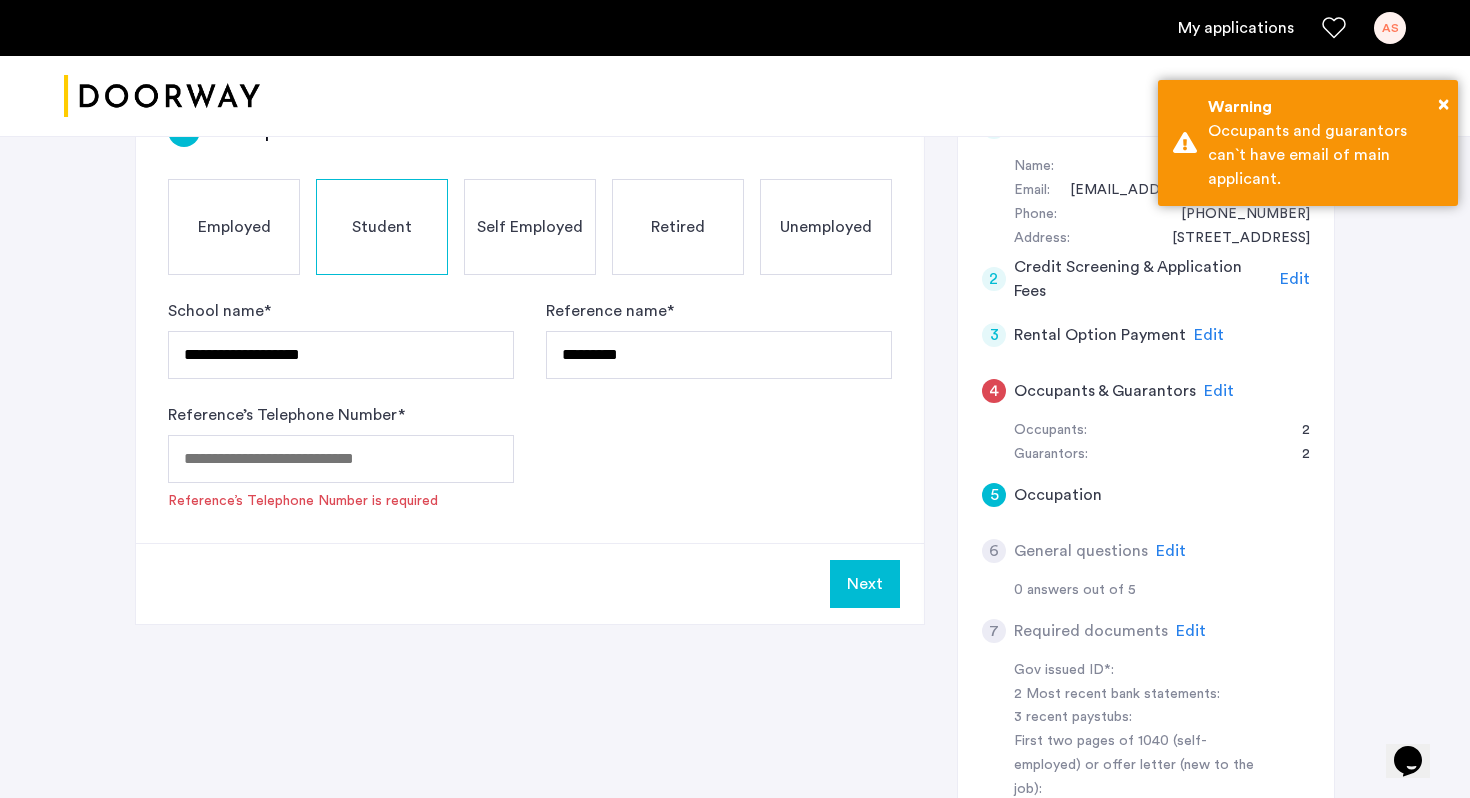 scroll, scrollTop: 313, scrollLeft: 0, axis: vertical 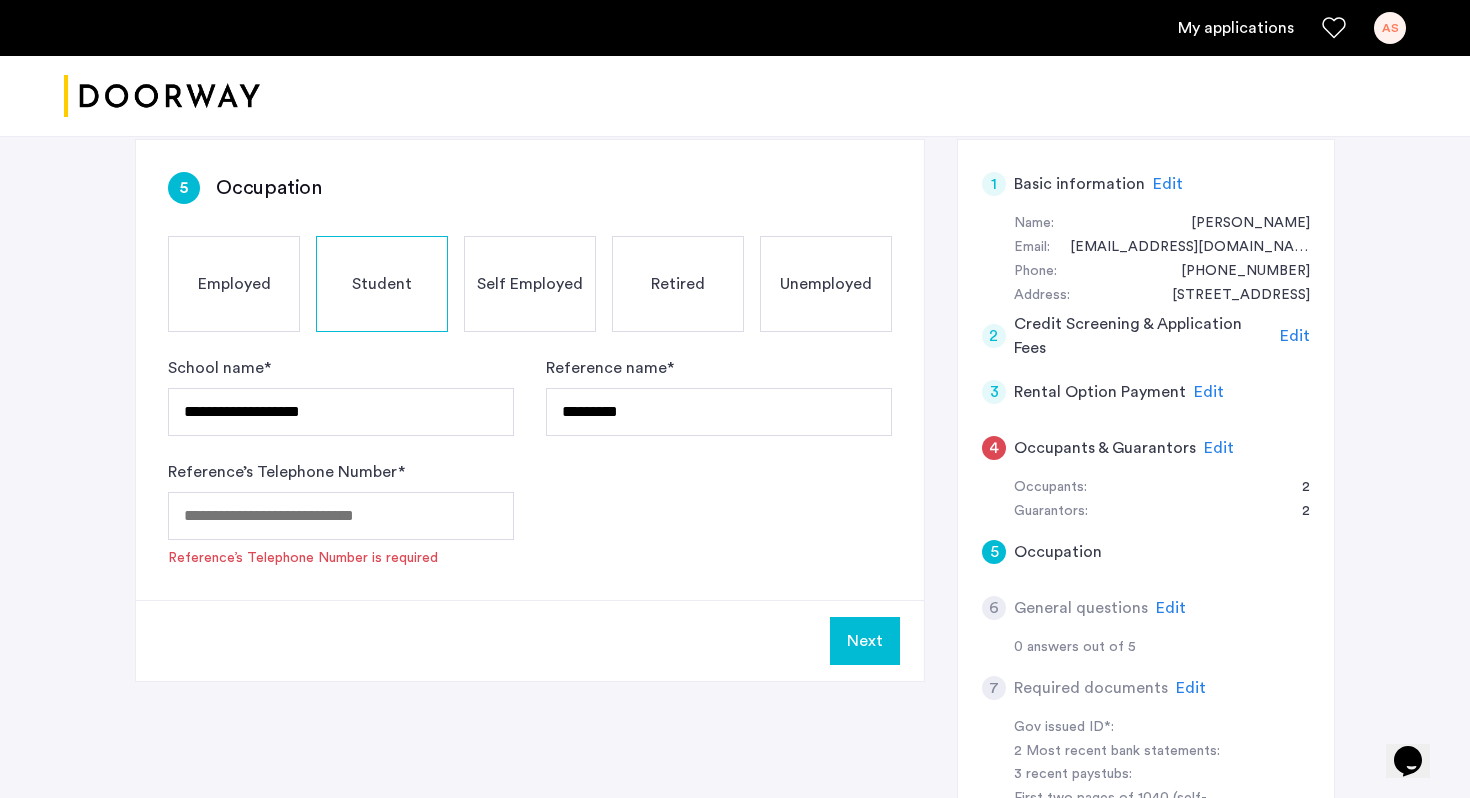 click on "Edit" 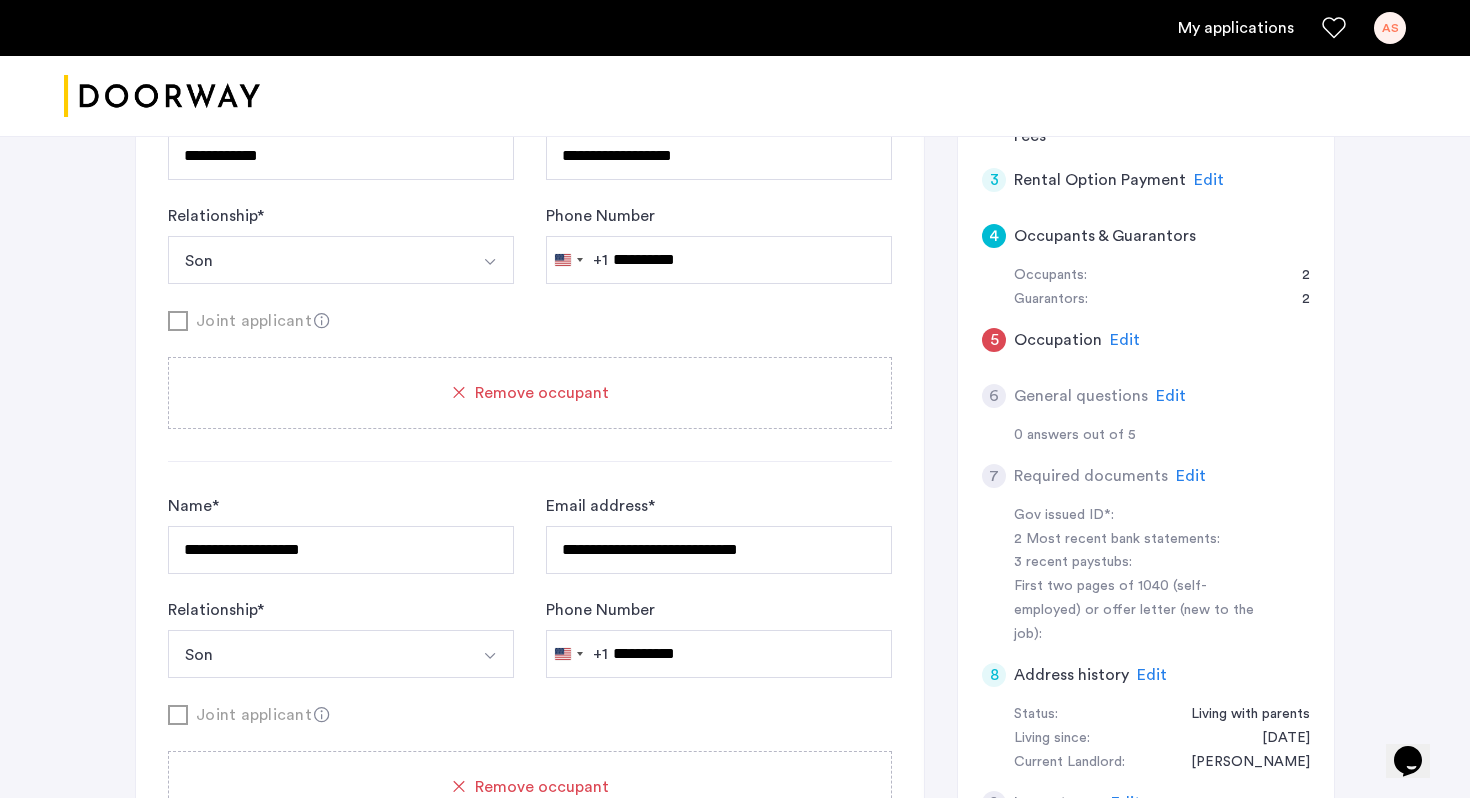 scroll, scrollTop: 527, scrollLeft: 0, axis: vertical 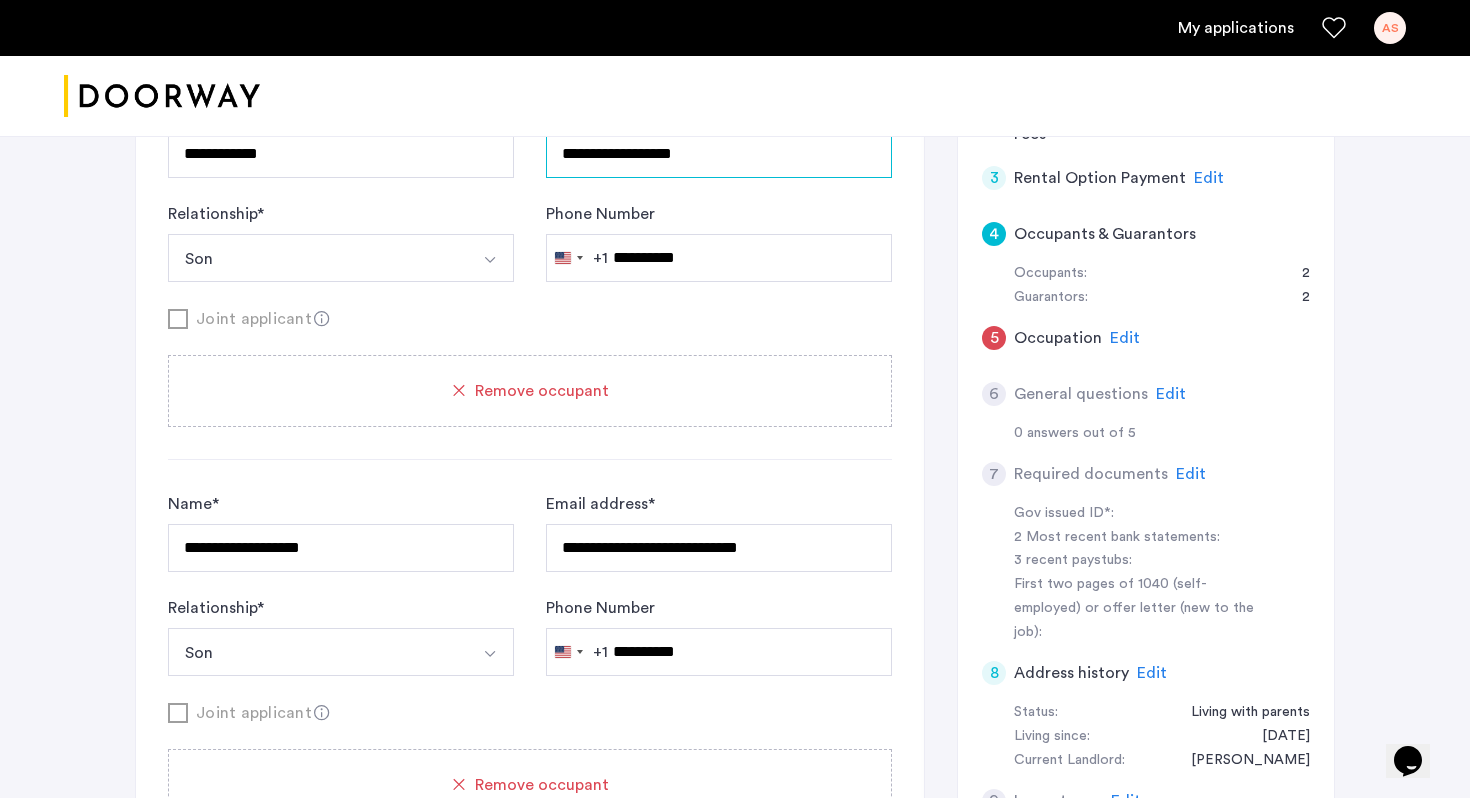 drag, startPoint x: 739, startPoint y: 160, endPoint x: 698, endPoint y: 156, distance: 41.19466 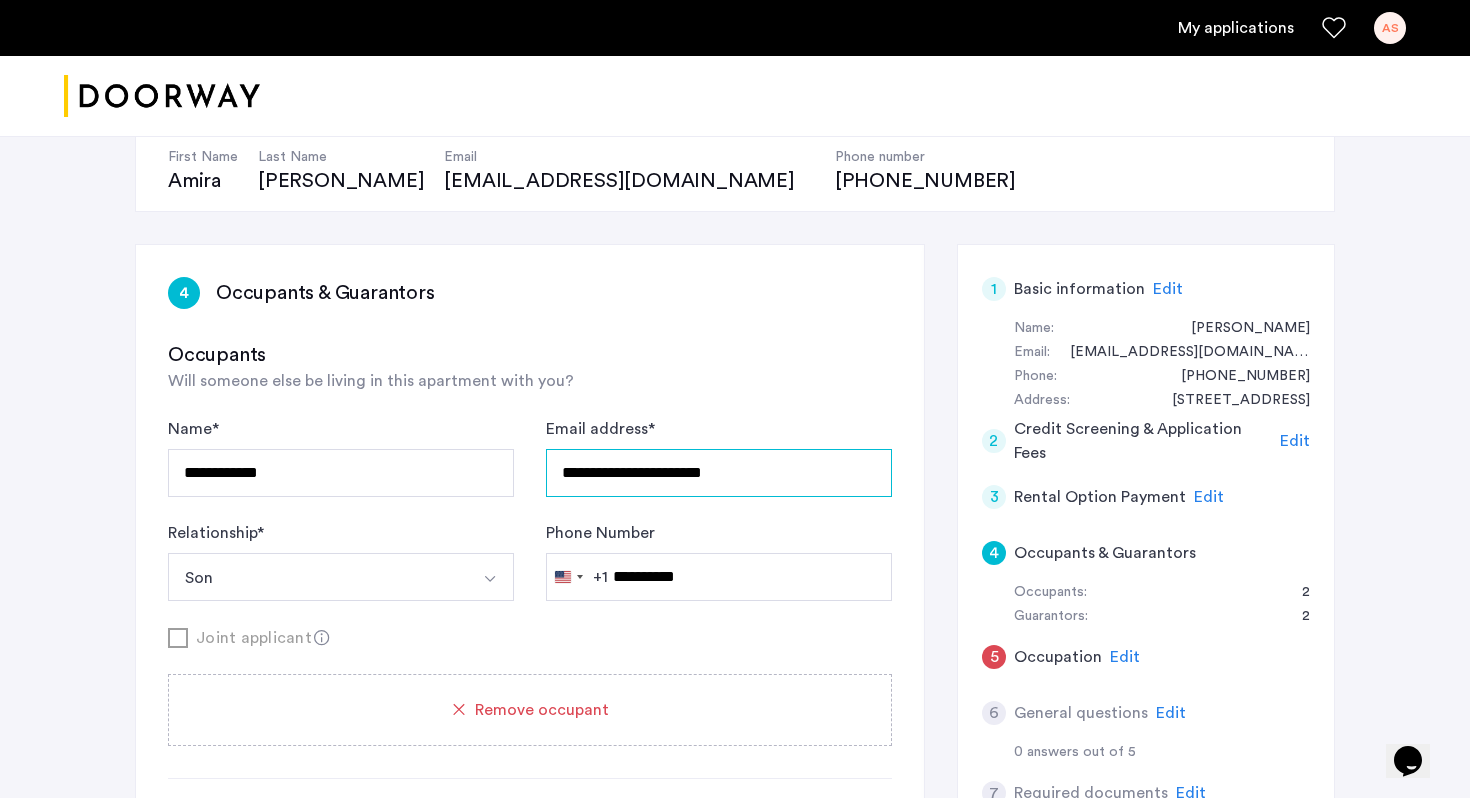 scroll, scrollTop: 2132, scrollLeft: 0, axis: vertical 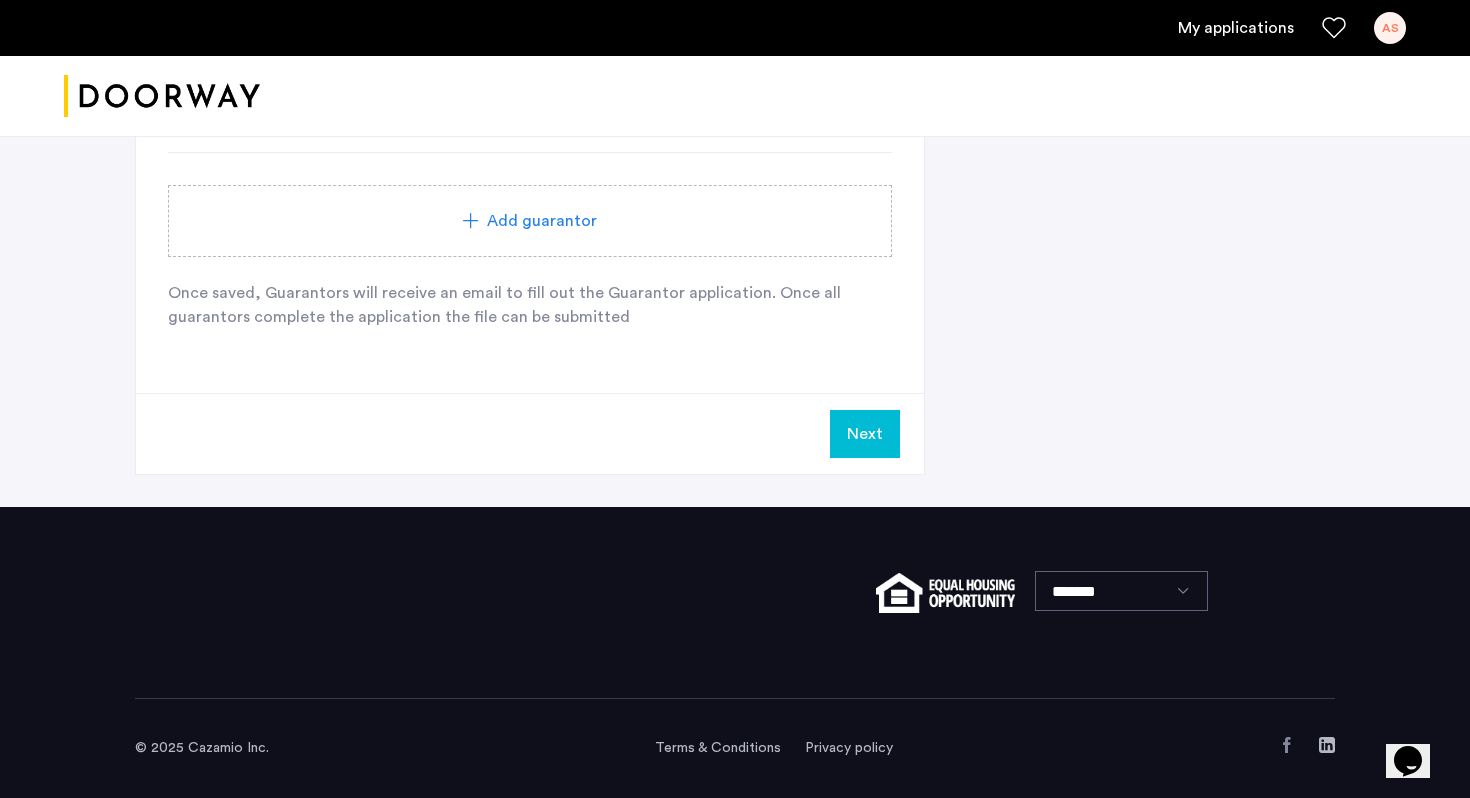 type on "**********" 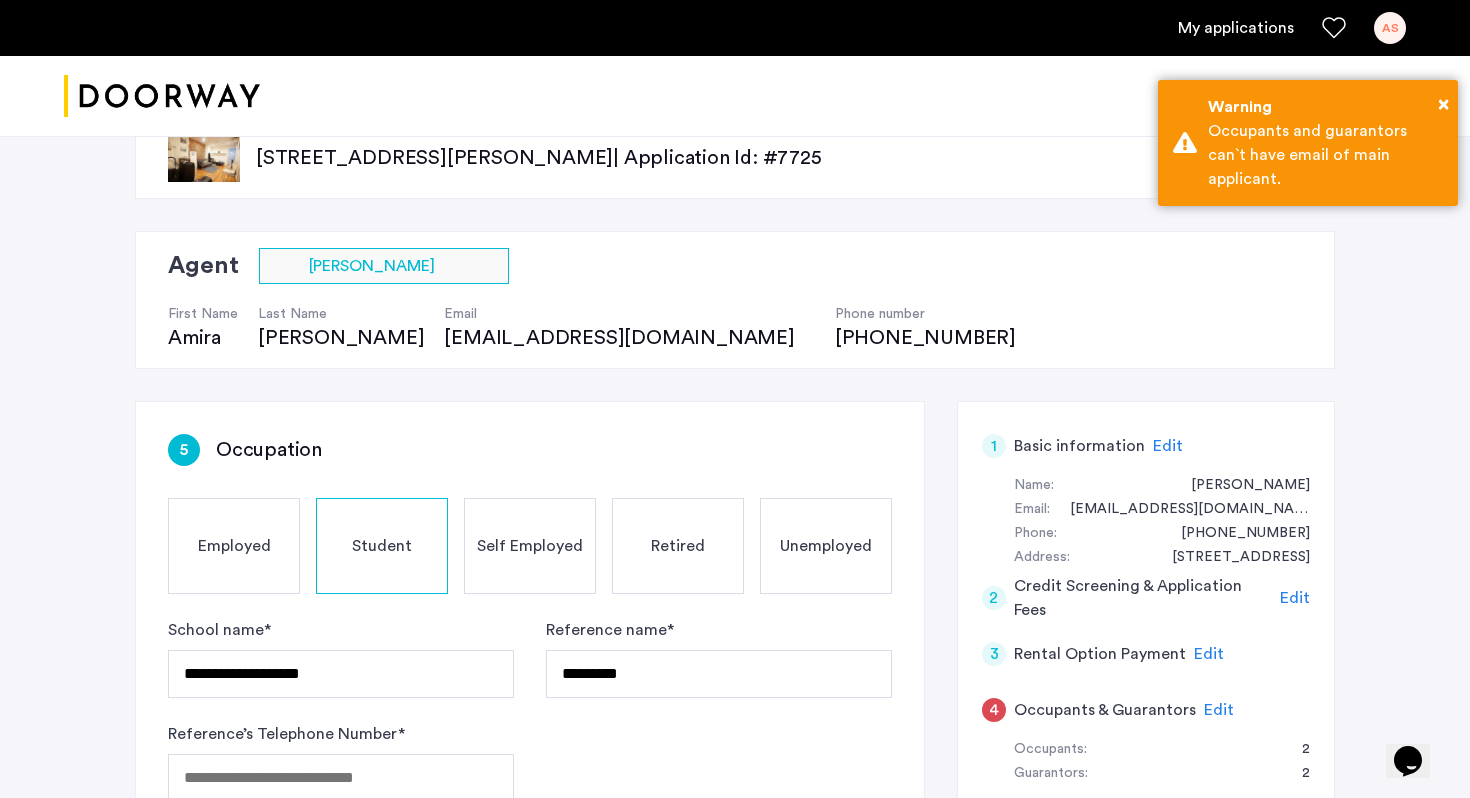 scroll, scrollTop: 71, scrollLeft: 0, axis: vertical 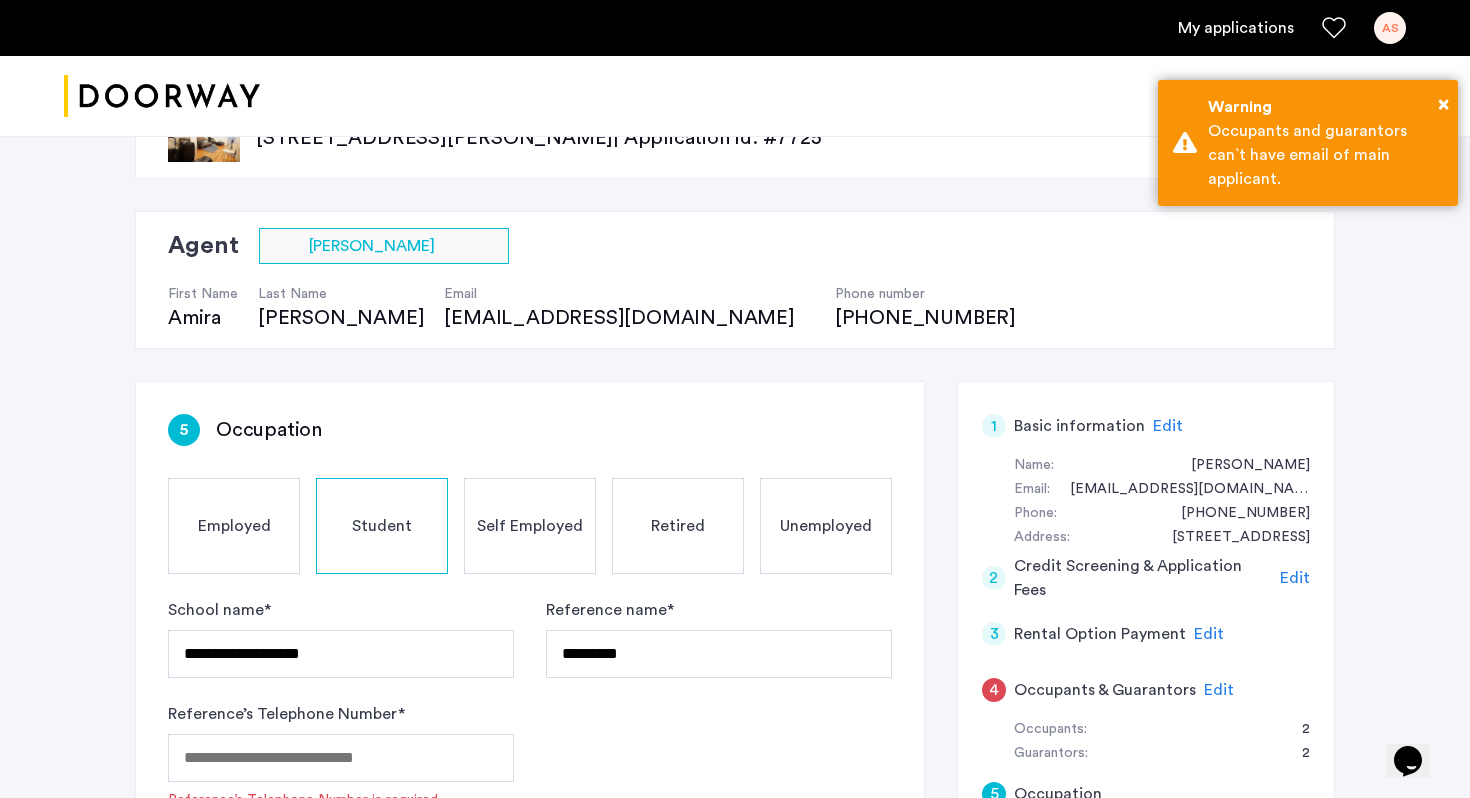 click on "Edit" 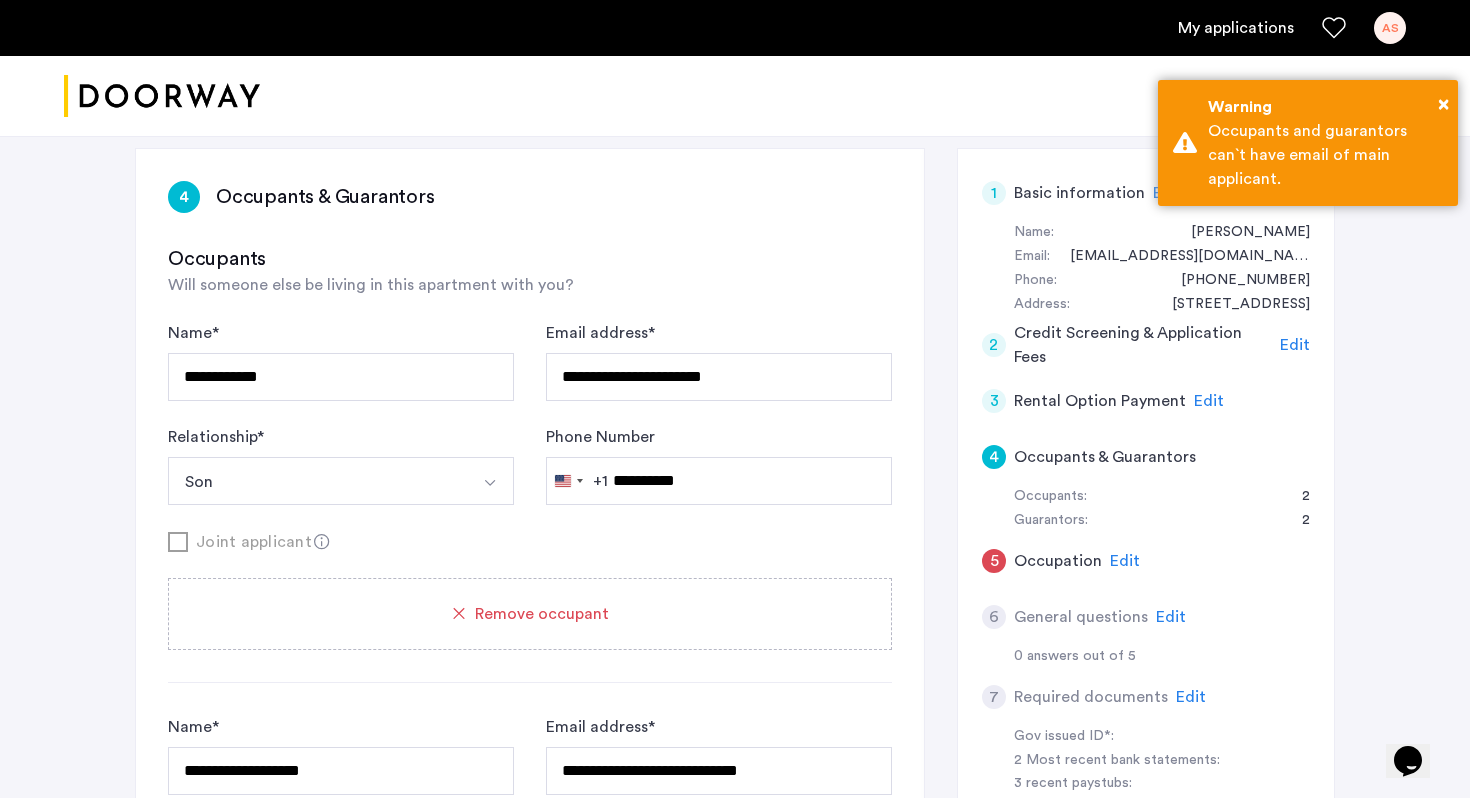 scroll, scrollTop: 405, scrollLeft: 0, axis: vertical 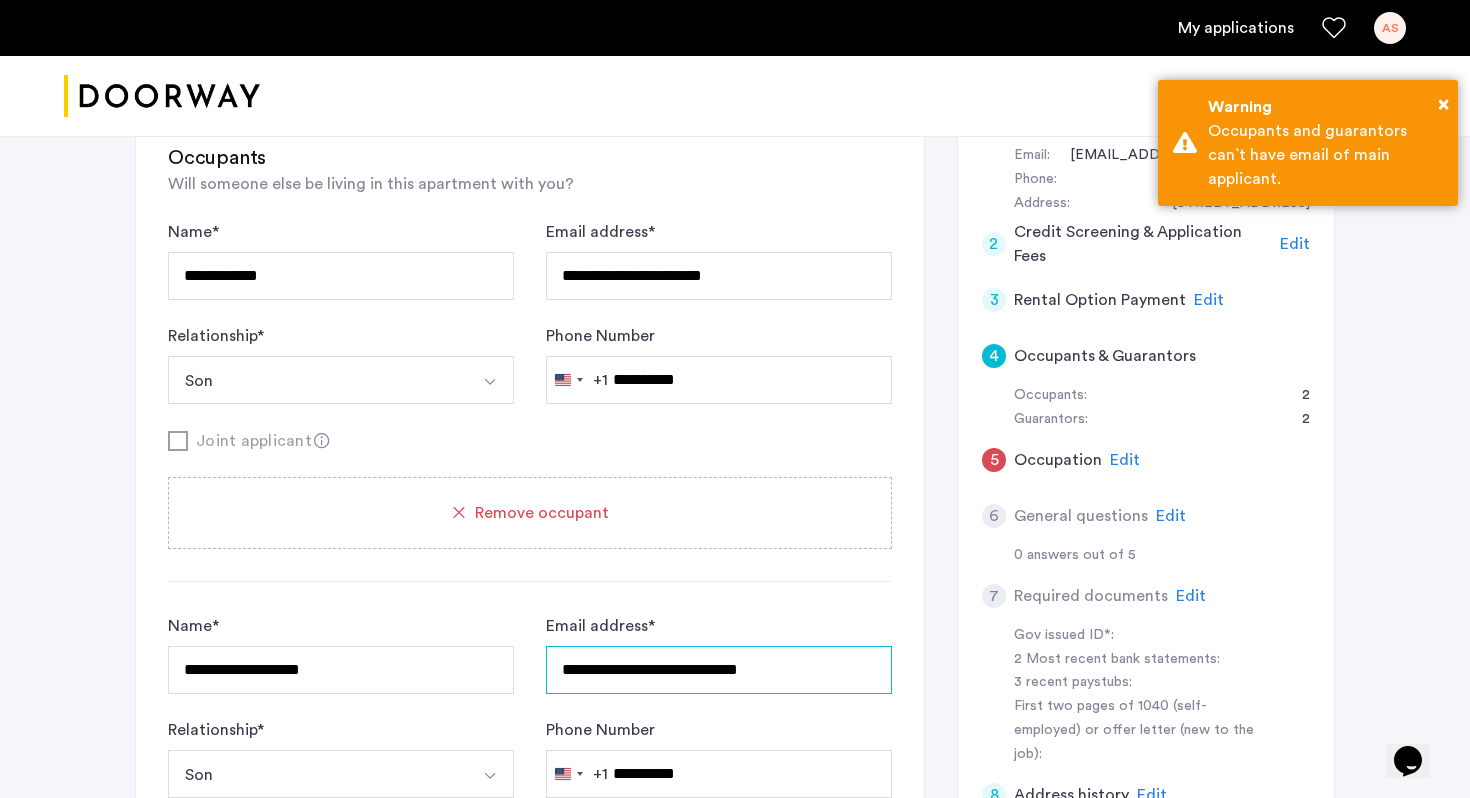 click on "**********" at bounding box center [719, 276] 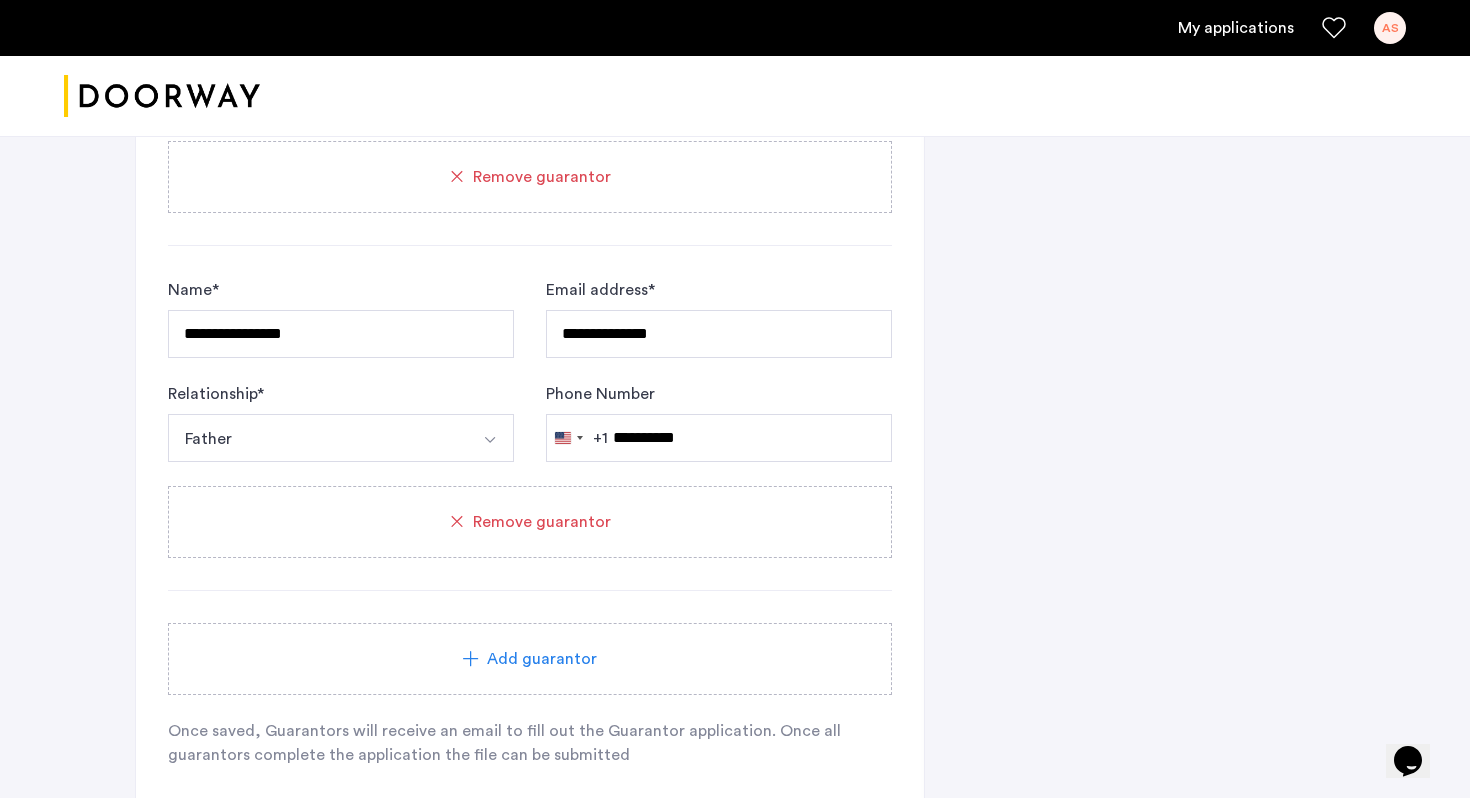 scroll, scrollTop: 2132, scrollLeft: 0, axis: vertical 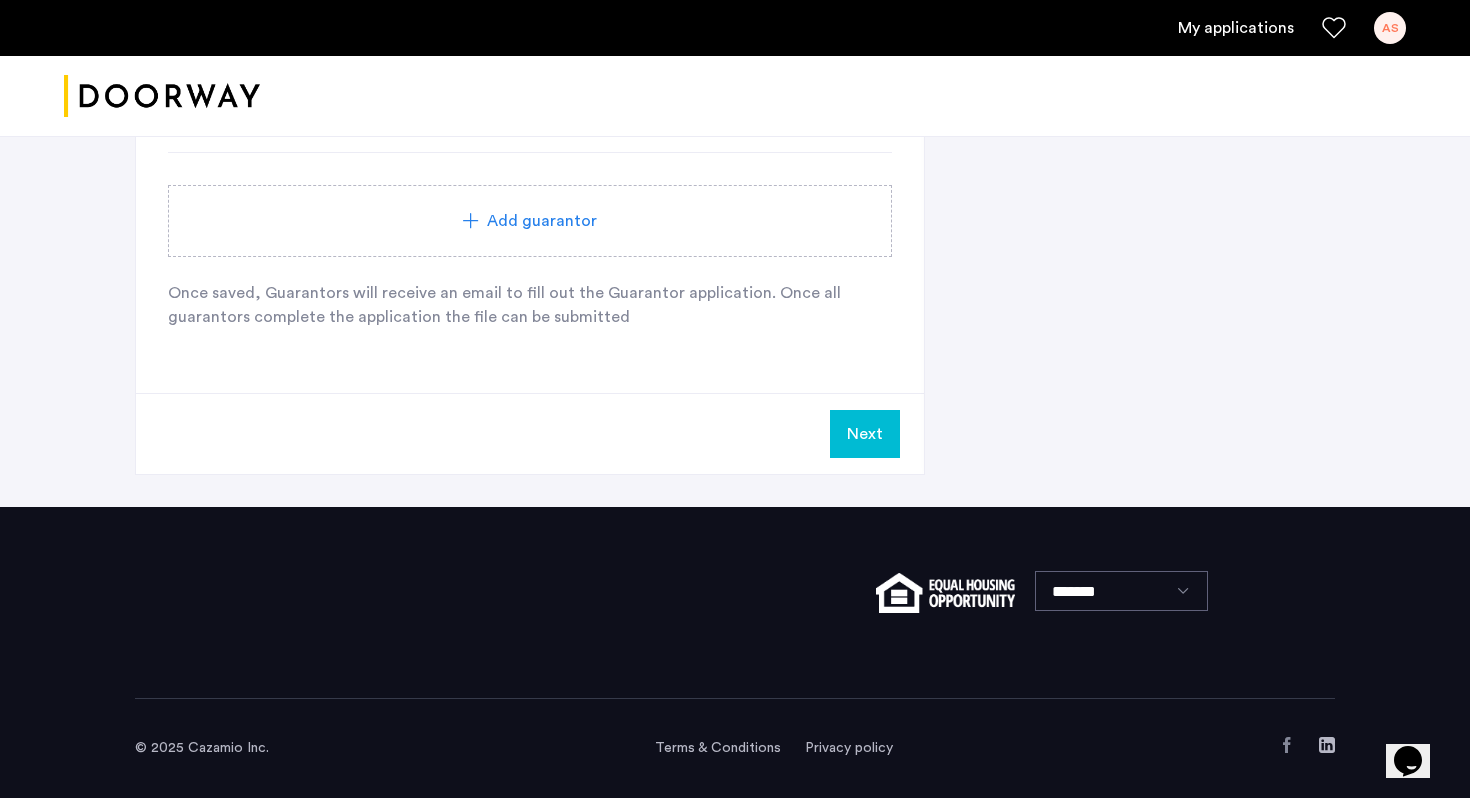 type on "**********" 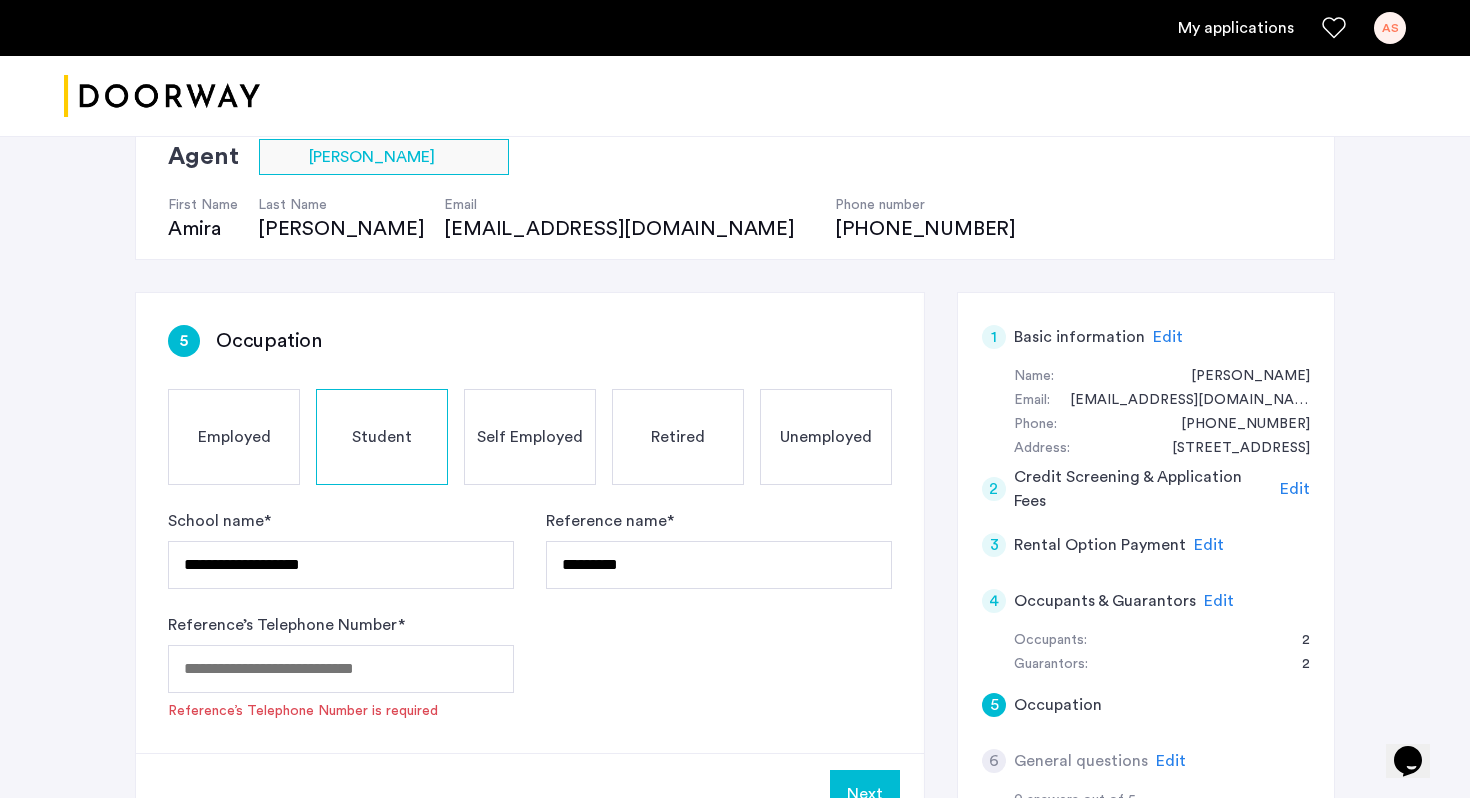 scroll, scrollTop: 164, scrollLeft: 0, axis: vertical 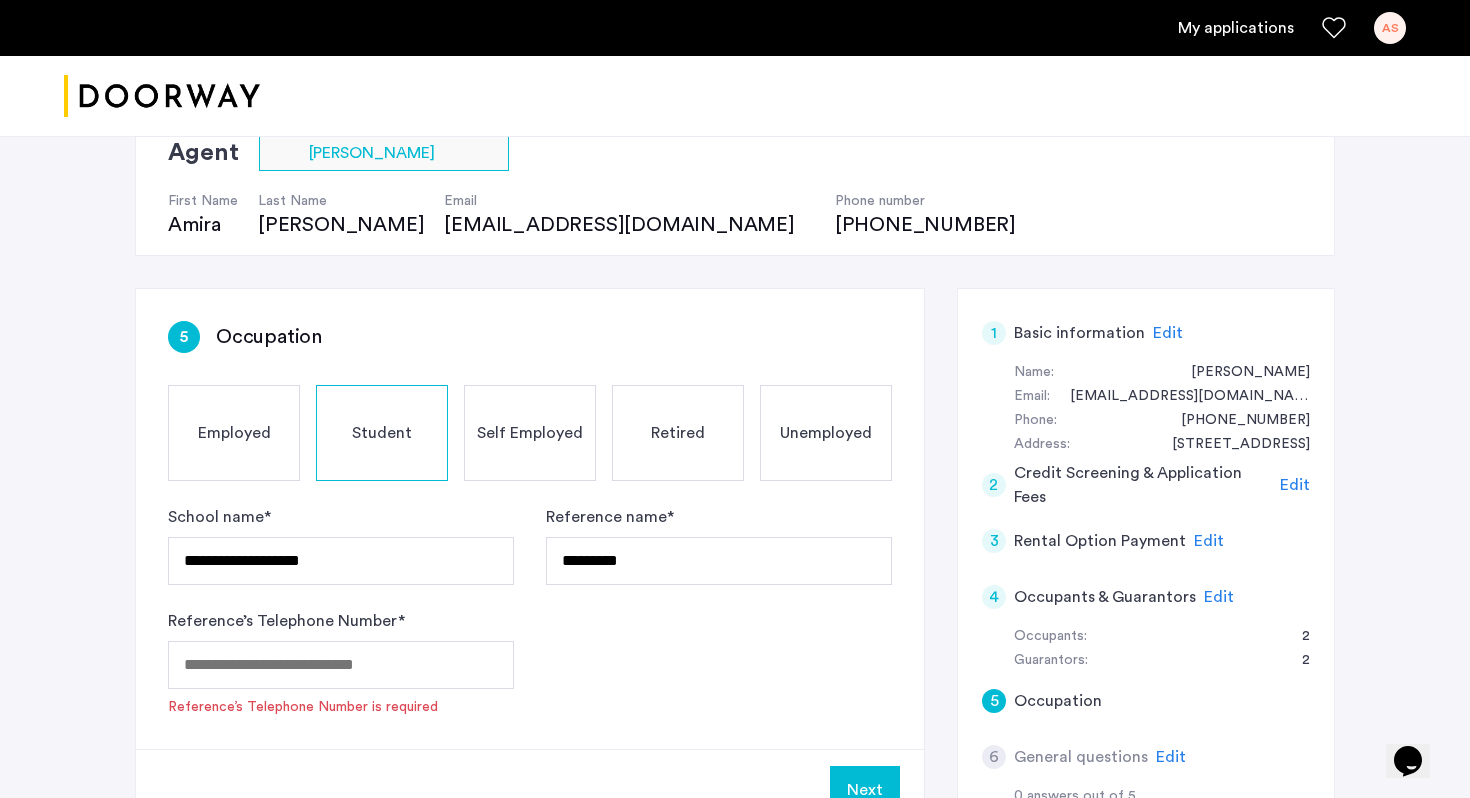 click on "Edit" 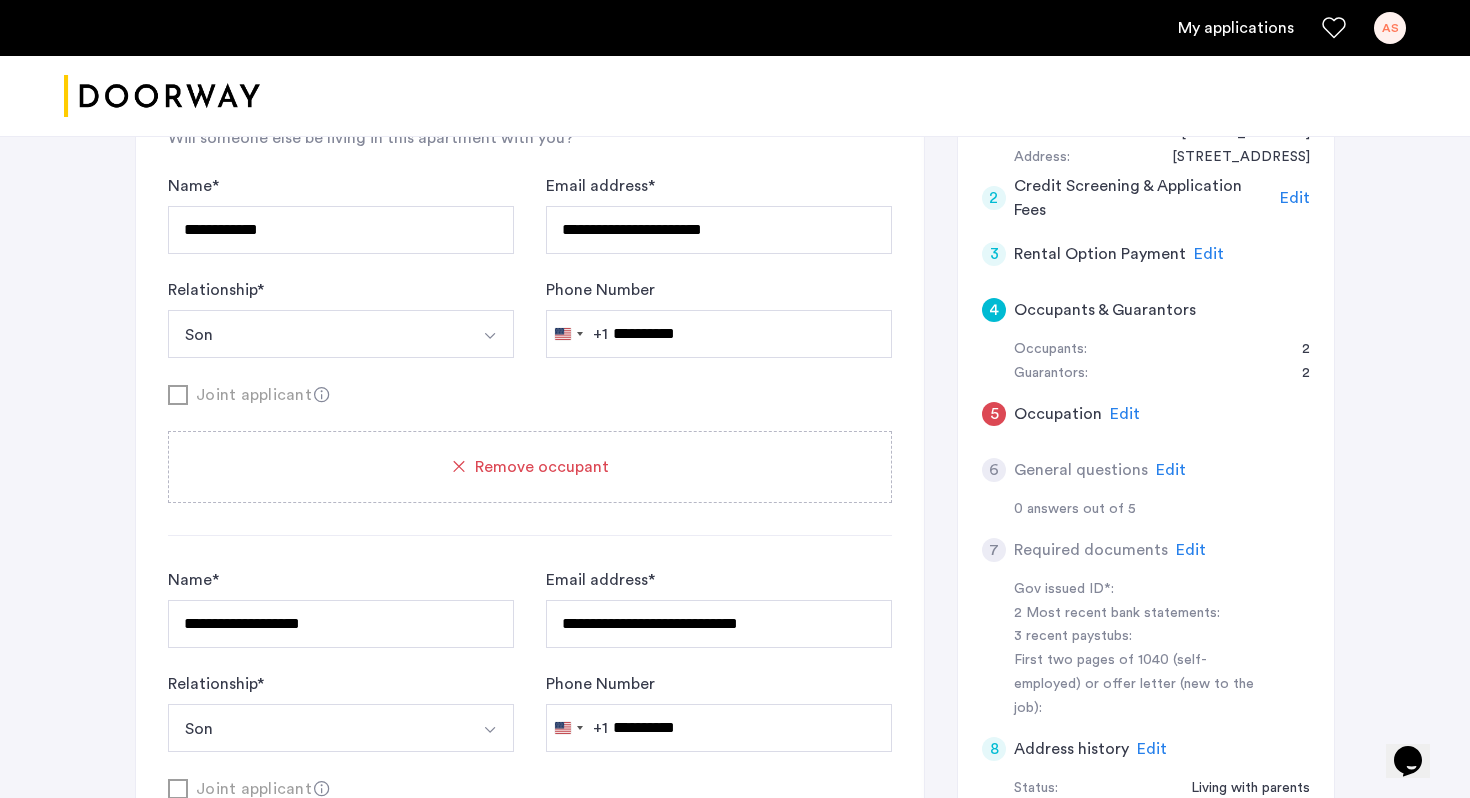 scroll, scrollTop: 461, scrollLeft: 0, axis: vertical 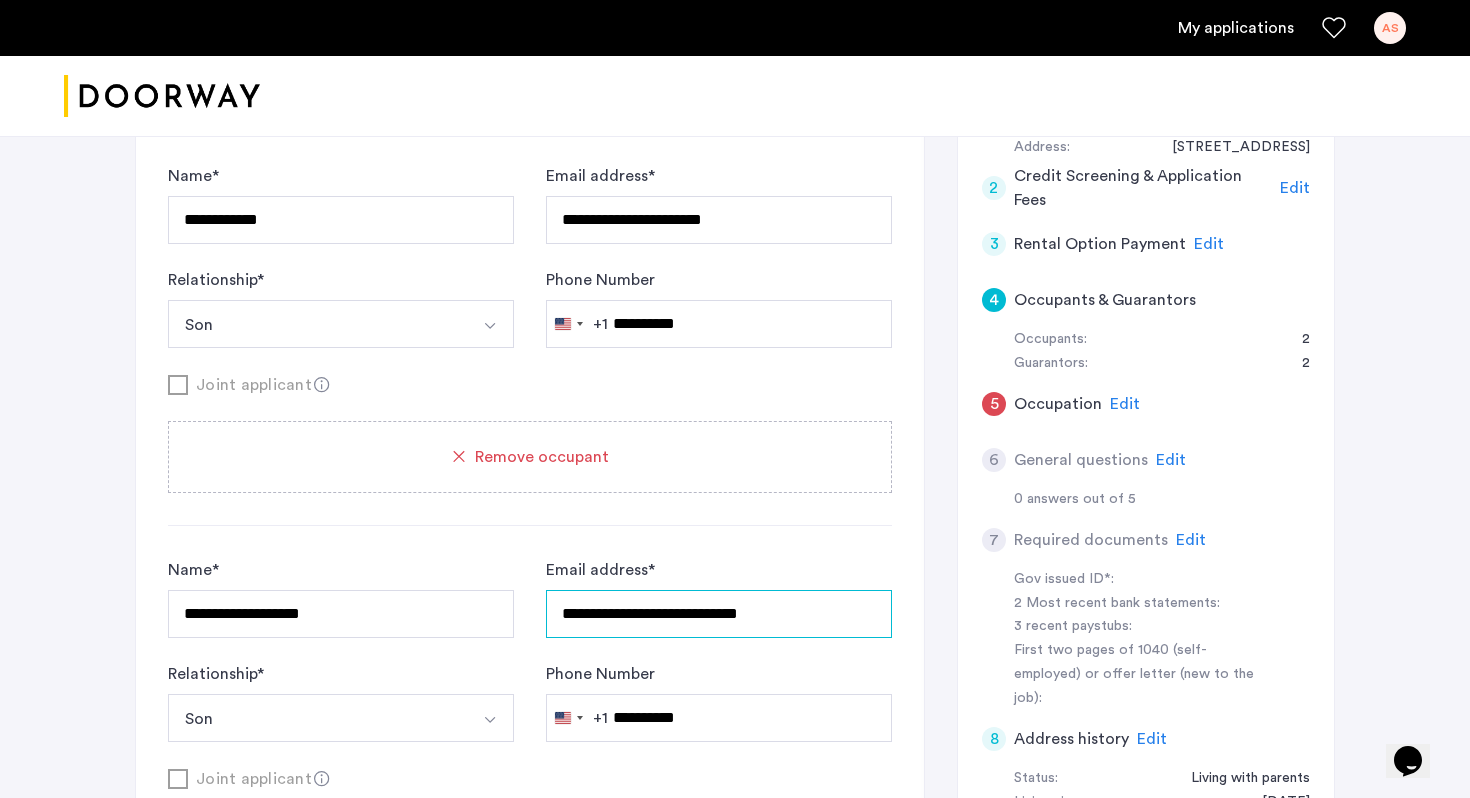 drag, startPoint x: 819, startPoint y: 621, endPoint x: 298, endPoint y: 621, distance: 521 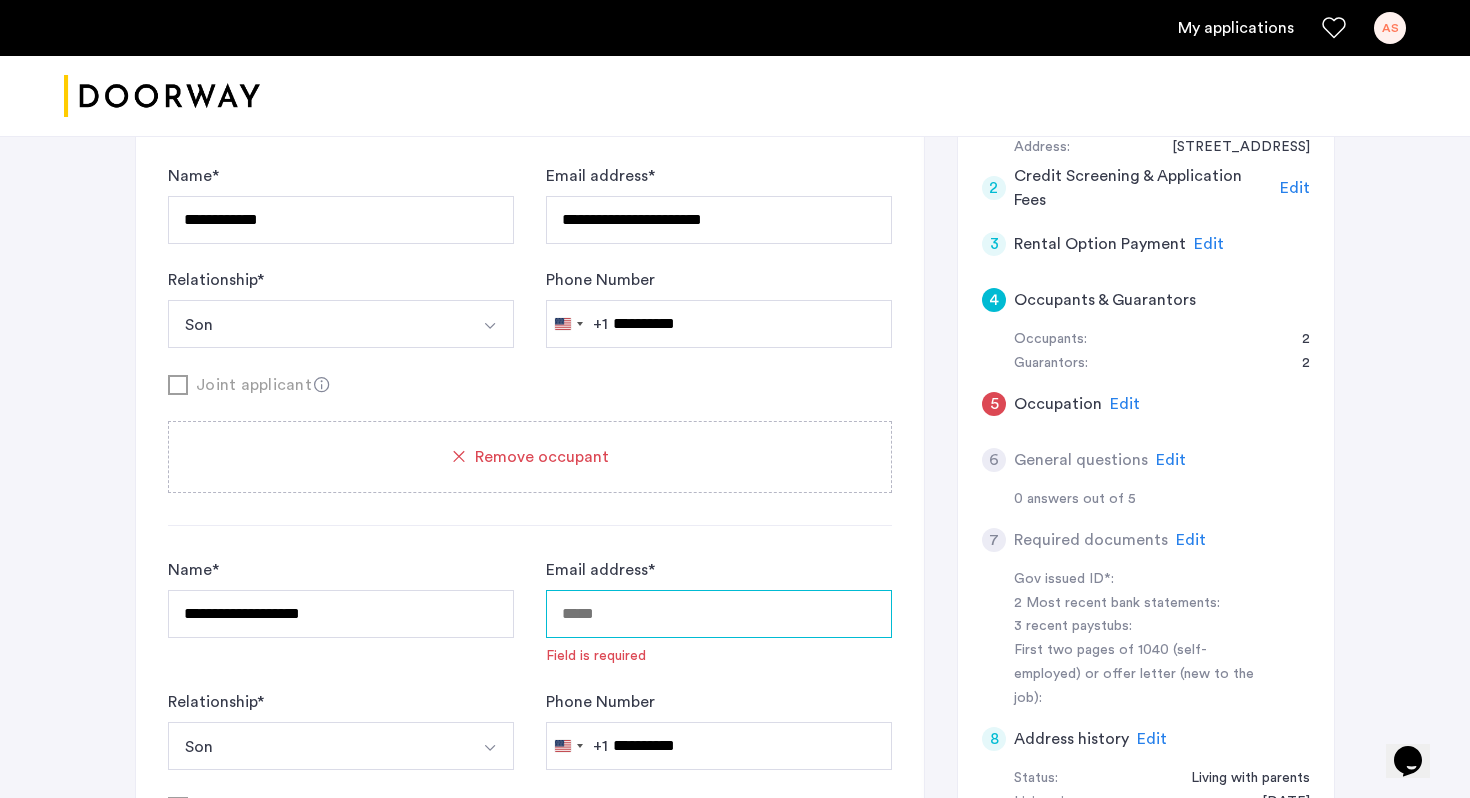 type on "*" 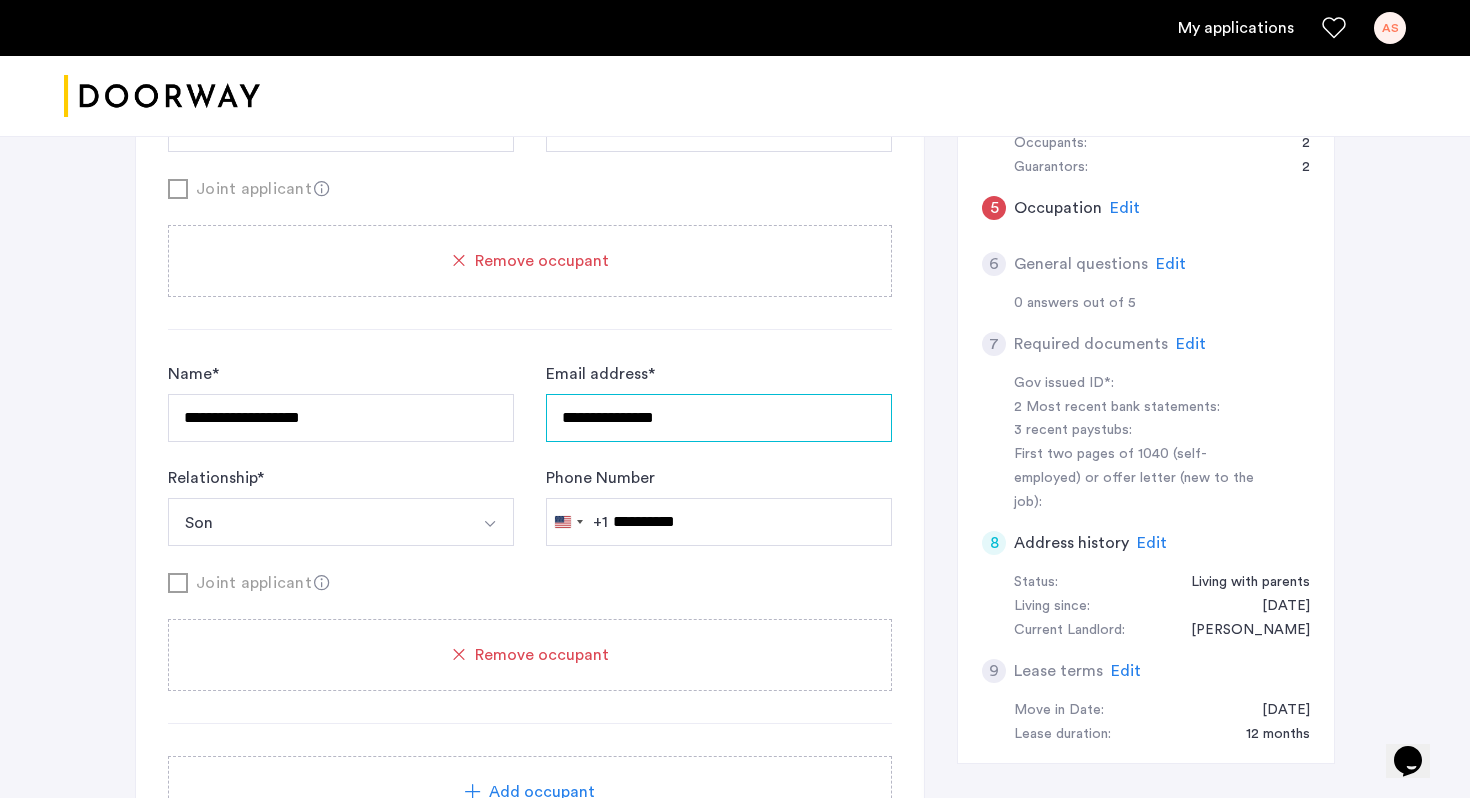 scroll, scrollTop: 697, scrollLeft: 0, axis: vertical 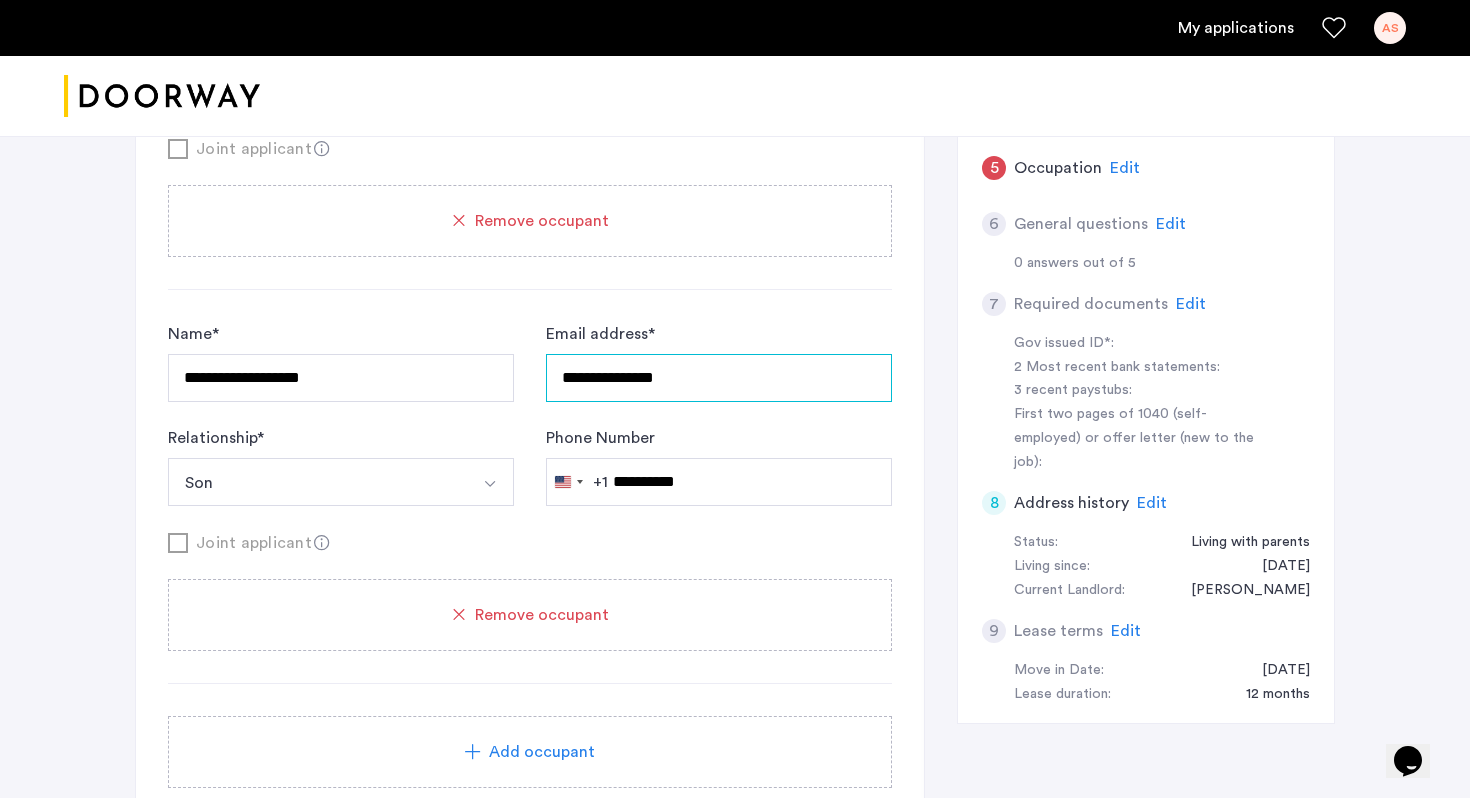 type on "**********" 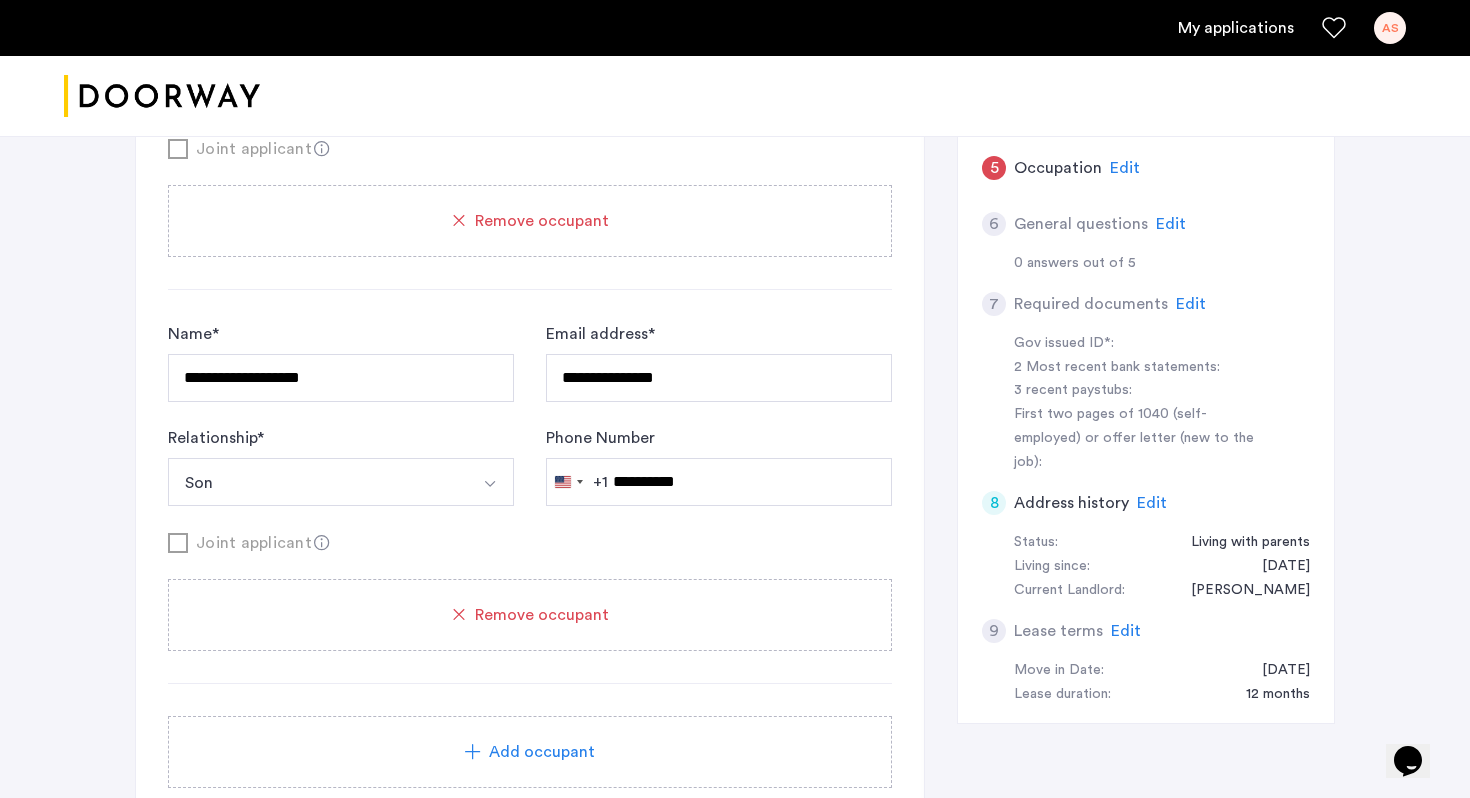 click on "Remove occupant" 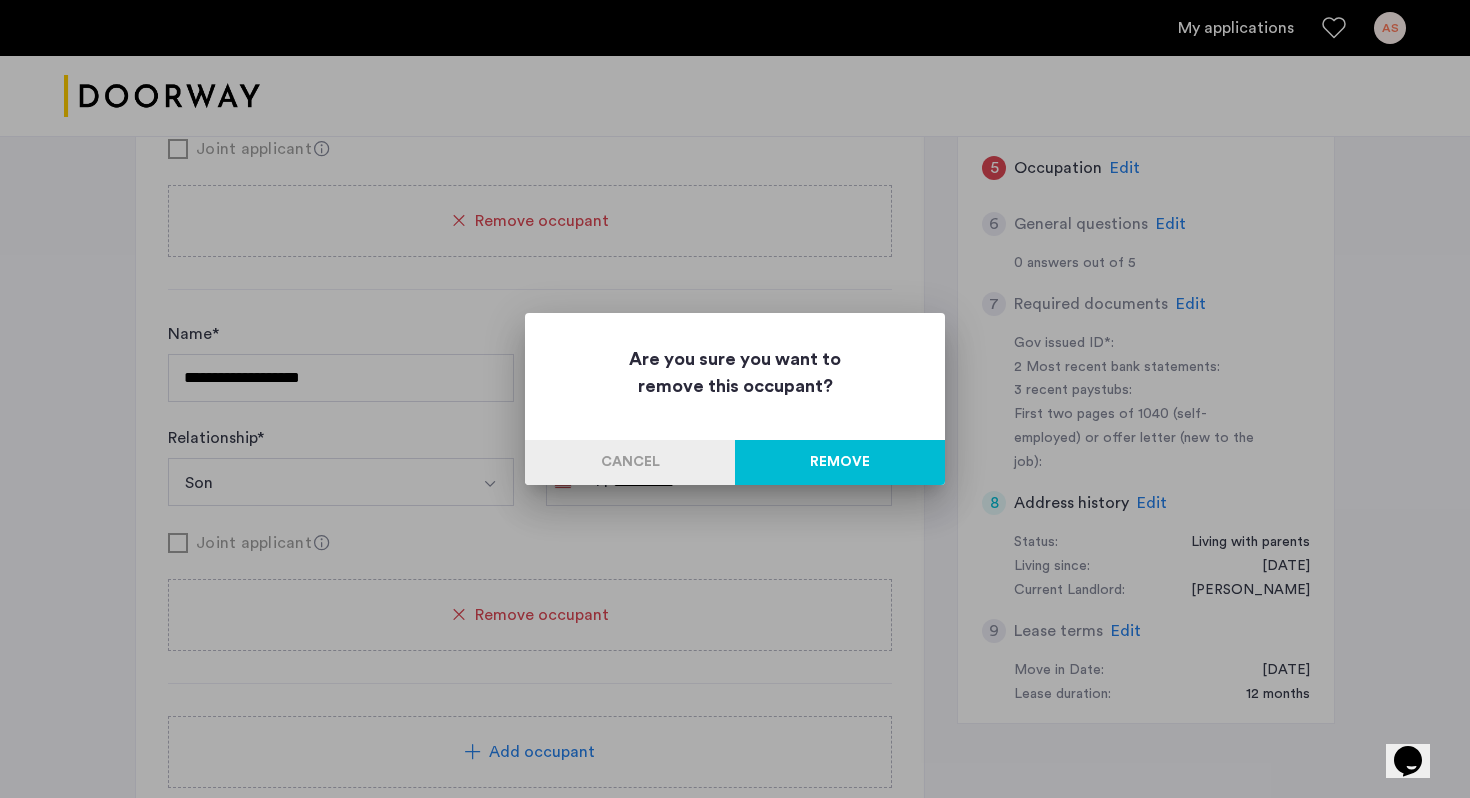 click on "Remove" at bounding box center [840, 462] 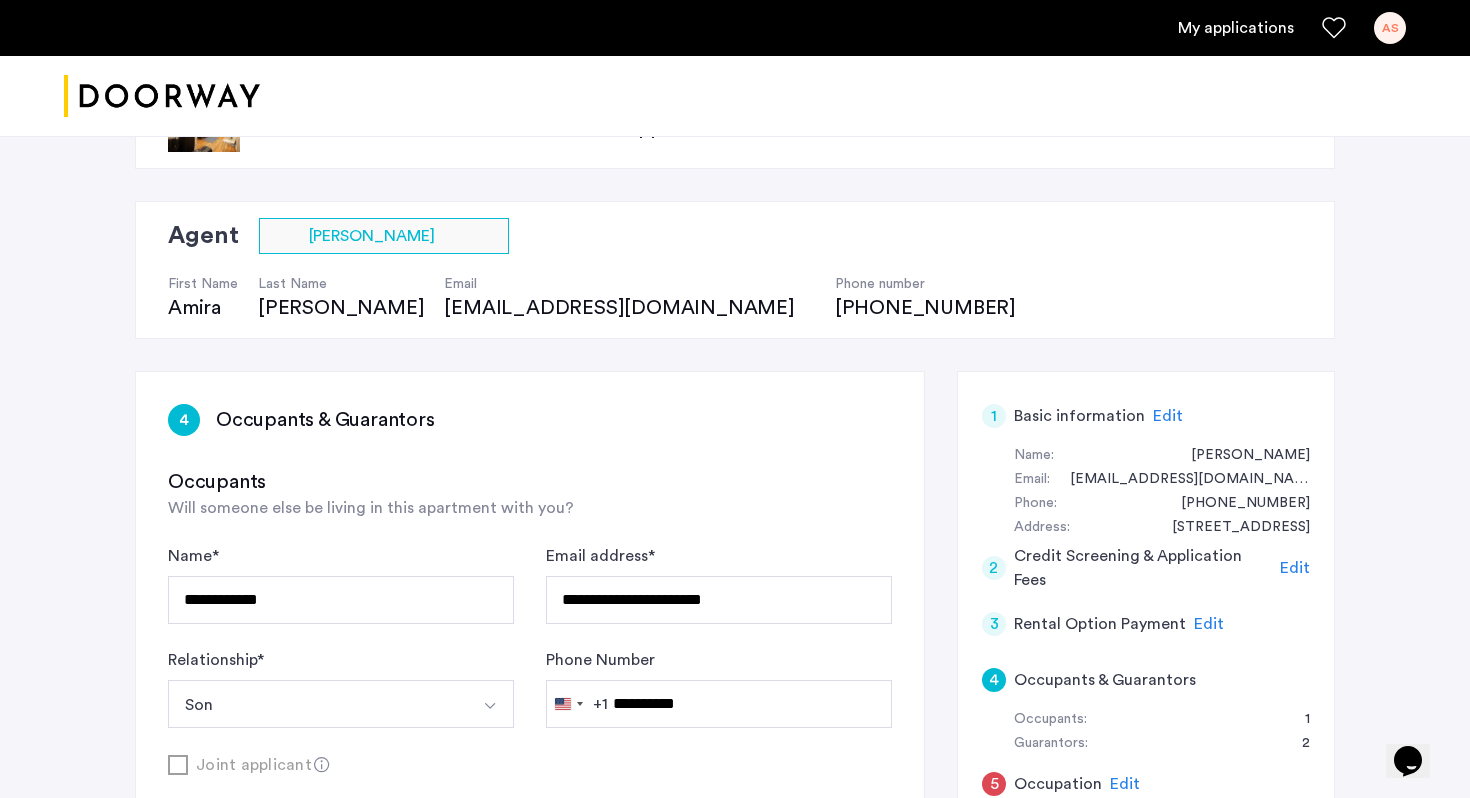 scroll, scrollTop: 193, scrollLeft: 0, axis: vertical 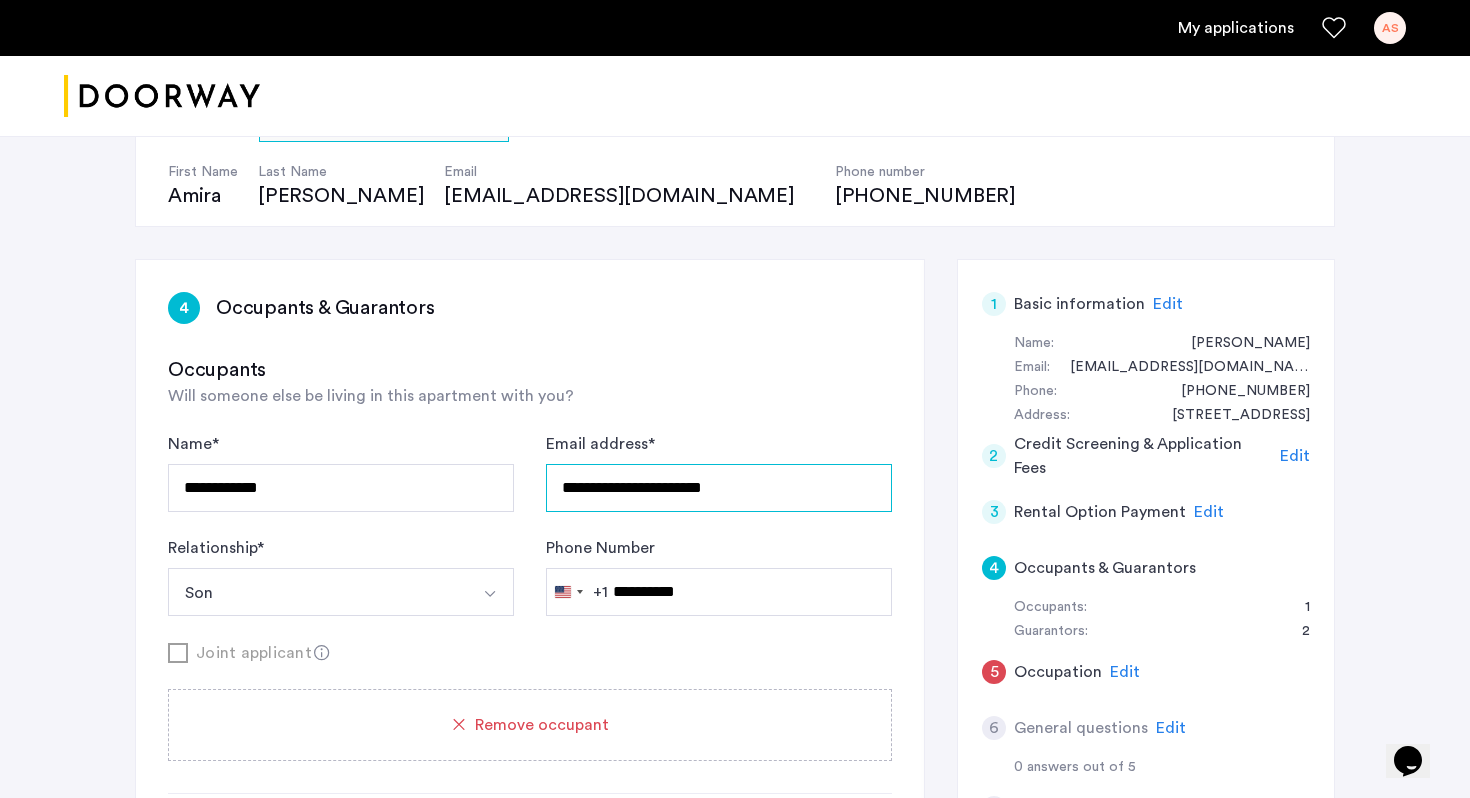 drag, startPoint x: 780, startPoint y: 481, endPoint x: 674, endPoint y: 494, distance: 106.7942 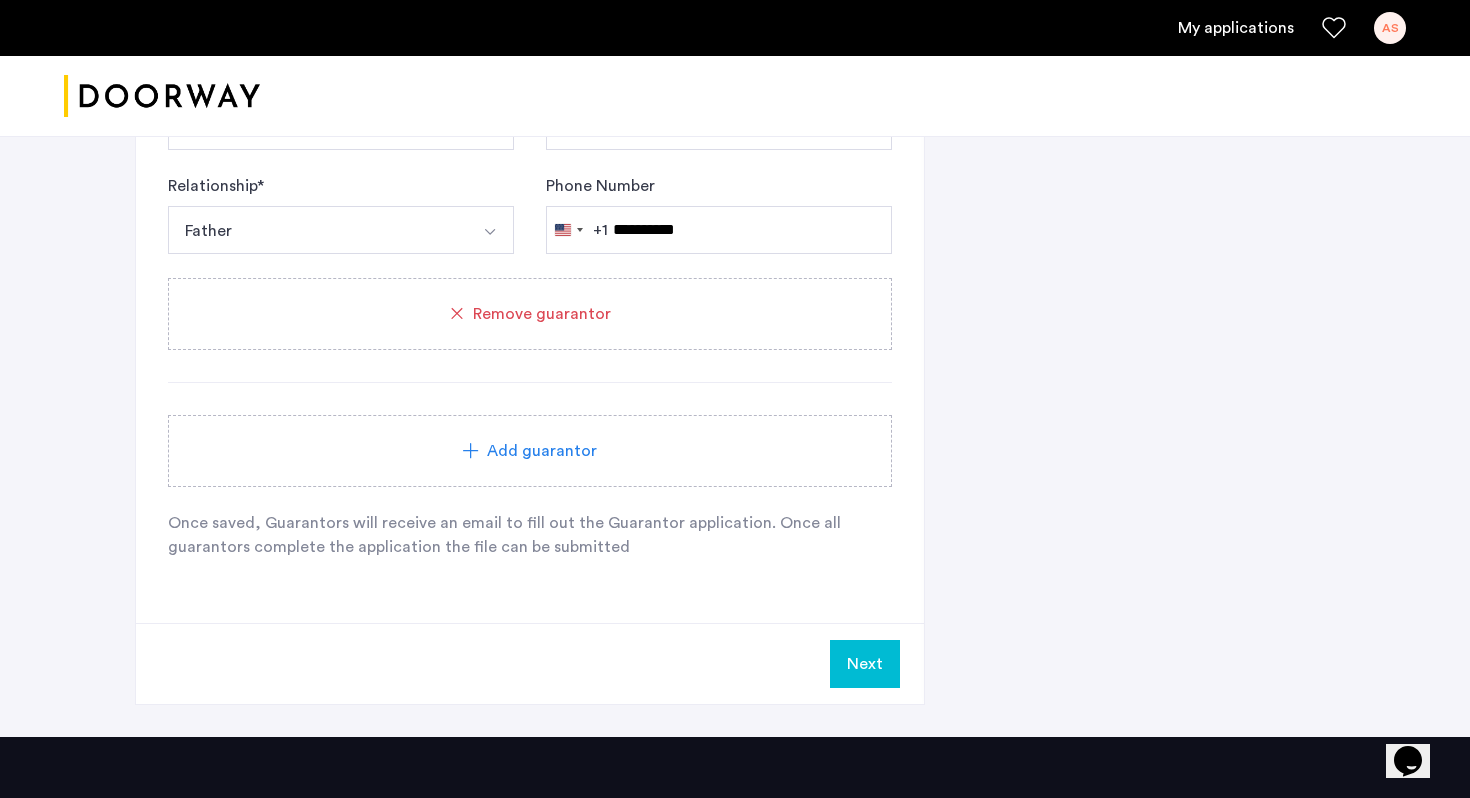 scroll, scrollTop: 1737, scrollLeft: 0, axis: vertical 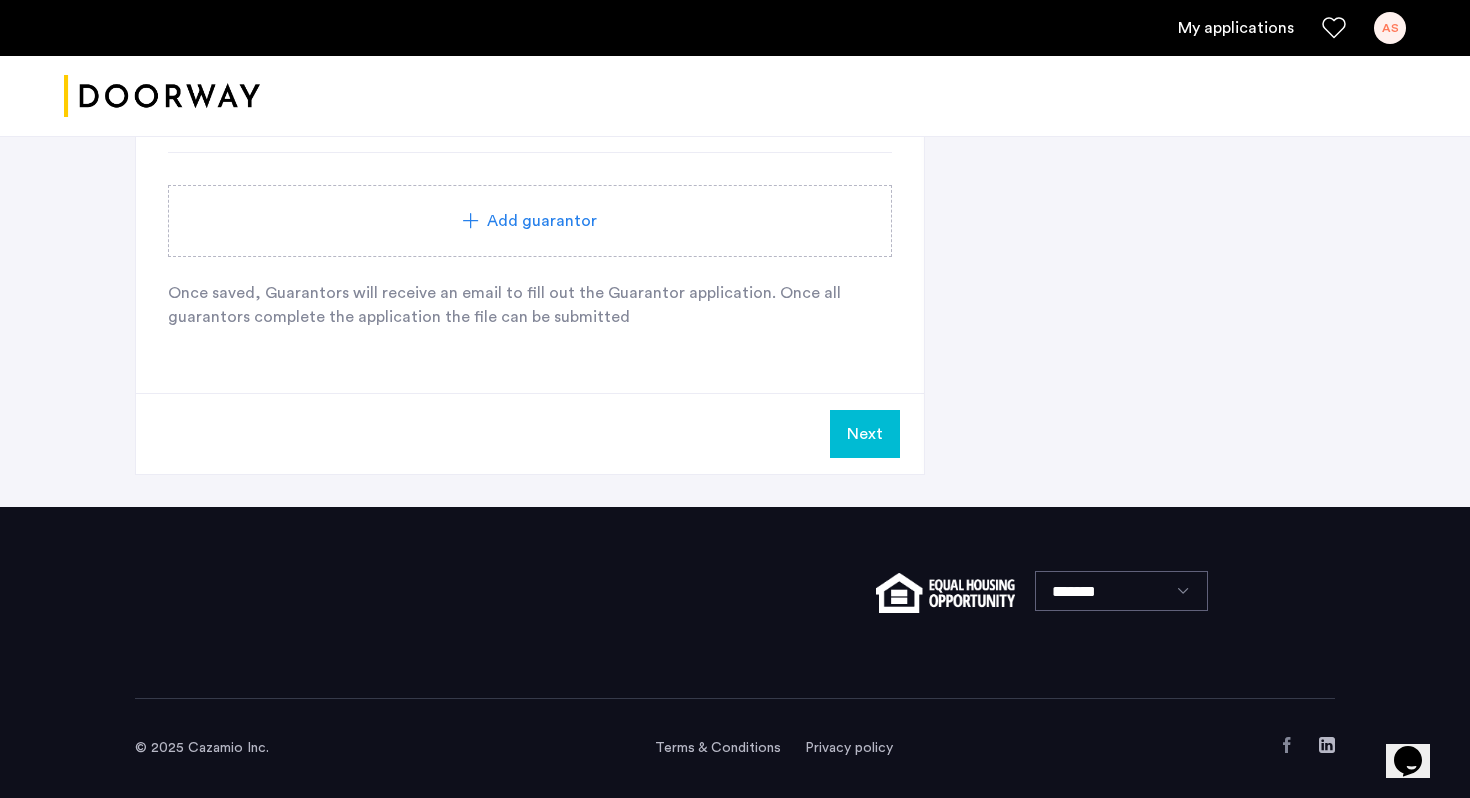 type on "**********" 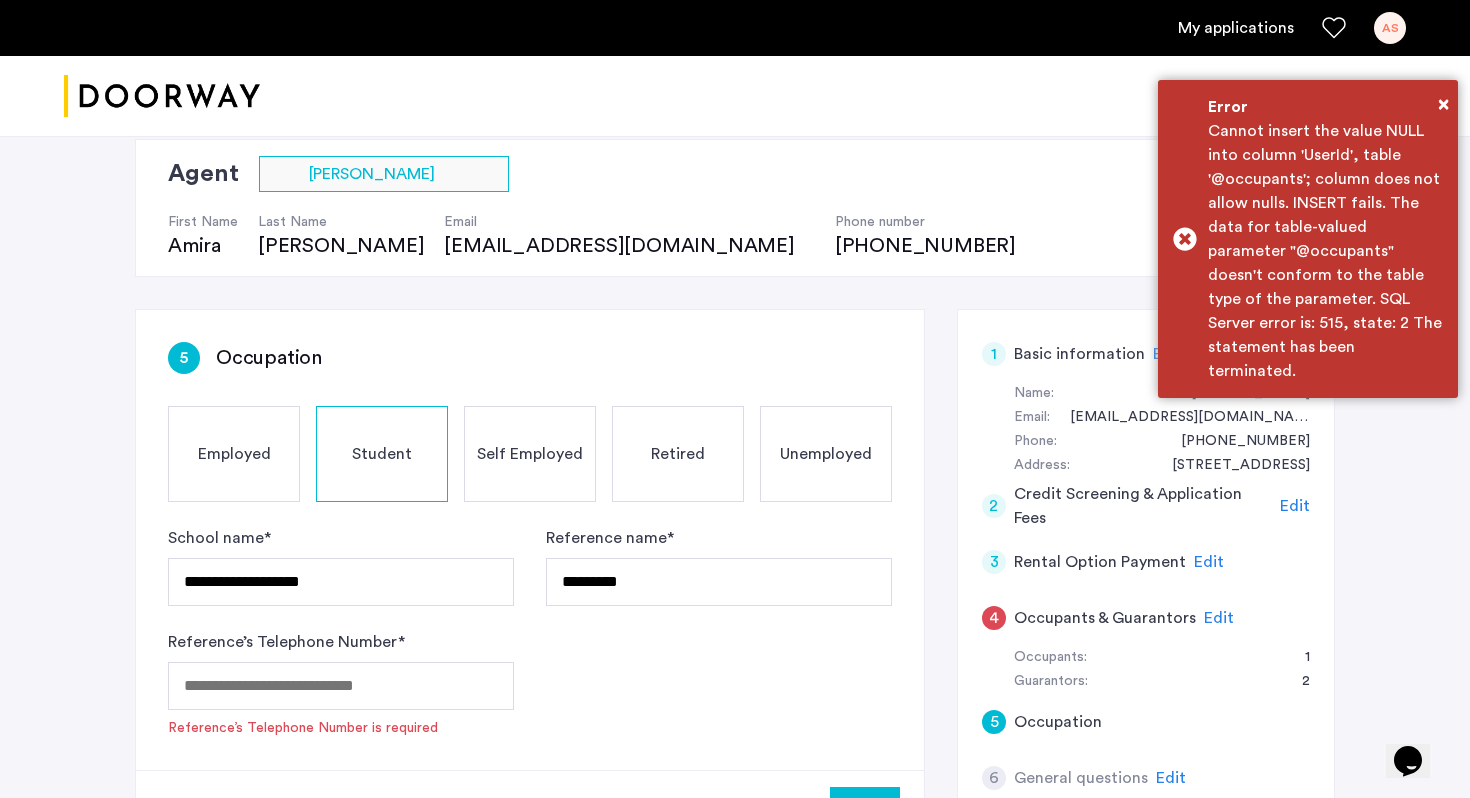 scroll, scrollTop: 157, scrollLeft: 0, axis: vertical 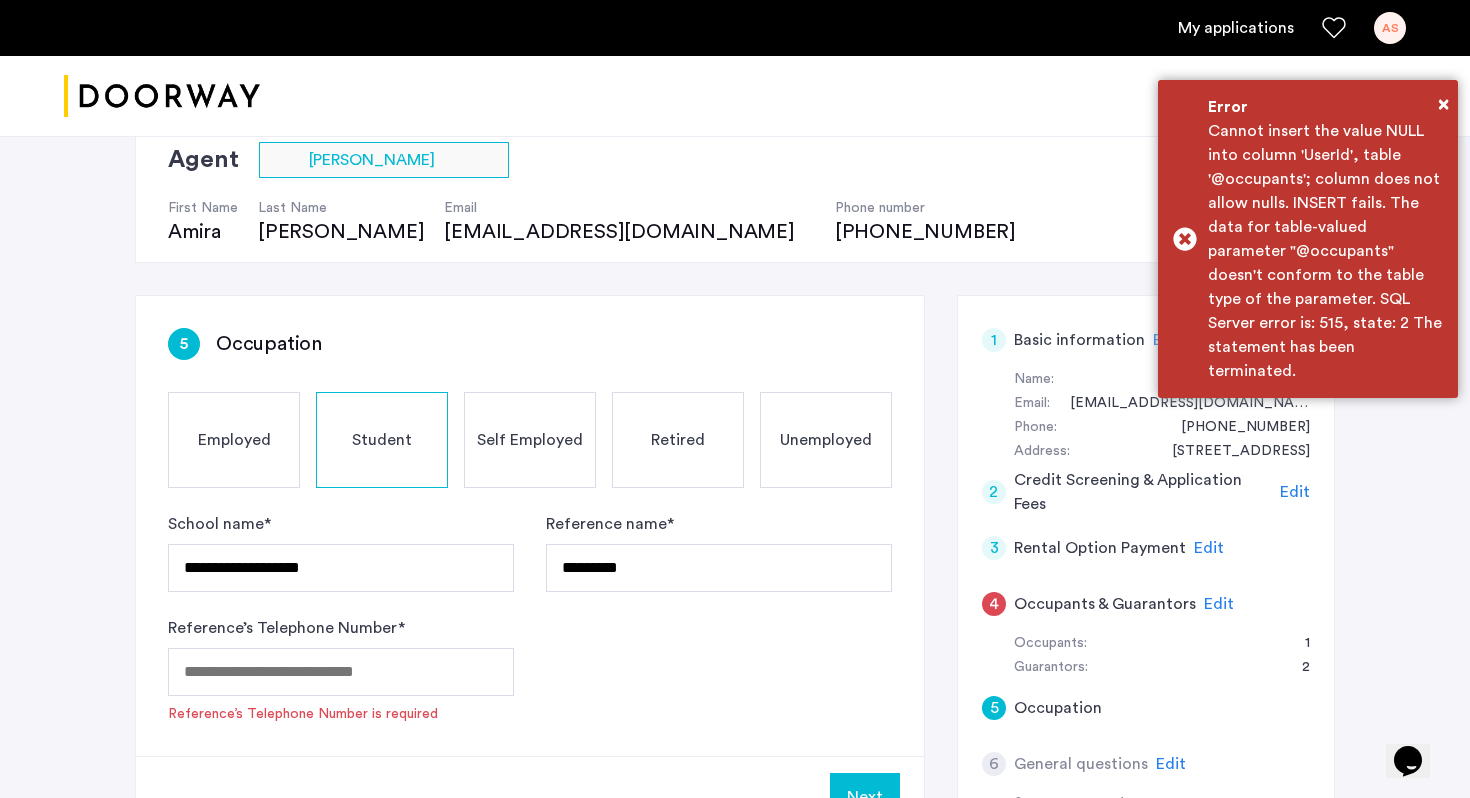 click on "Edit" 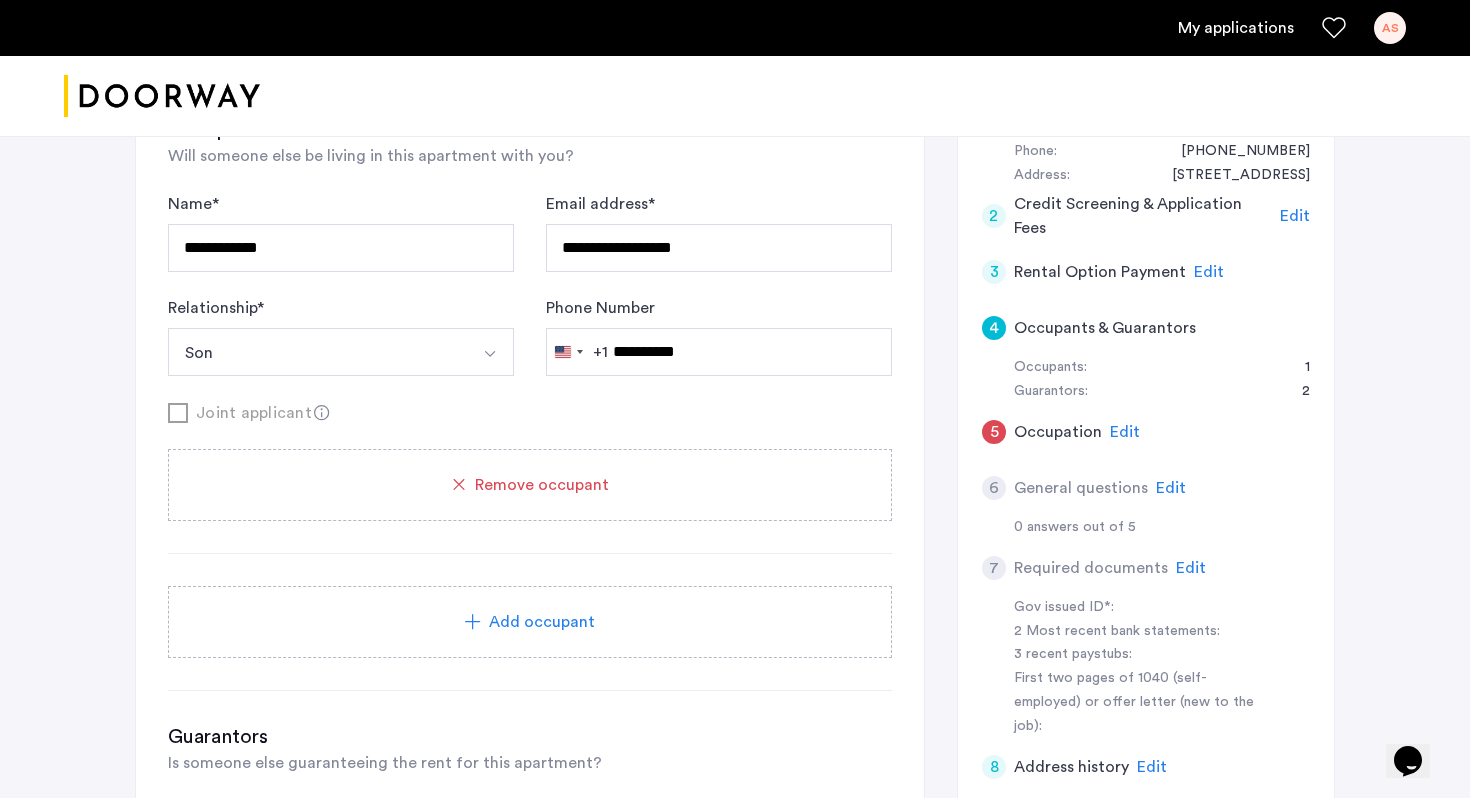 scroll, scrollTop: 453, scrollLeft: 0, axis: vertical 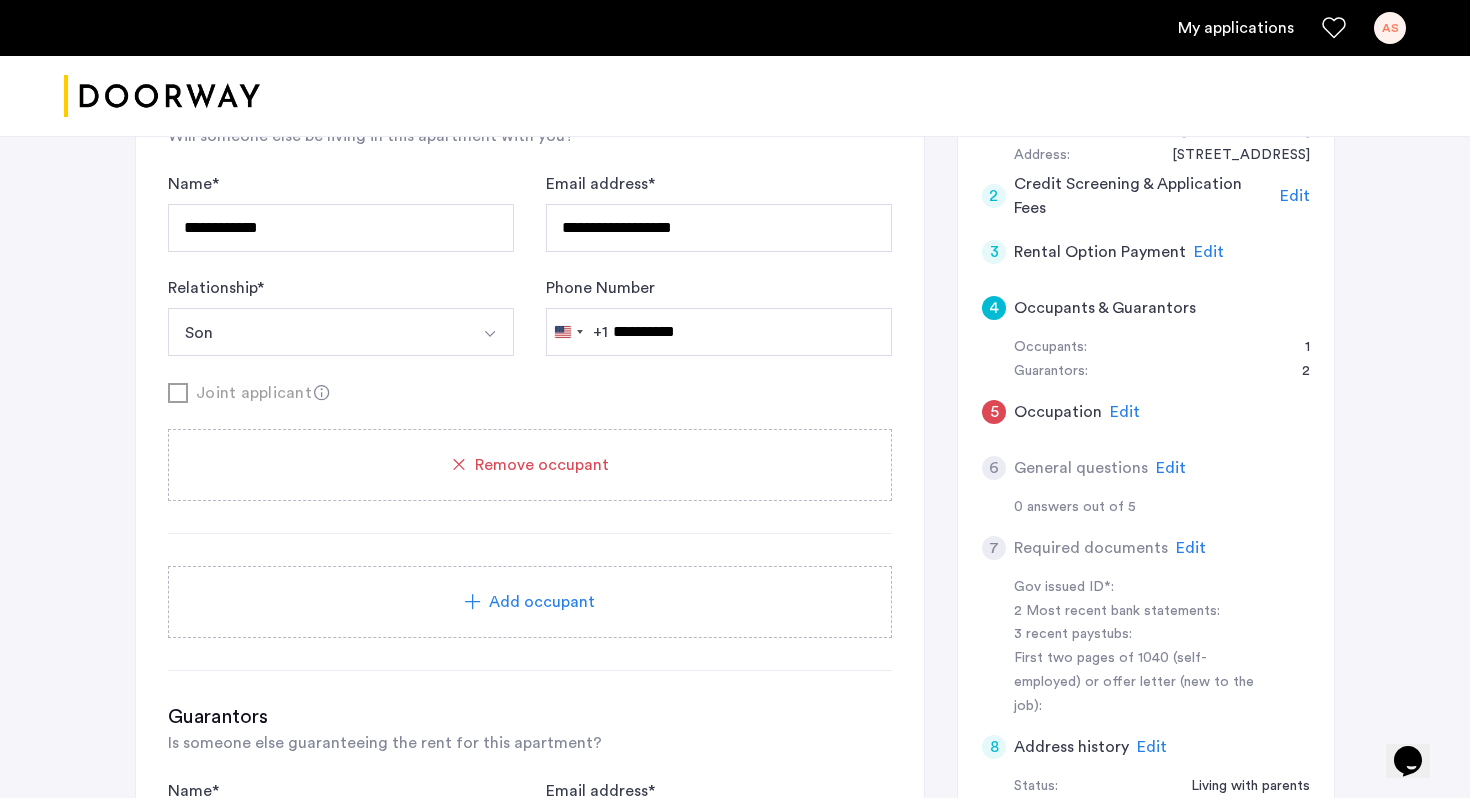 click on "Edit" 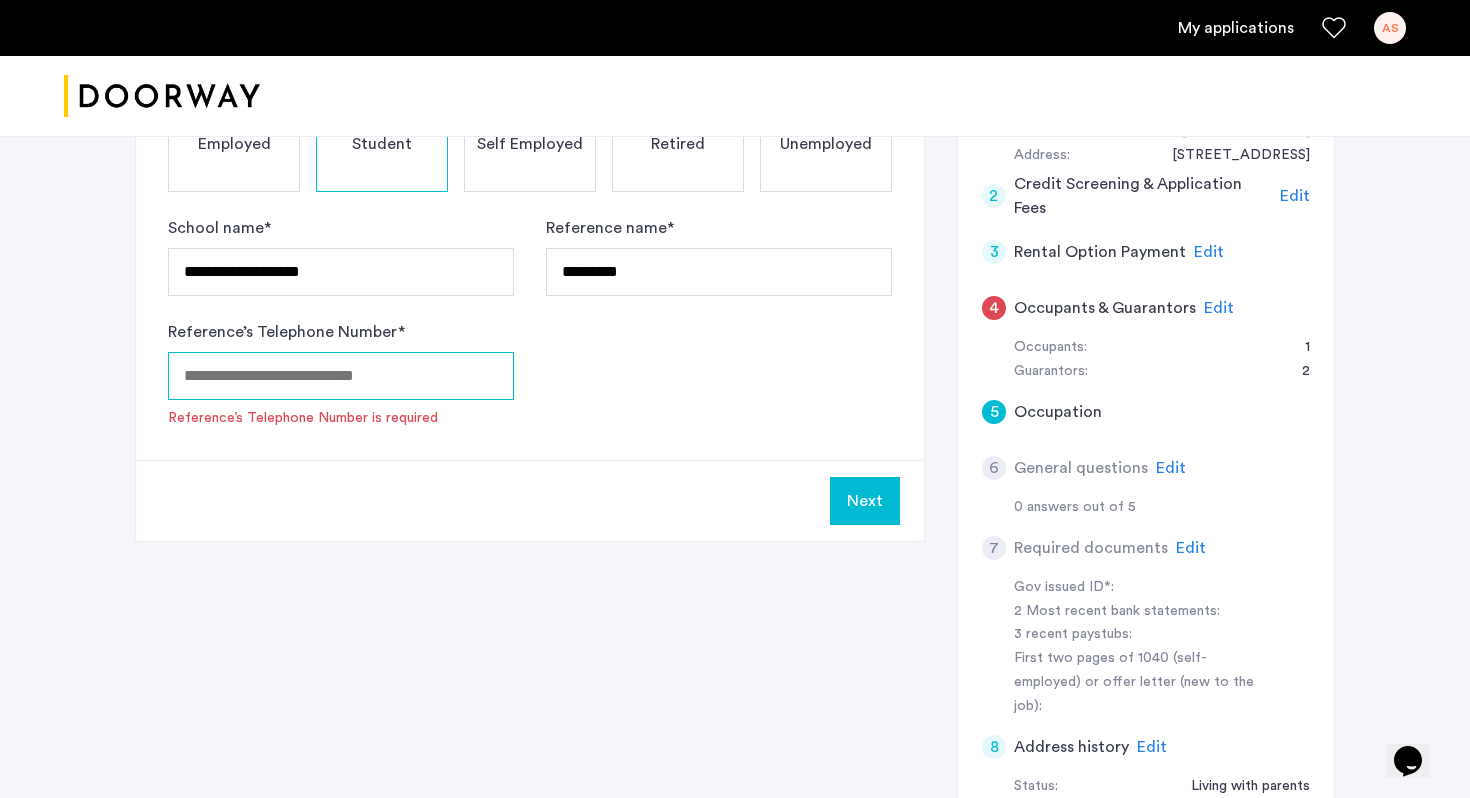 click on "Reference’s Telephone Number  *" at bounding box center [341, 376] 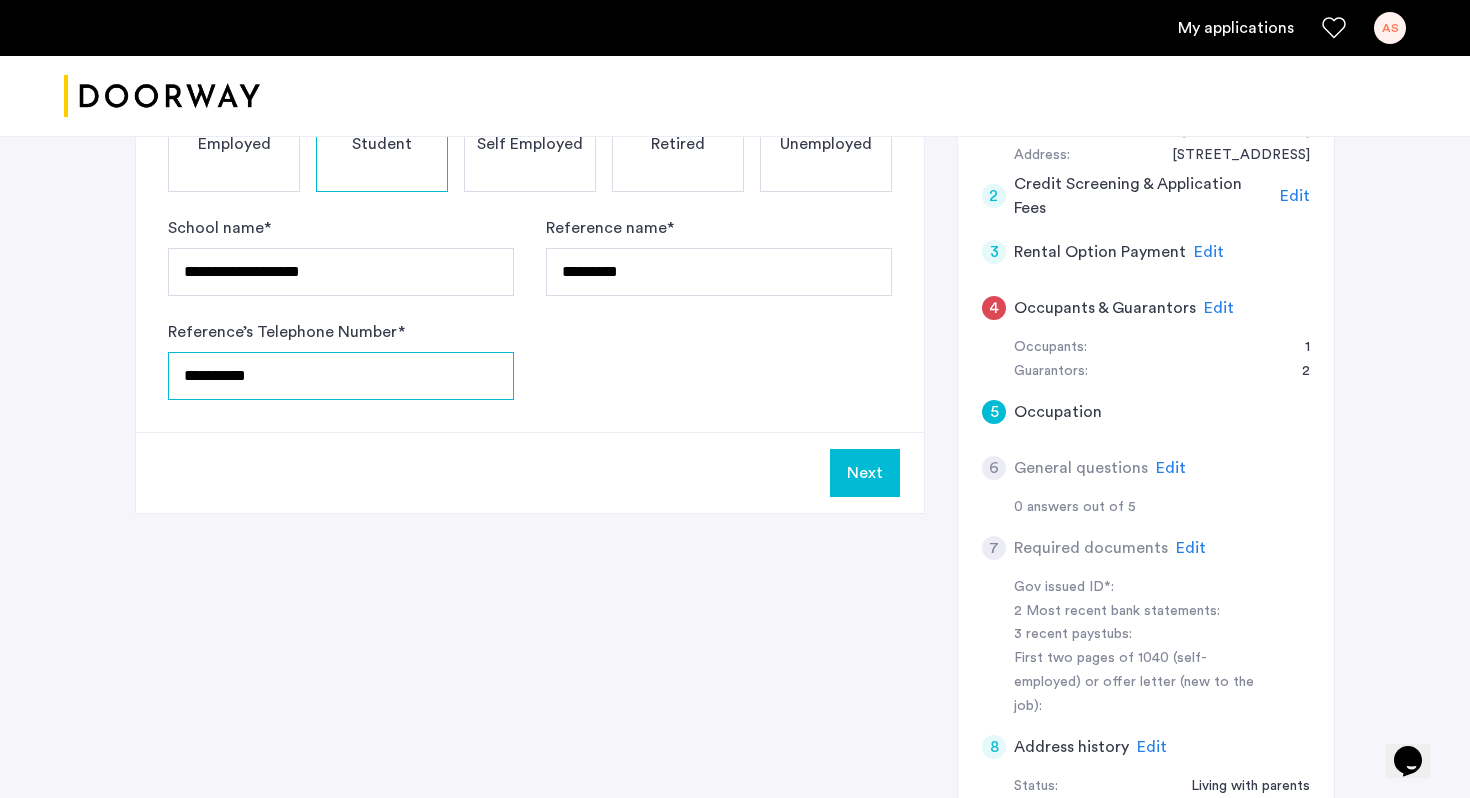 type on "**********" 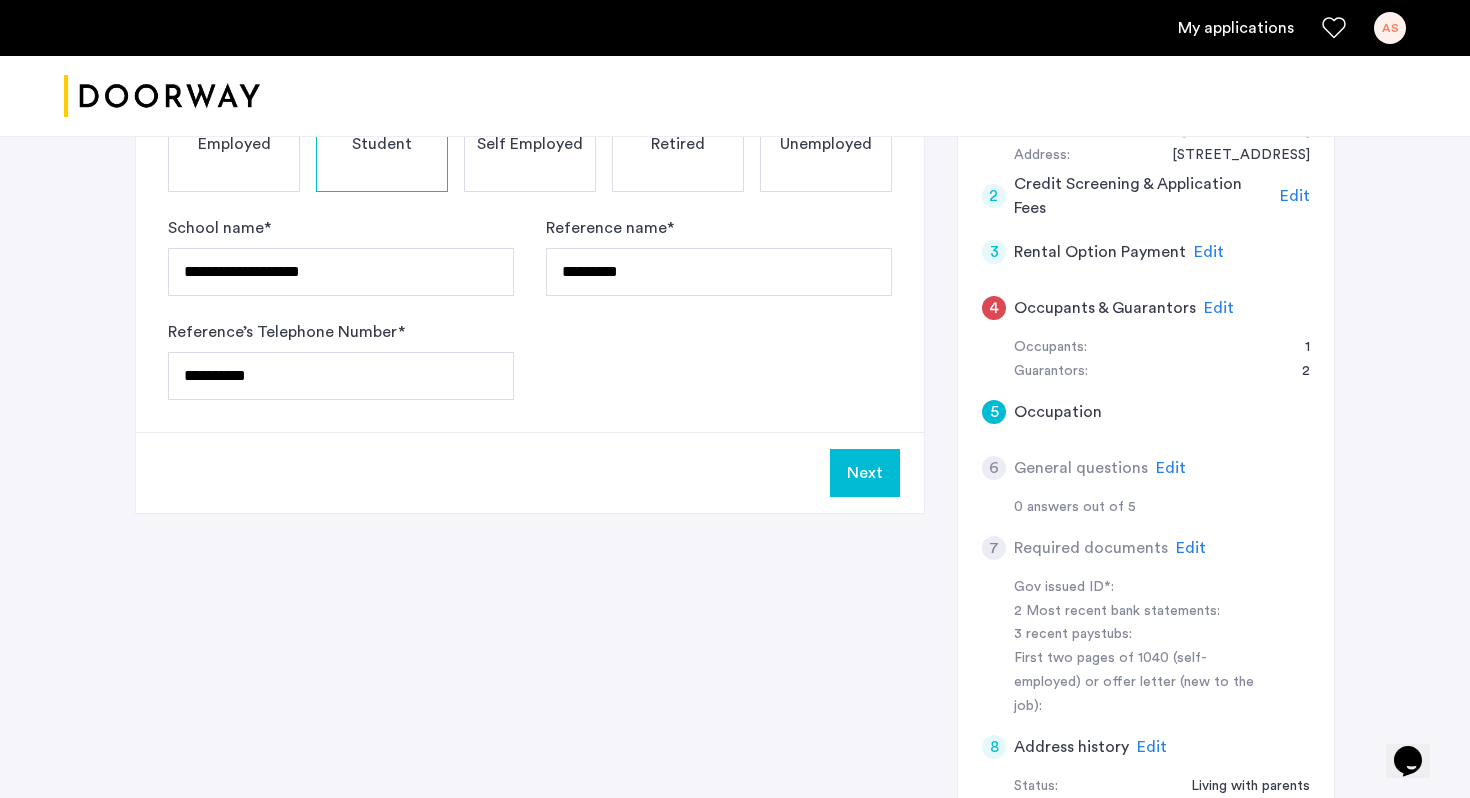 click on "Next" 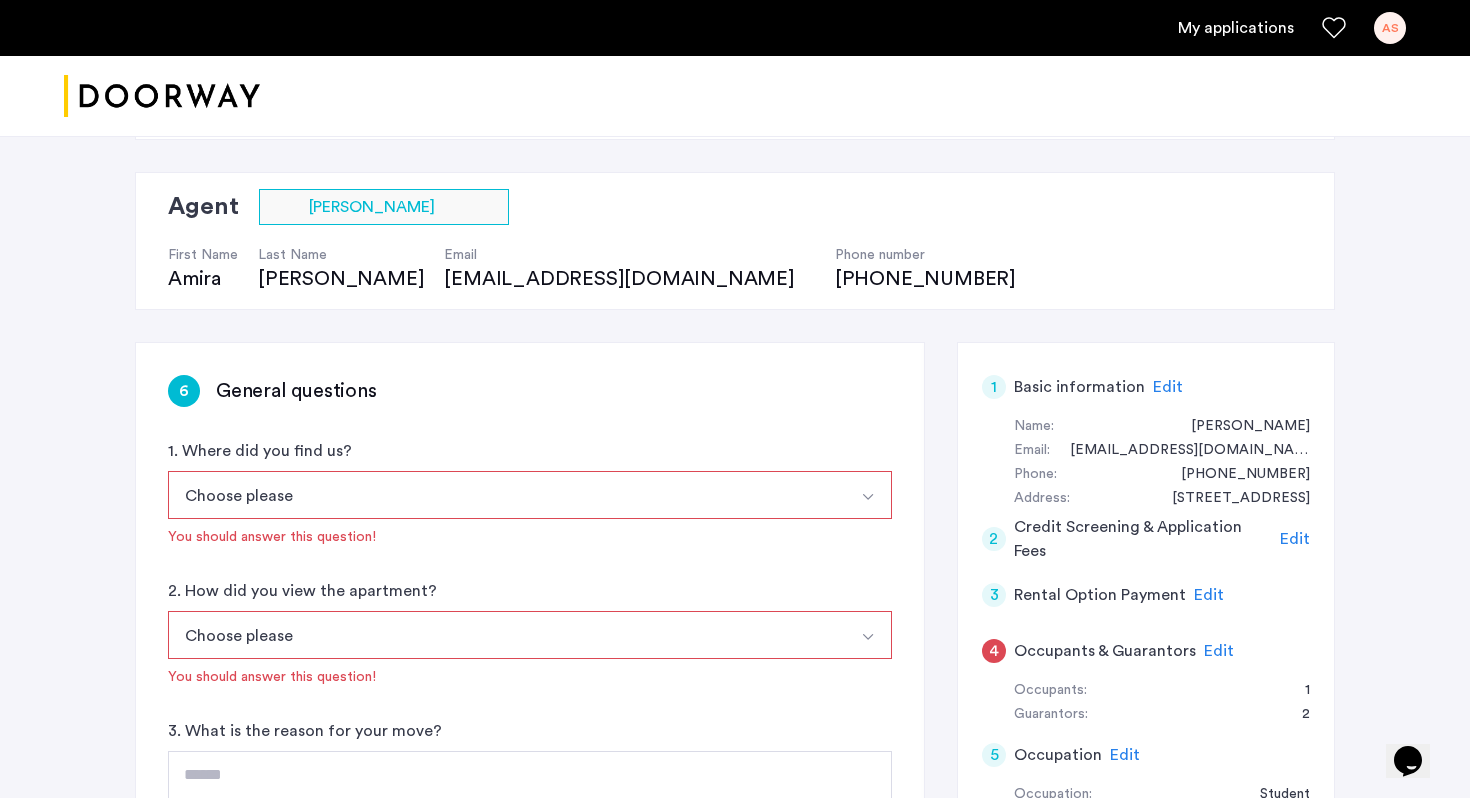 scroll, scrollTop: 114, scrollLeft: 0, axis: vertical 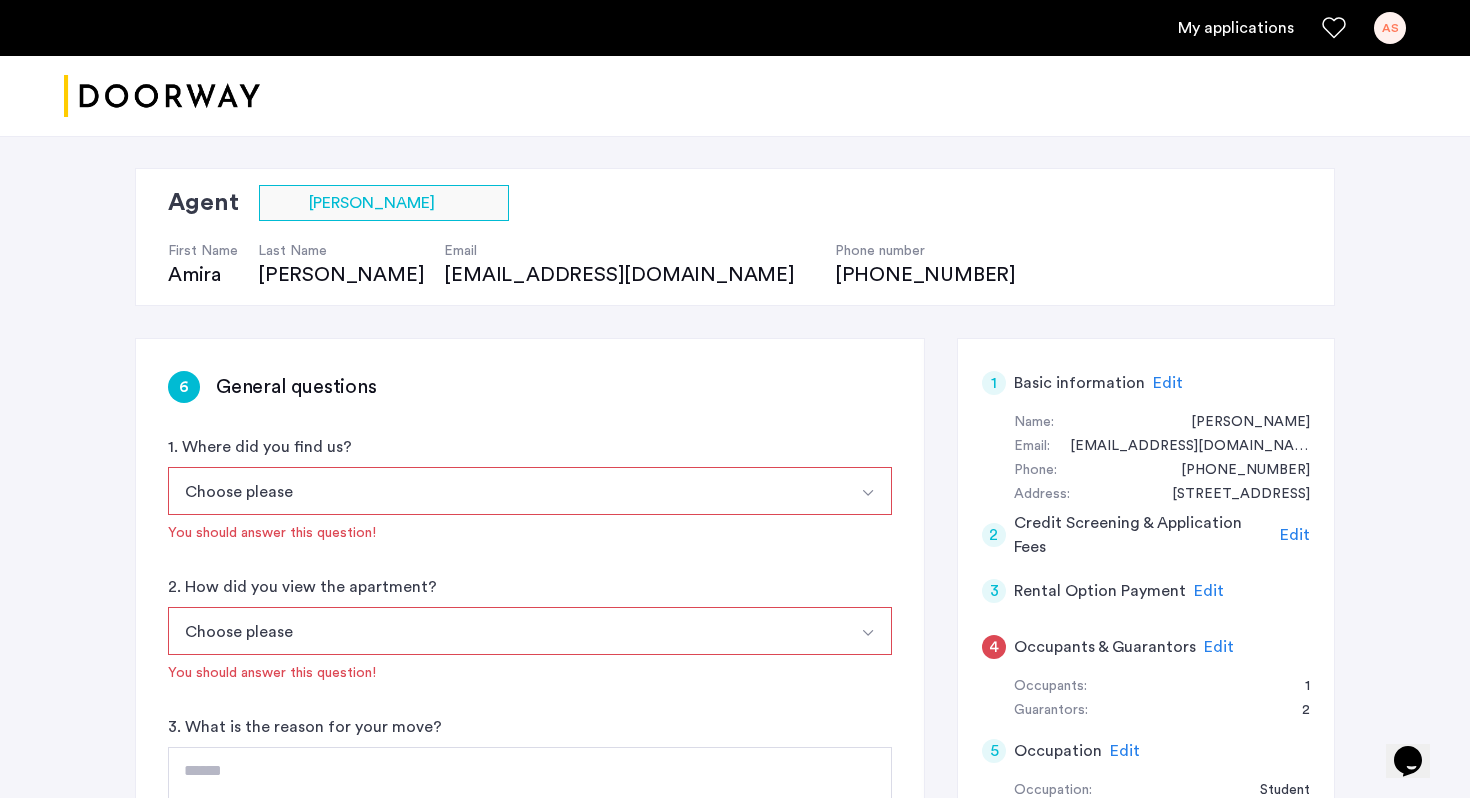 click on "Choose please" at bounding box center (506, 491) 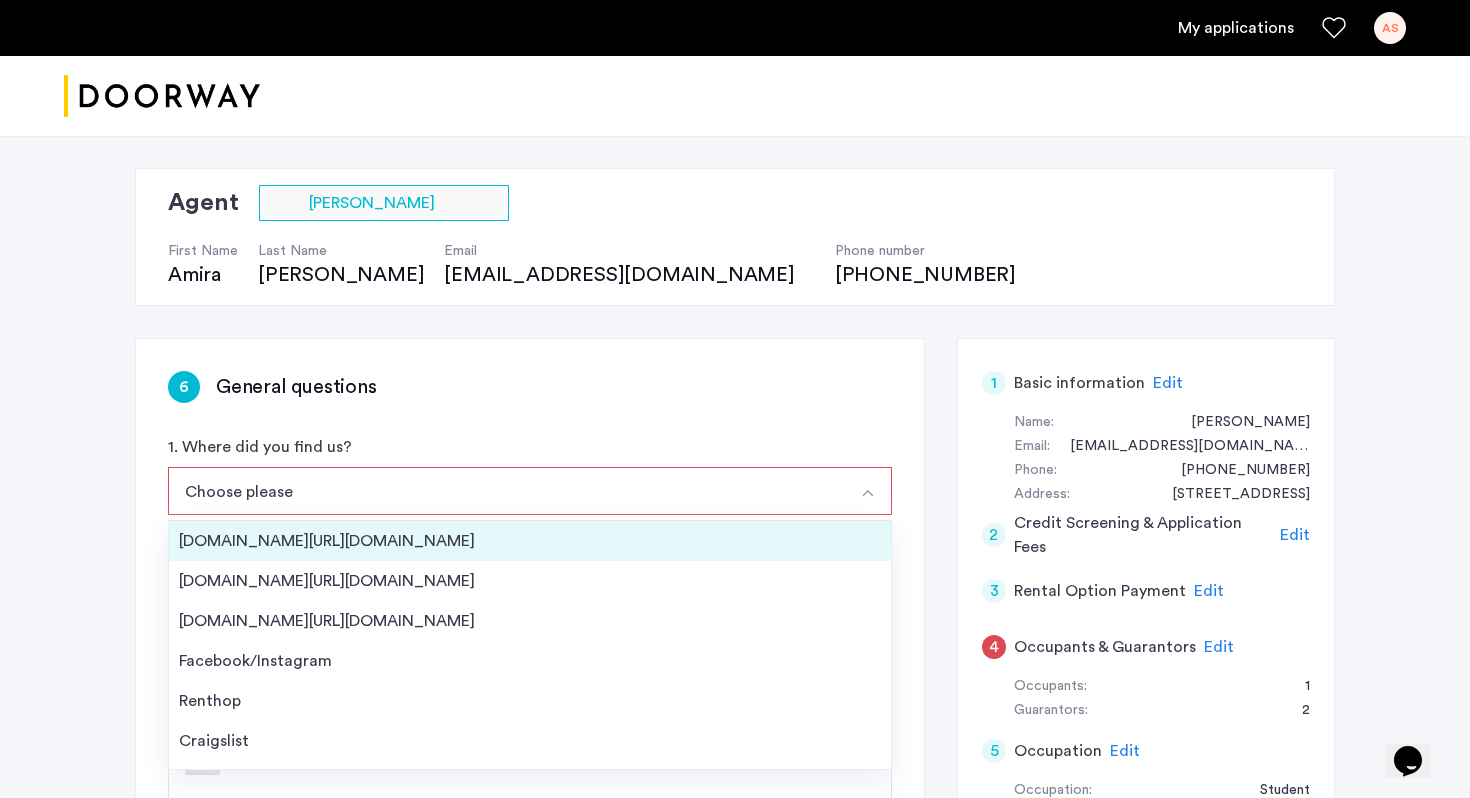 click on "[DOMAIN_NAME][URL][DOMAIN_NAME]" at bounding box center [530, 541] 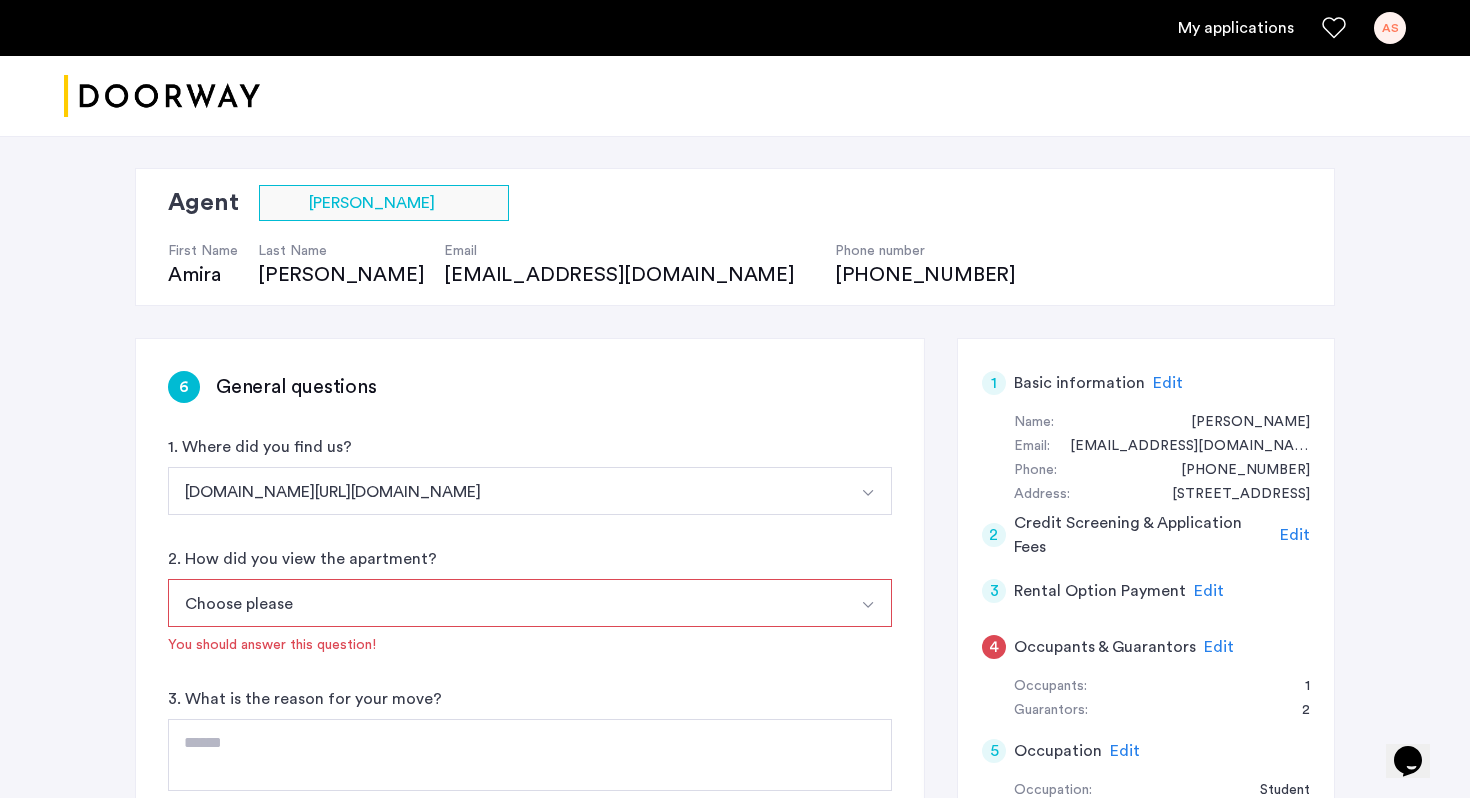 click on "Choose please" at bounding box center (506, 603) 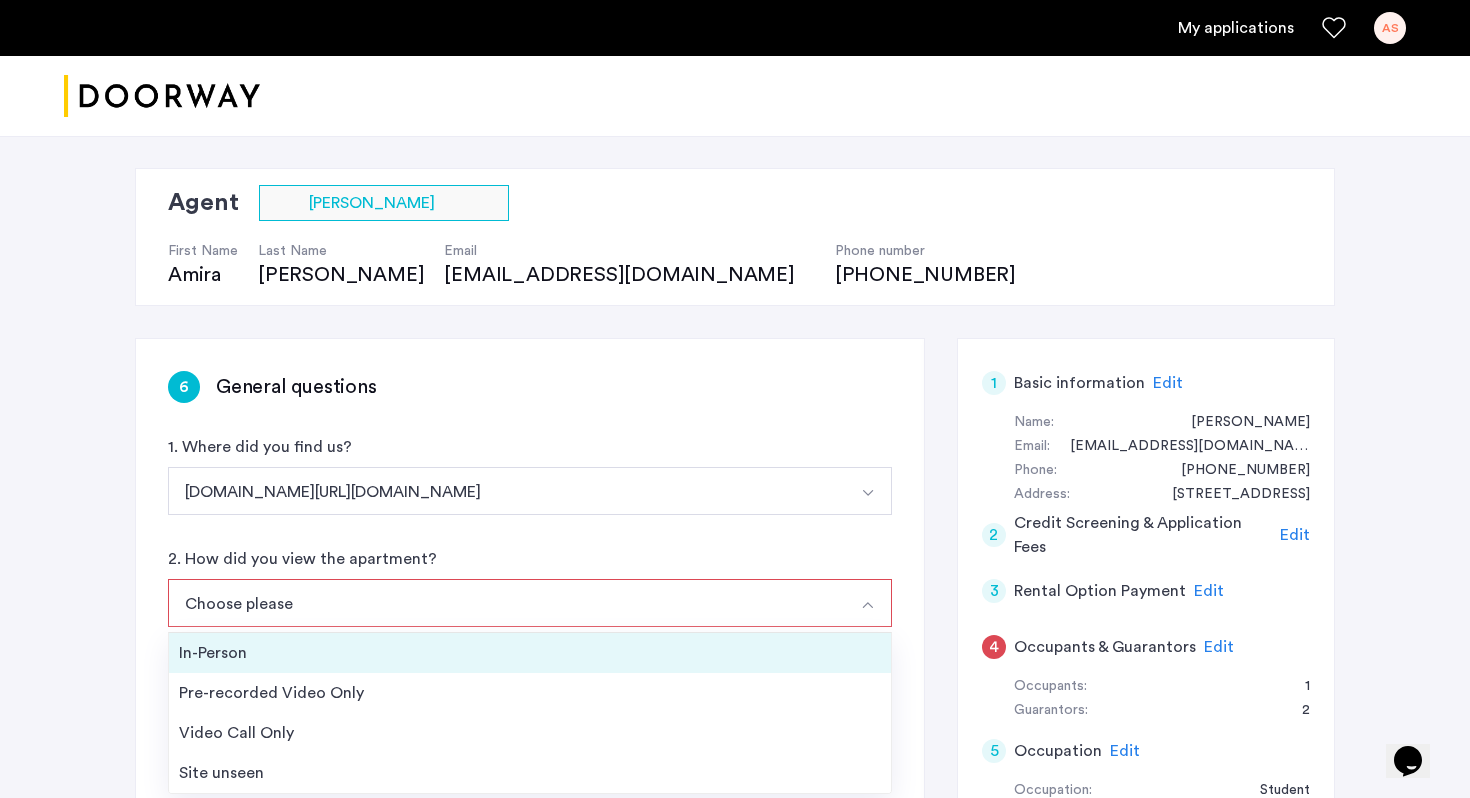 click on "In-Person" at bounding box center [530, 653] 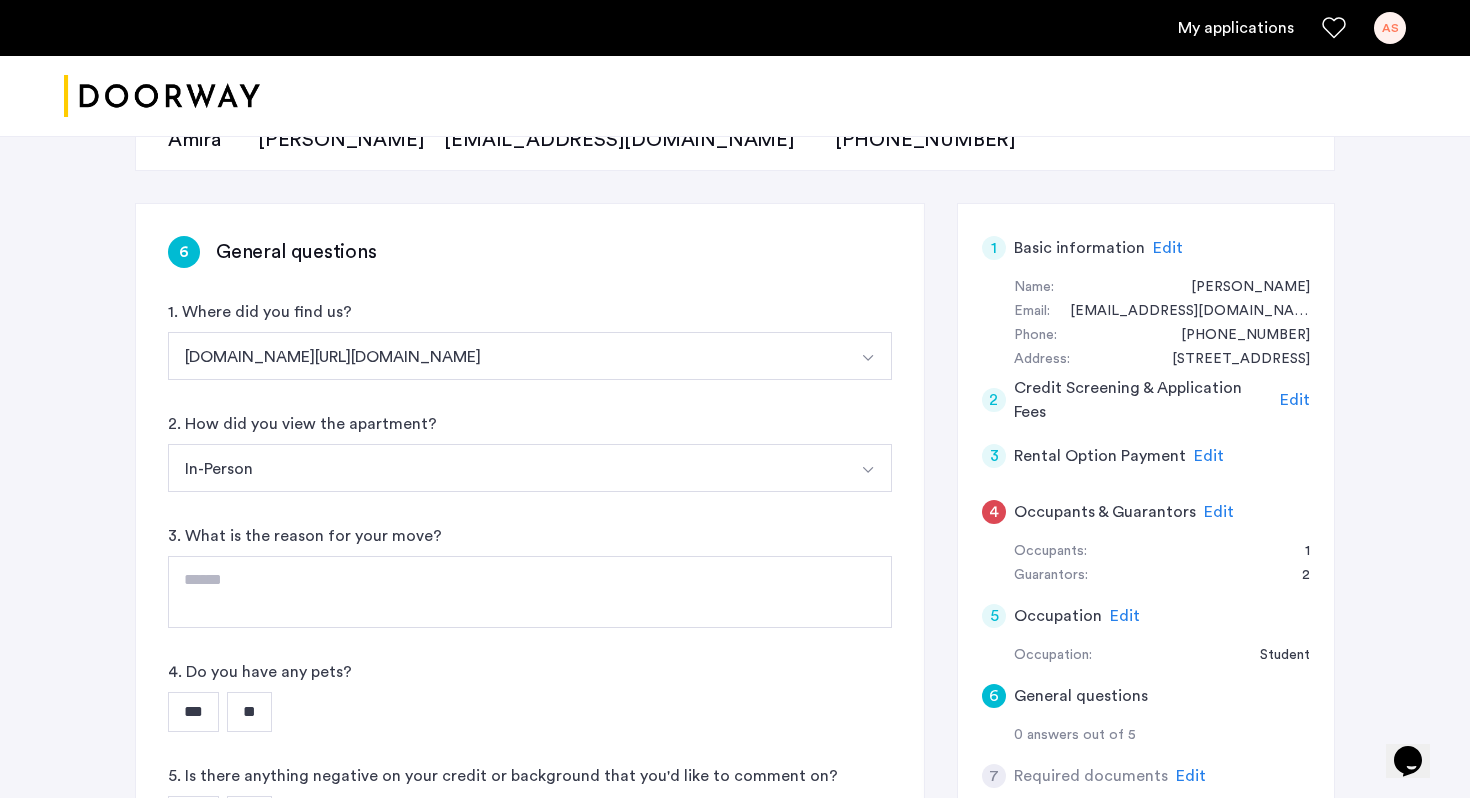 scroll, scrollTop: 268, scrollLeft: 0, axis: vertical 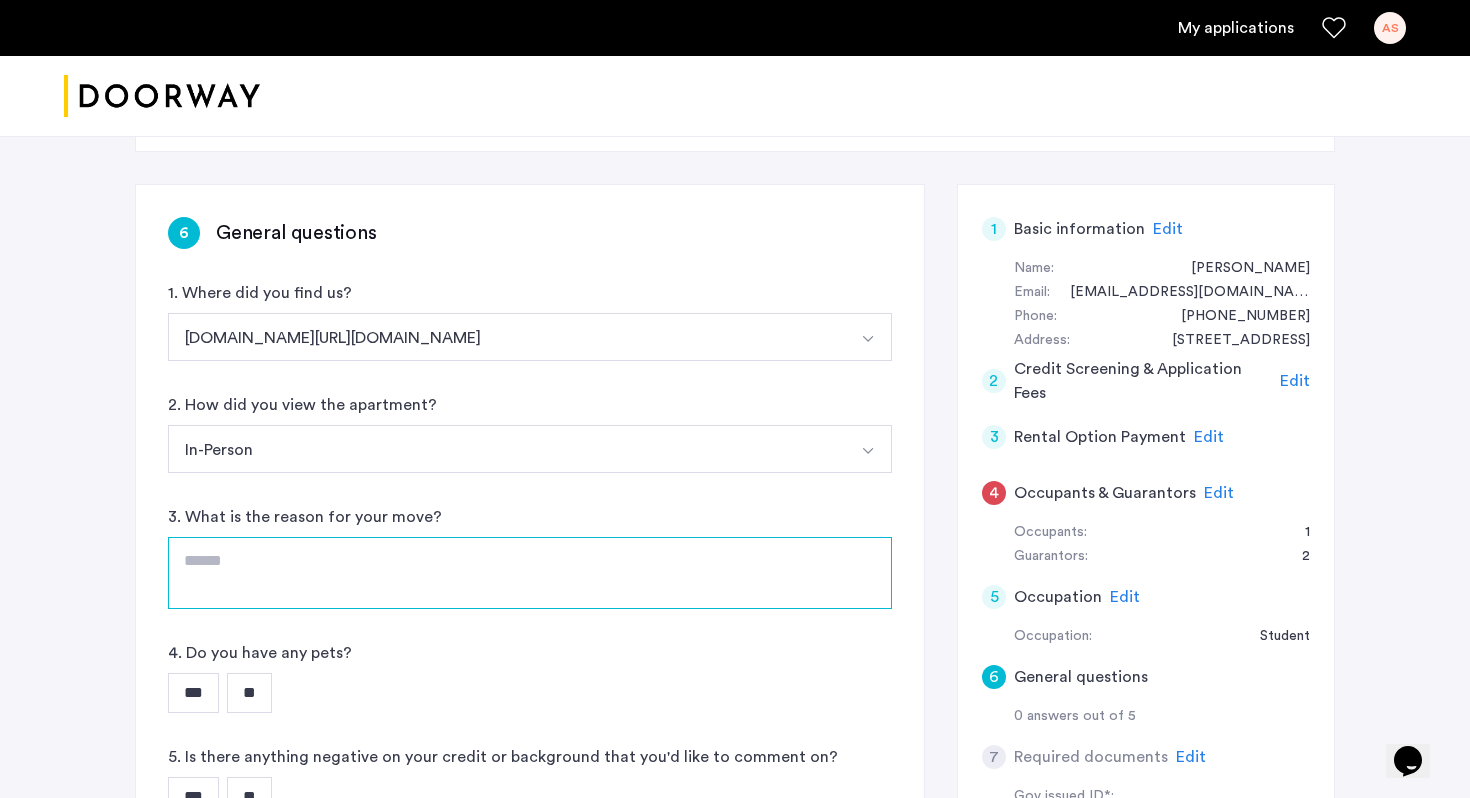 click 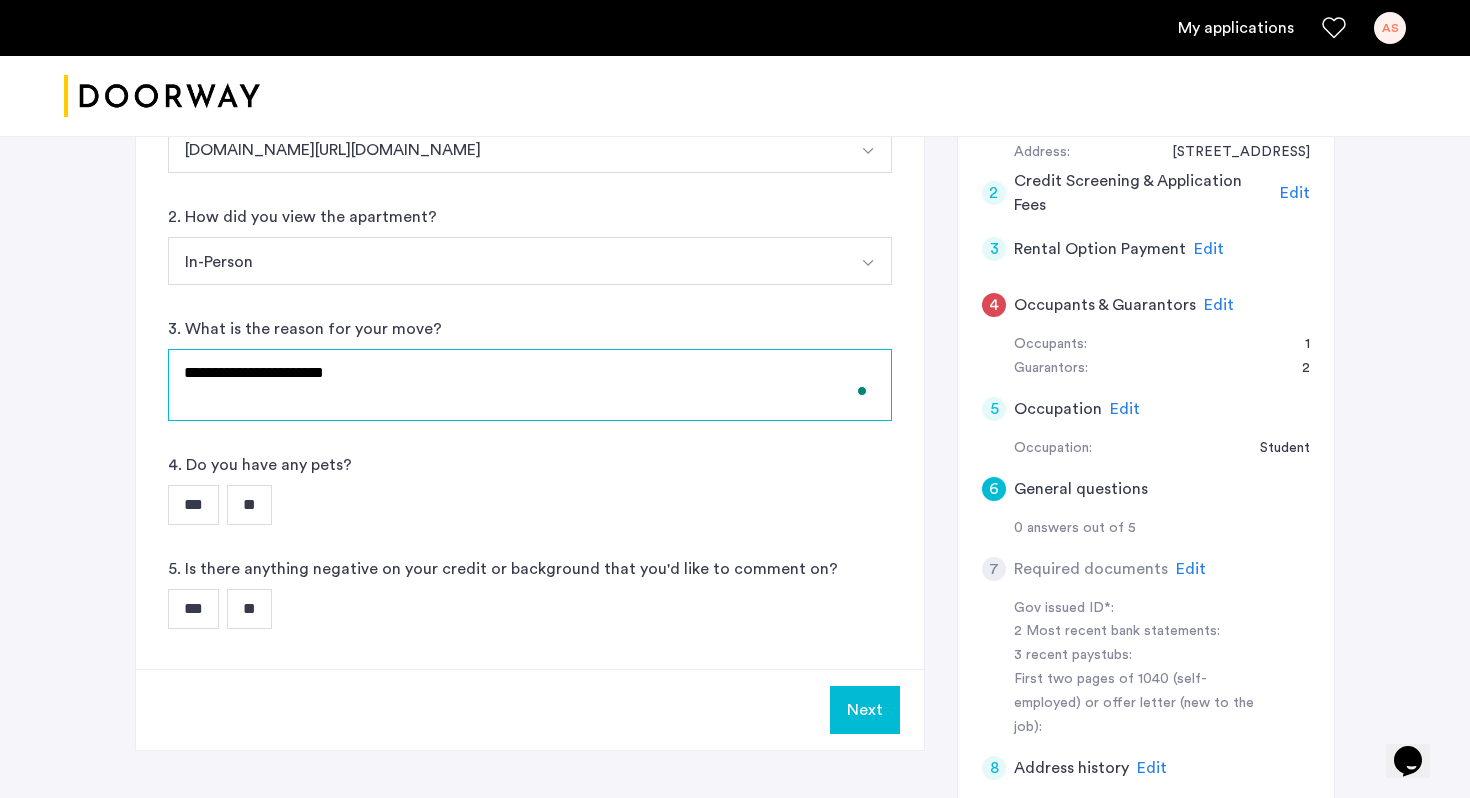 scroll, scrollTop: 538, scrollLeft: 0, axis: vertical 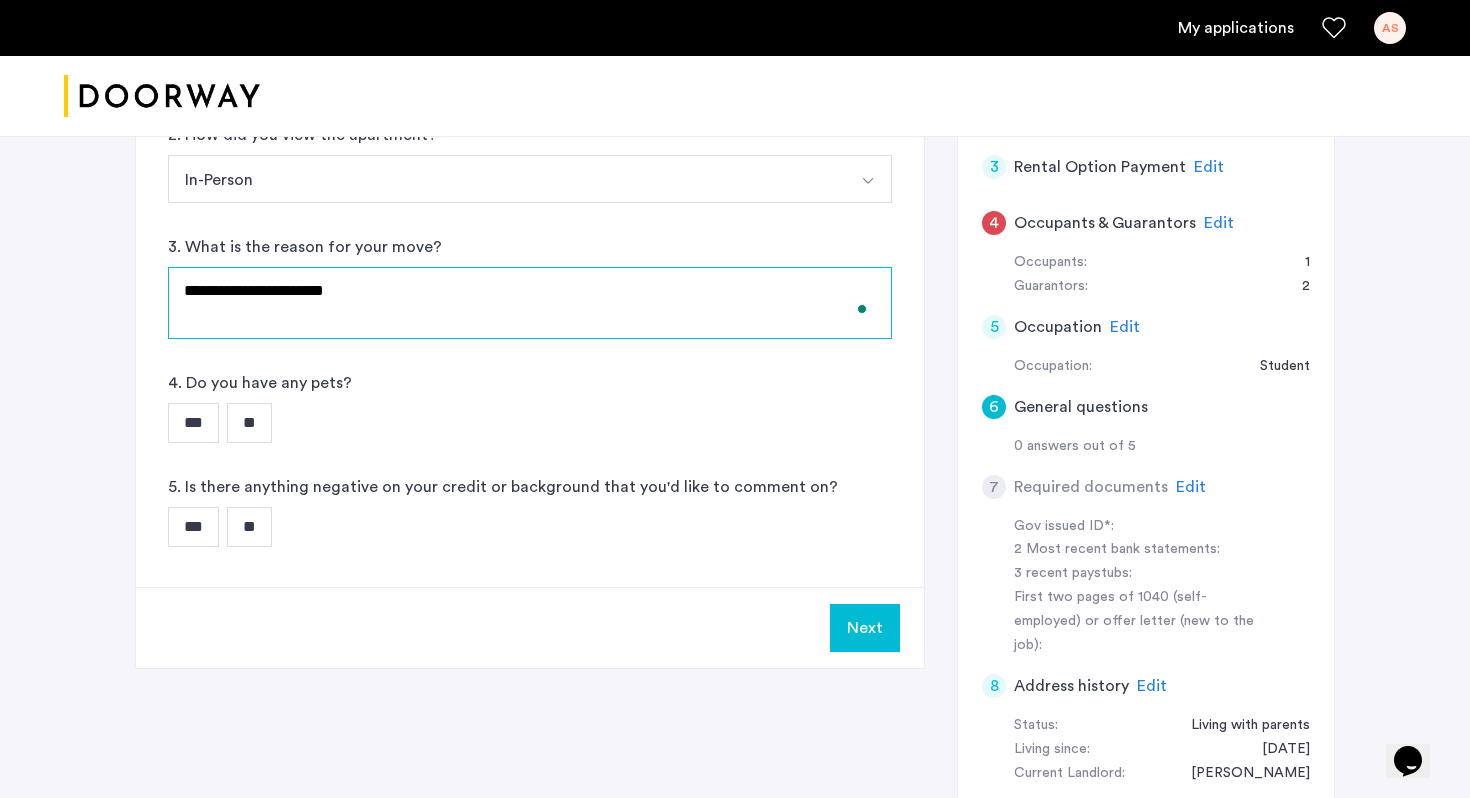 type on "**********" 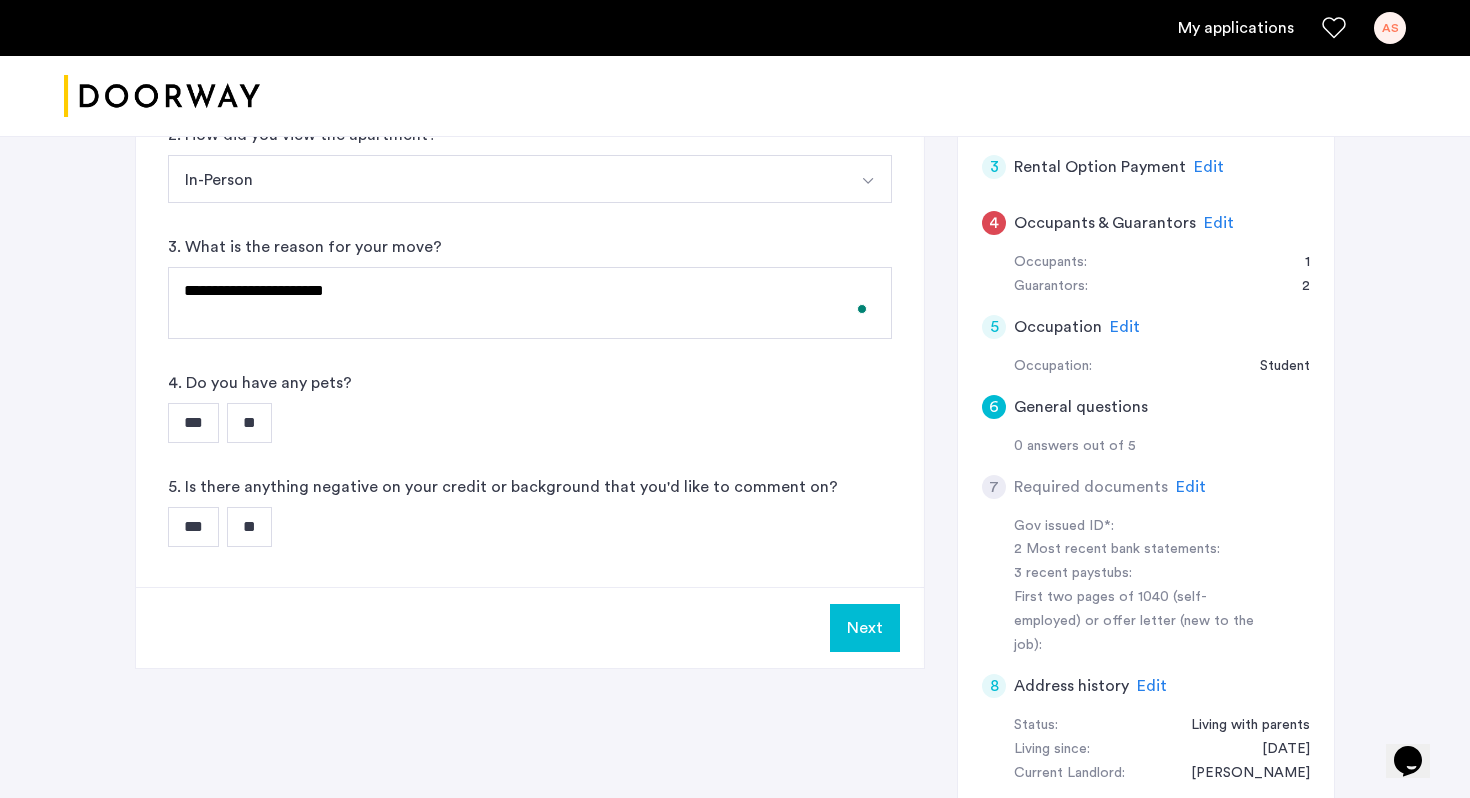 click on "**" at bounding box center [249, 423] 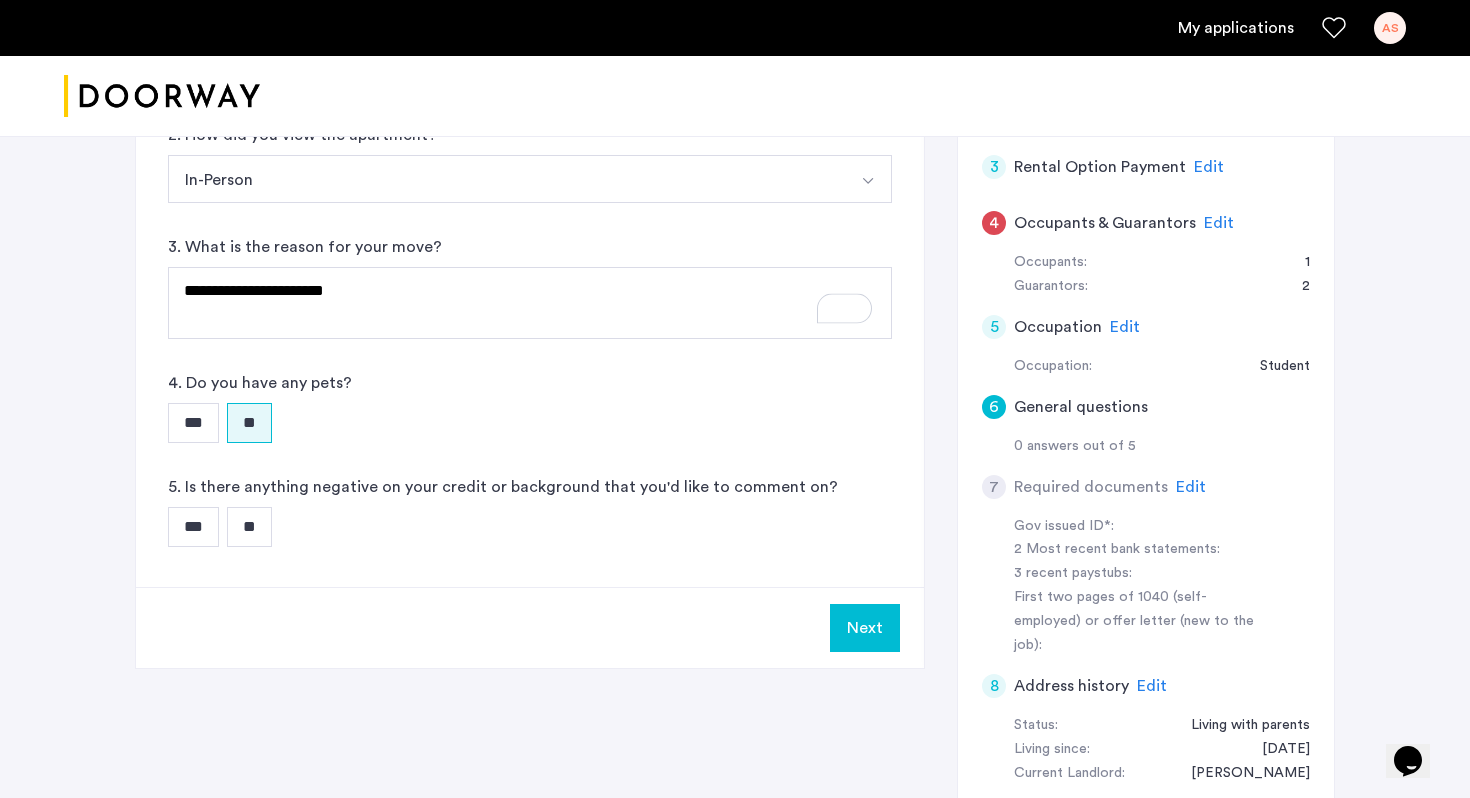 click on "**" at bounding box center [249, 527] 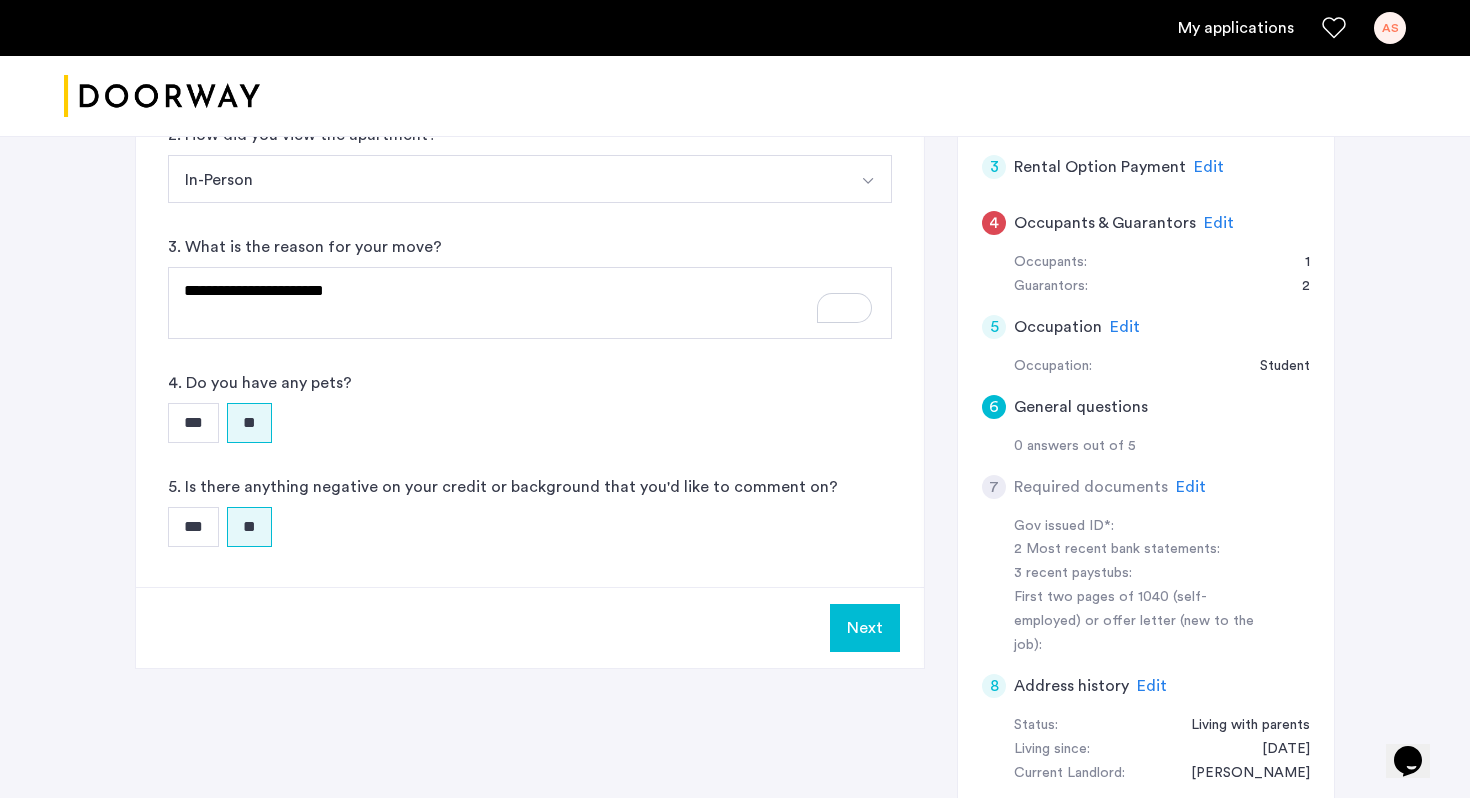 click on "Next" 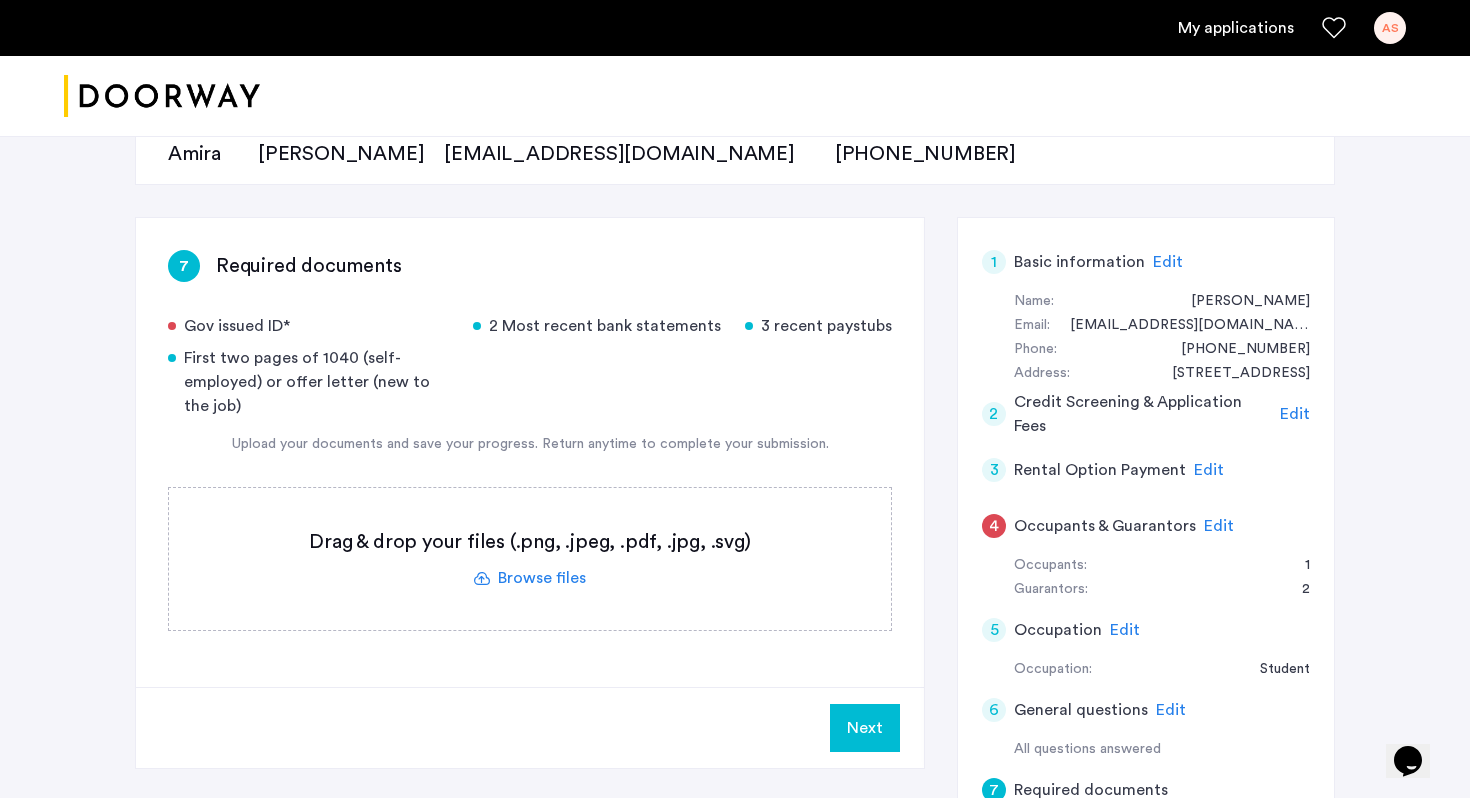 scroll, scrollTop: 274, scrollLeft: 0, axis: vertical 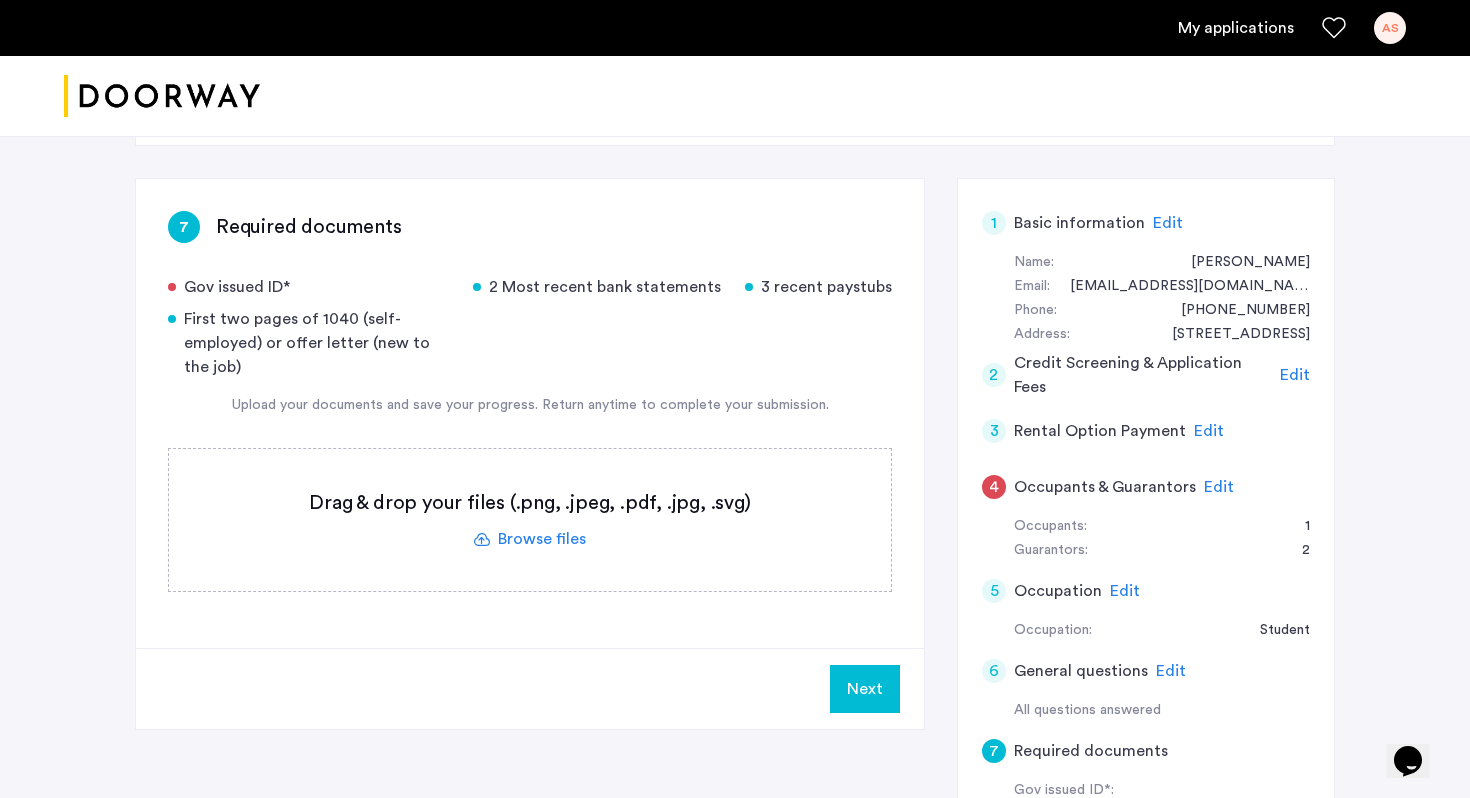 click 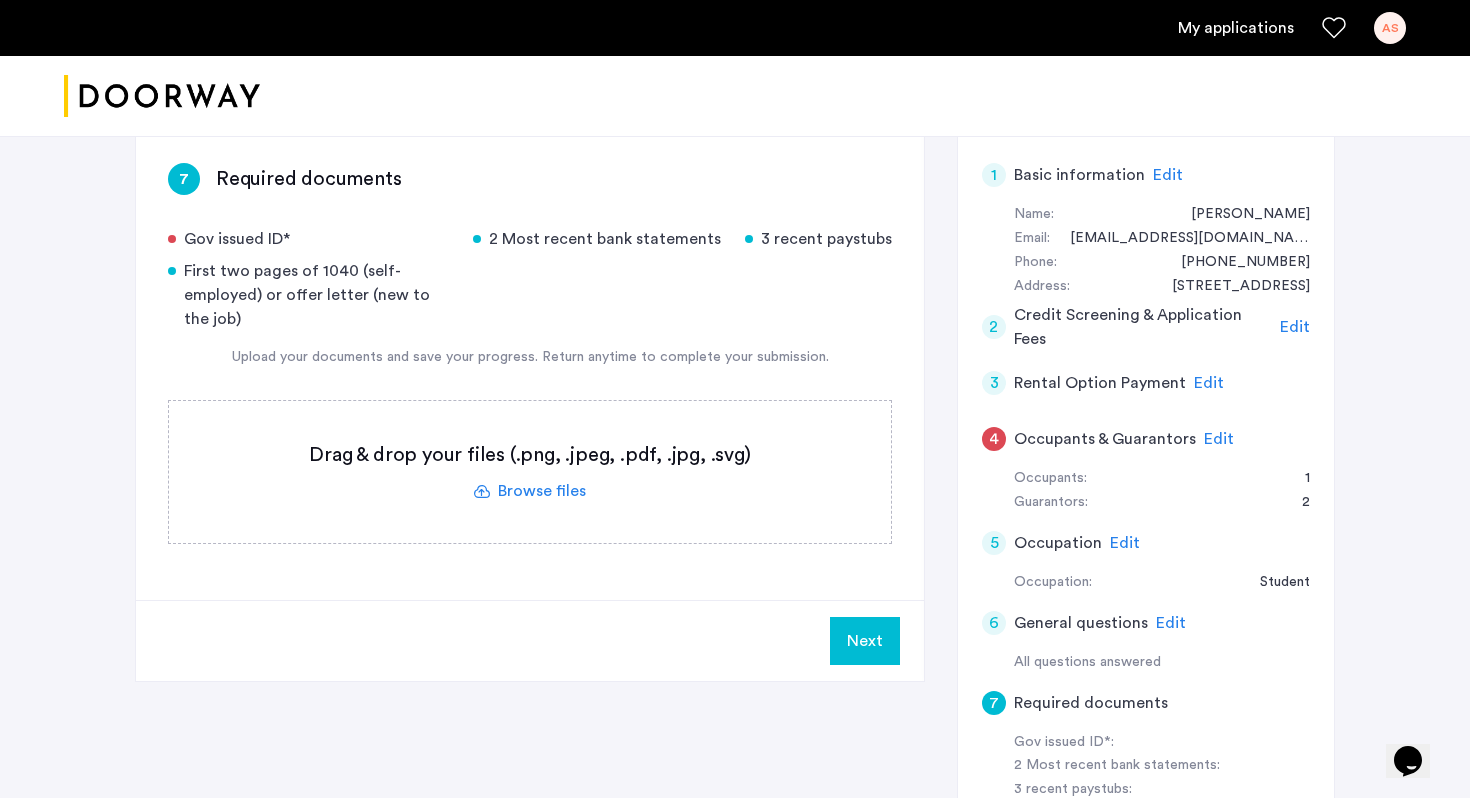 scroll, scrollTop: 327, scrollLeft: 0, axis: vertical 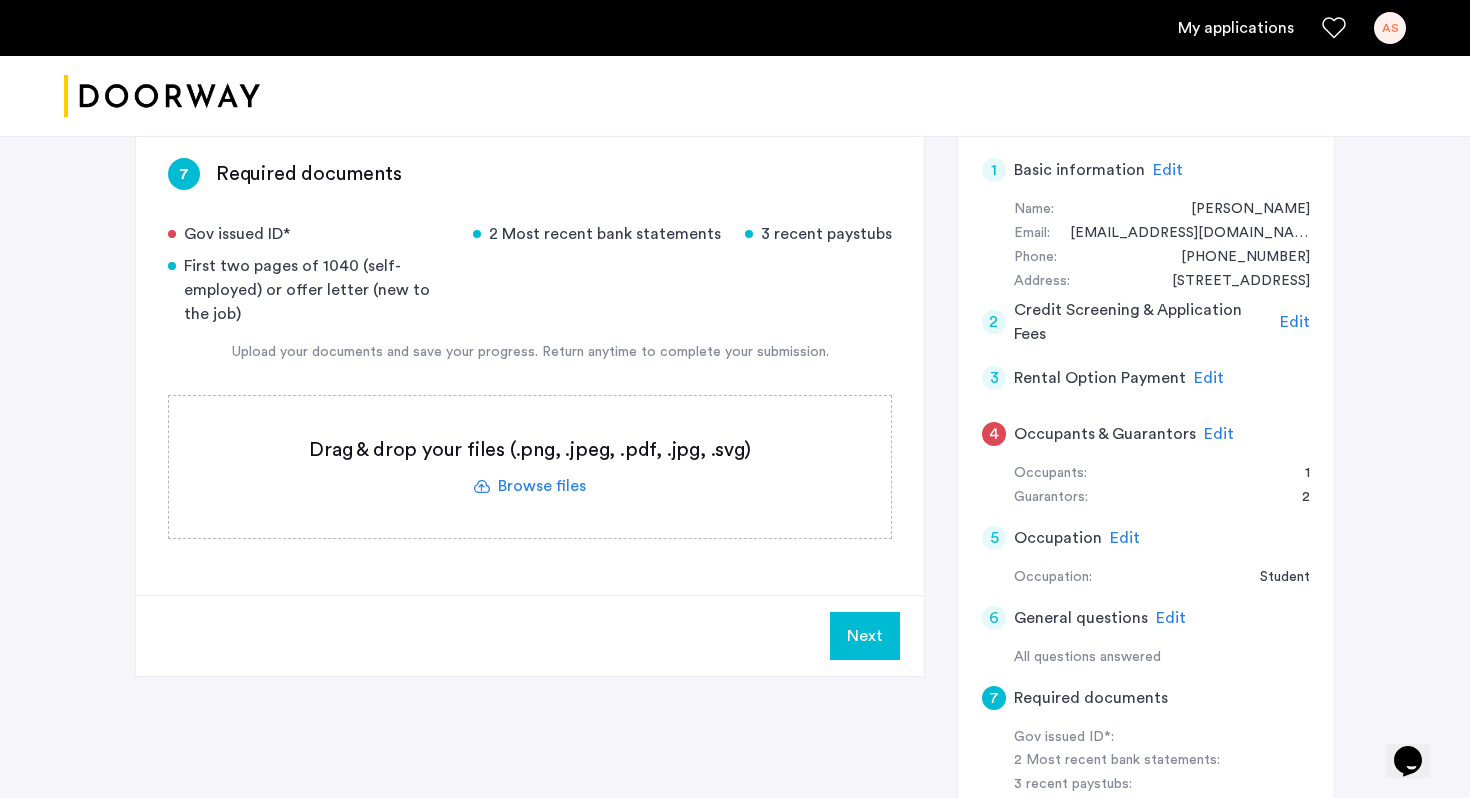 click 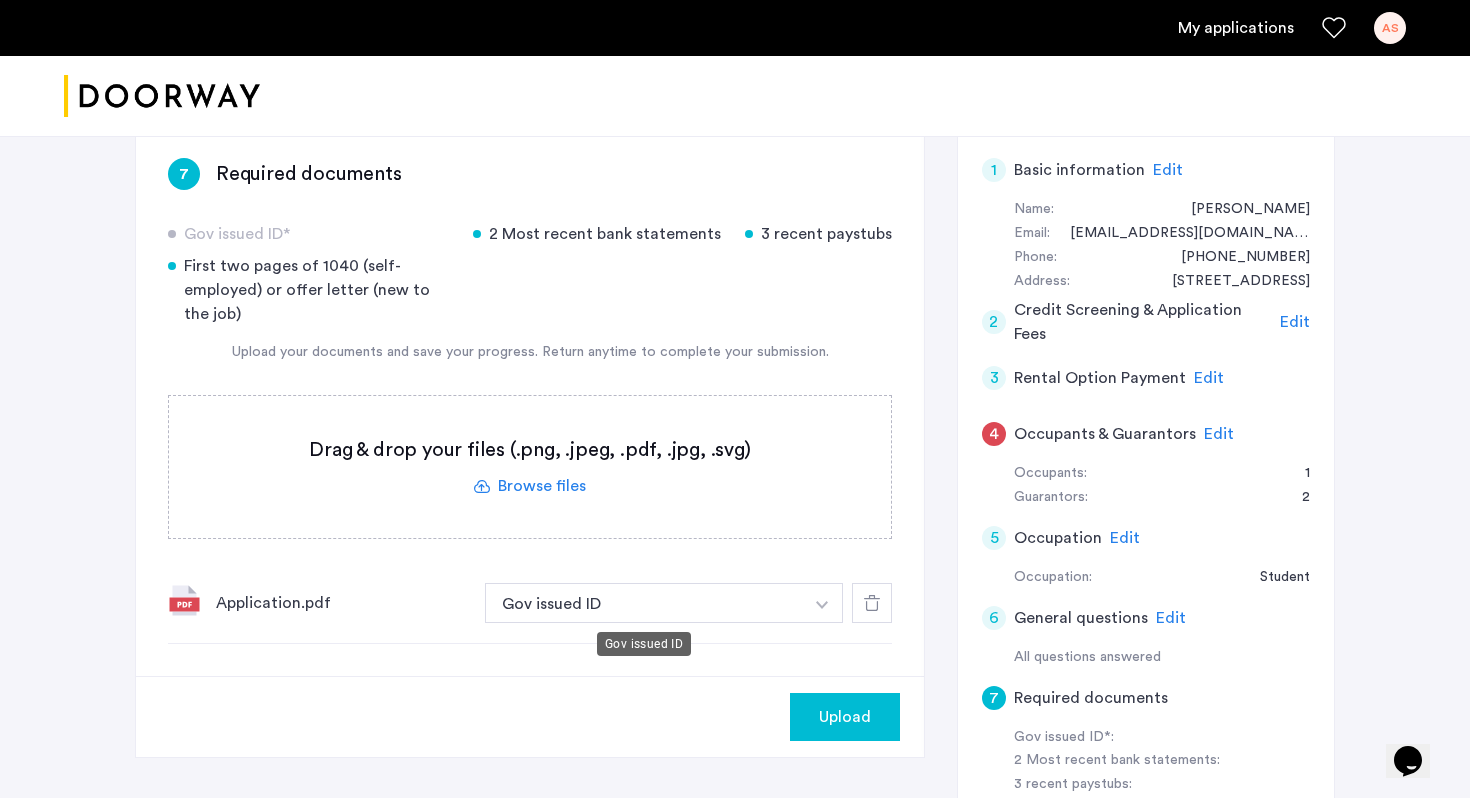 click on "Gov issued ID" at bounding box center (644, 603) 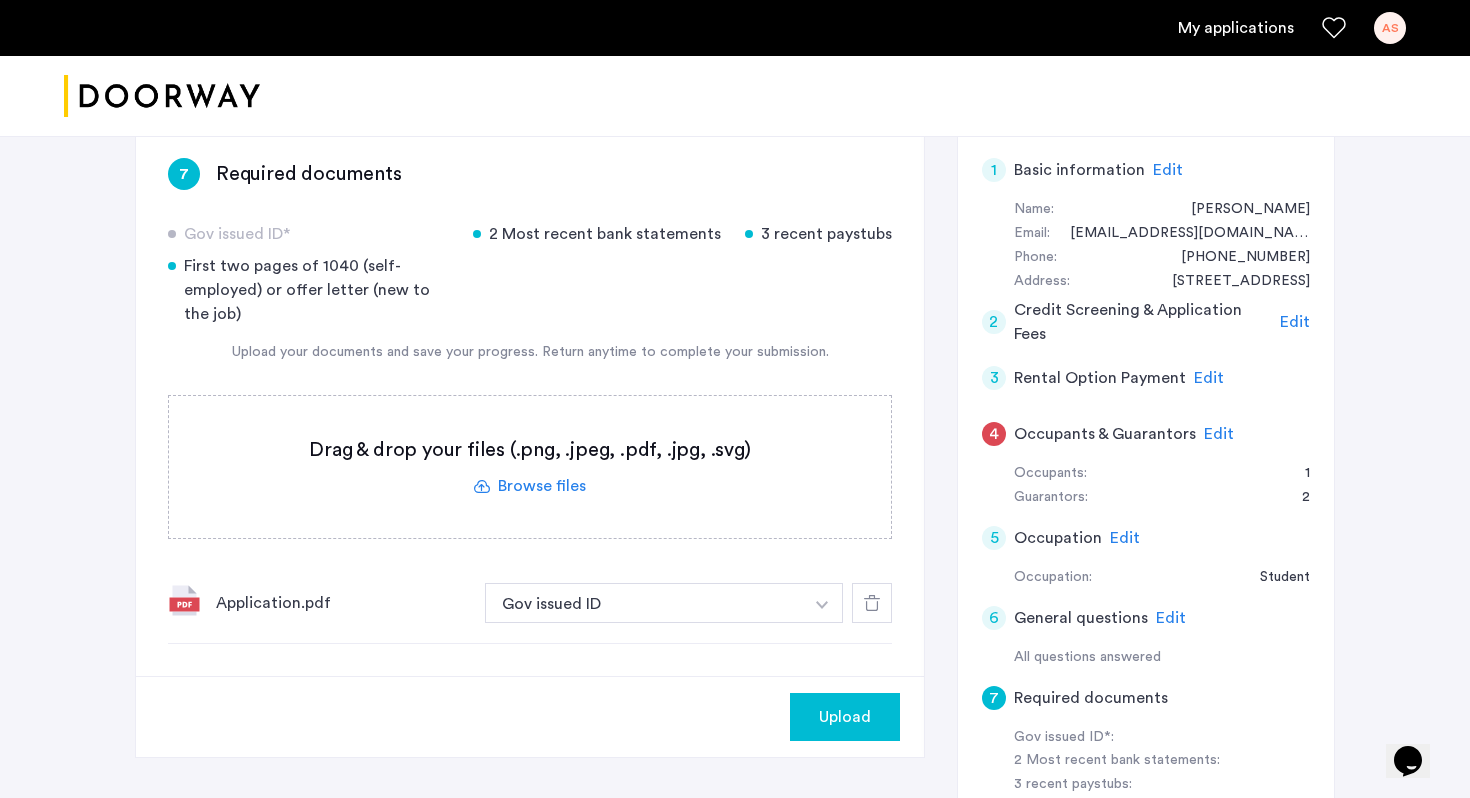 click on "Gov issued ID" at bounding box center [644, 603] 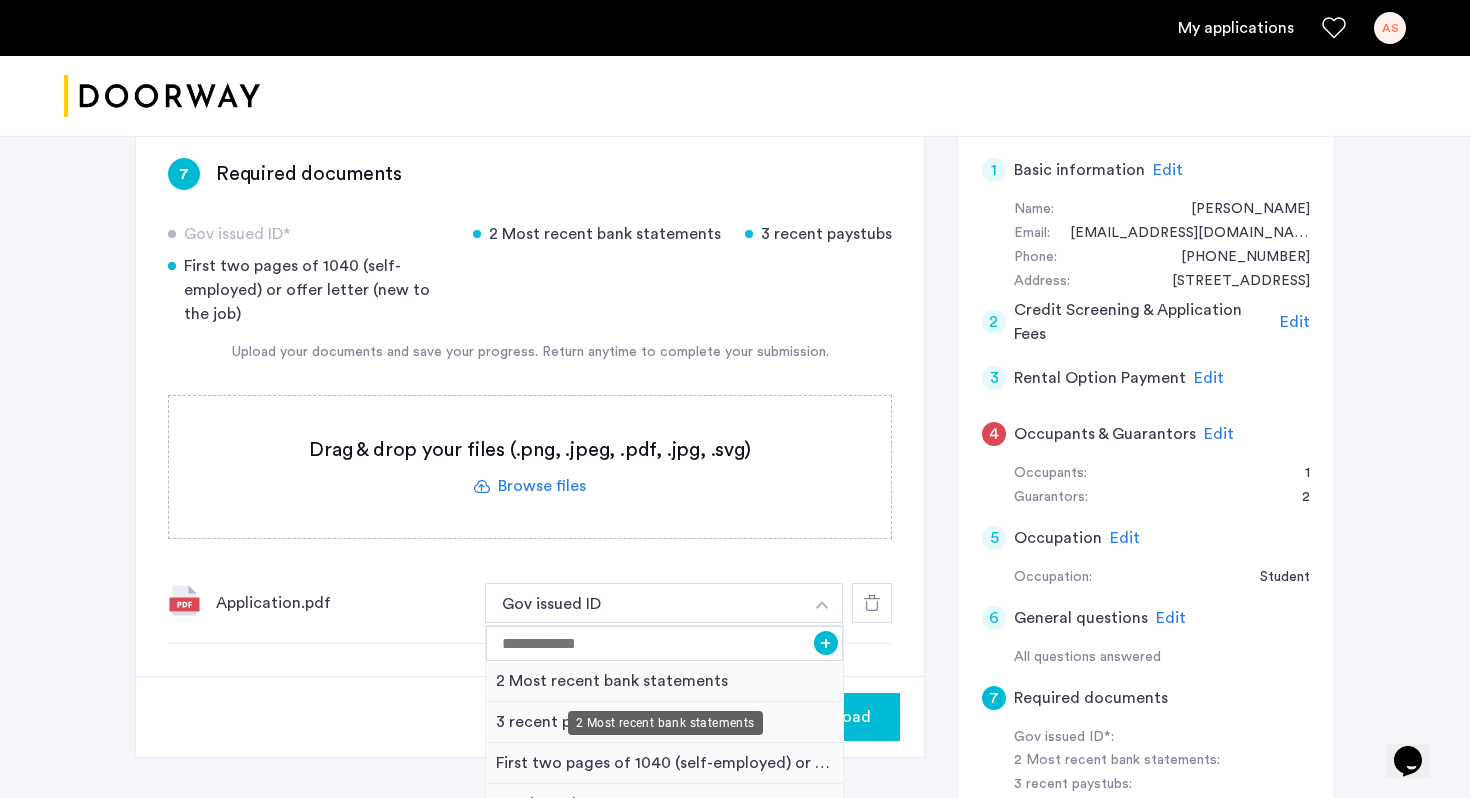 click on "2 Most recent bank statements" at bounding box center [664, 681] 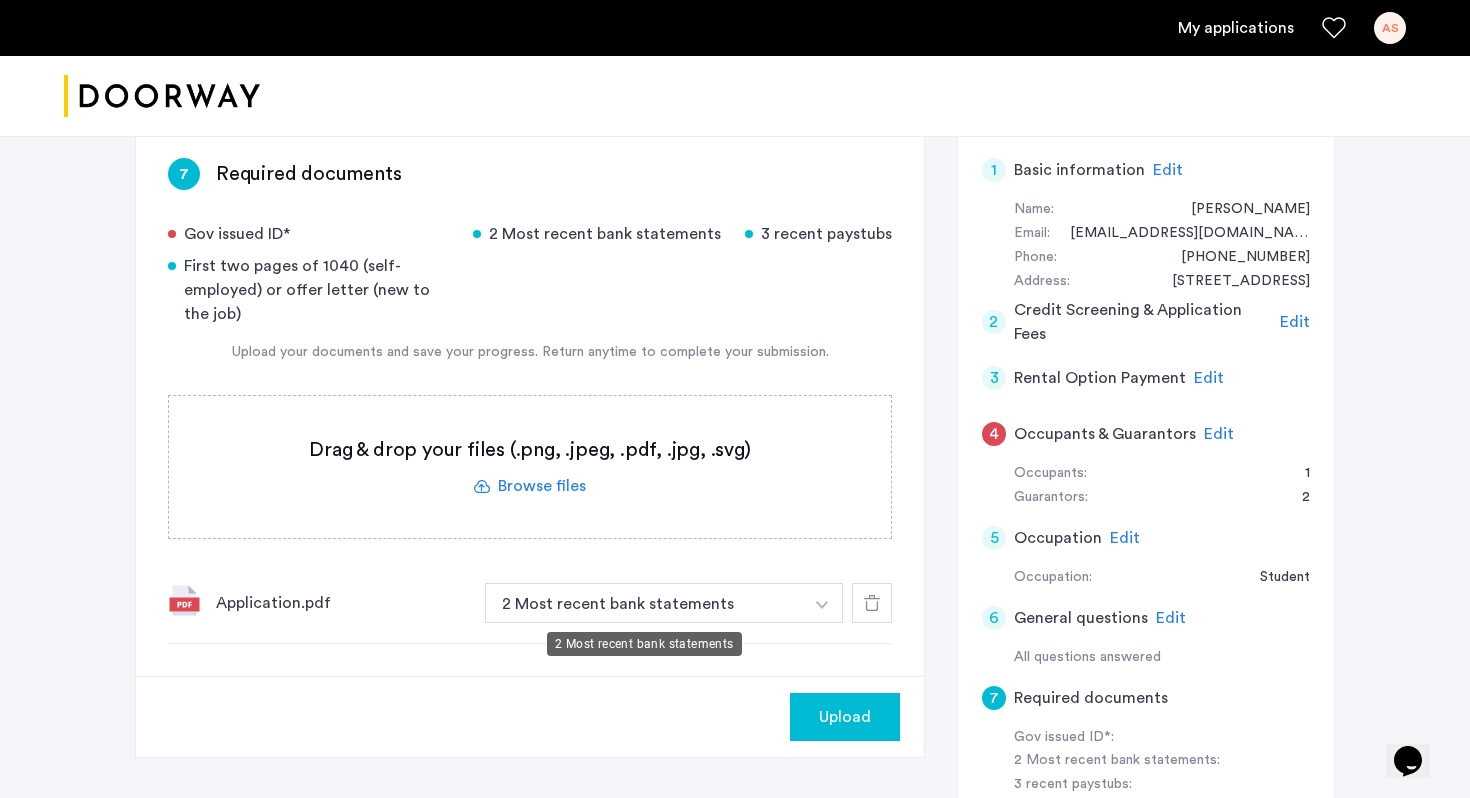 click on "2 Most recent bank statements" at bounding box center (644, 603) 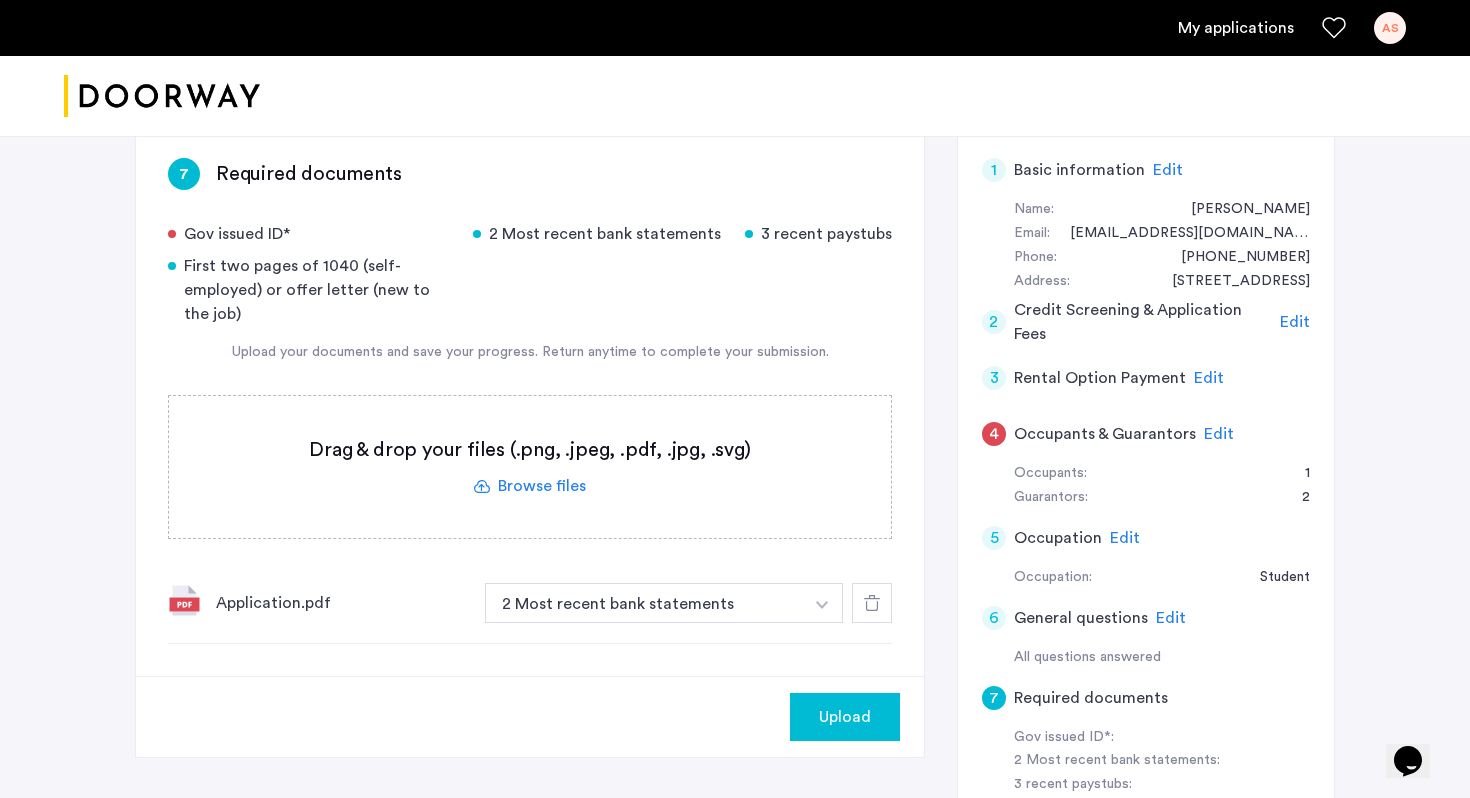 click 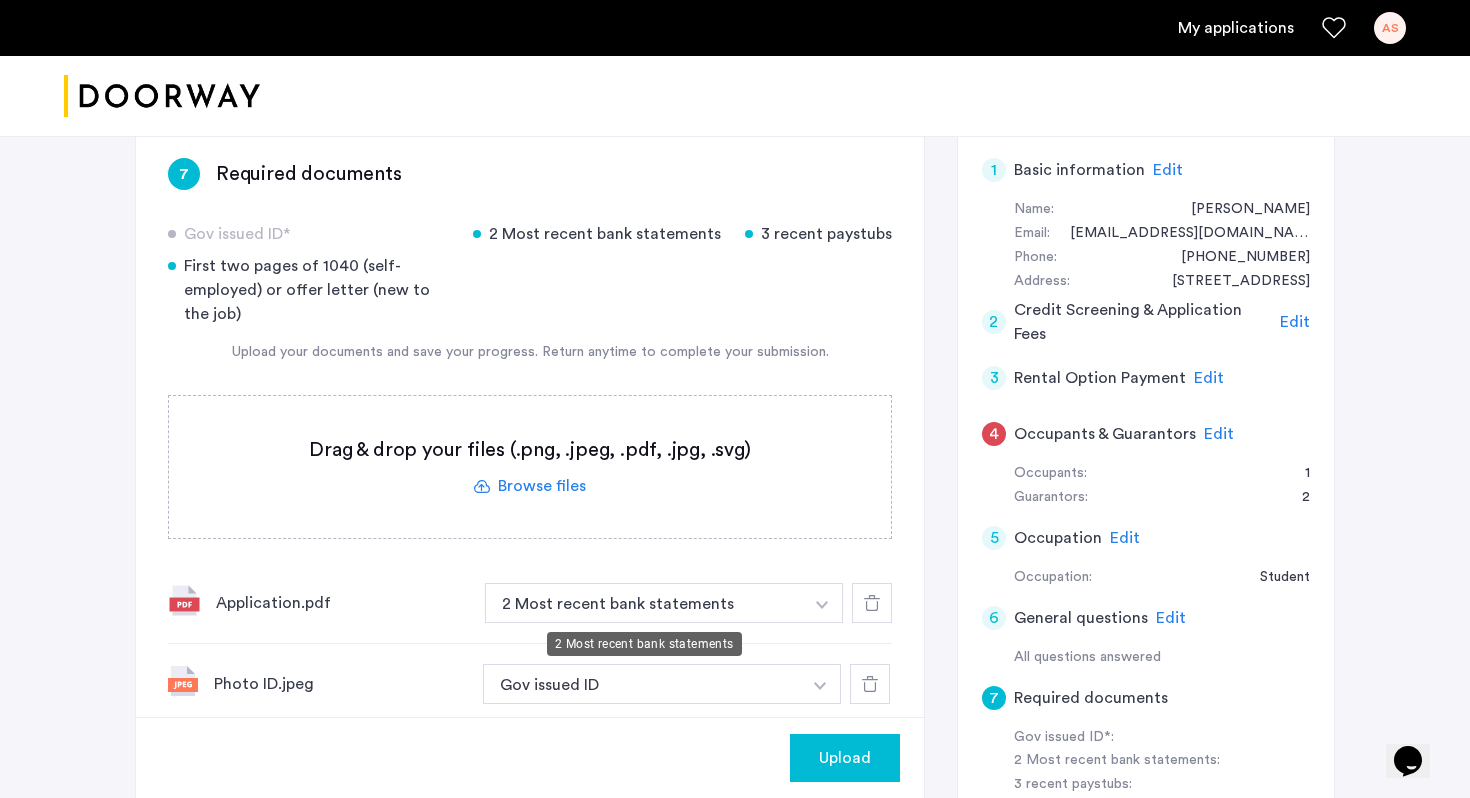 click on "2 Most recent bank statements" at bounding box center [644, 603] 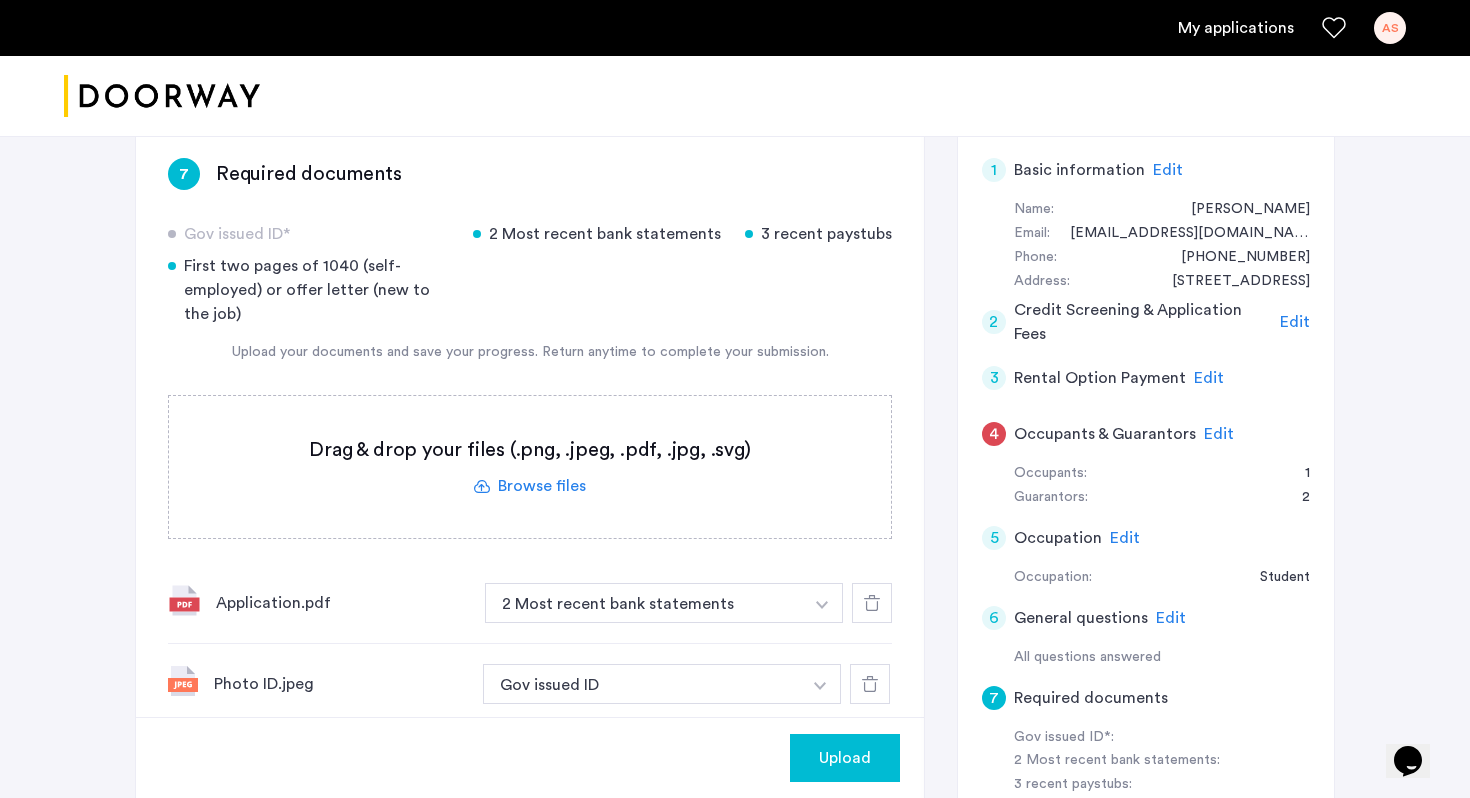 click on "2 Most recent bank statements" at bounding box center [644, 603] 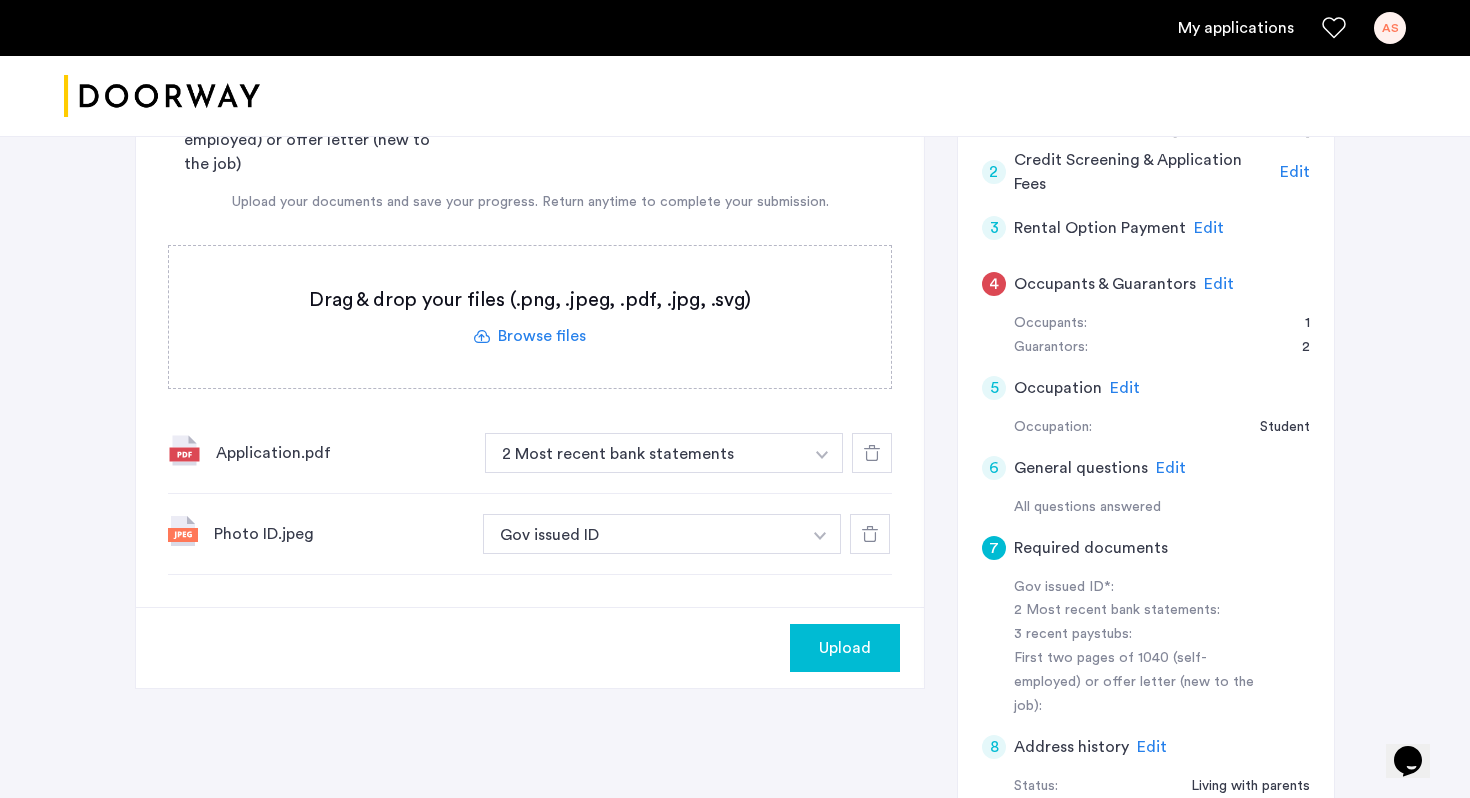scroll, scrollTop: 501, scrollLeft: 0, axis: vertical 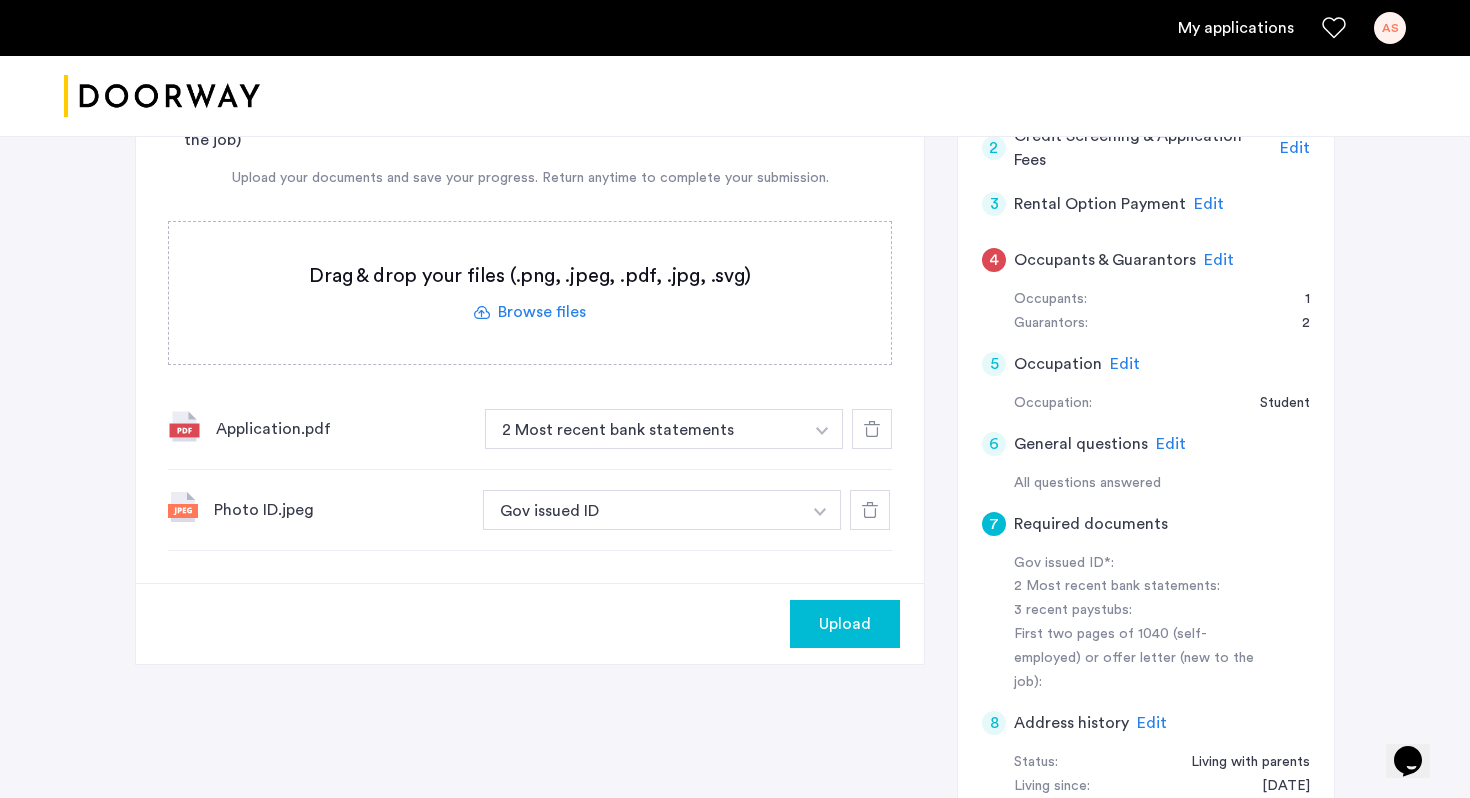 click 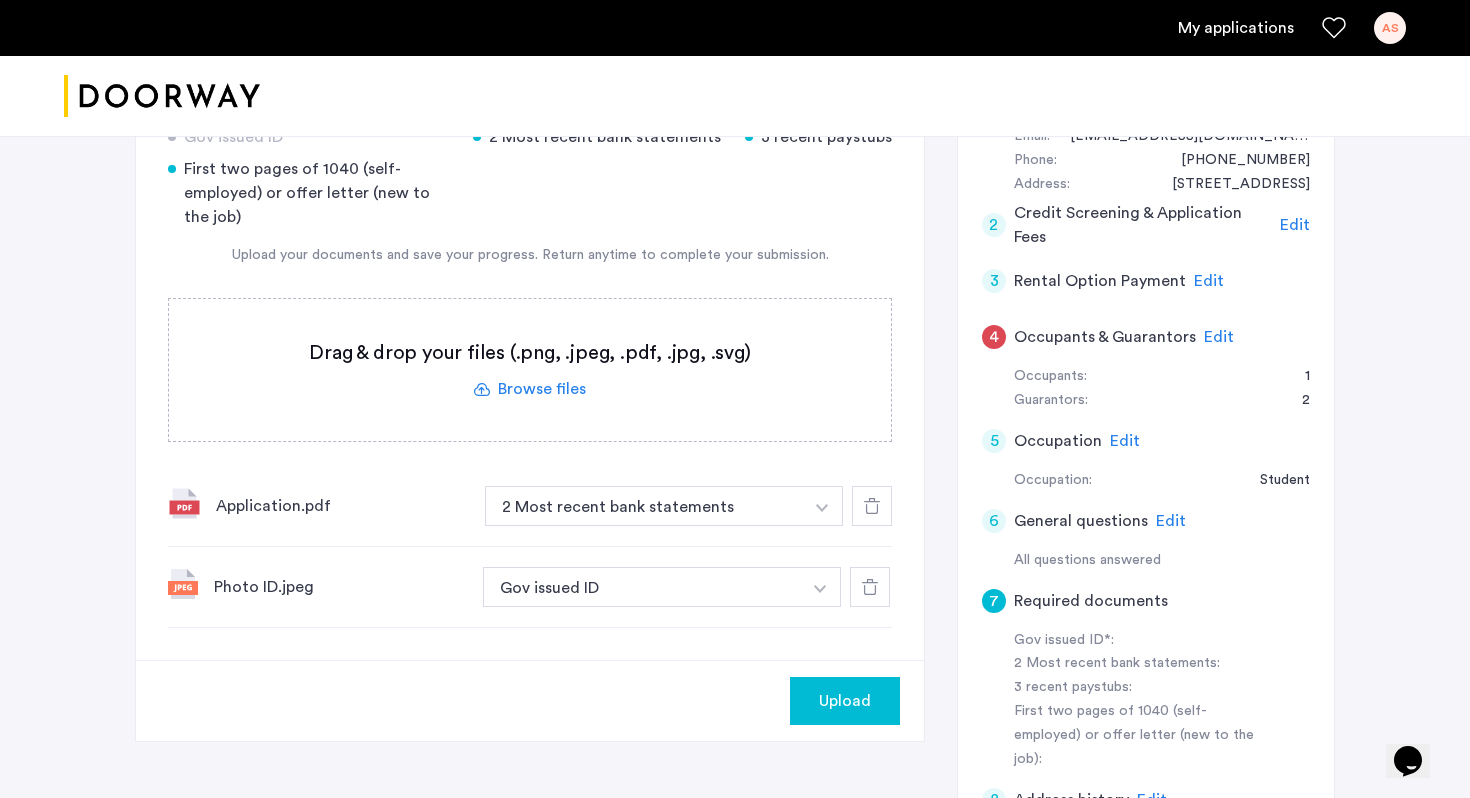 scroll, scrollTop: 430, scrollLeft: 0, axis: vertical 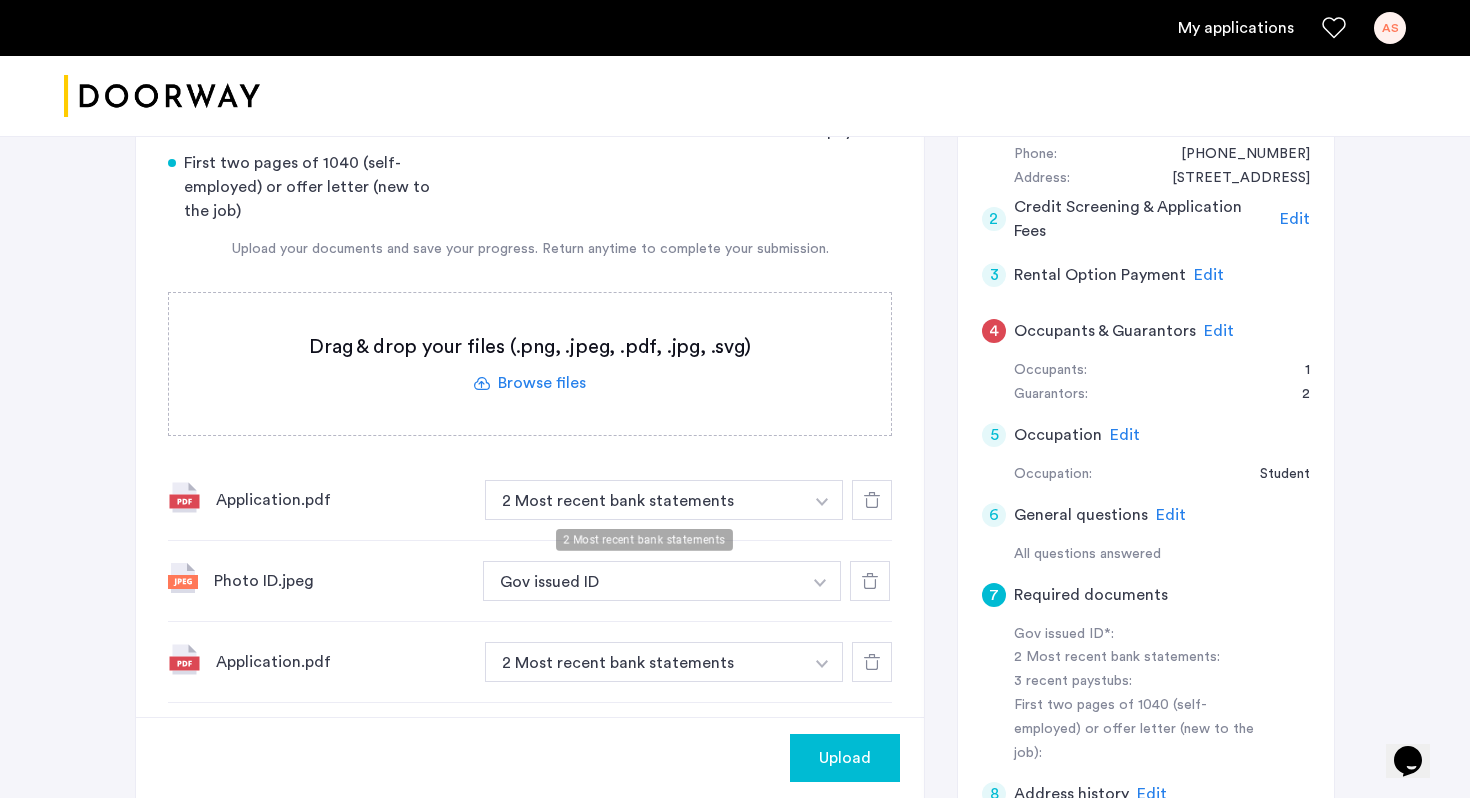 click on "2 Most recent bank statements" at bounding box center [644, 500] 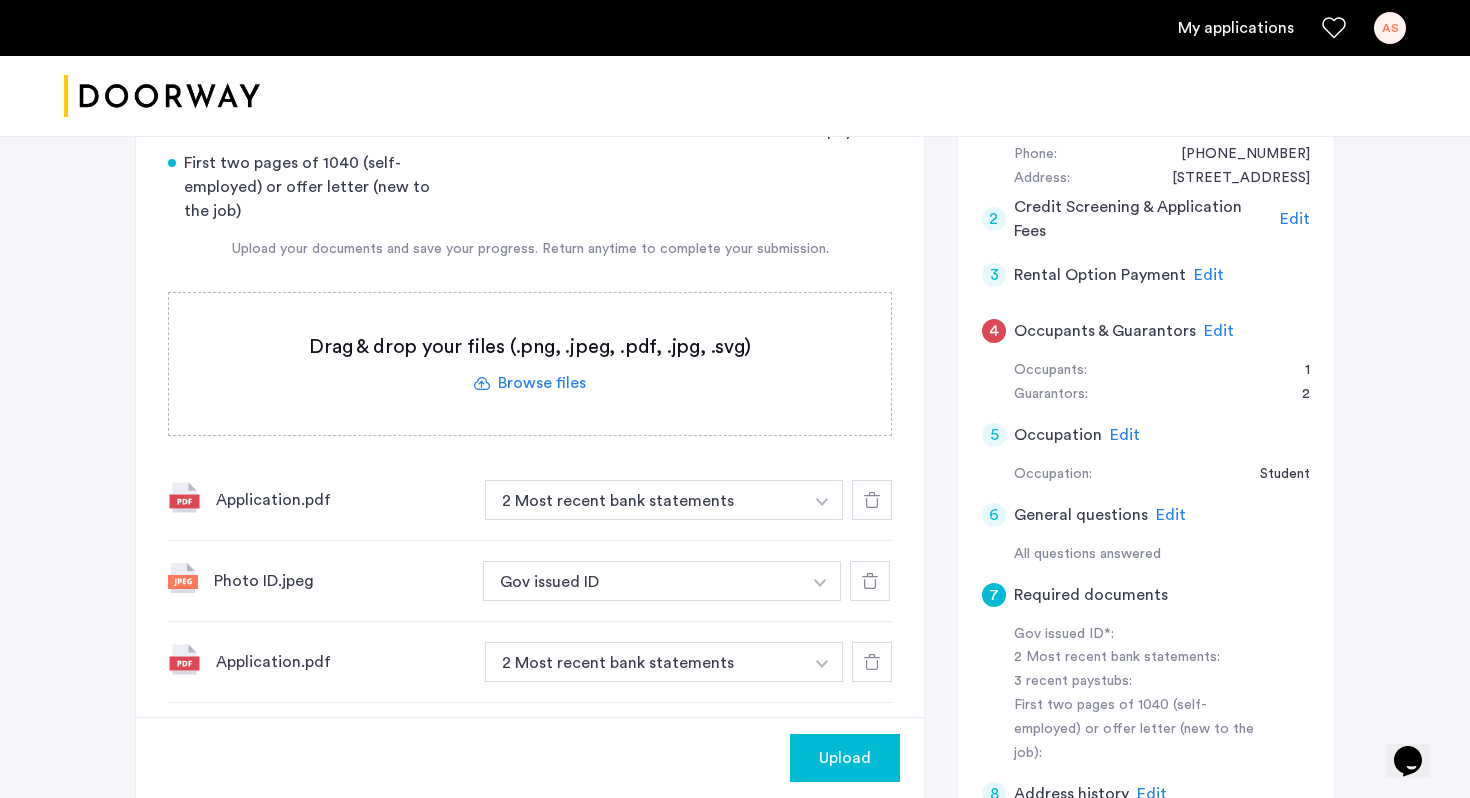 click on "2 Most recent bank statements" at bounding box center (644, 500) 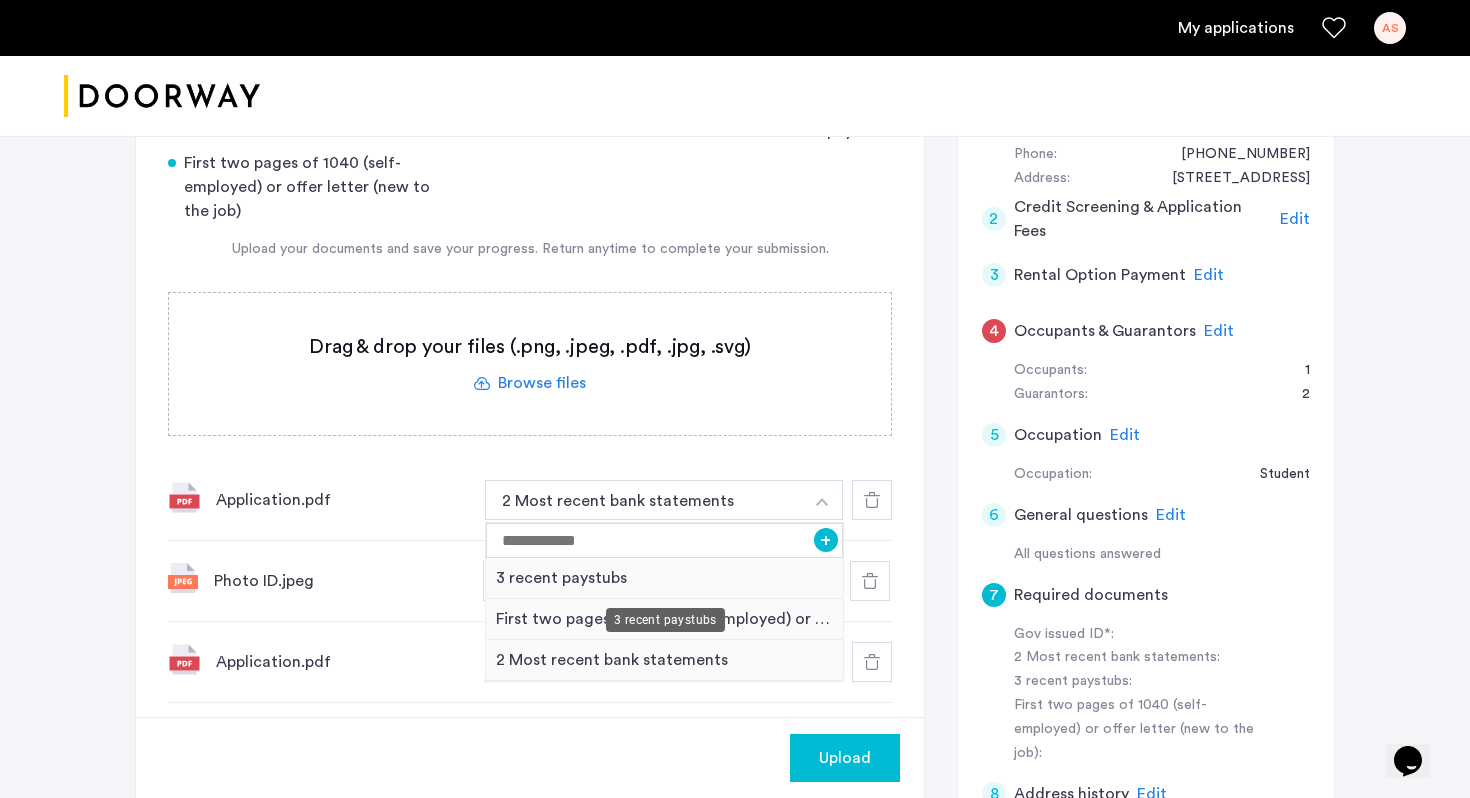click on "3 recent paystubs" at bounding box center (664, 578) 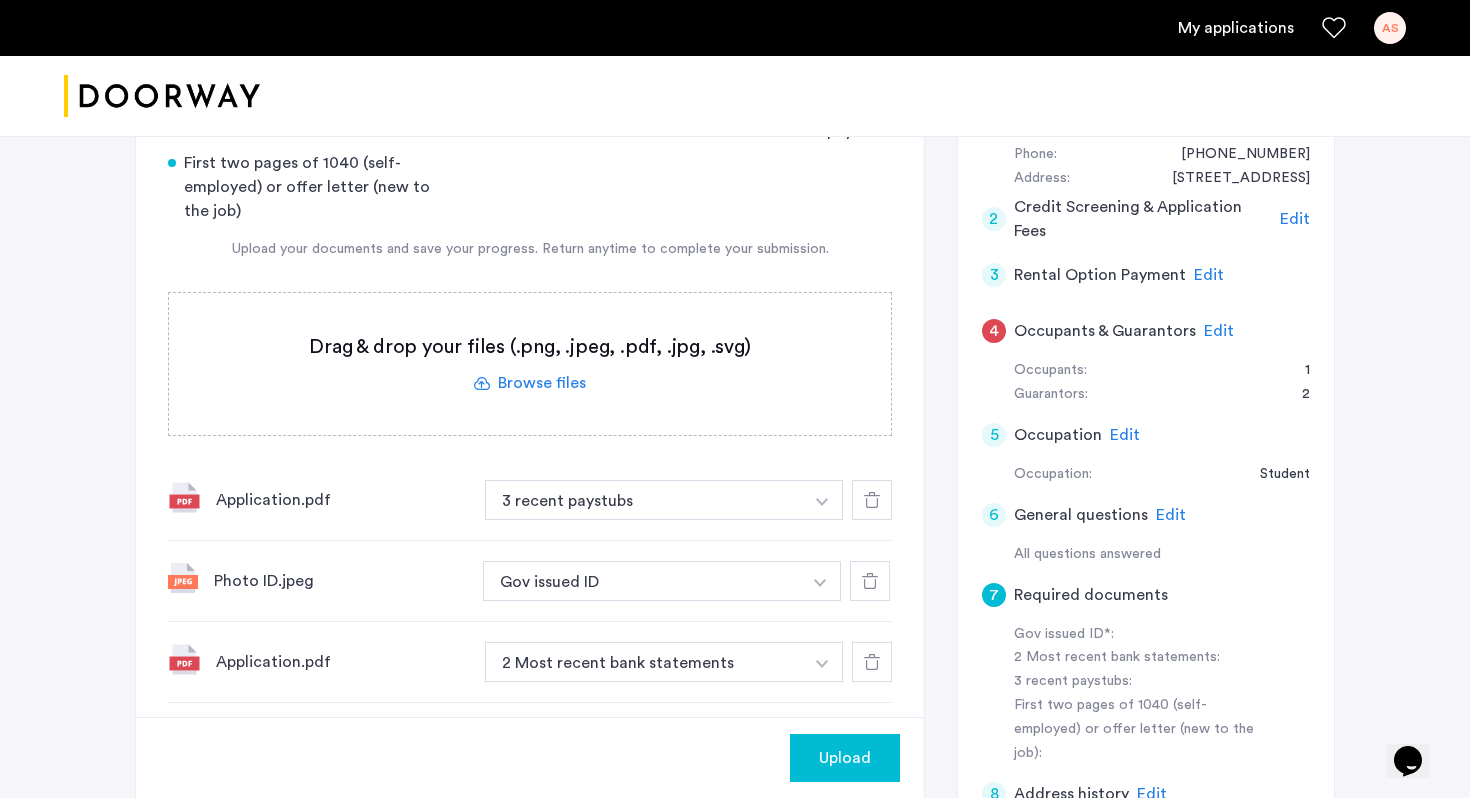 click 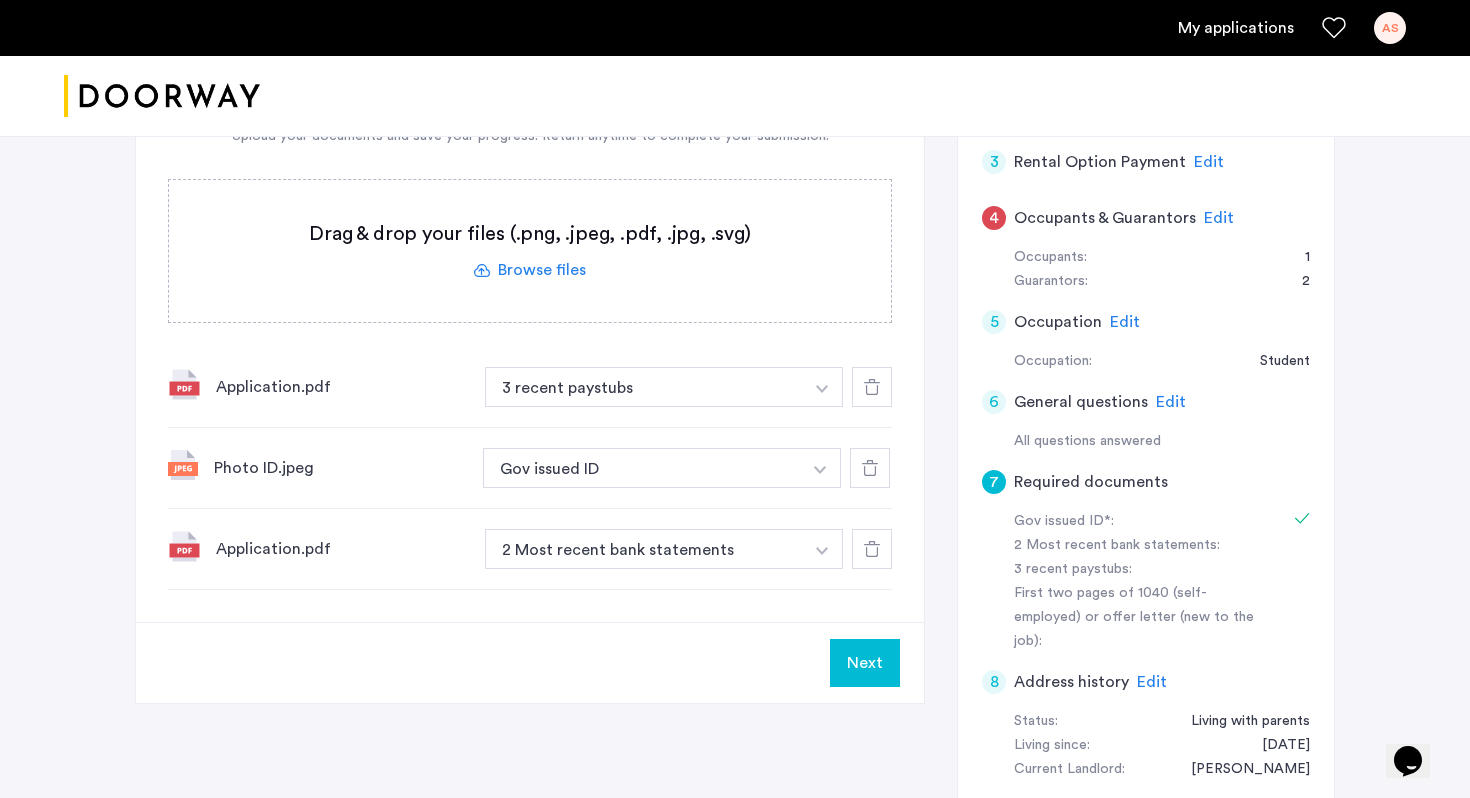 scroll, scrollTop: 653, scrollLeft: 0, axis: vertical 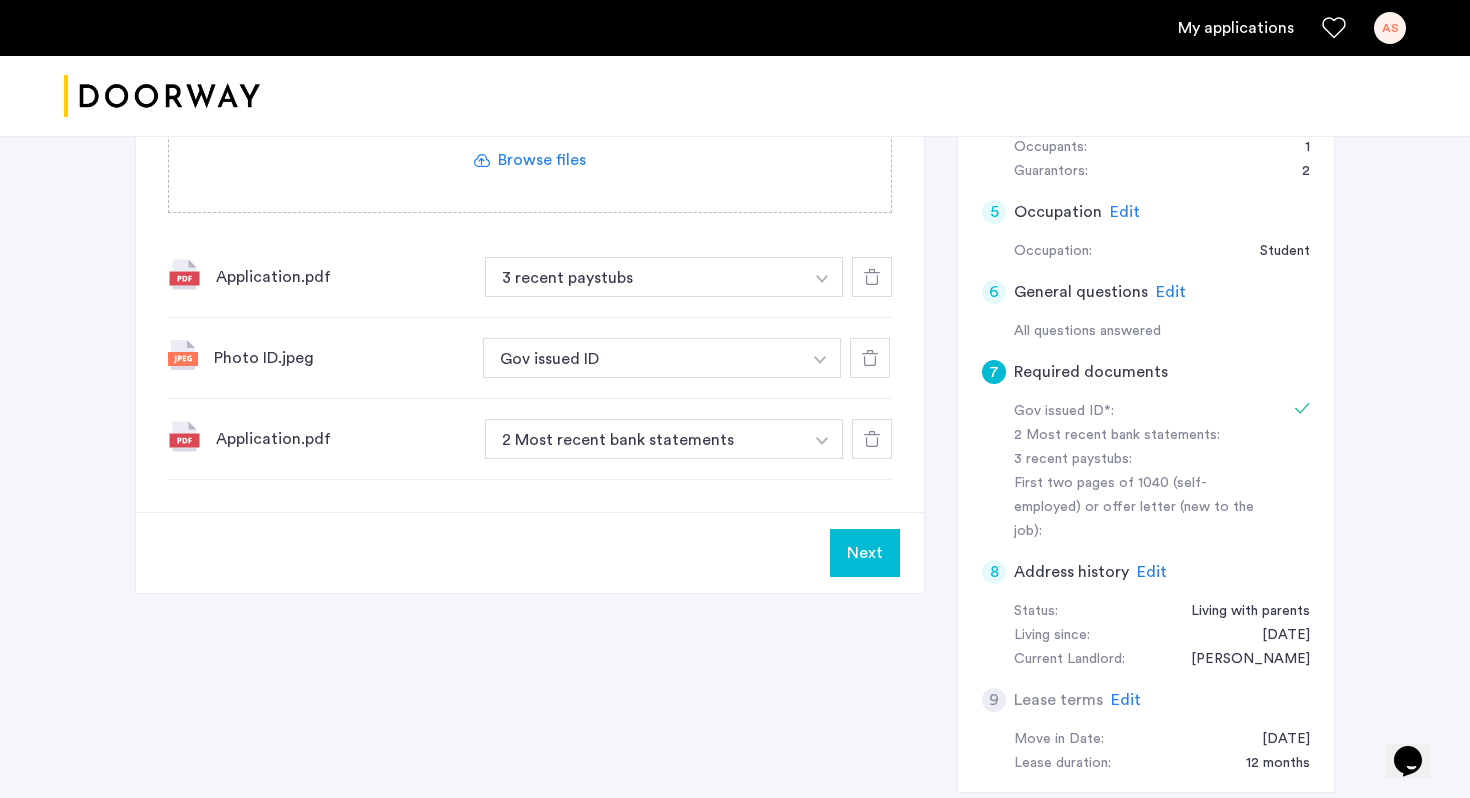 click on "Next" 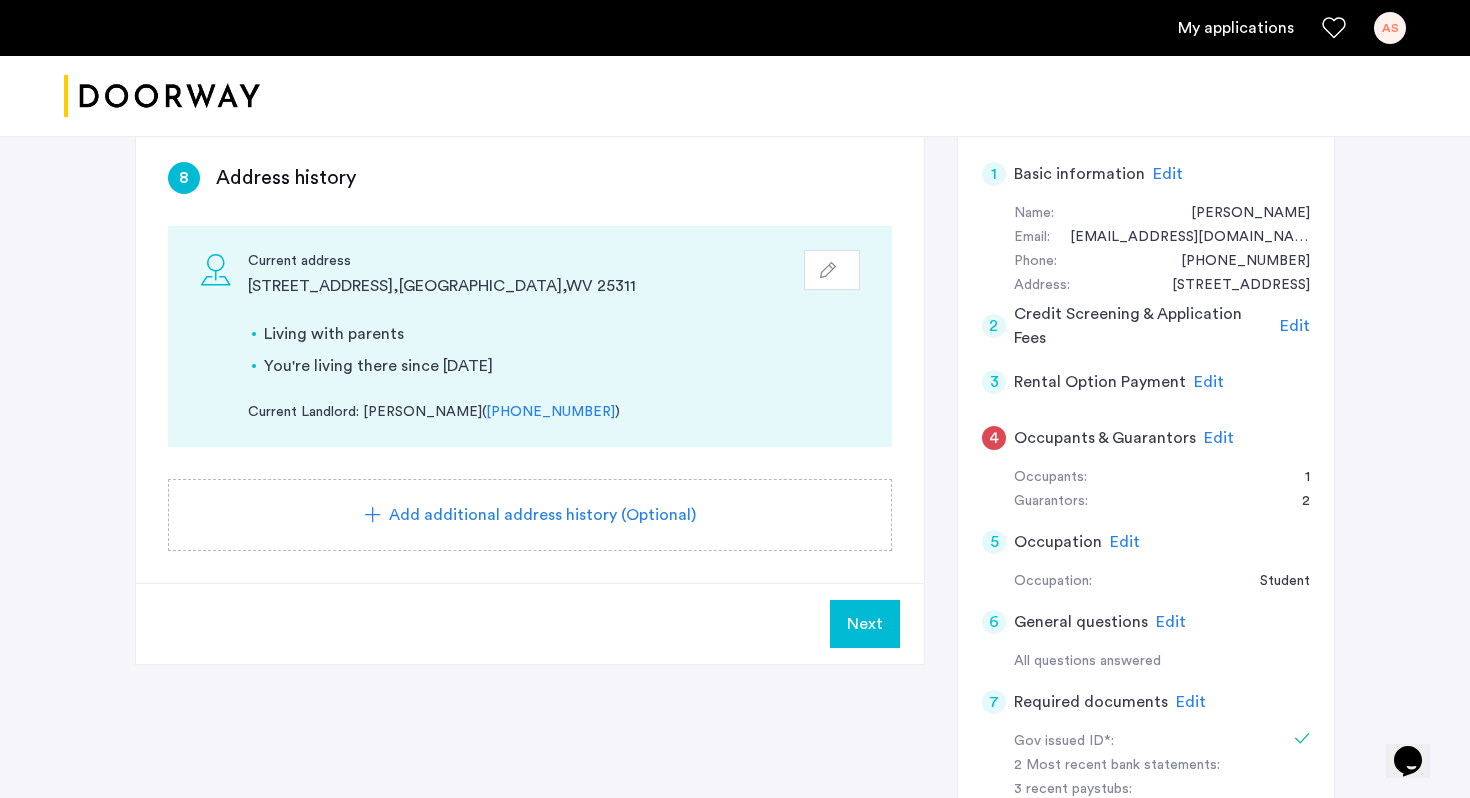 scroll, scrollTop: 324, scrollLeft: 0, axis: vertical 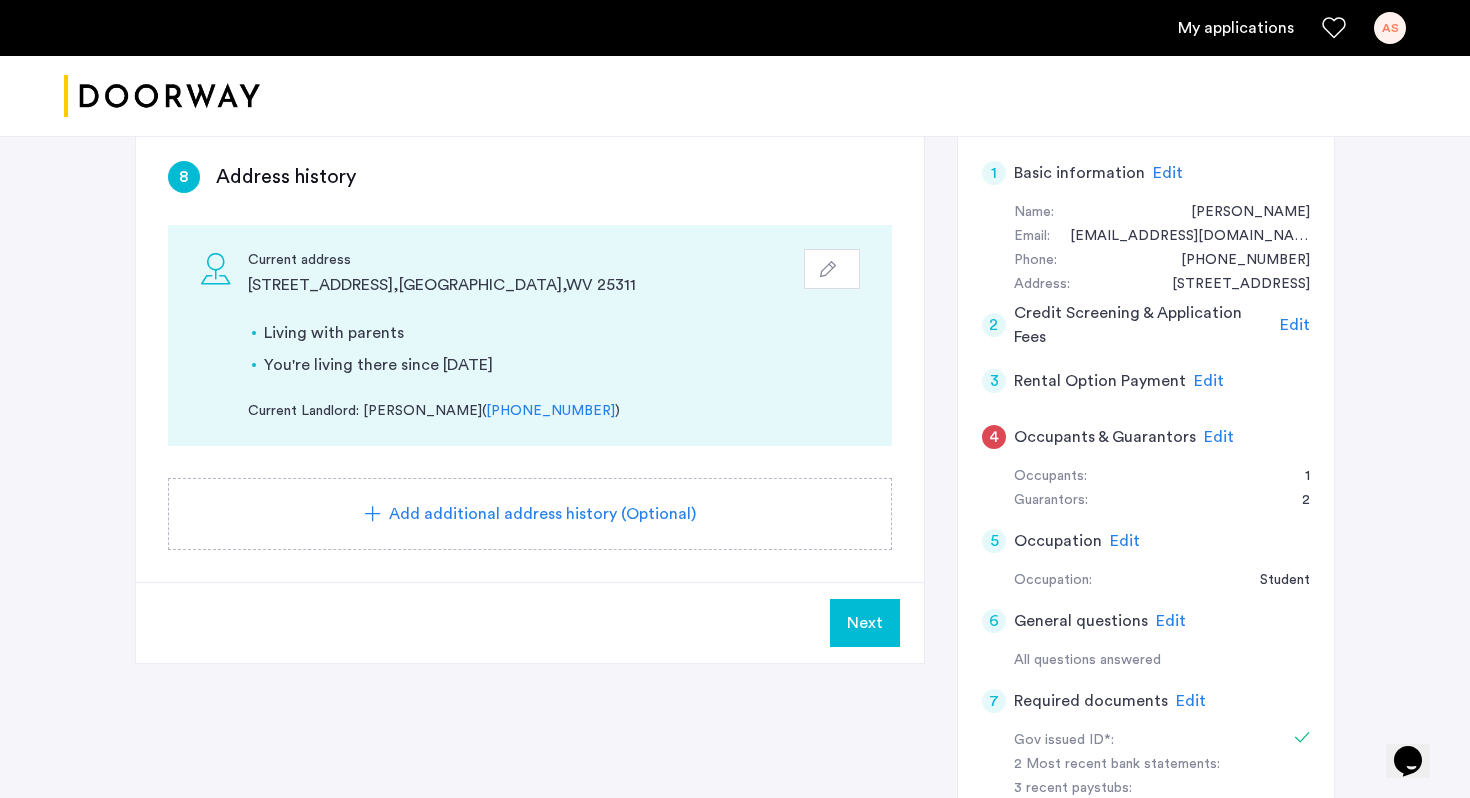 click on "Next" 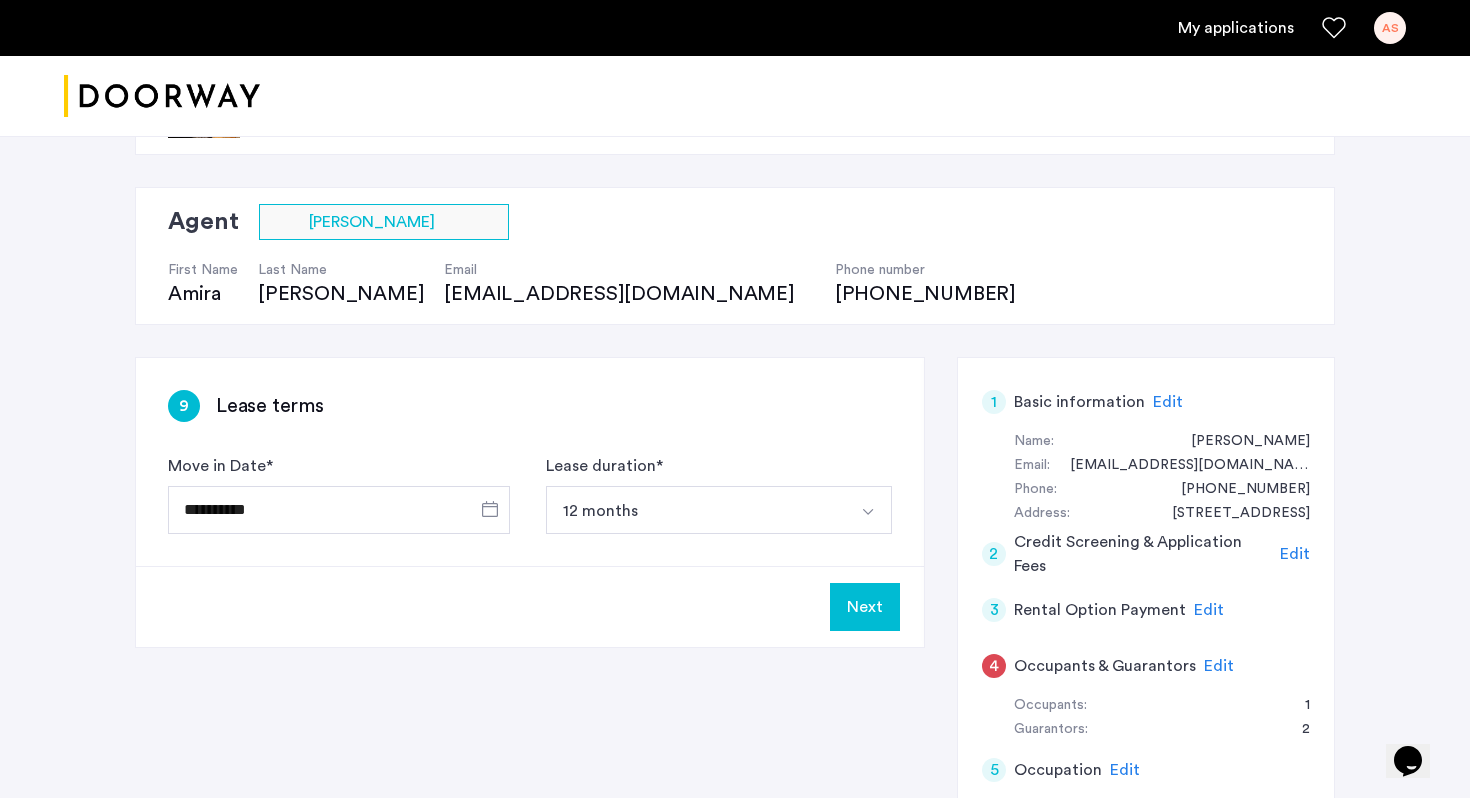 scroll, scrollTop: 125, scrollLeft: 0, axis: vertical 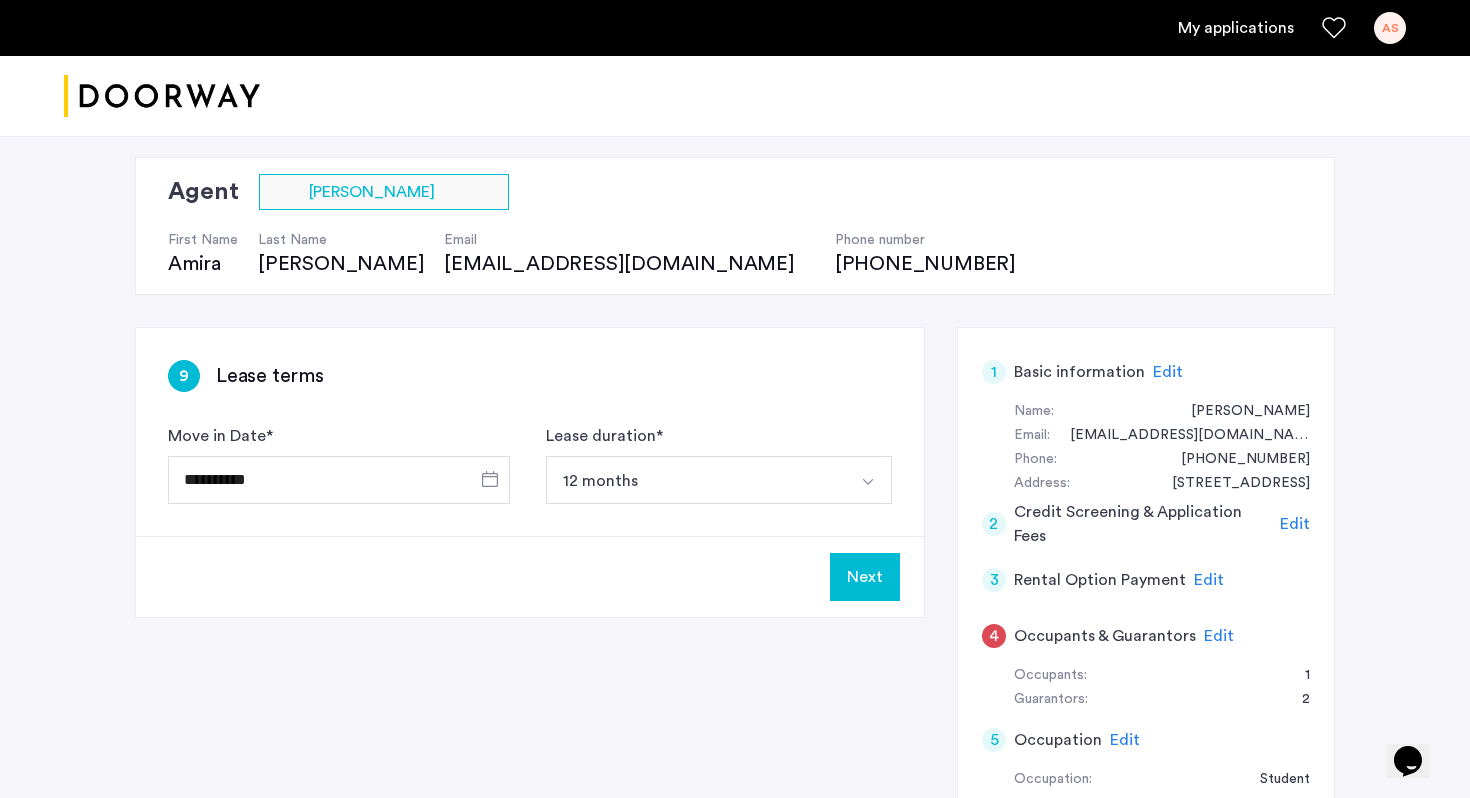 click on "12 months" at bounding box center [695, 480] 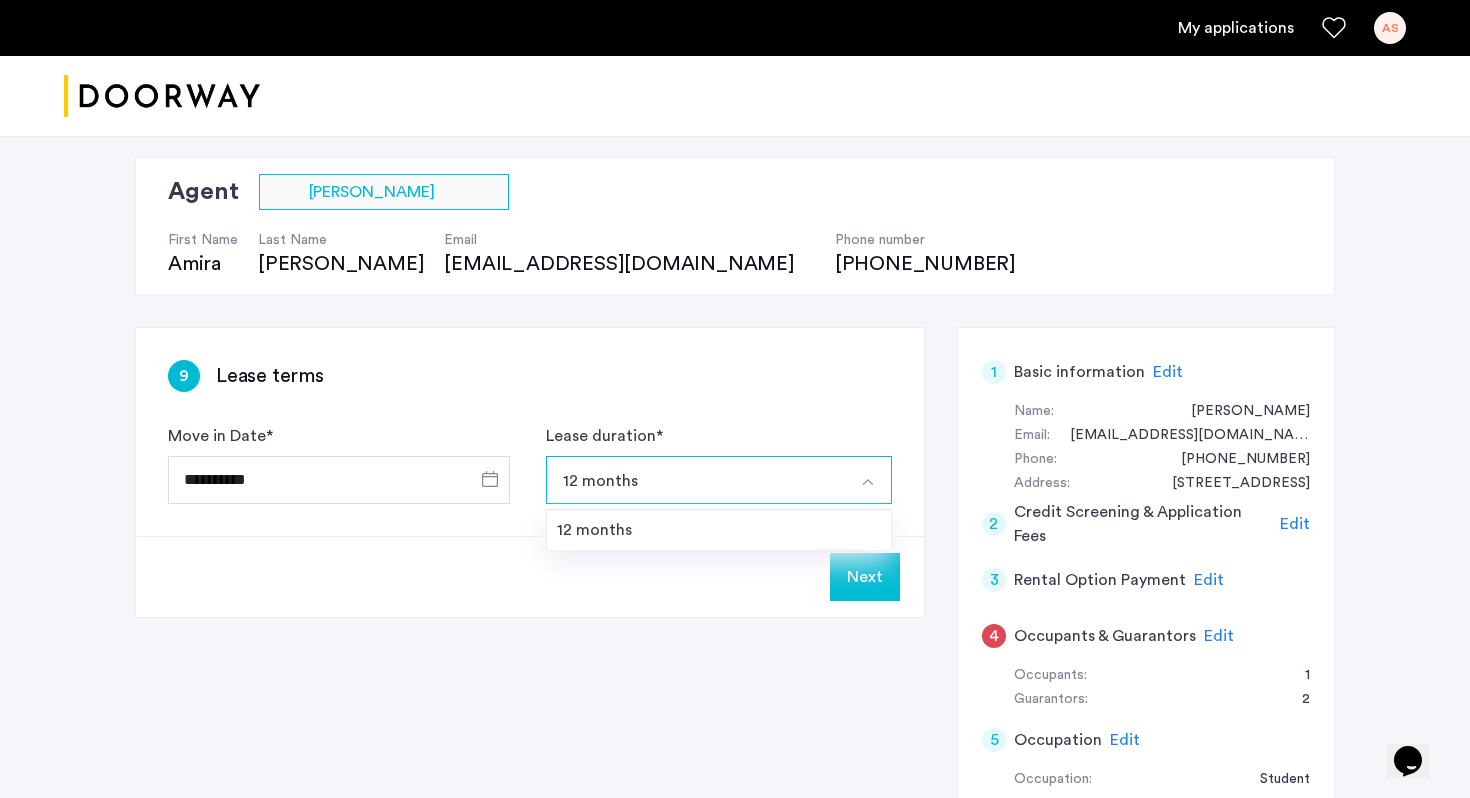 click on "Next" 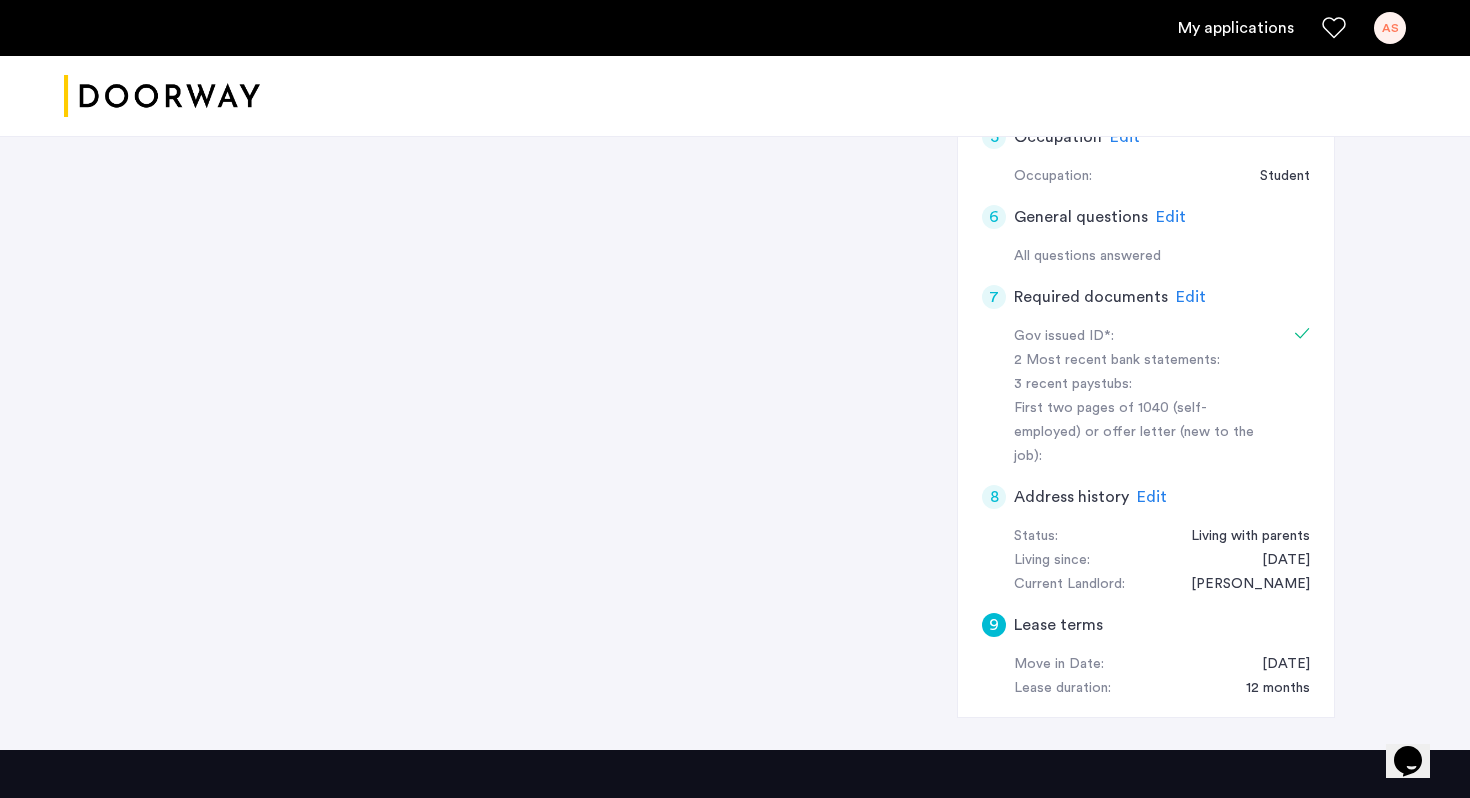 scroll, scrollTop: 380, scrollLeft: 0, axis: vertical 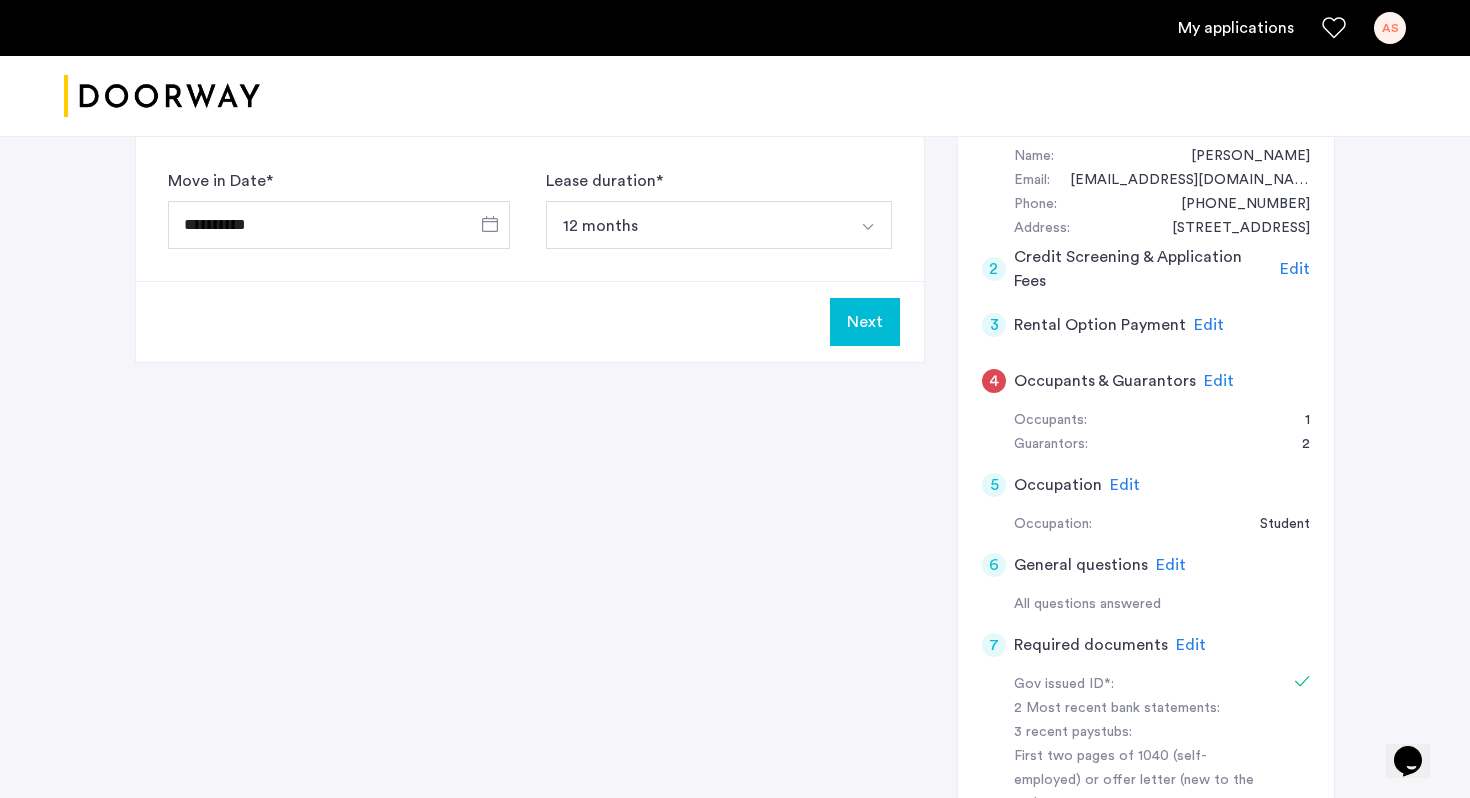 click on "Edit" 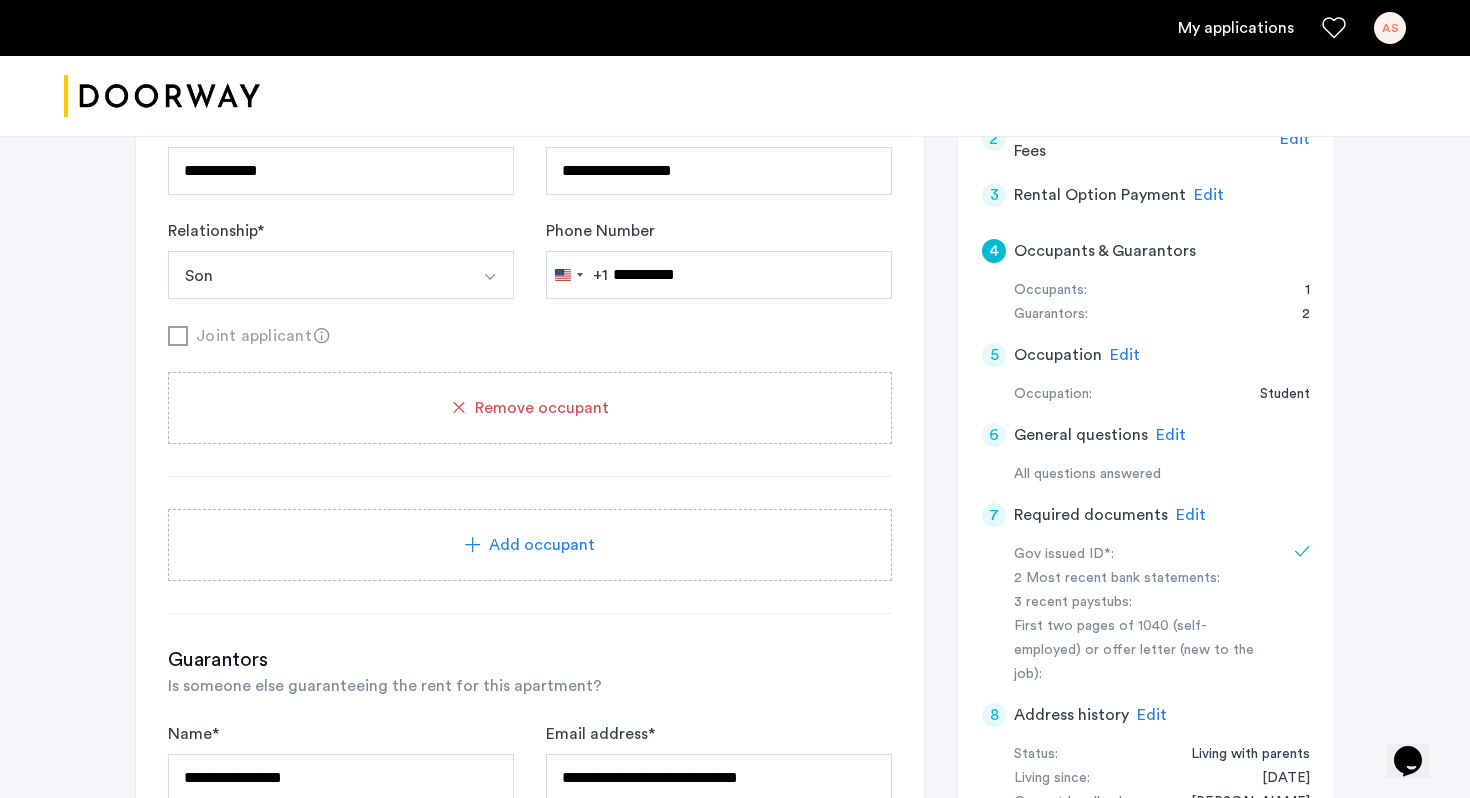 scroll, scrollTop: 512, scrollLeft: 0, axis: vertical 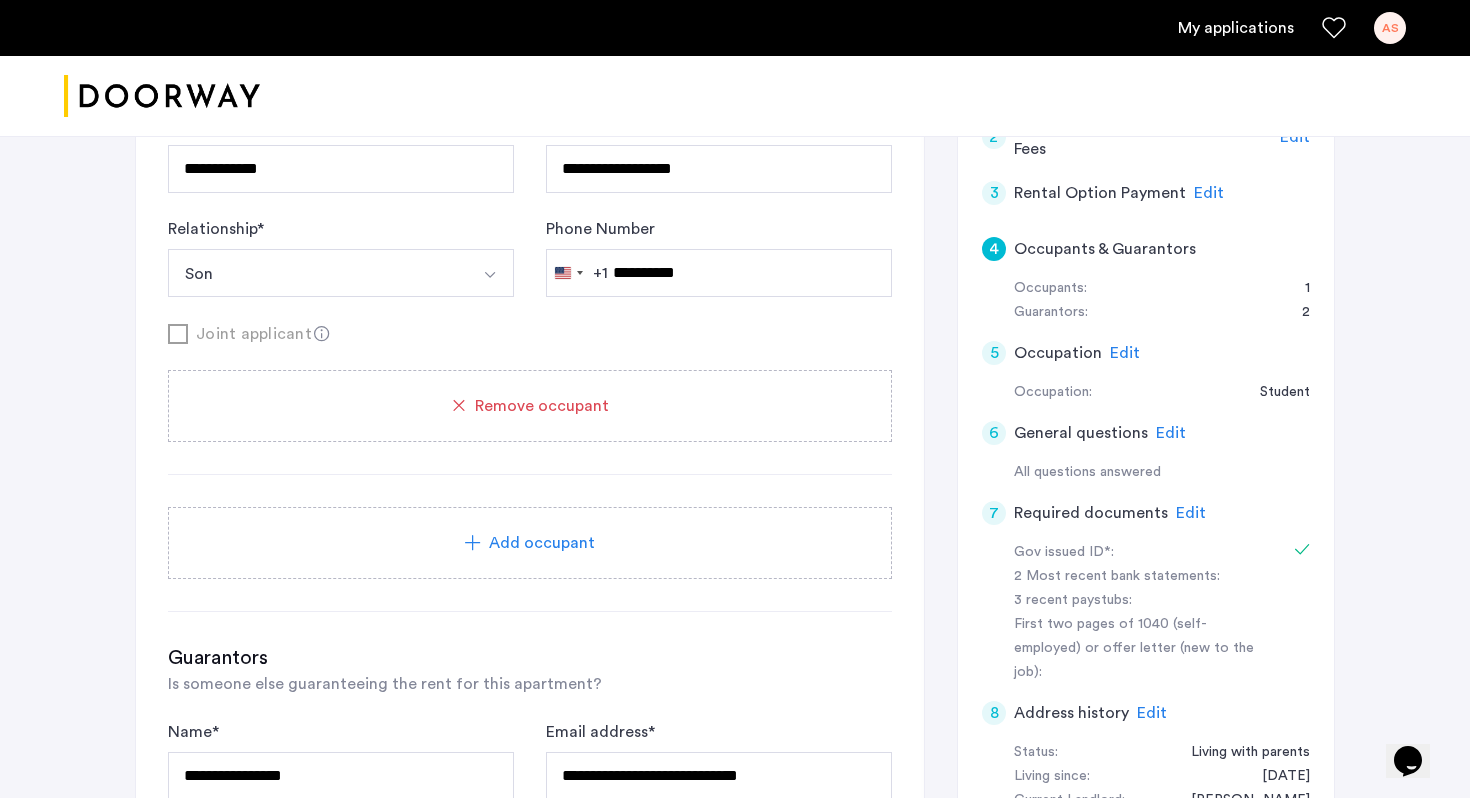 click on "Add occupant" 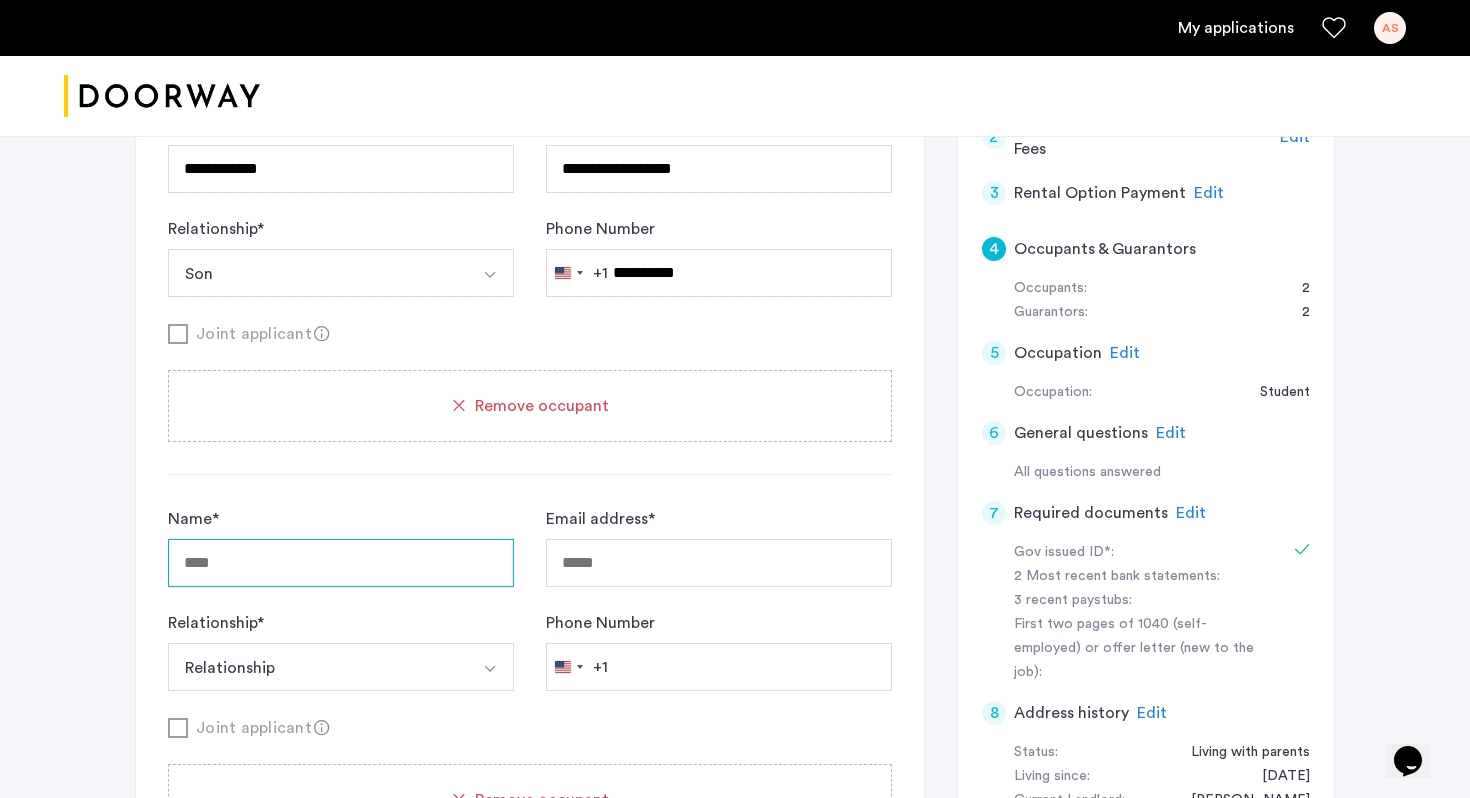 click on "Name  *" at bounding box center [341, 563] 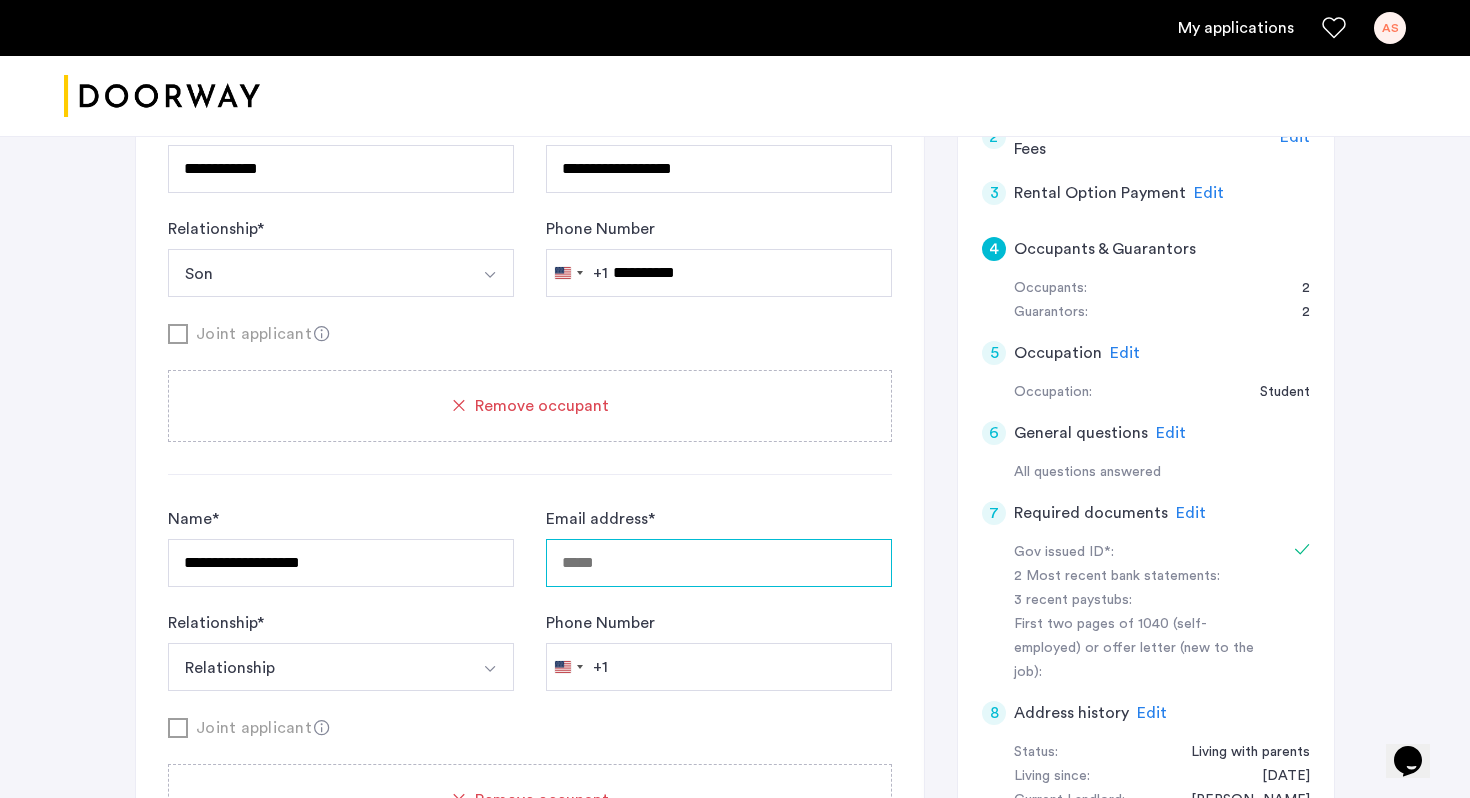 type on "**********" 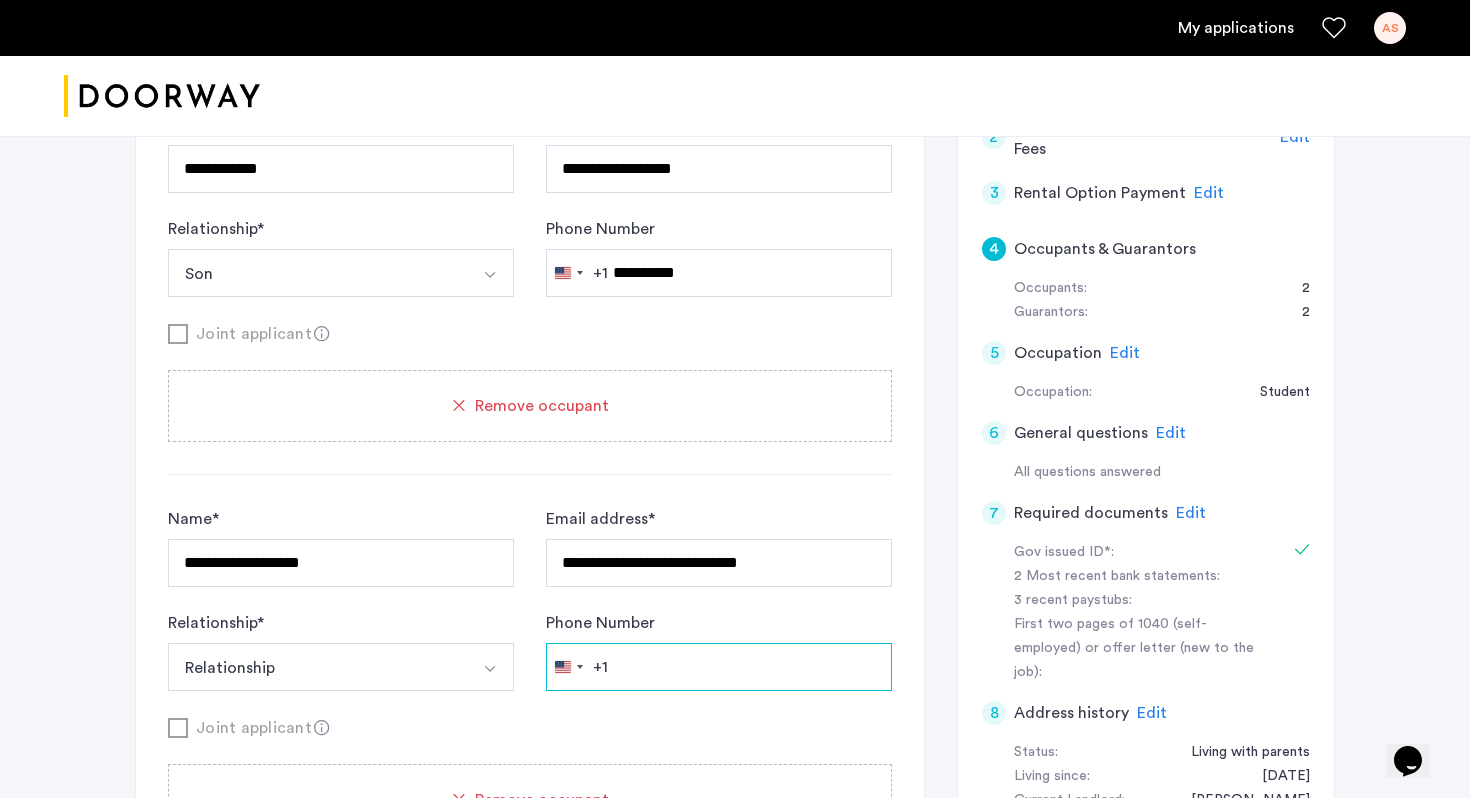 type on "**********" 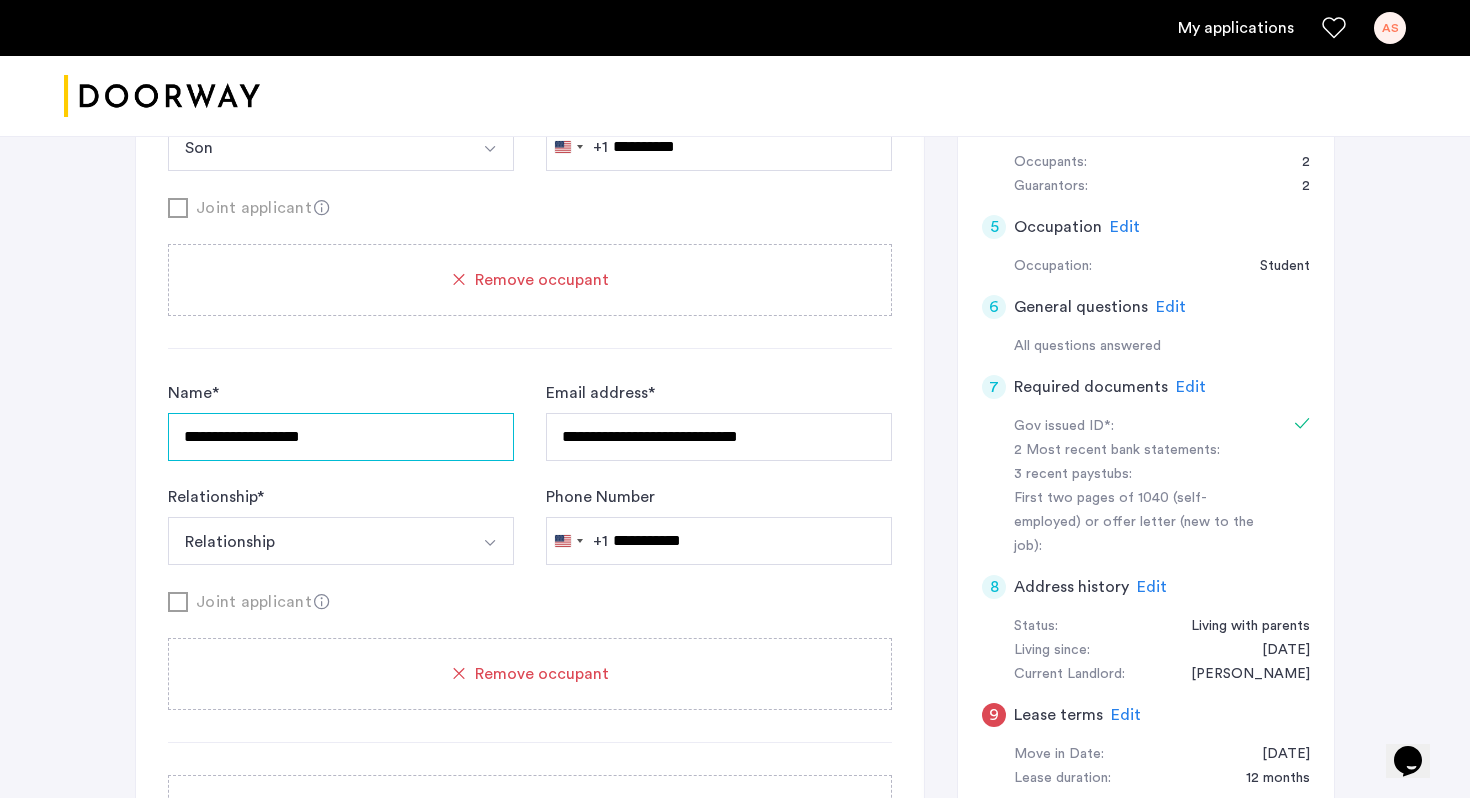 scroll, scrollTop: 670, scrollLeft: 0, axis: vertical 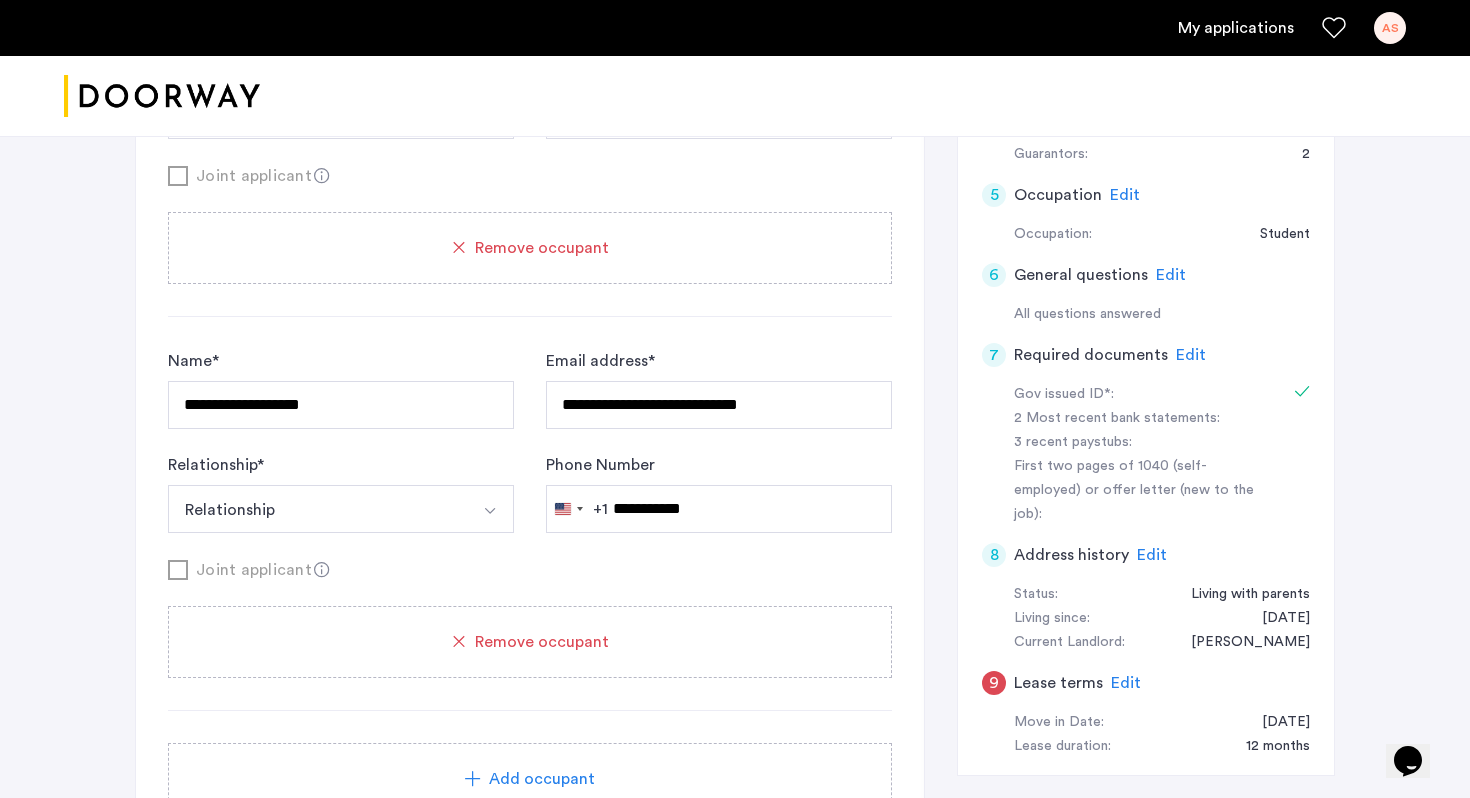 click on "Relationship" at bounding box center (317, 509) 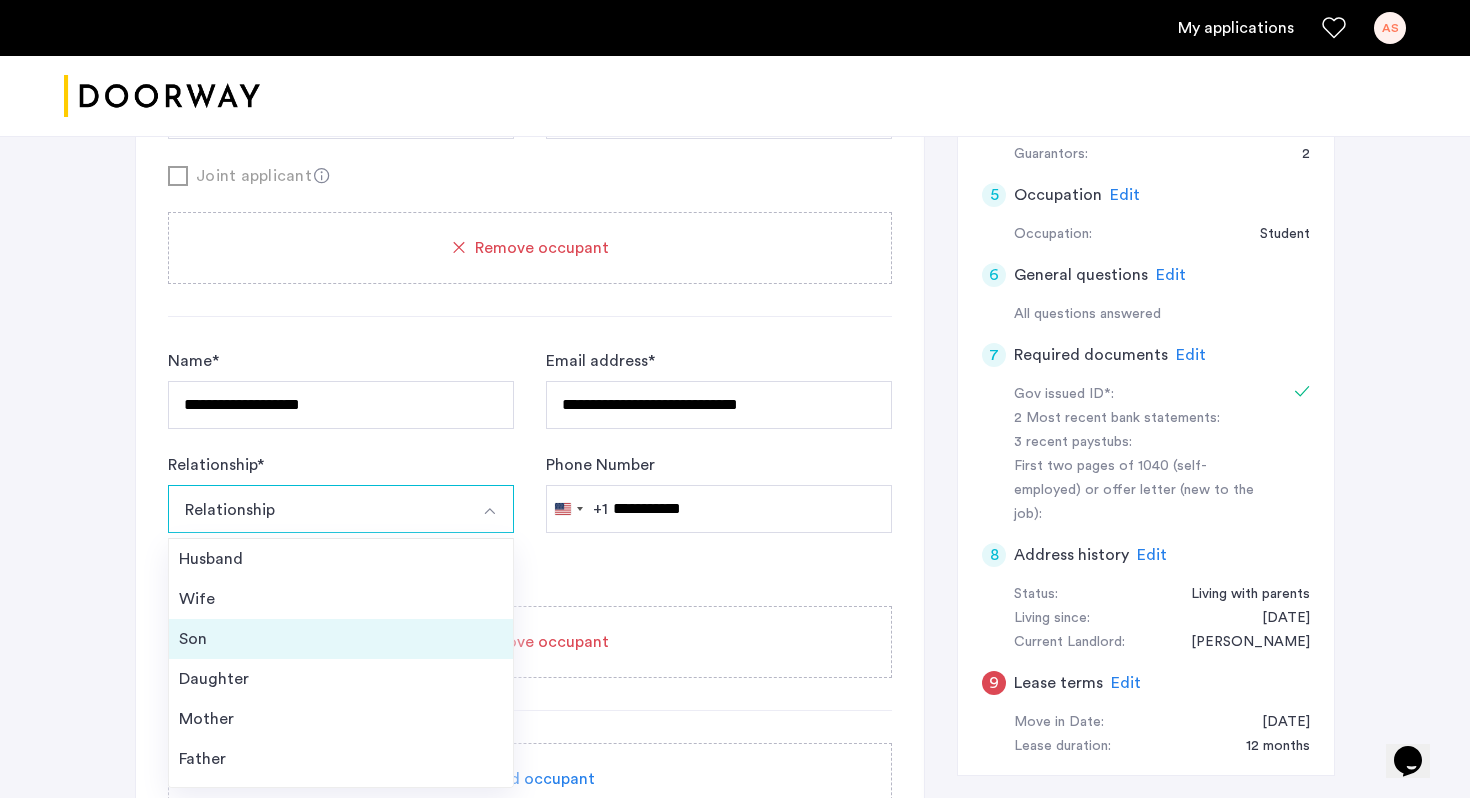 click on "Son" at bounding box center [341, 639] 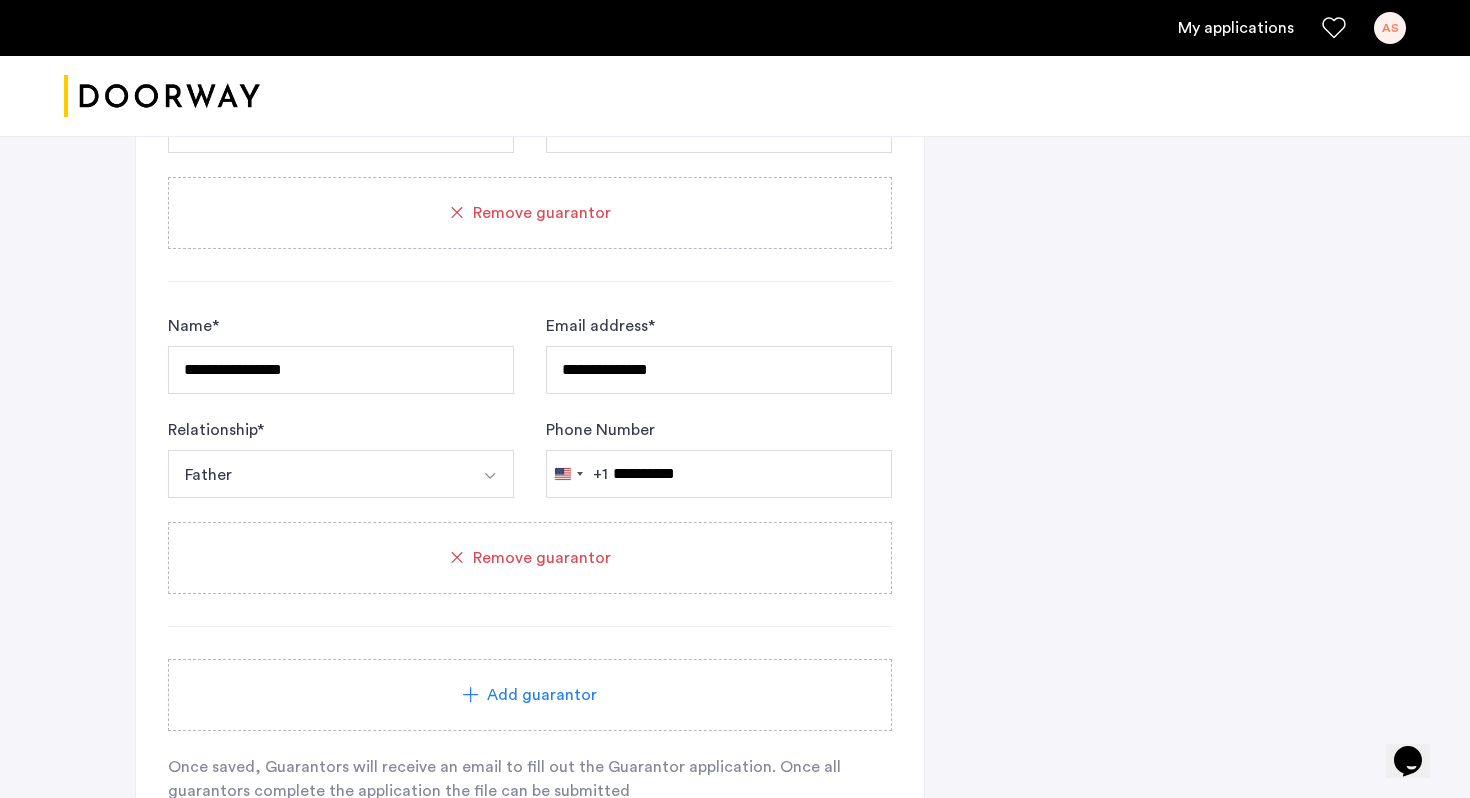 scroll, scrollTop: 2132, scrollLeft: 0, axis: vertical 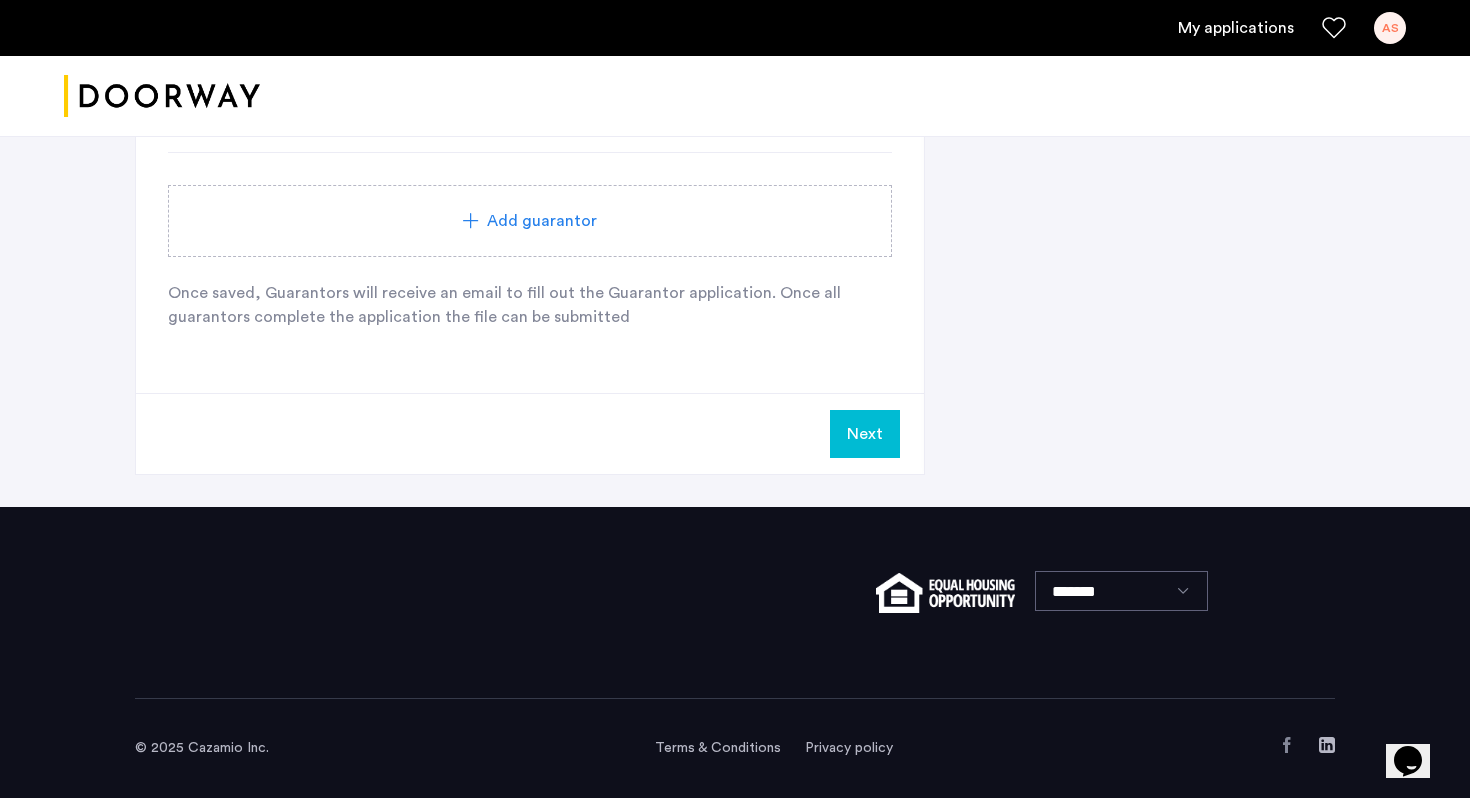 click on "Next" 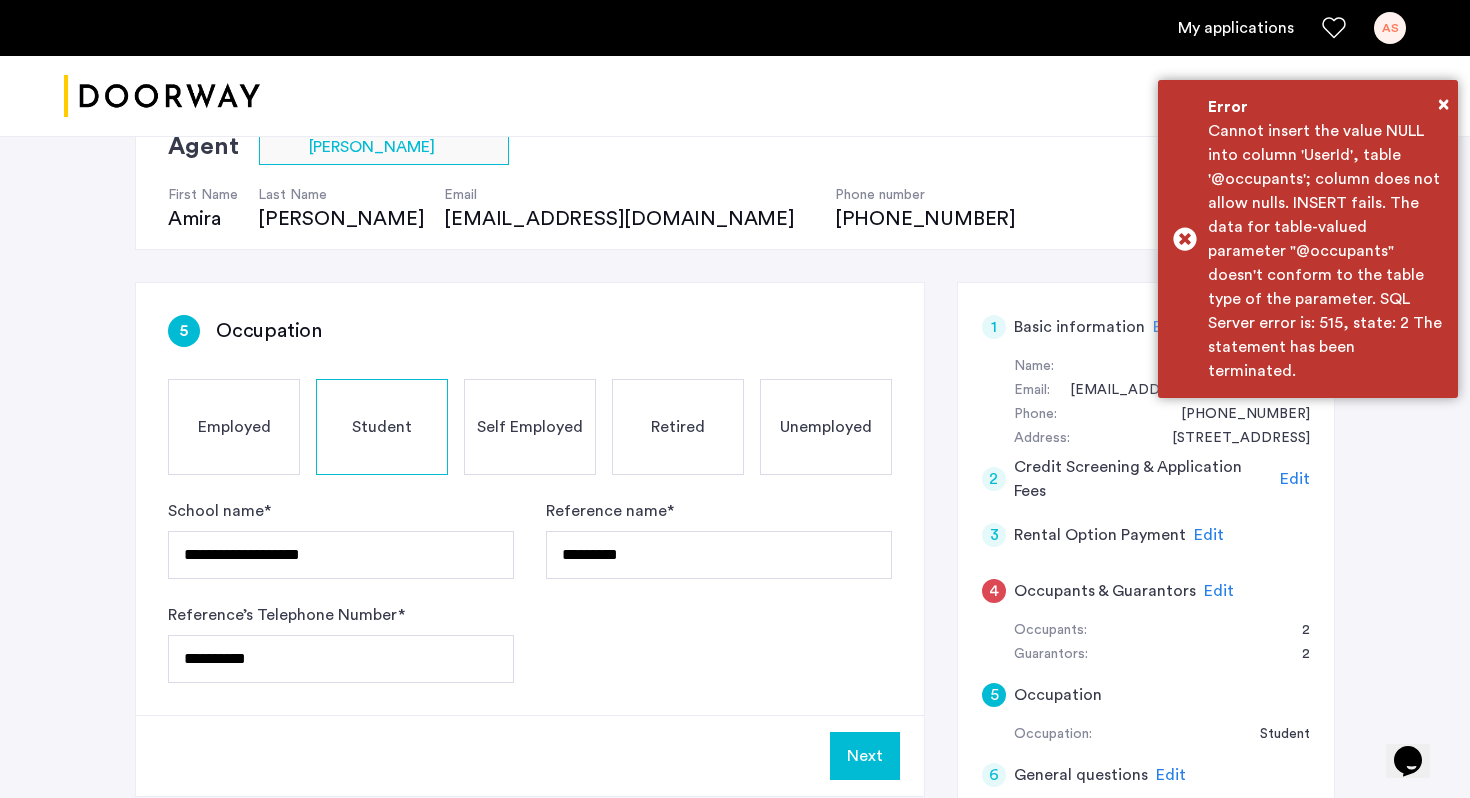 scroll, scrollTop: 197, scrollLeft: 0, axis: vertical 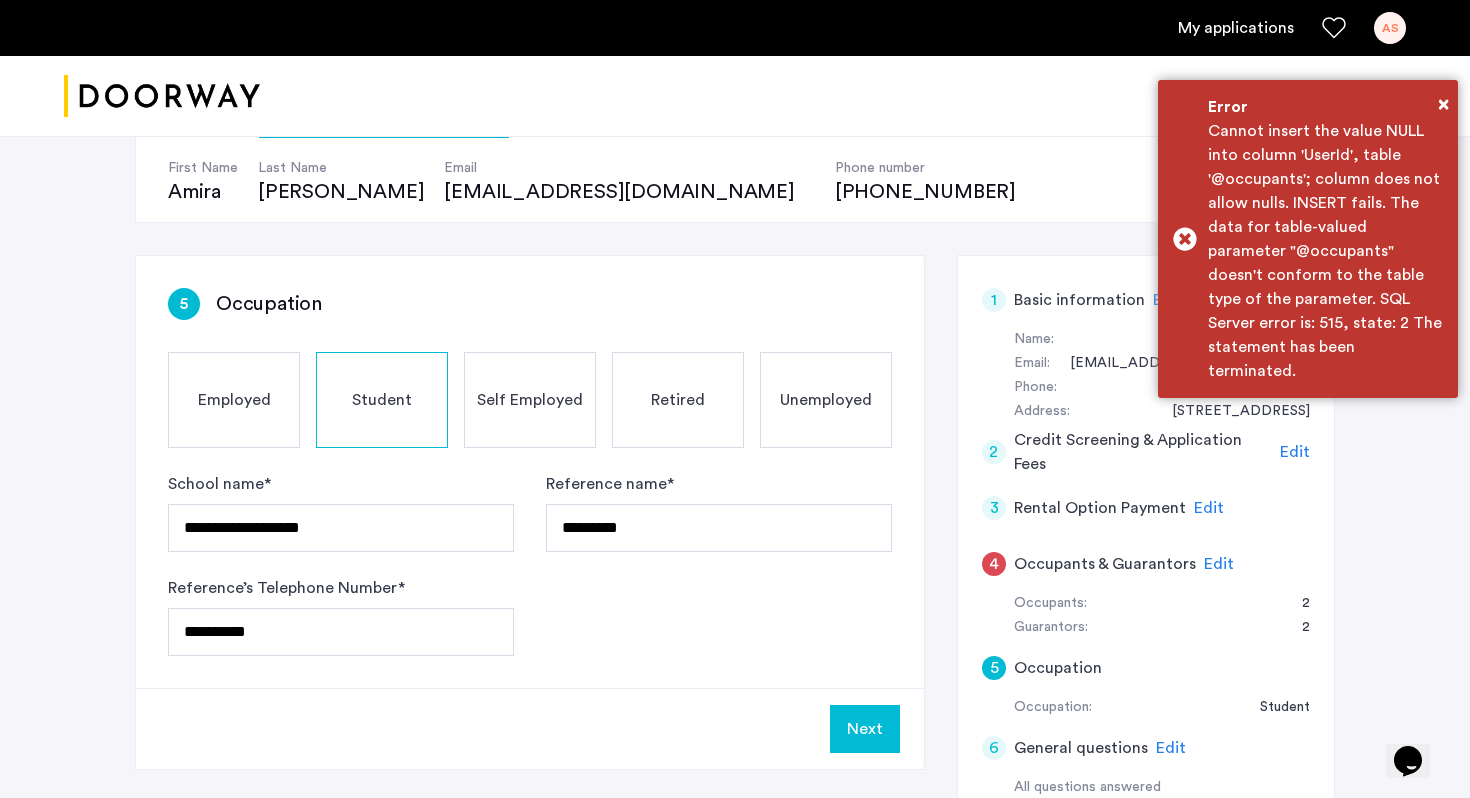 click on "Edit" 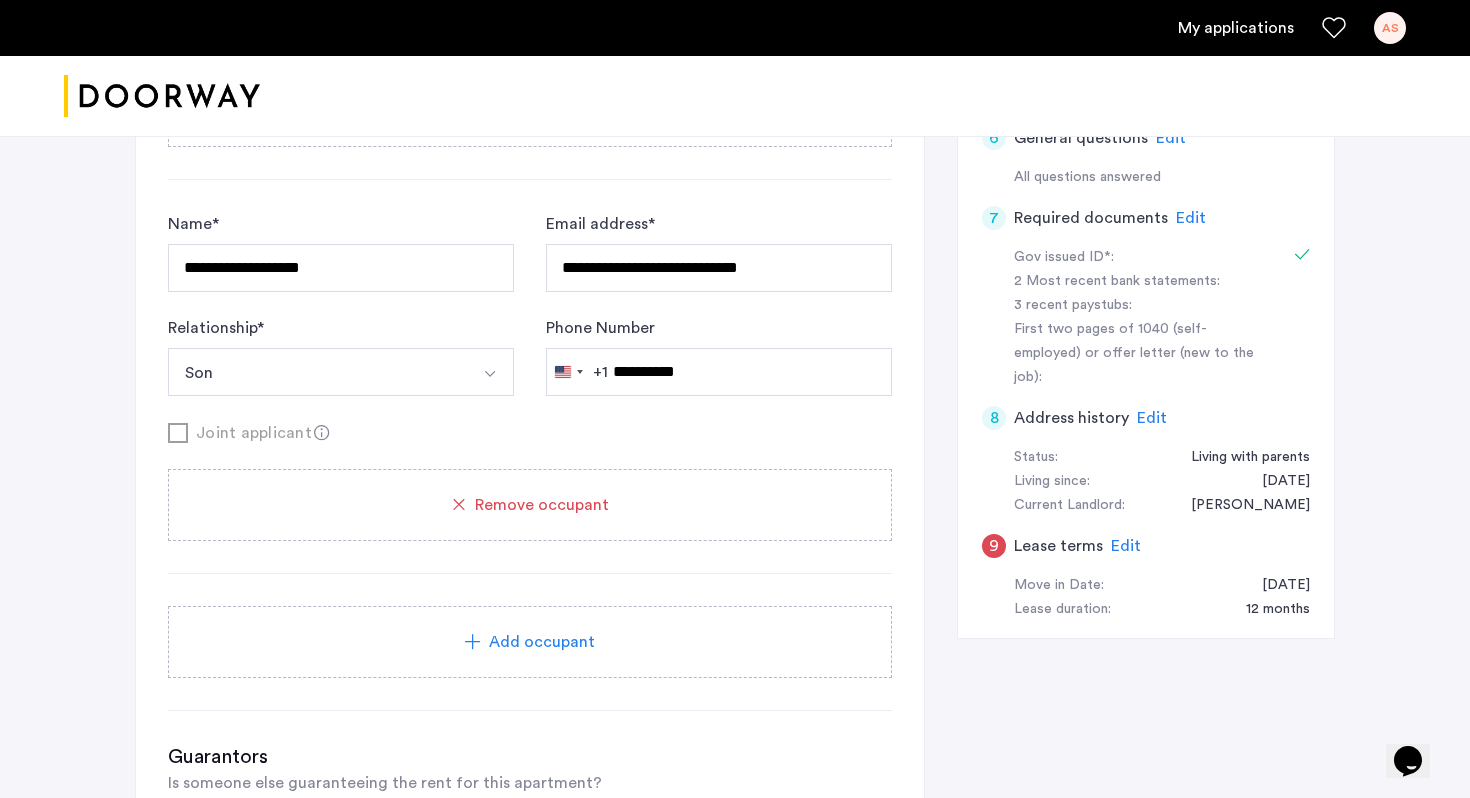 scroll, scrollTop: 757, scrollLeft: 0, axis: vertical 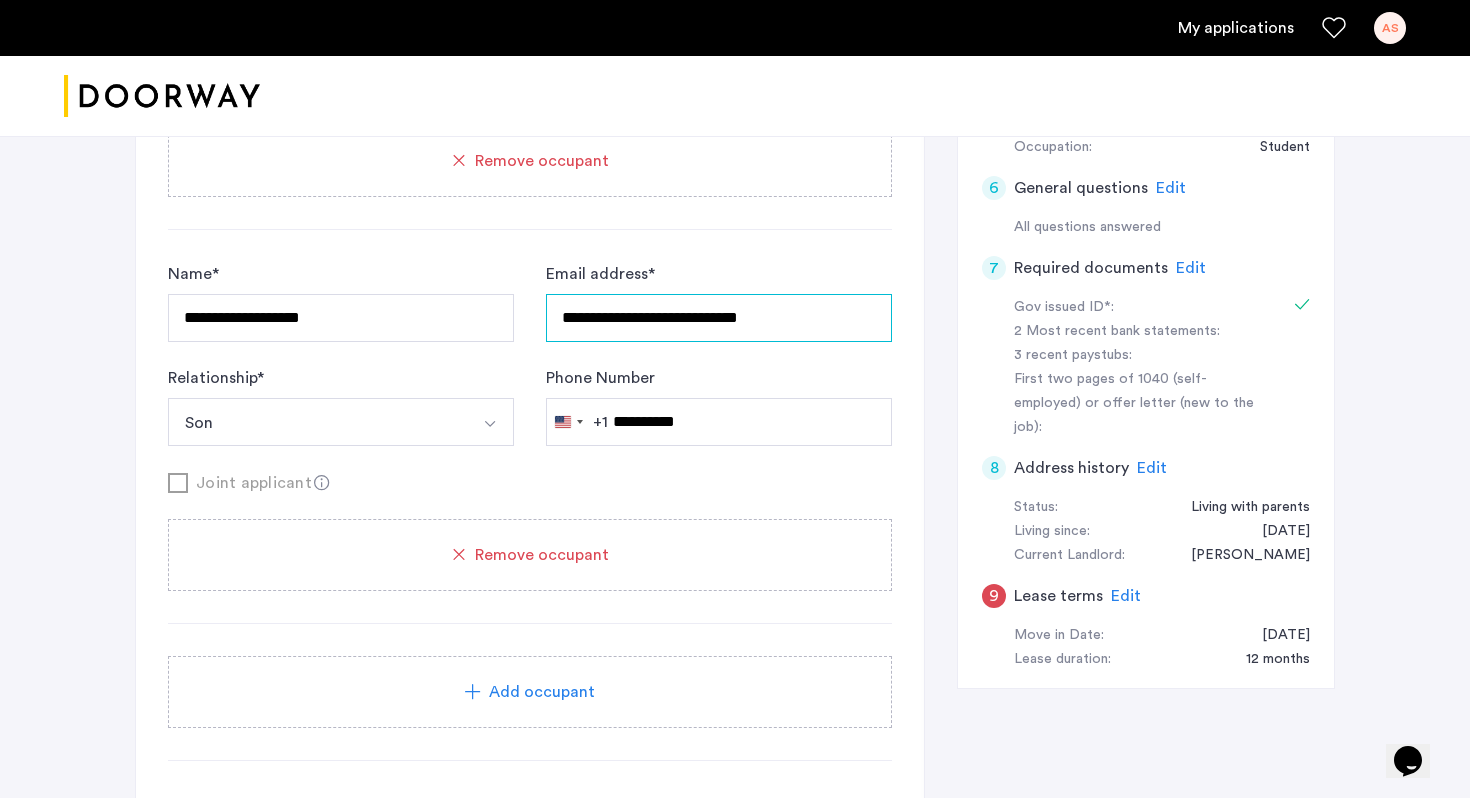 drag, startPoint x: 795, startPoint y: 331, endPoint x: 507, endPoint y: 329, distance: 288.00696 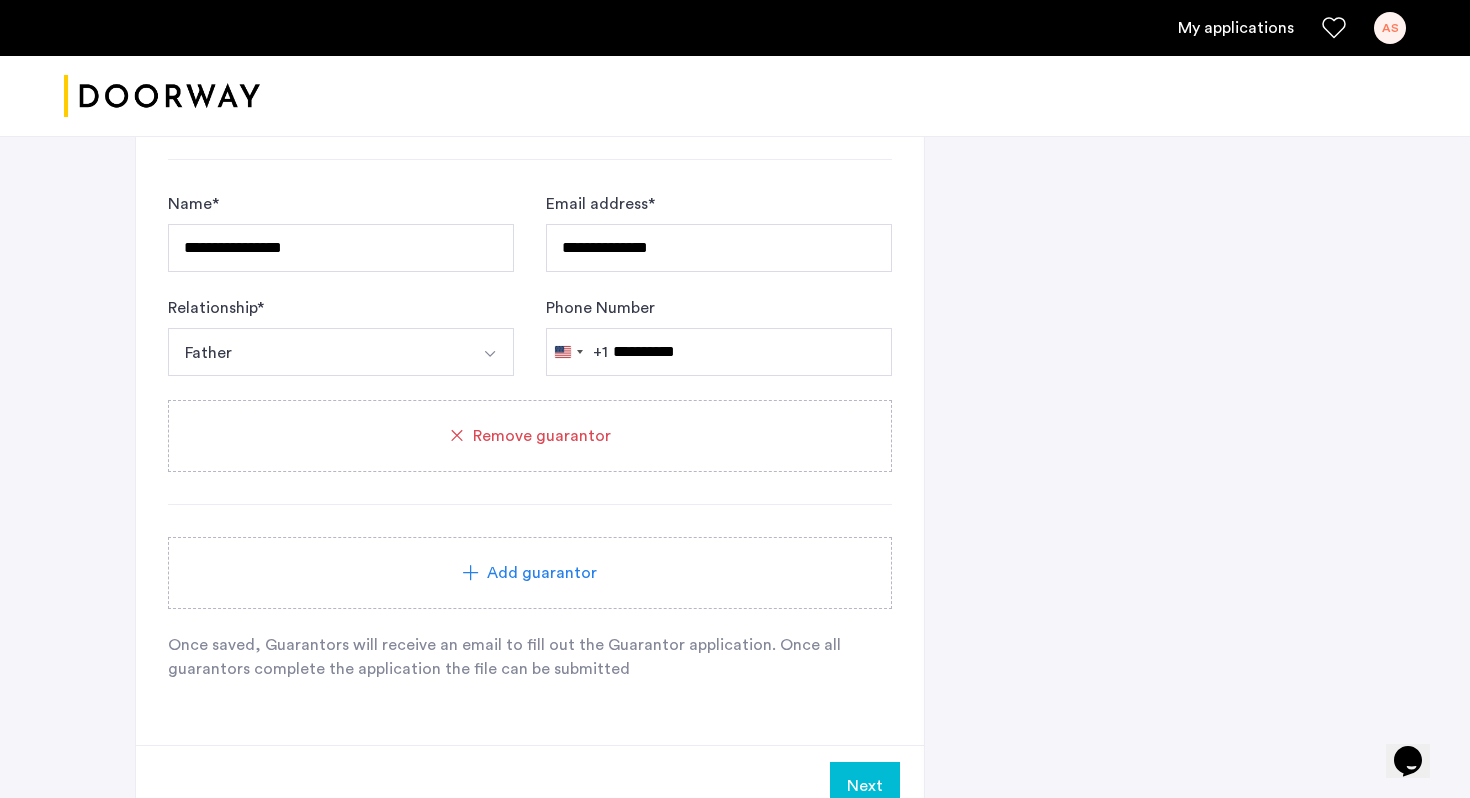 scroll, scrollTop: 2132, scrollLeft: 0, axis: vertical 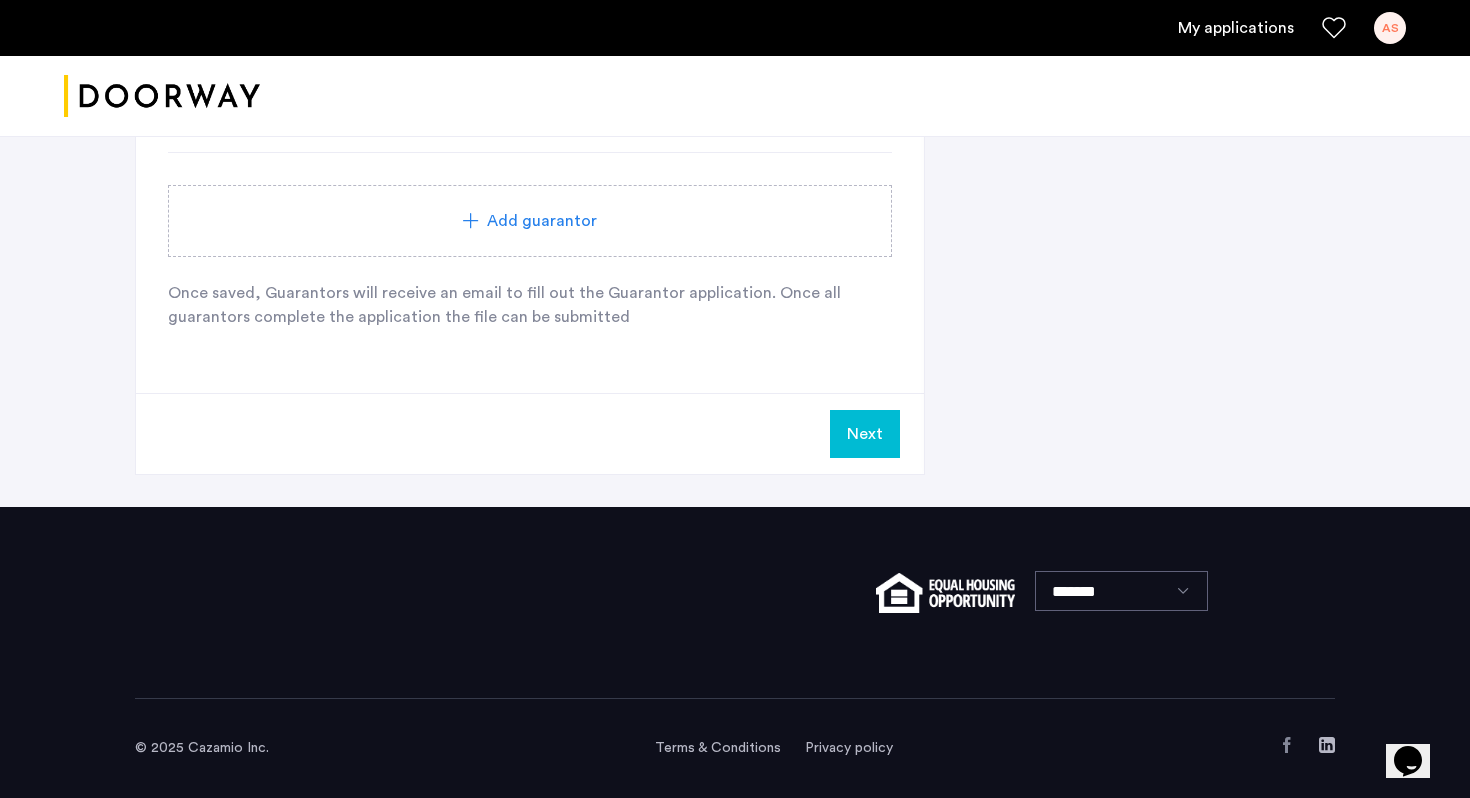 type on "**********" 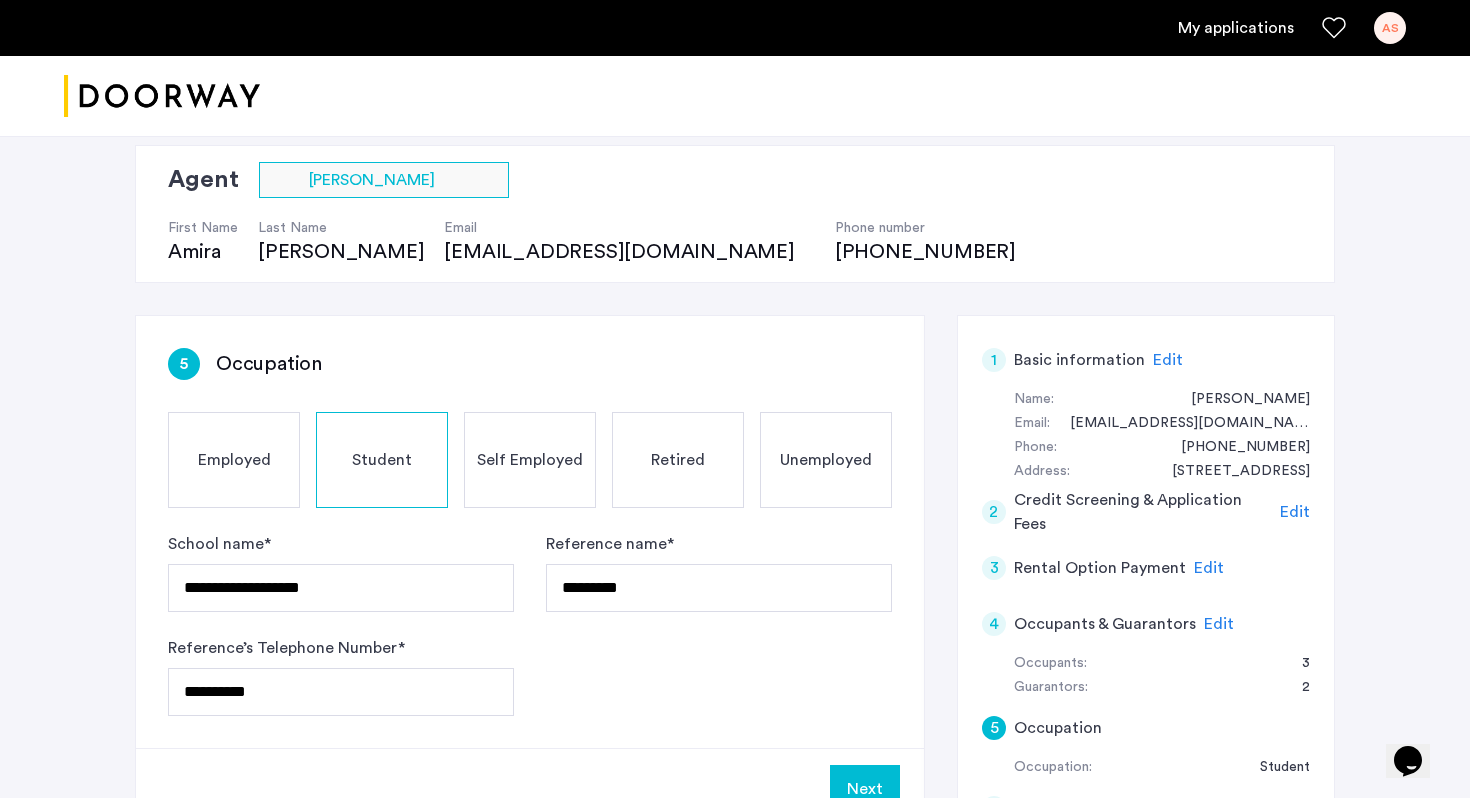 scroll, scrollTop: 190, scrollLeft: 0, axis: vertical 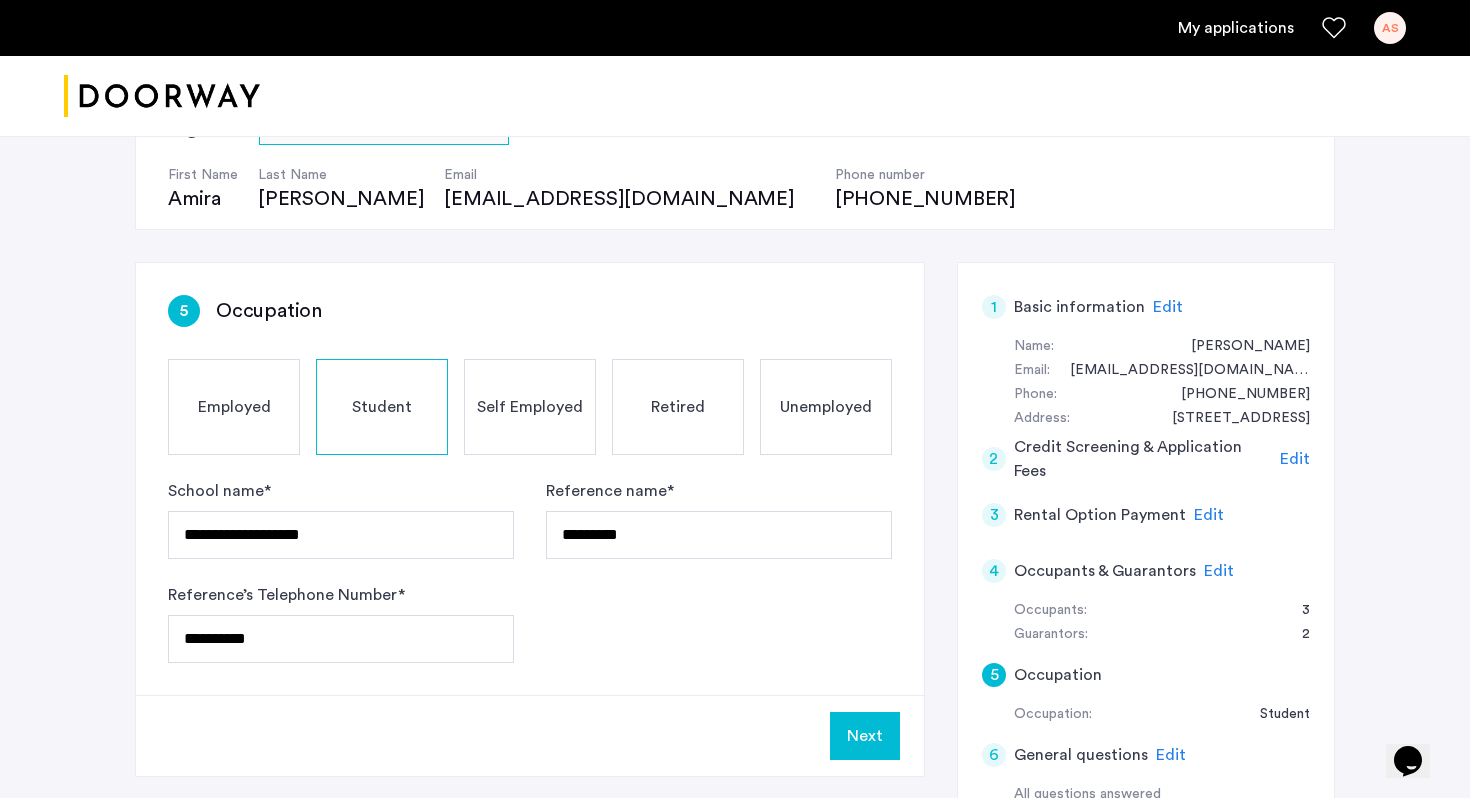 click on "Edit" 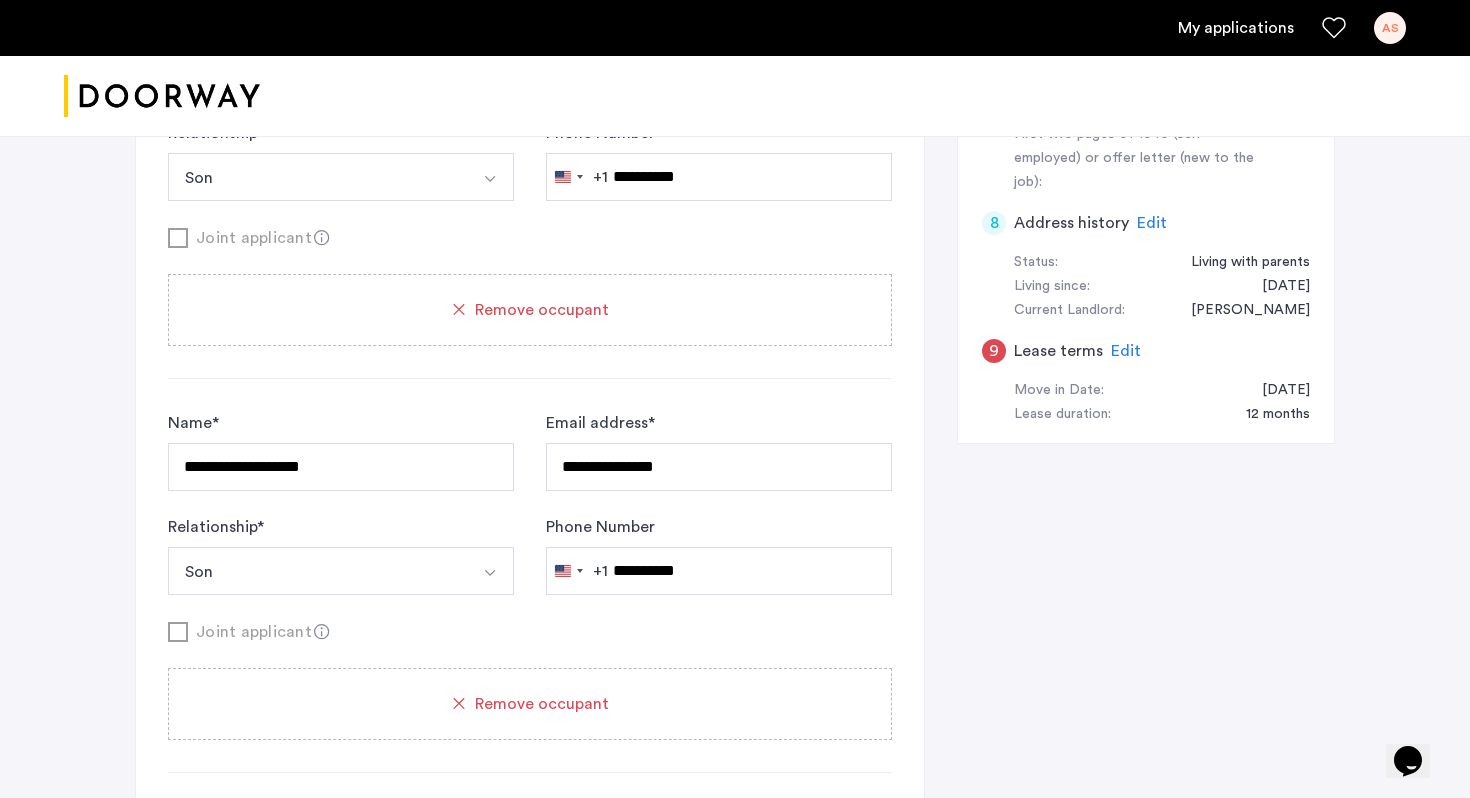 scroll, scrollTop: 1033, scrollLeft: 0, axis: vertical 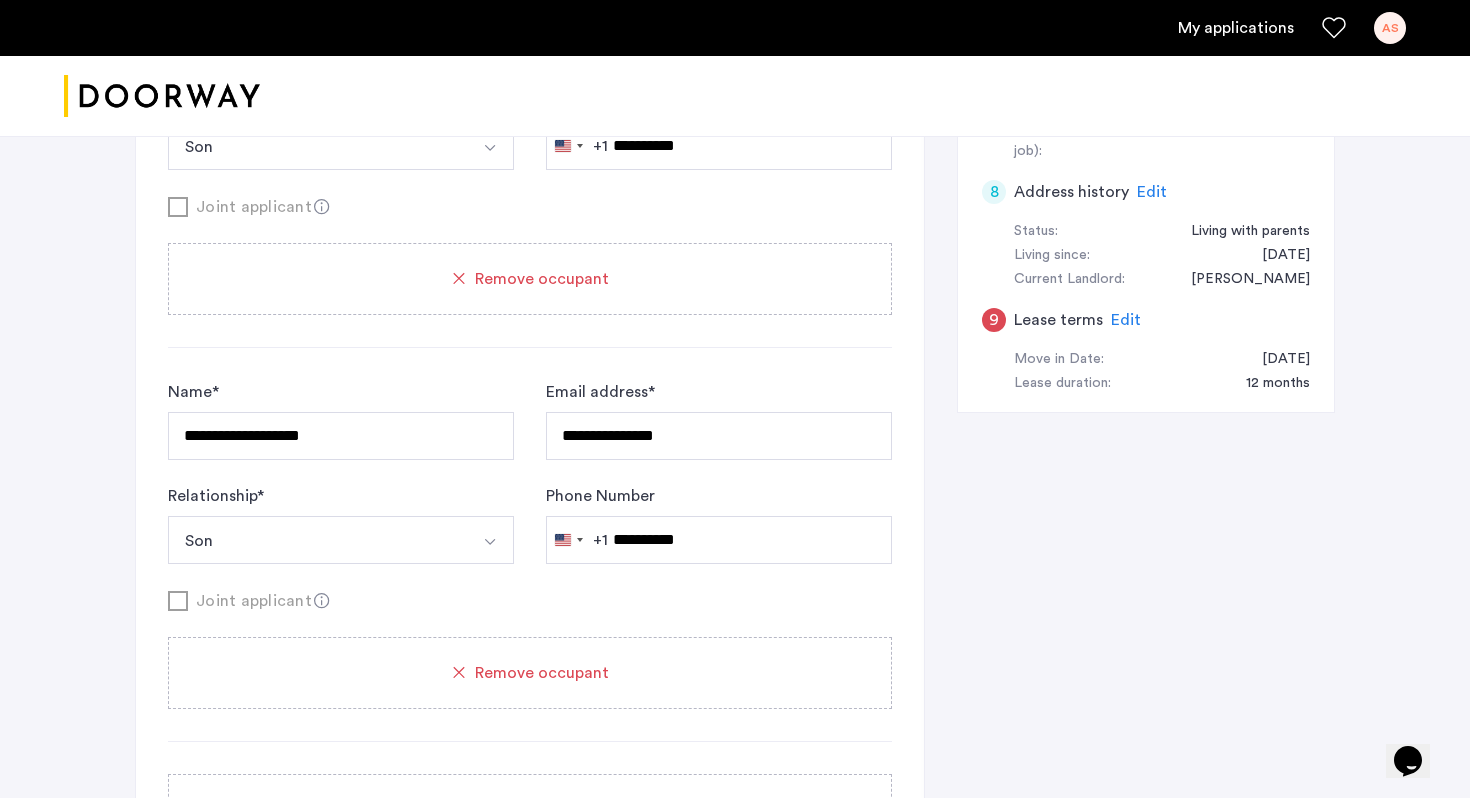 click on "Remove occupant" 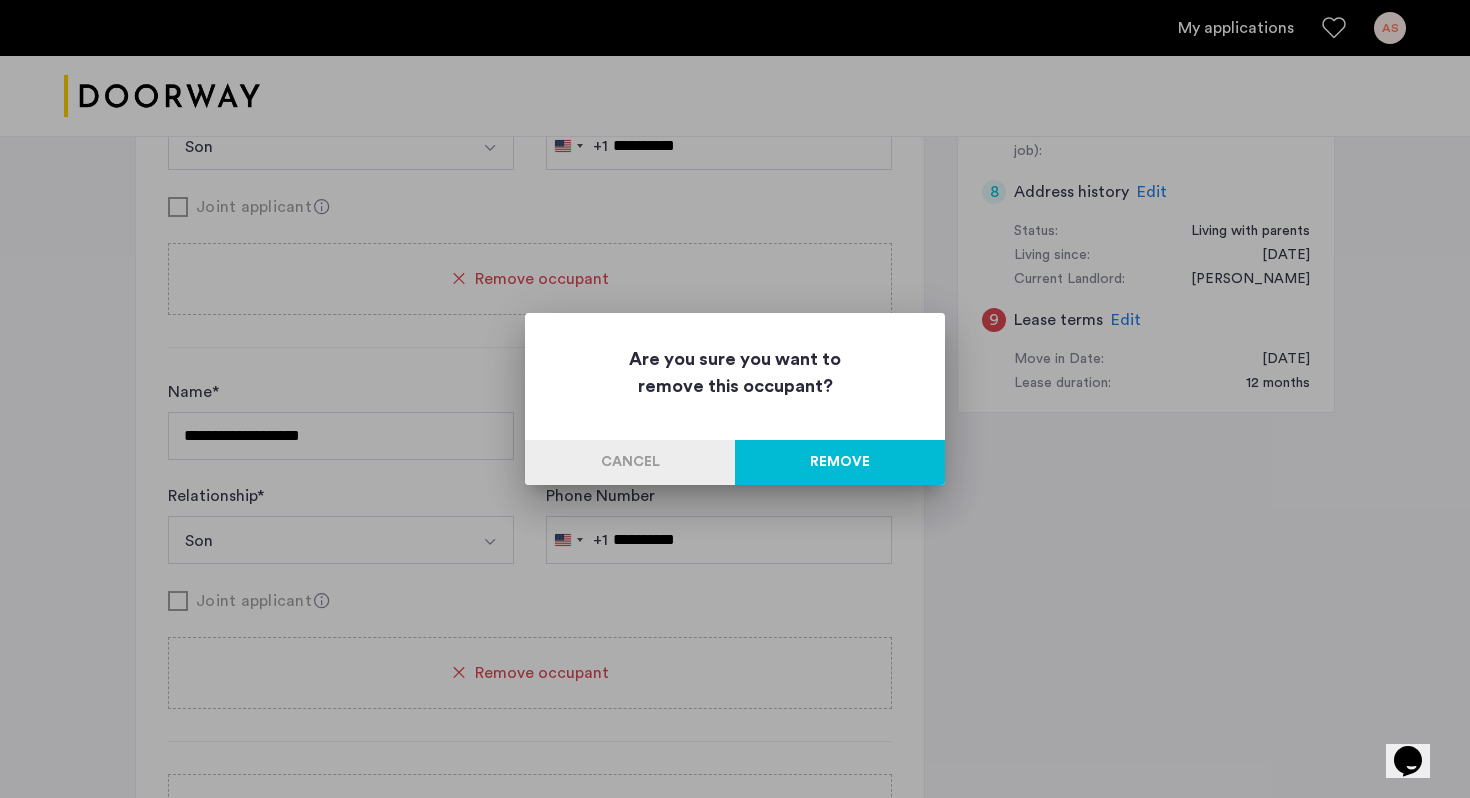 scroll, scrollTop: 0, scrollLeft: 0, axis: both 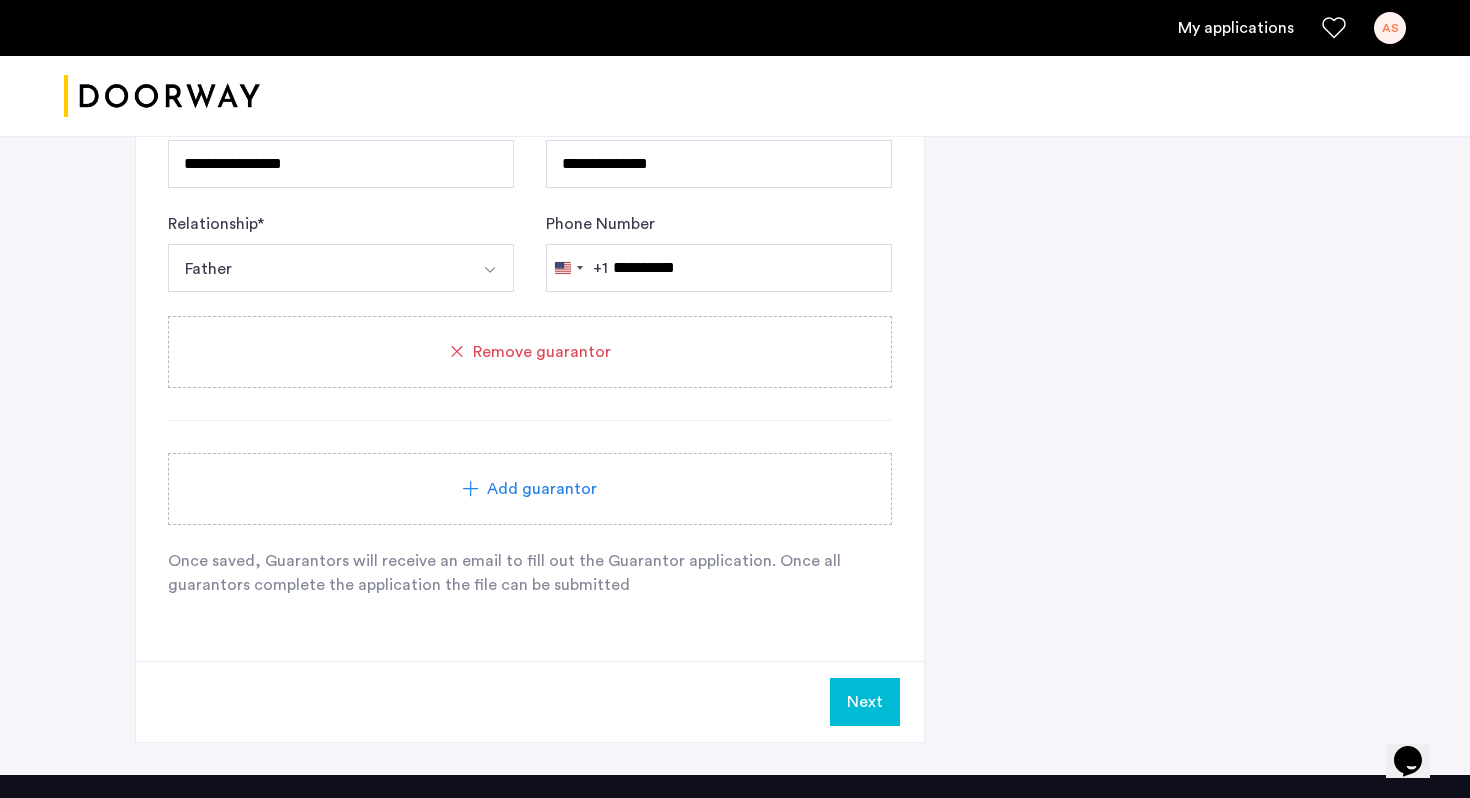 click on "Next" 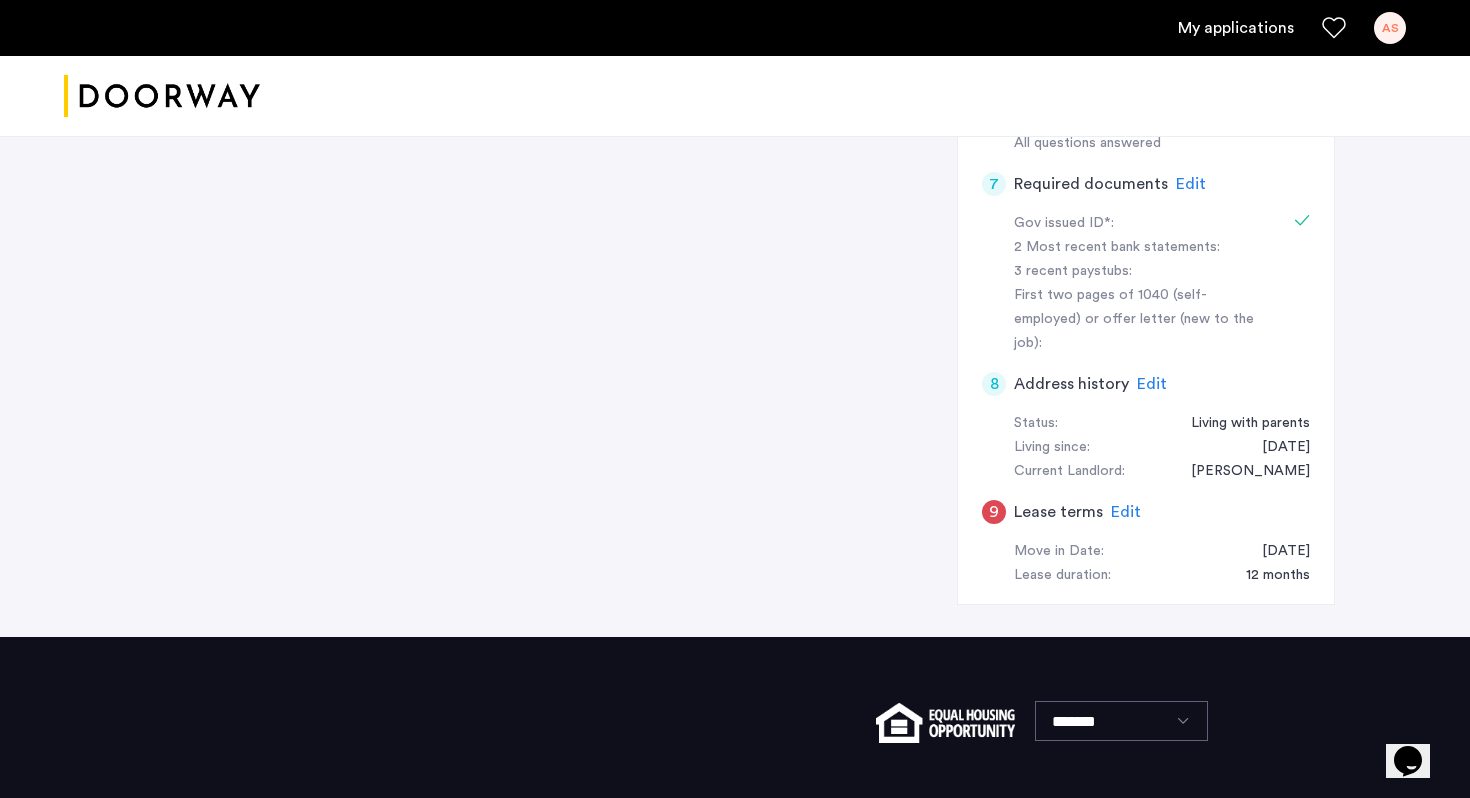 scroll, scrollTop: 873, scrollLeft: 0, axis: vertical 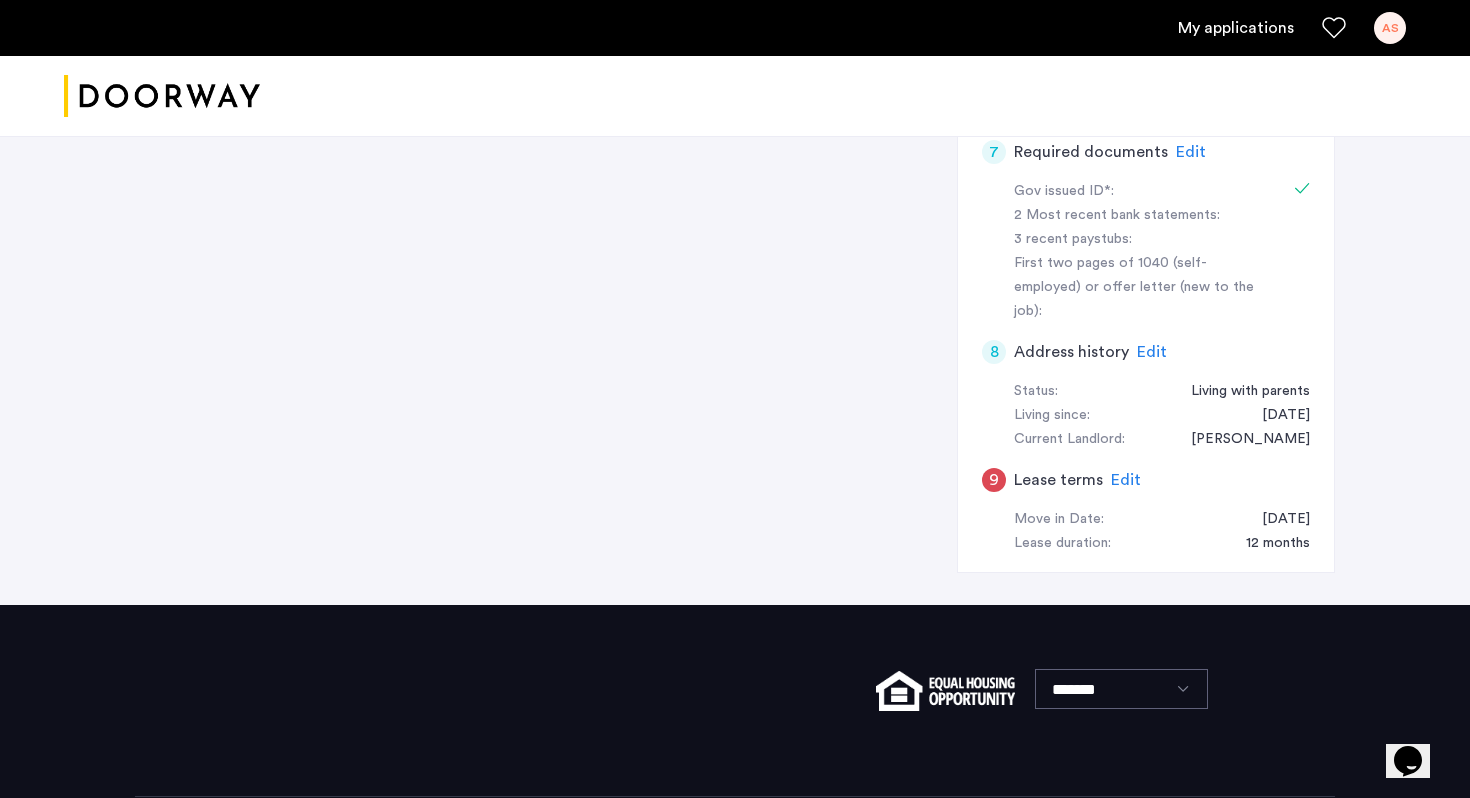 click on "Edit" 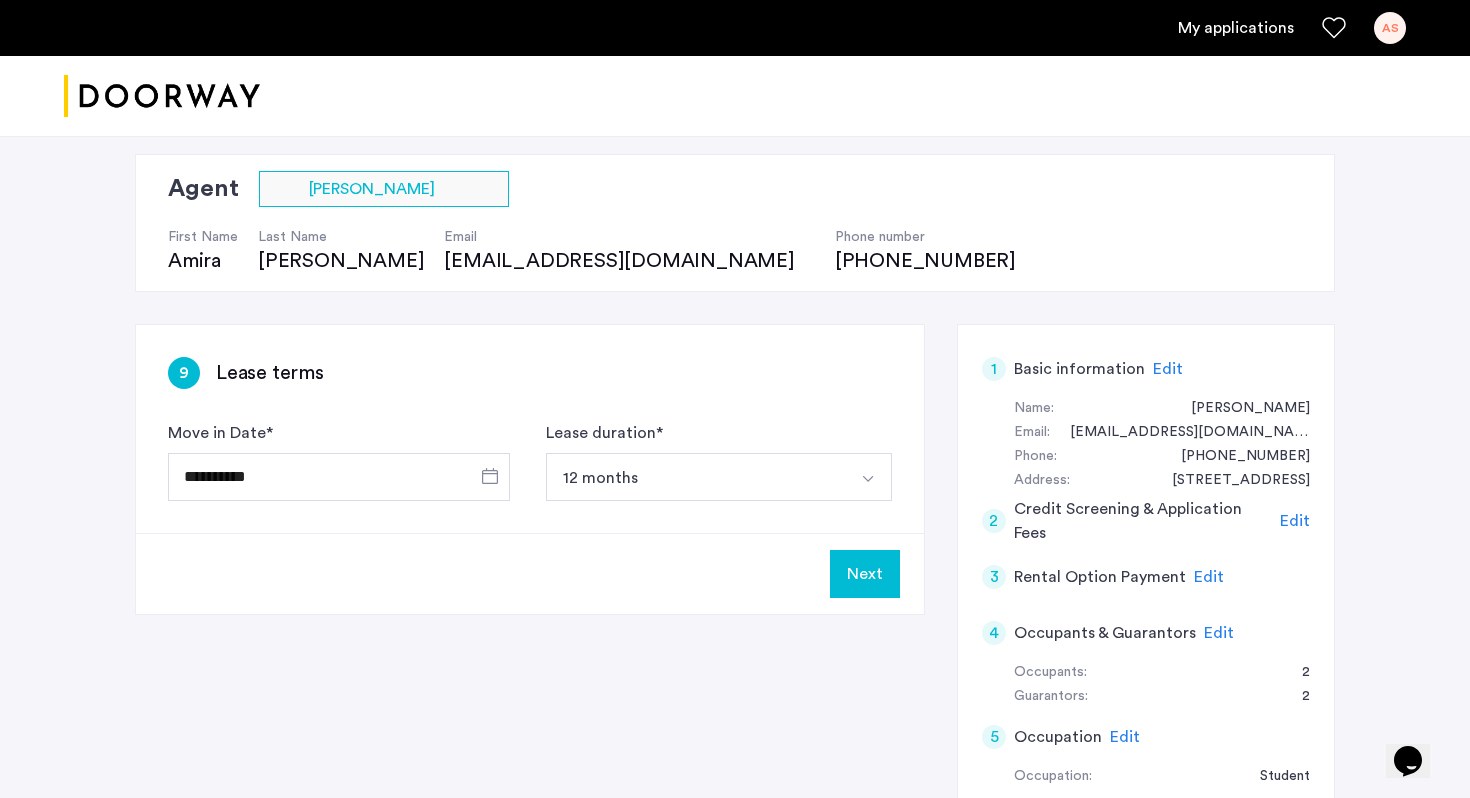 scroll, scrollTop: 137, scrollLeft: 0, axis: vertical 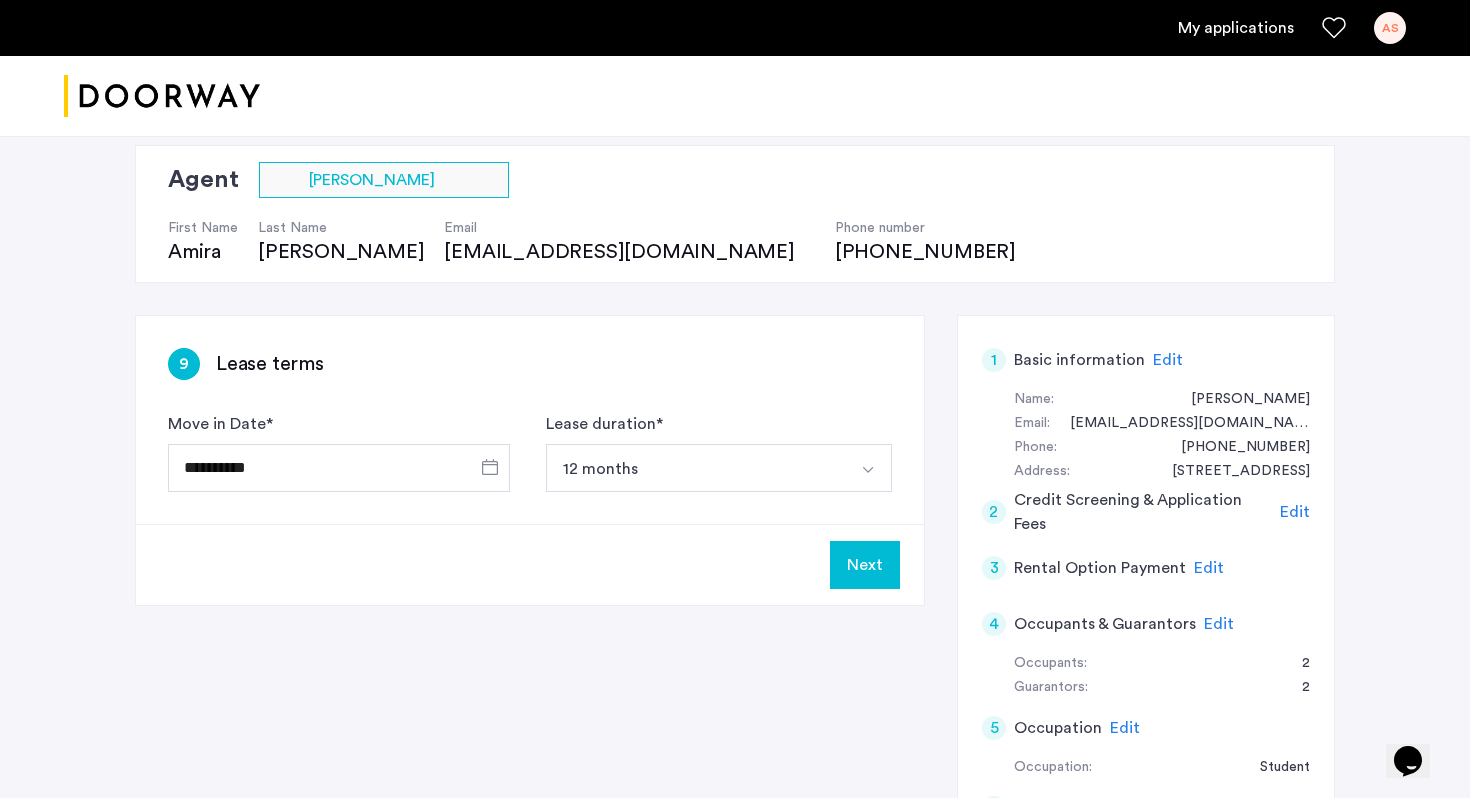click on "Next" 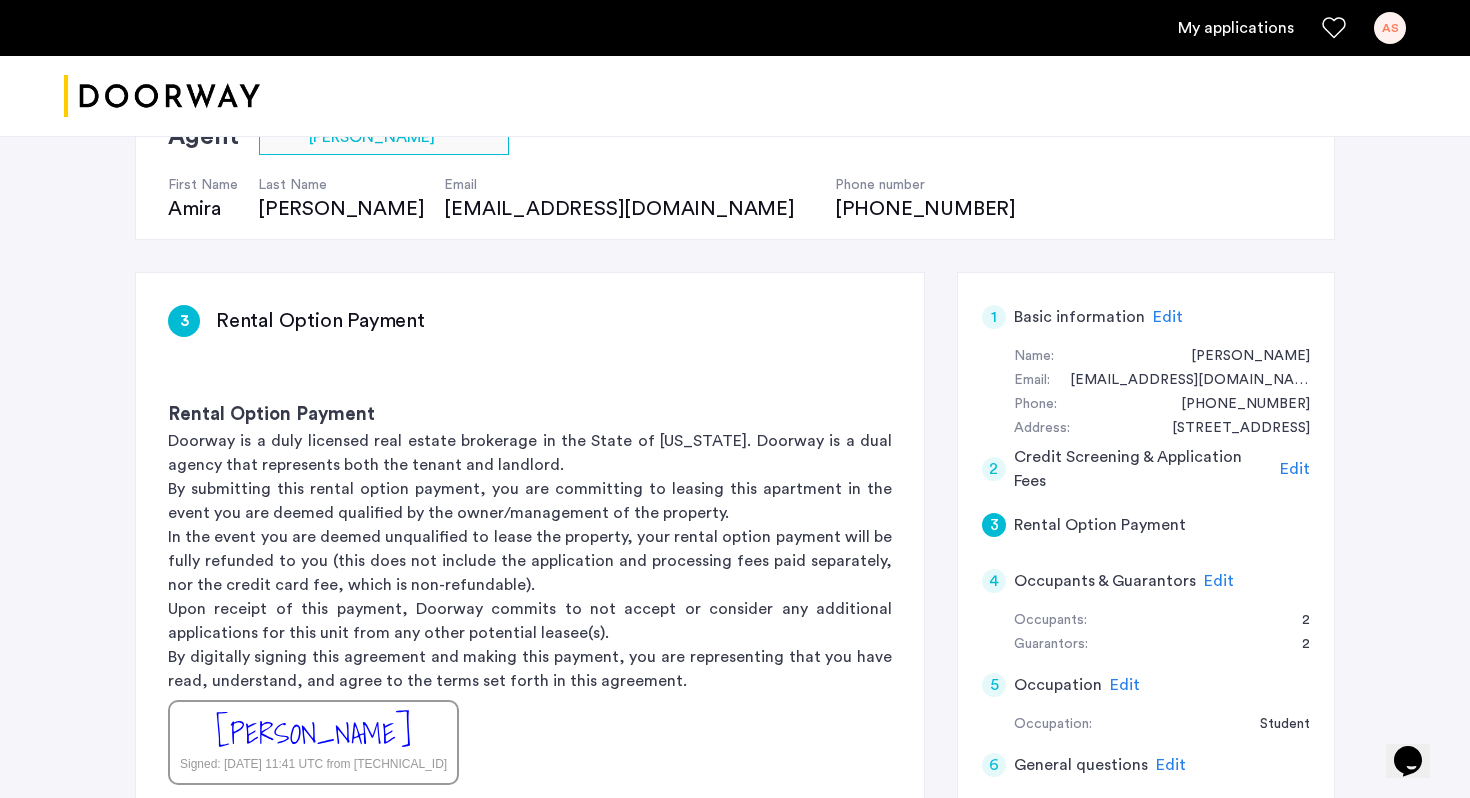 scroll, scrollTop: 430, scrollLeft: 0, axis: vertical 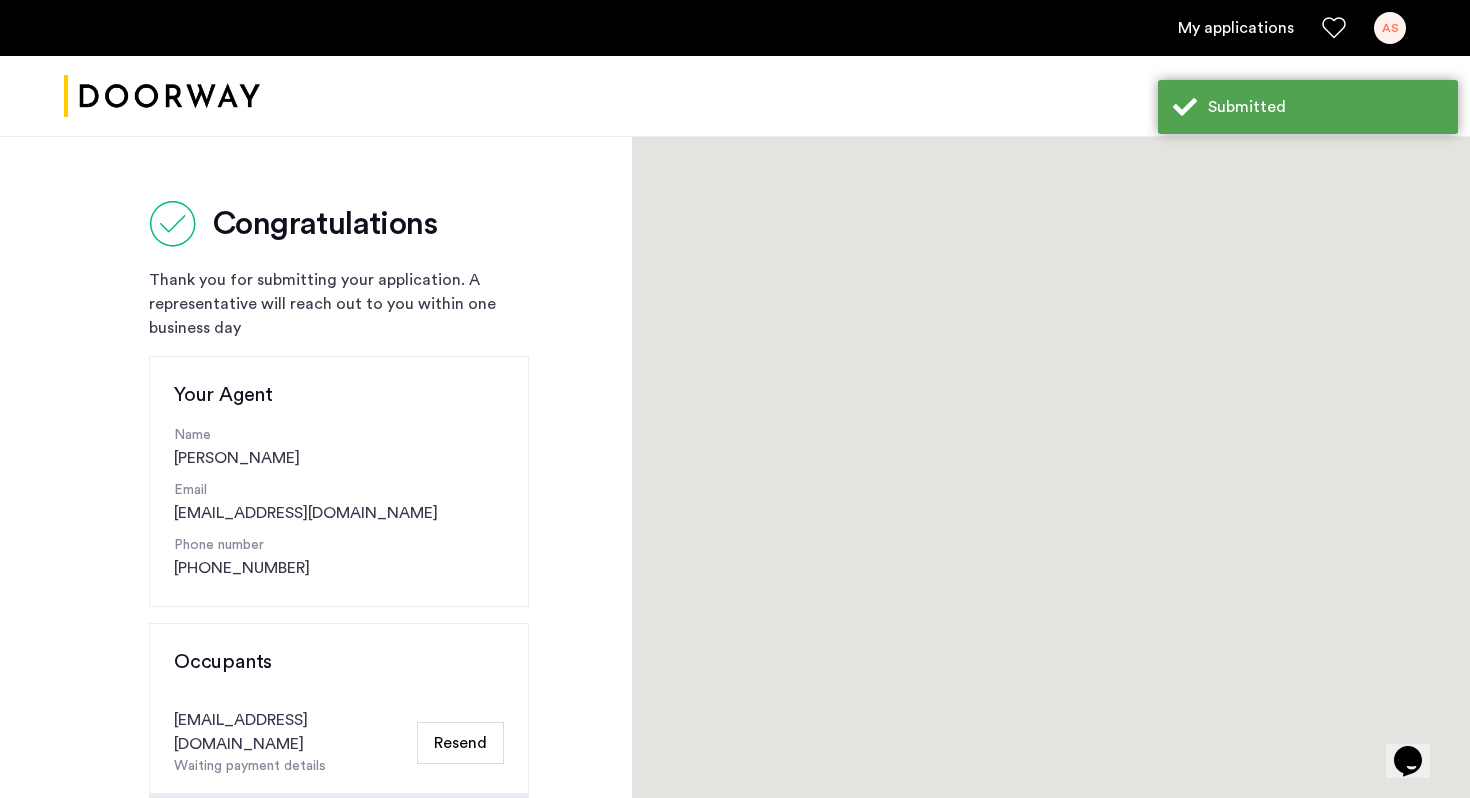click at bounding box center (1051, 780) 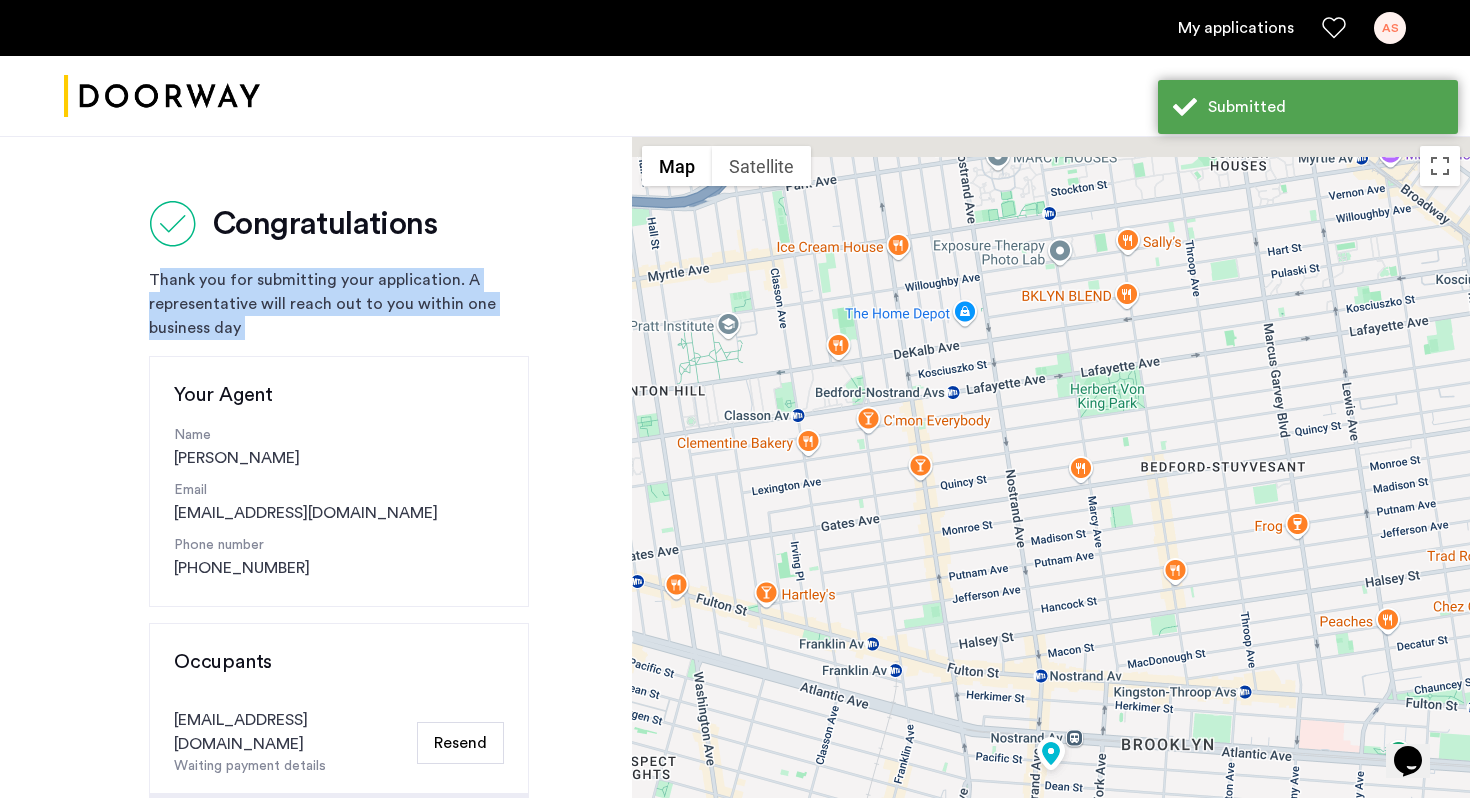 drag, startPoint x: 143, startPoint y: 275, endPoint x: 446, endPoint y: 350, distance: 312.1442 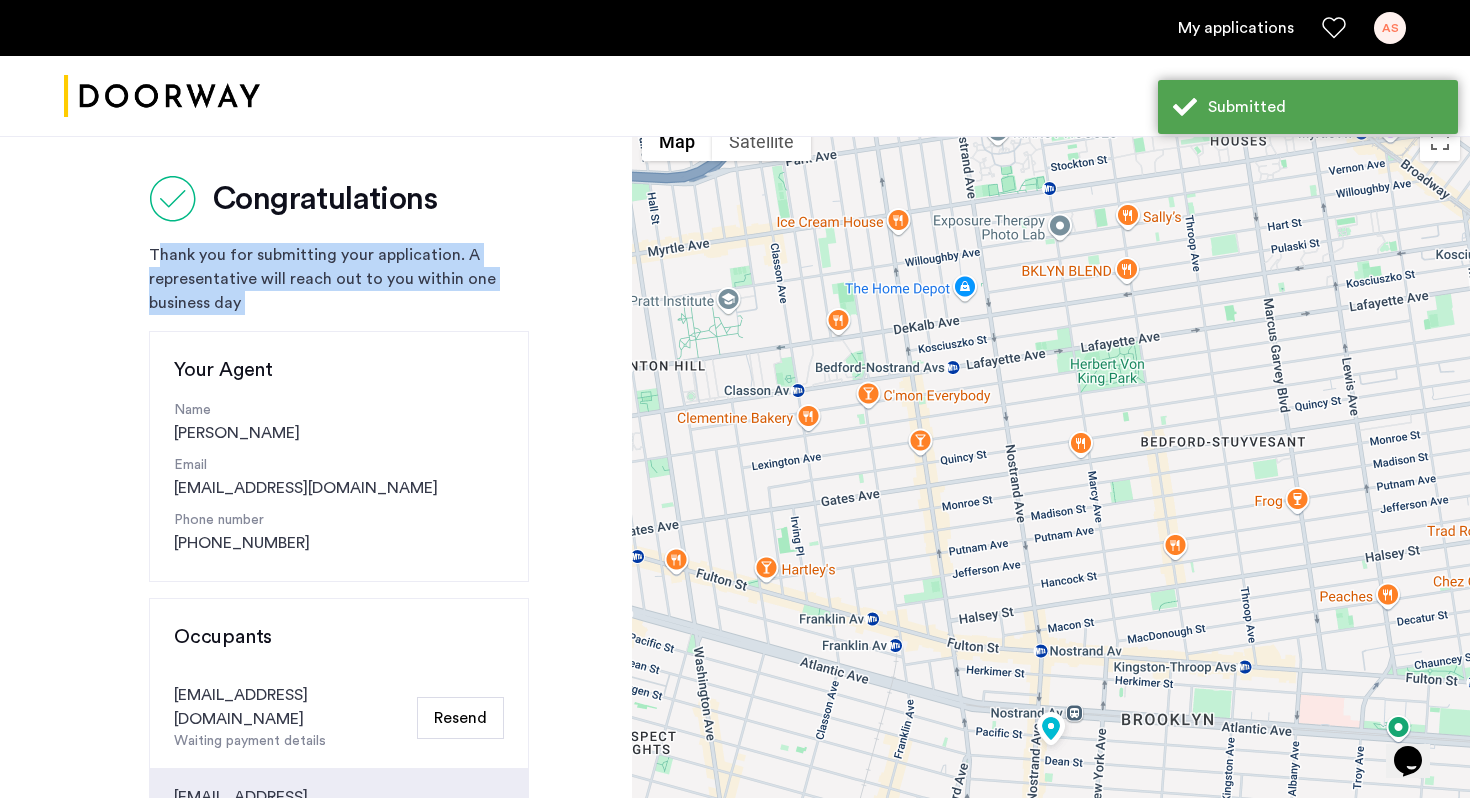 click on "Congratulations  Thank you for submitting your application. A representative will reach out to you within one business day  Your Agent Name  [PERSON_NAME] Email [PERSON_NAME][EMAIL_ADDRESS][DOMAIN_NAME] Phone number [PHONE_NUMBER] Occupants [EMAIL_ADDRESS][DOMAIN_NAME]  Waiting payment details   Resend  [EMAIL_ADDRESS][DOMAIN_NAME]  Waiting payment details   Resend  Guarantors [EMAIL_ADDRESS][DOMAIN_NAME]  Waiting payment details   Resend  [EMAIL_ADDRESS][DOMAIN_NAME]  Waiting payment details   Resend   Your application will be processed once all occupants/guarantors have completed their submissions.  Your applications" 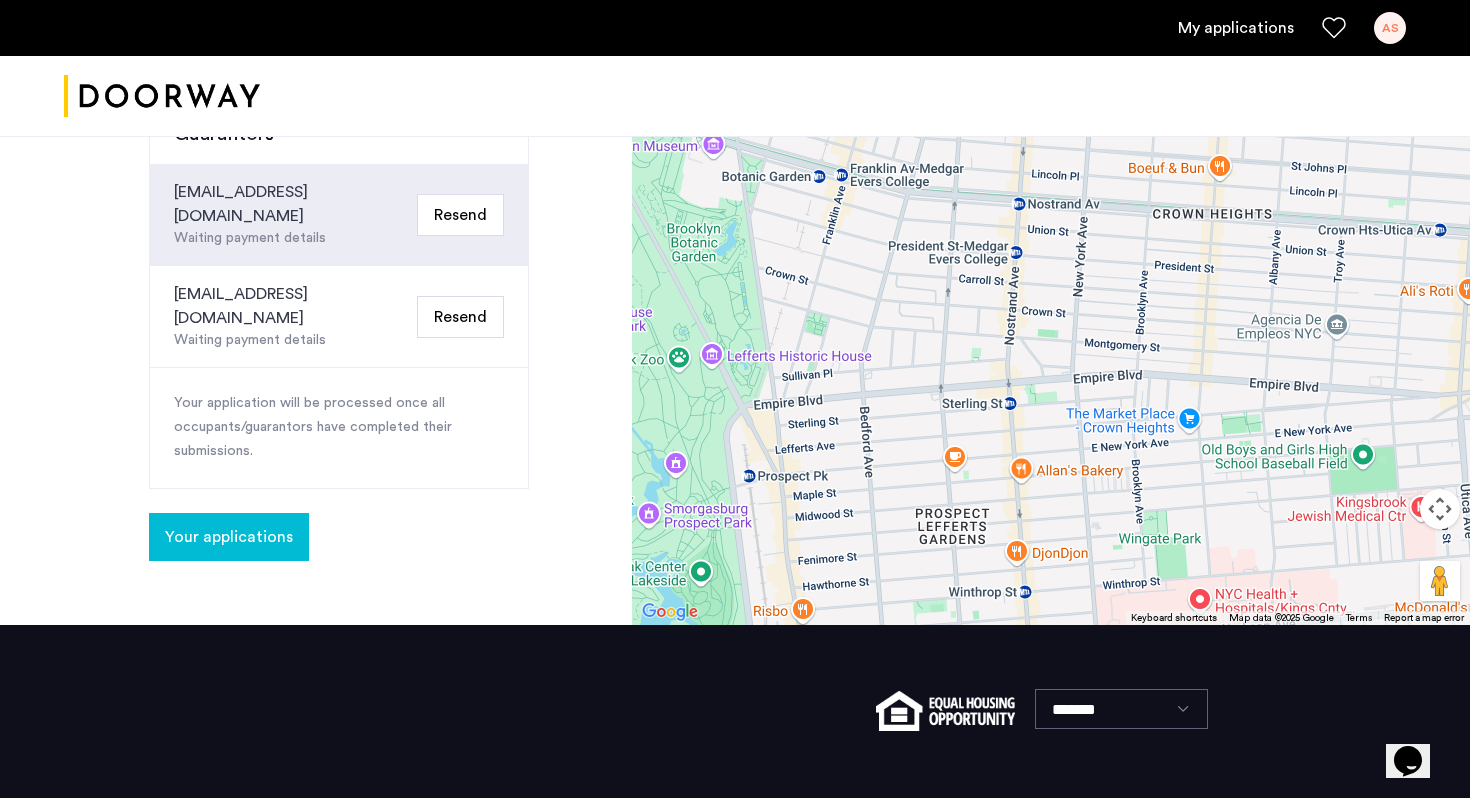 scroll, scrollTop: 829, scrollLeft: 0, axis: vertical 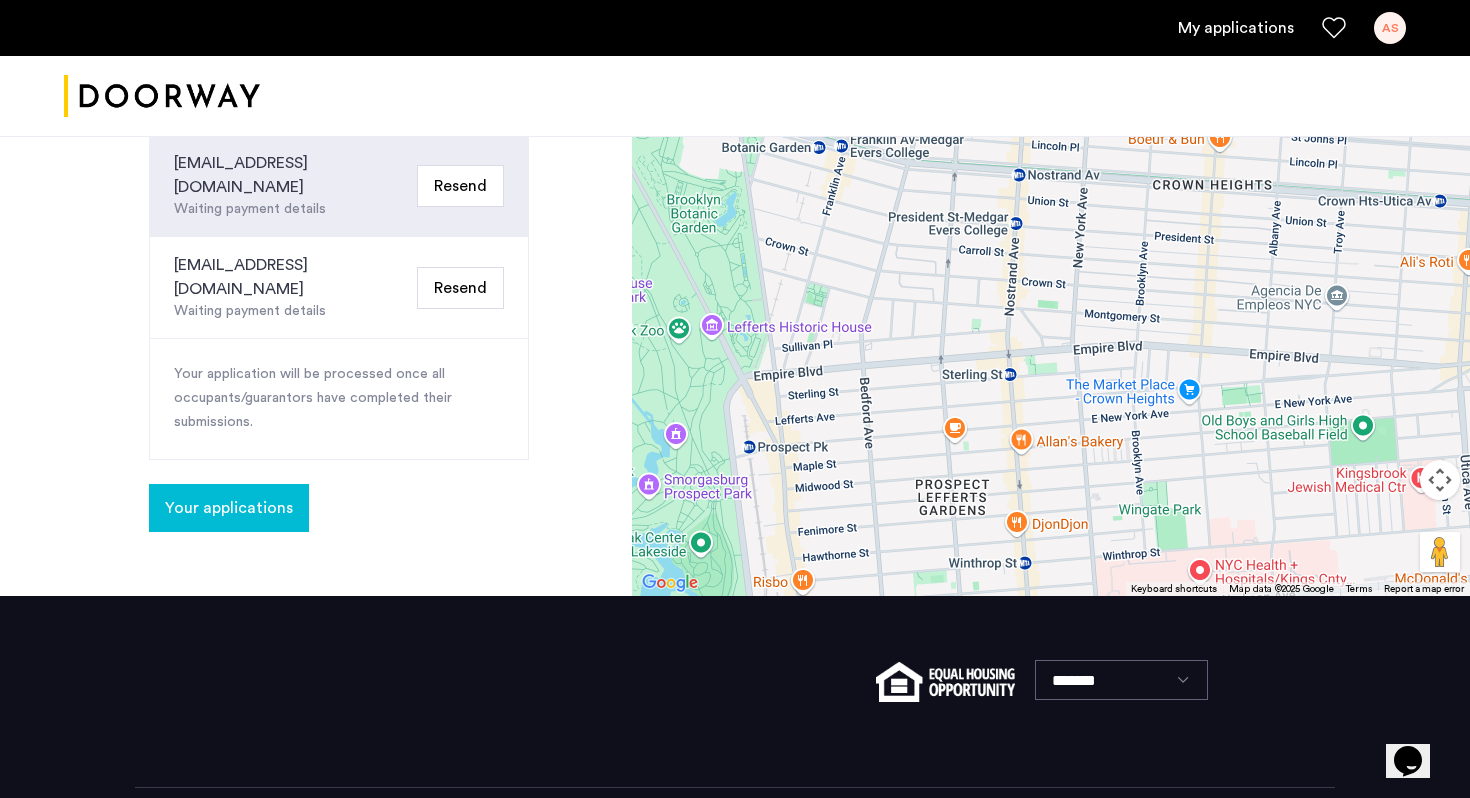 click on "Your applications" 